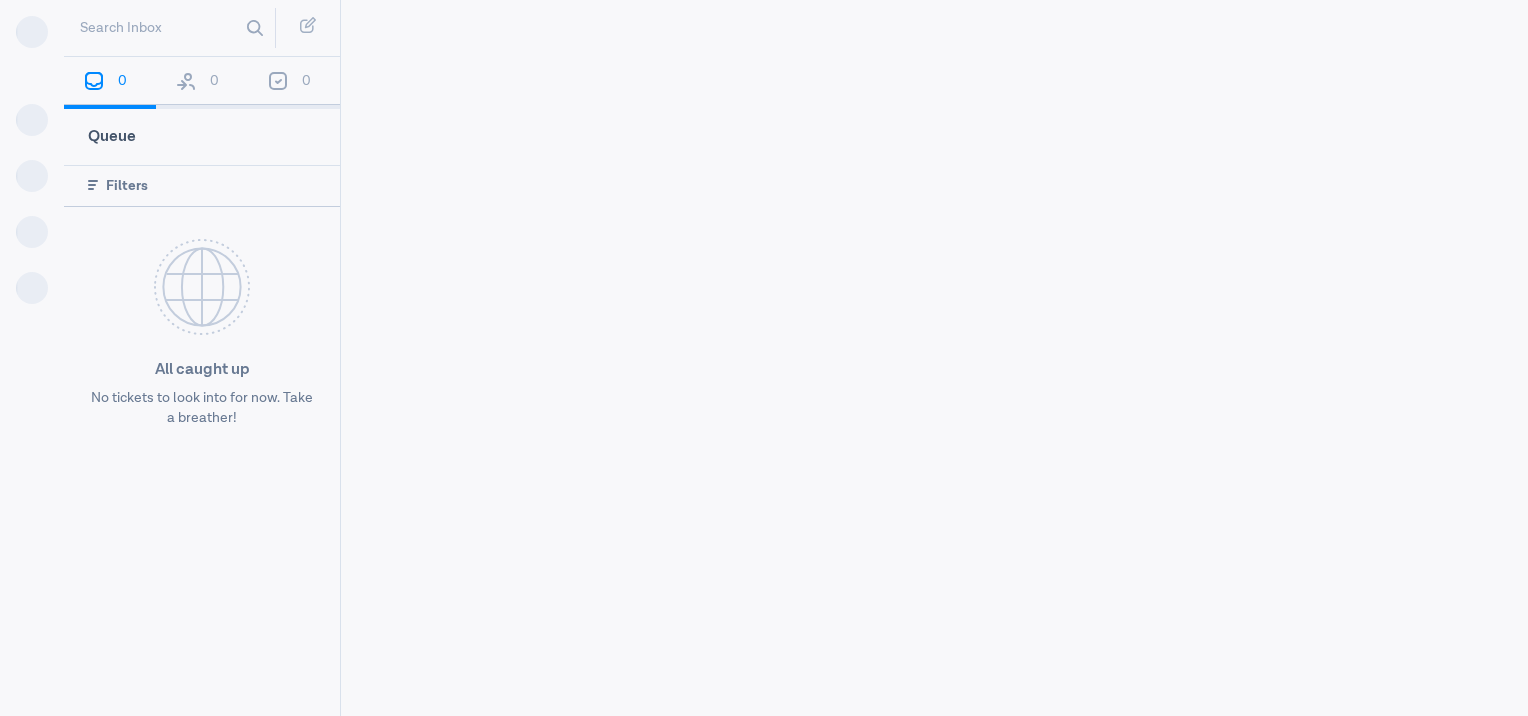 scroll, scrollTop: 0, scrollLeft: 0, axis: both 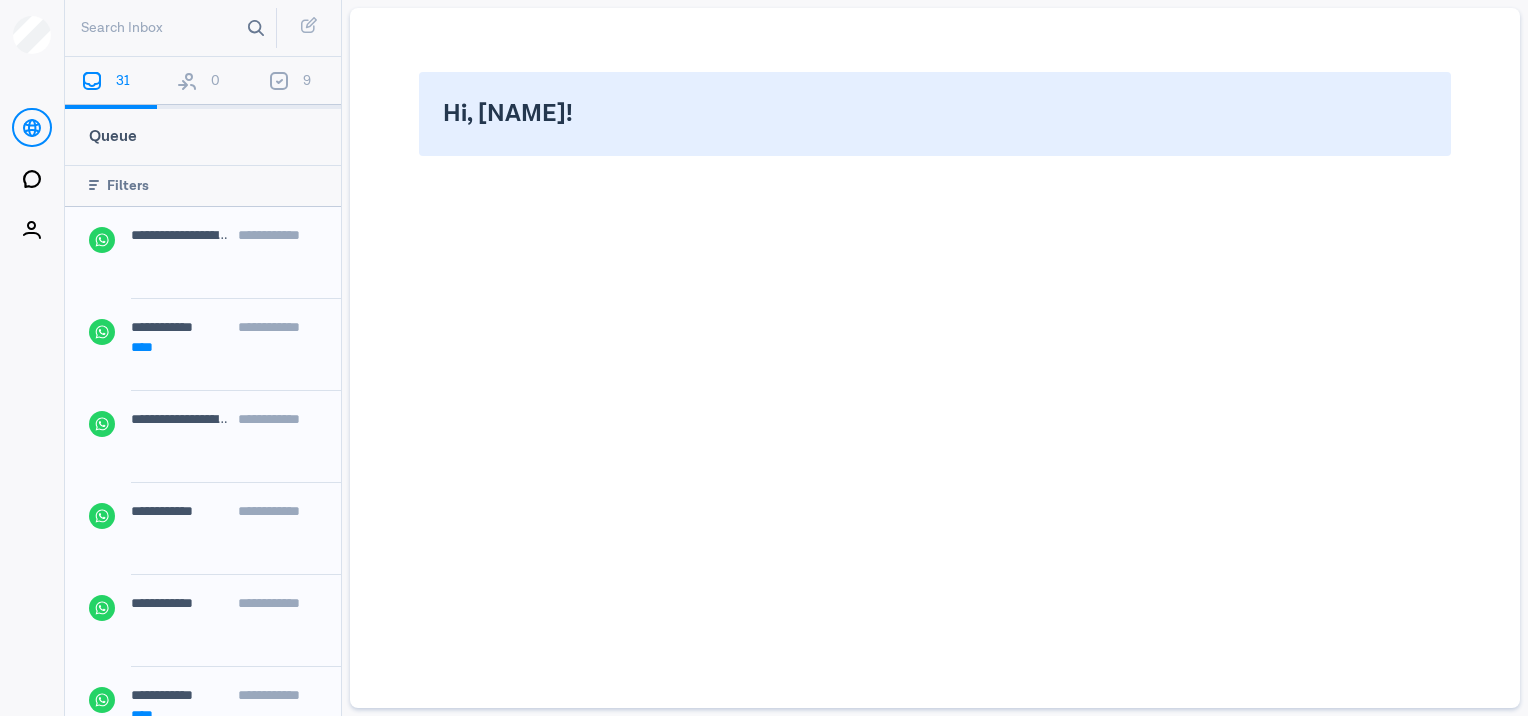 click on "Search Inbox" at bounding box center [174, 28] 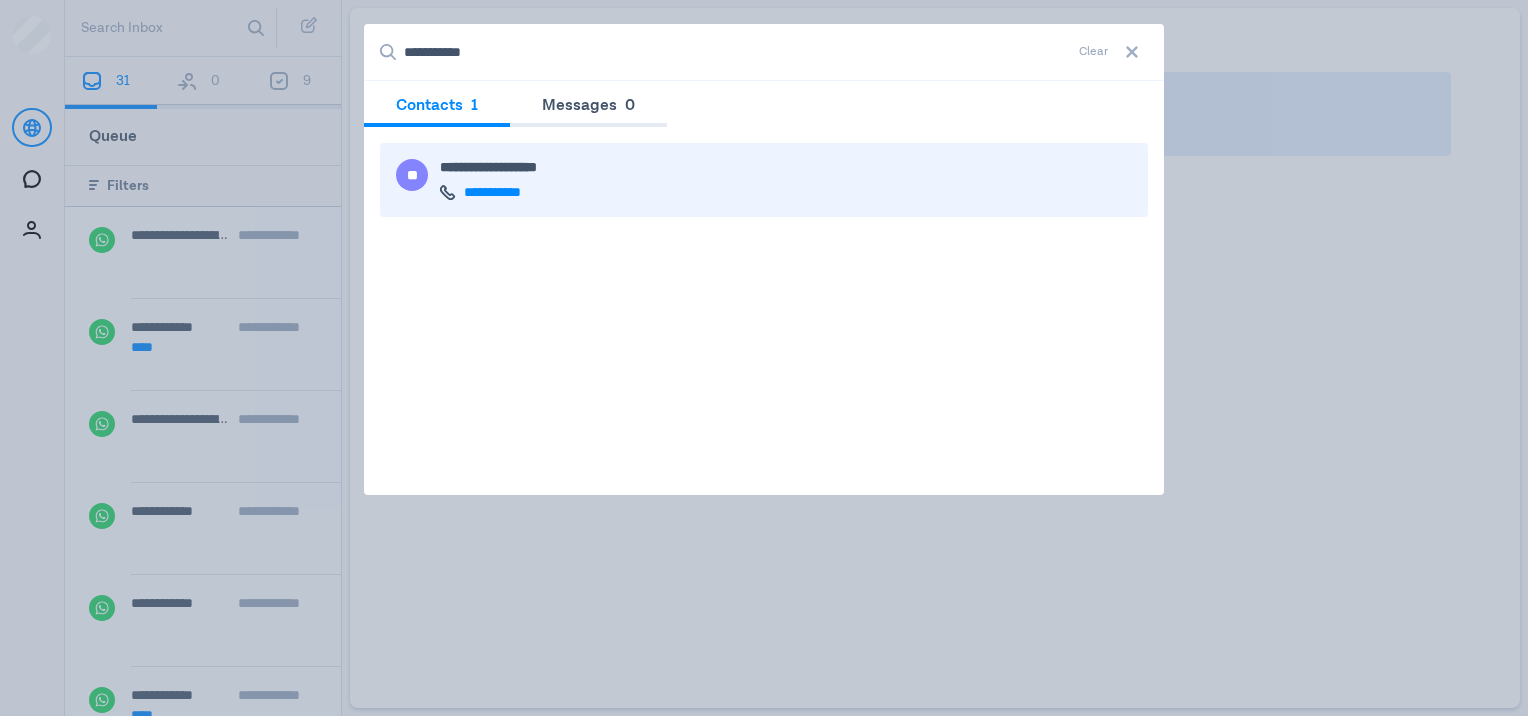 type on "**********" 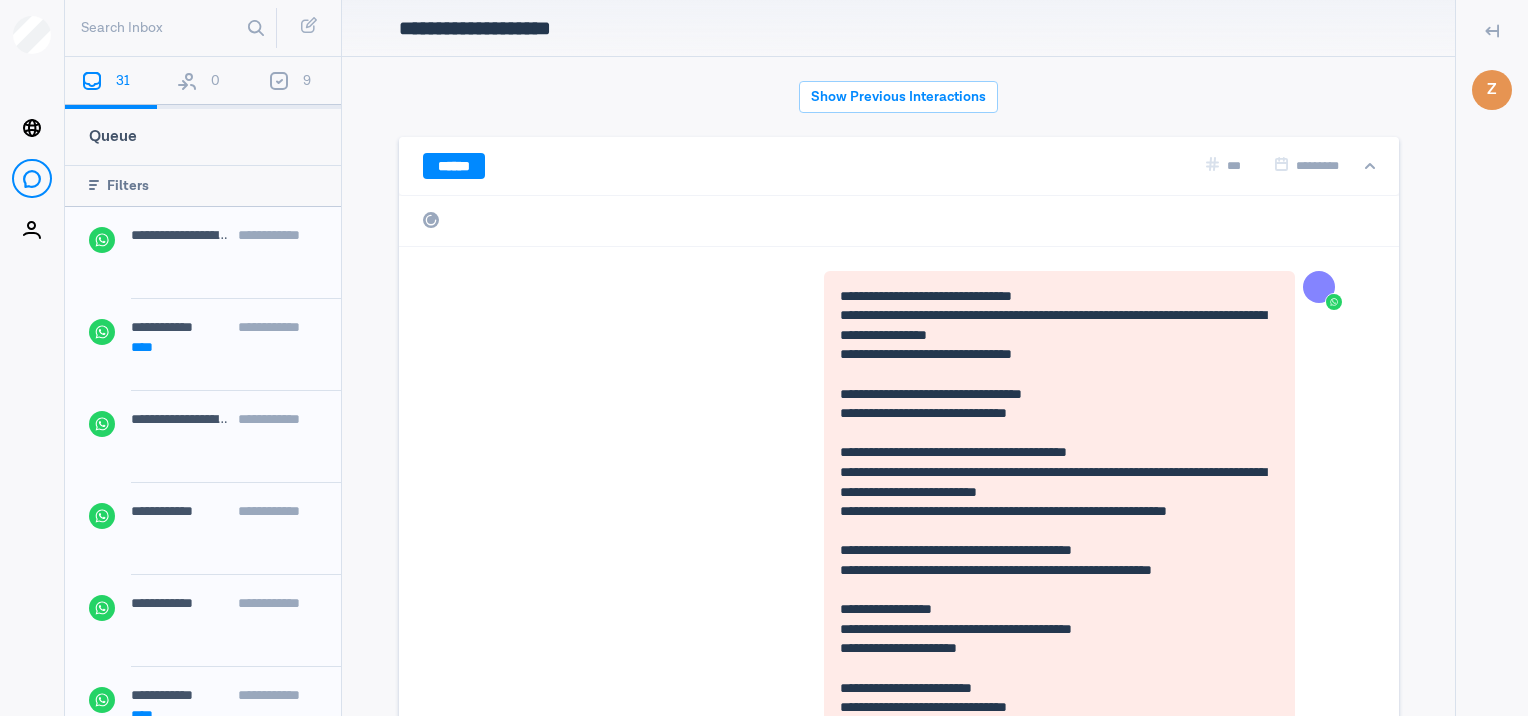 scroll, scrollTop: 79, scrollLeft: 0, axis: vertical 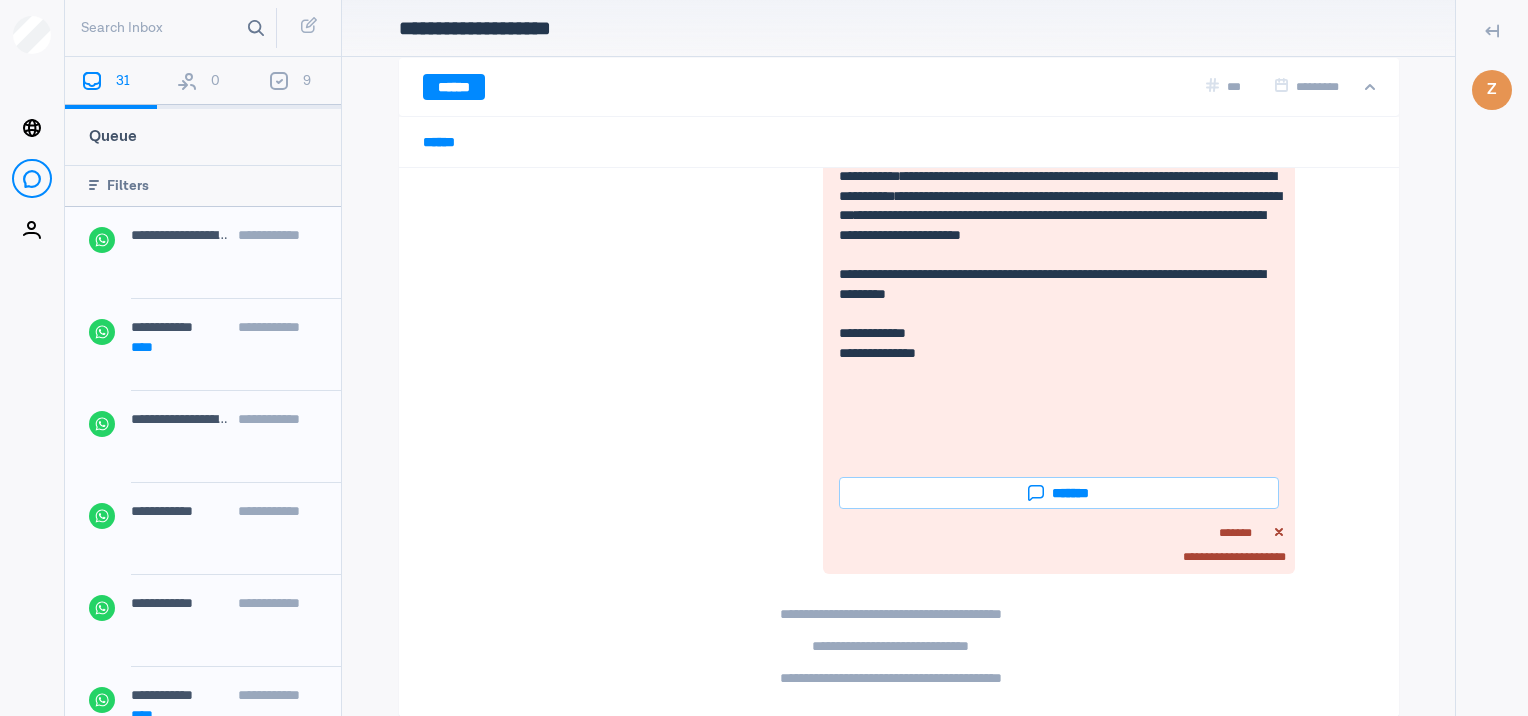 click at bounding box center (256, 28) 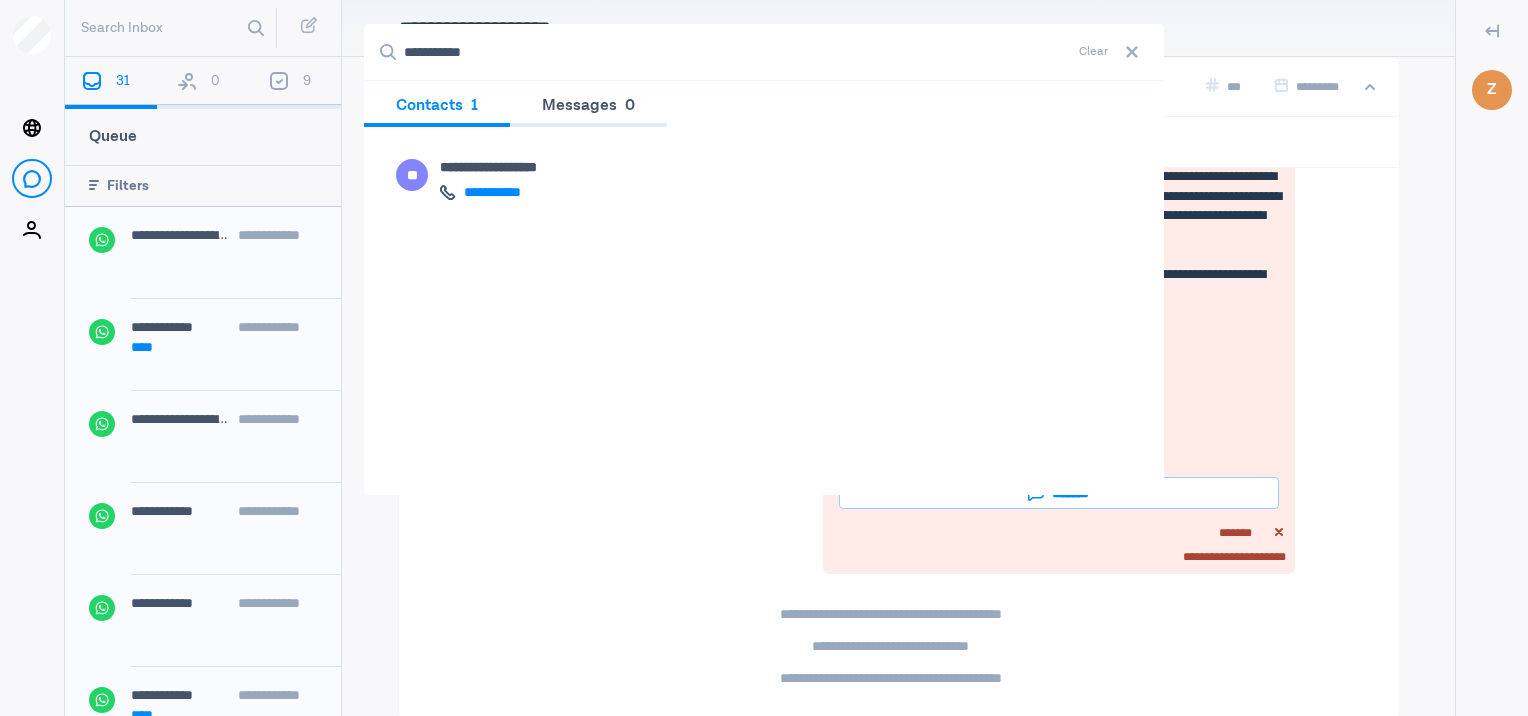 click on "**********" at bounding box center [764, 52] 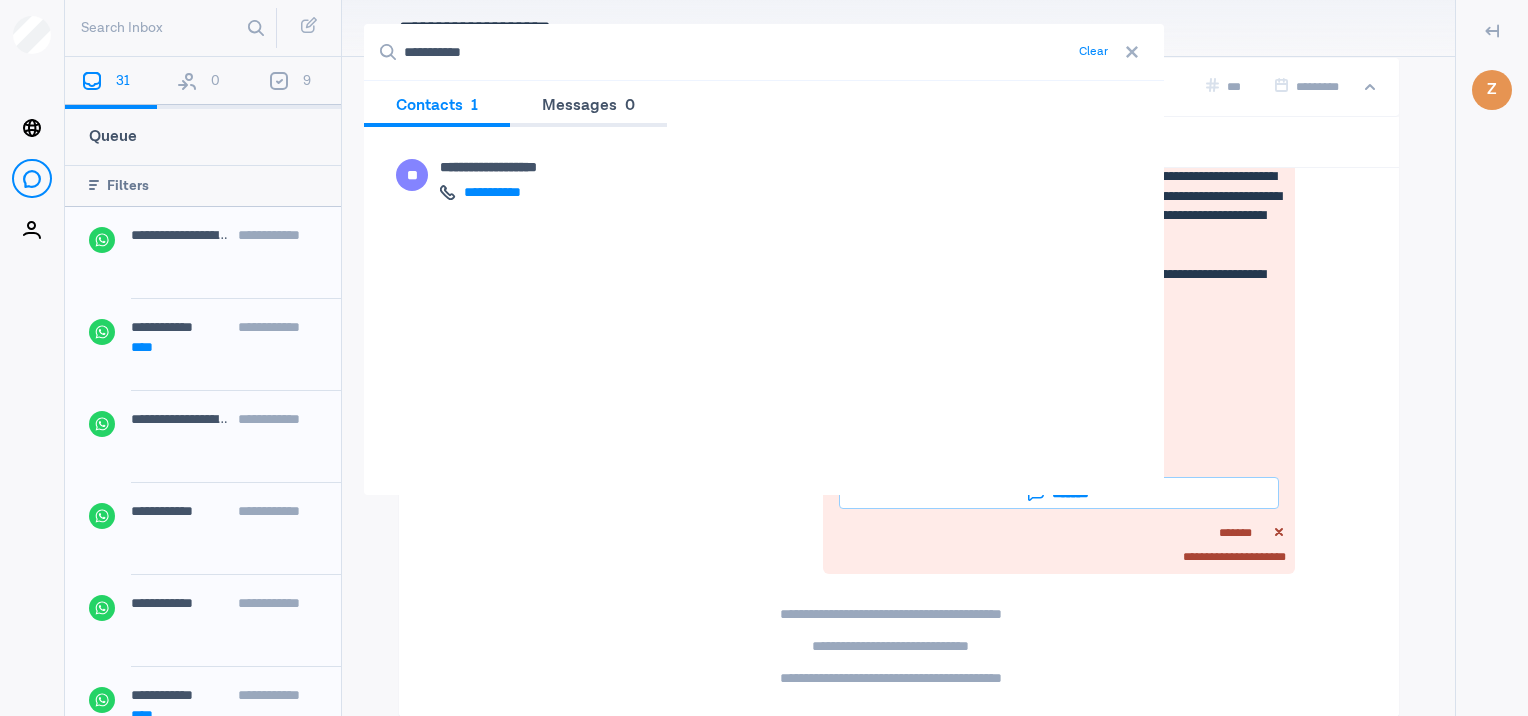 click on "Clear" at bounding box center (1093, 52) 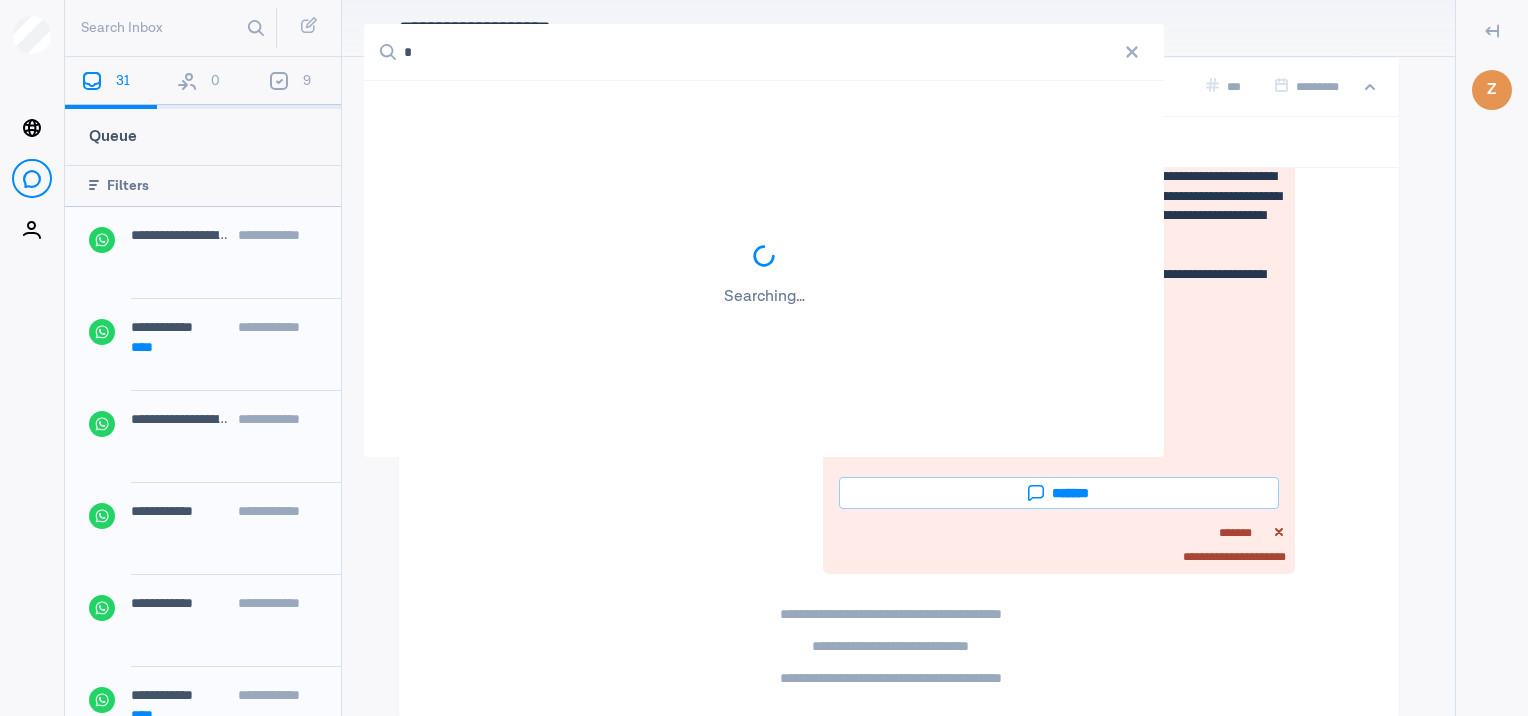 paste on "**********" 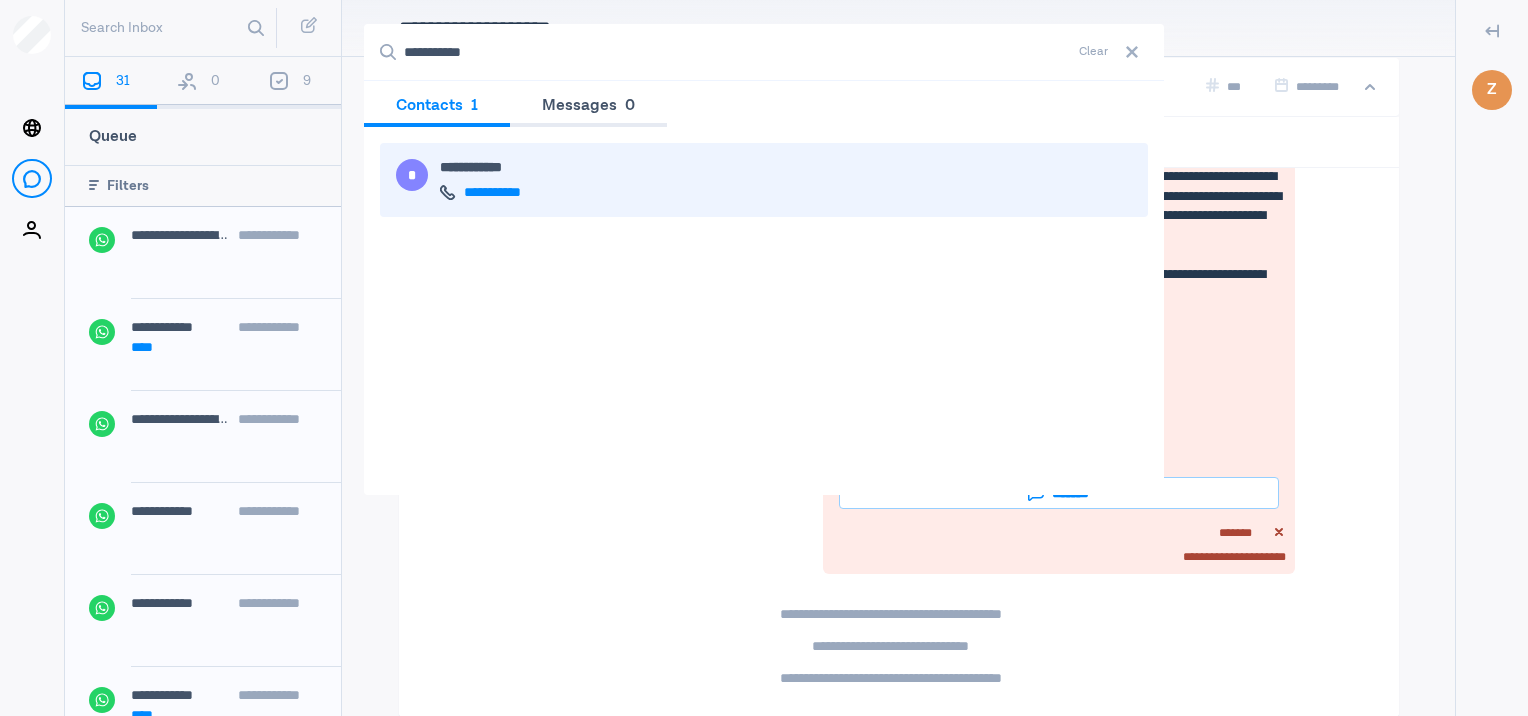 type on "**********" 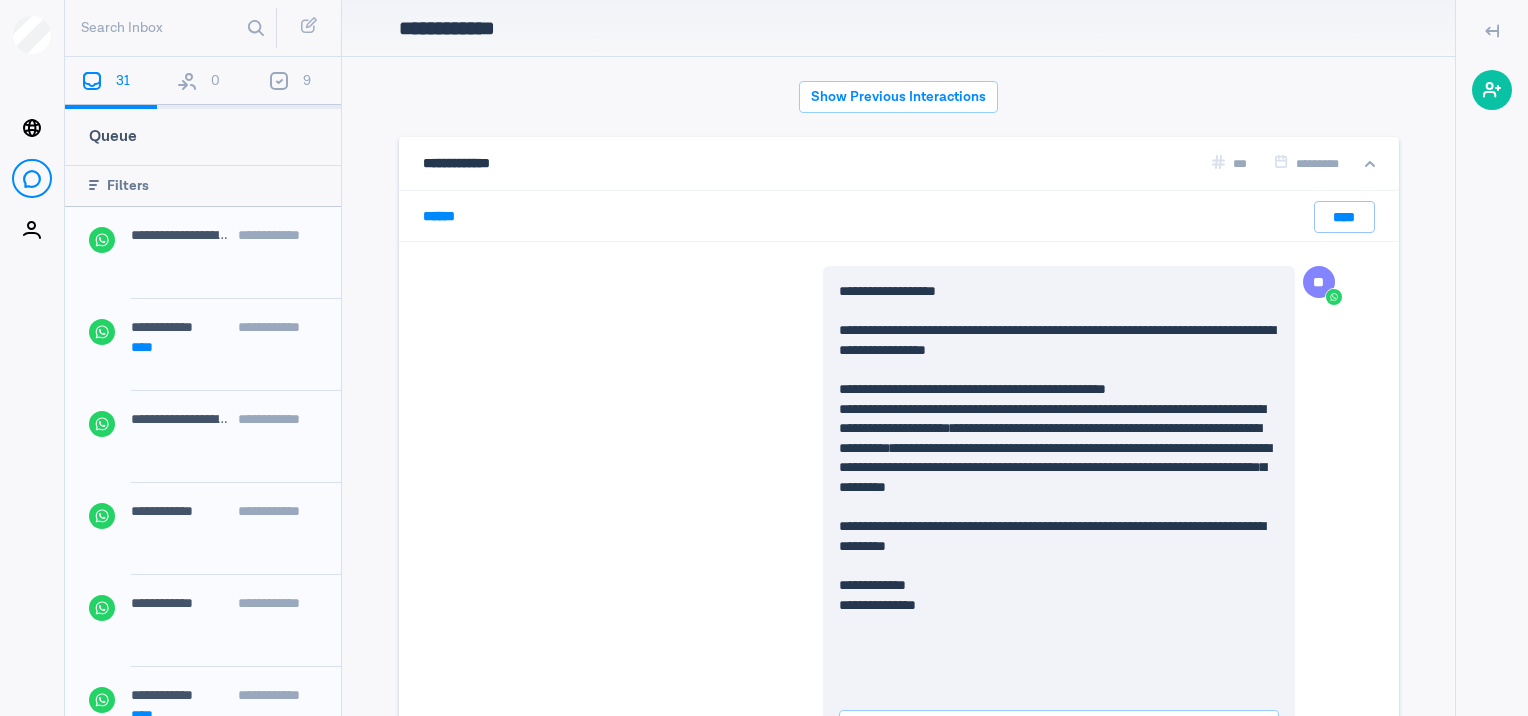 scroll, scrollTop: 218, scrollLeft: 0, axis: vertical 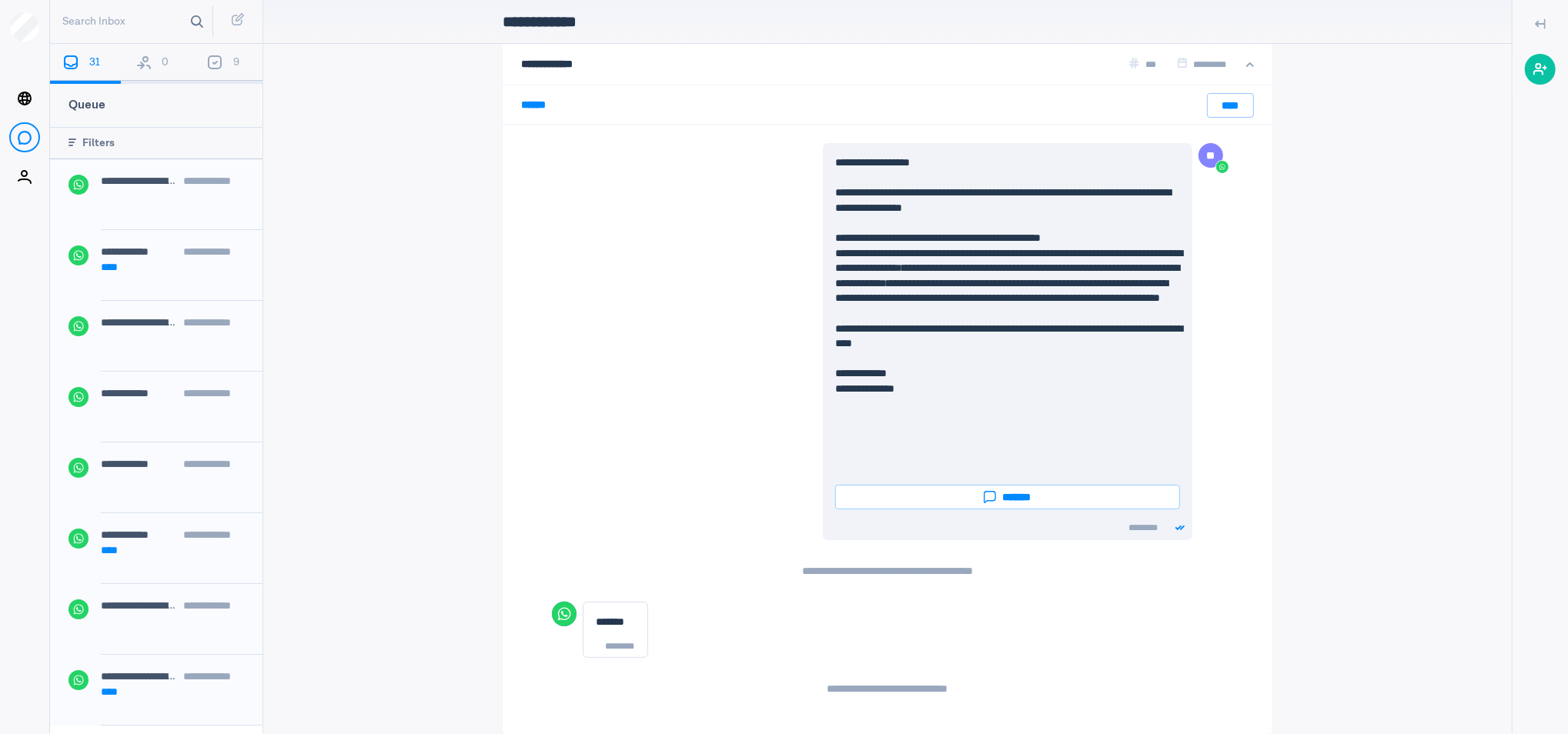 click on "Search Inbox" at bounding box center [134, 22] 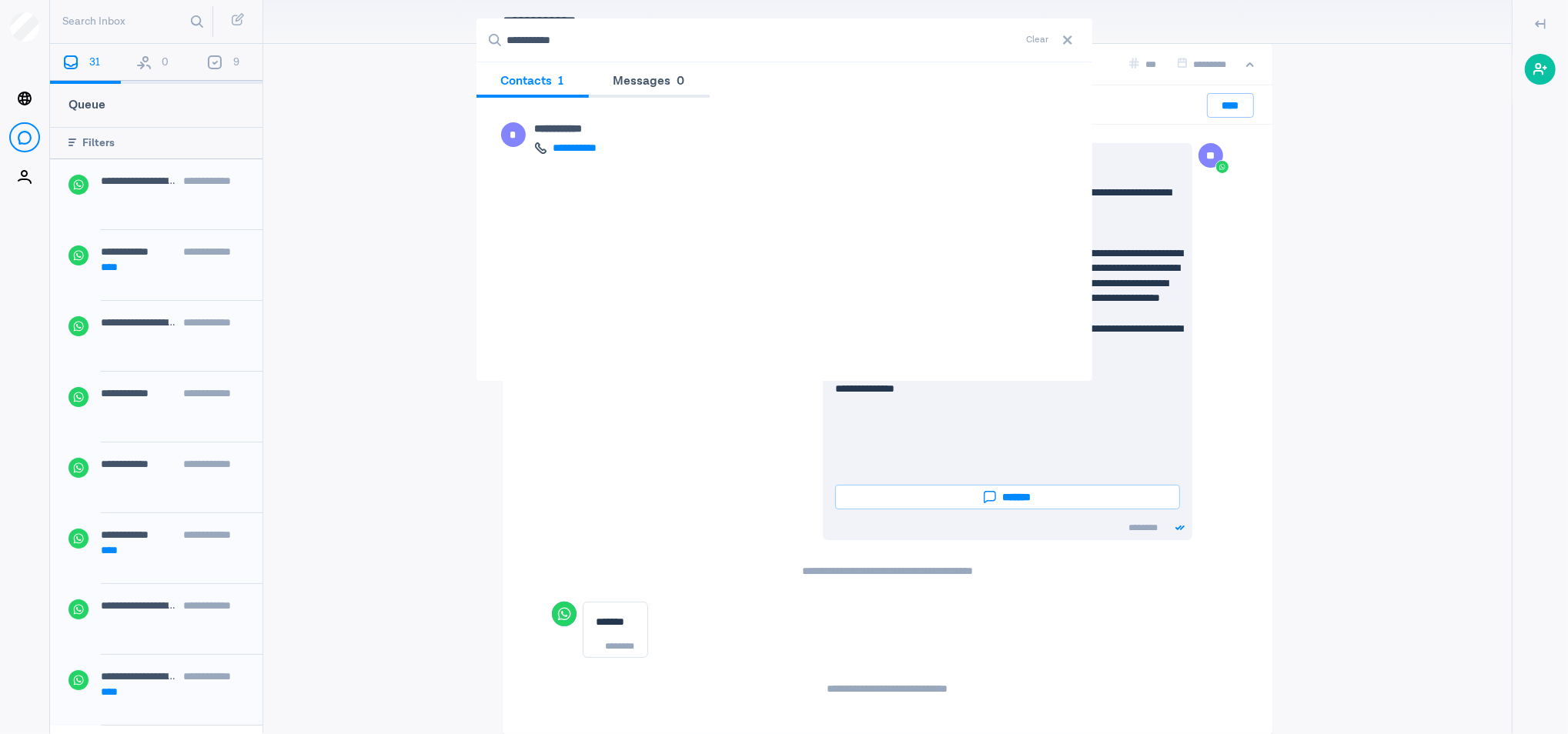 drag, startPoint x: 674, startPoint y: 46, endPoint x: 393, endPoint y: 43, distance: 281.01601 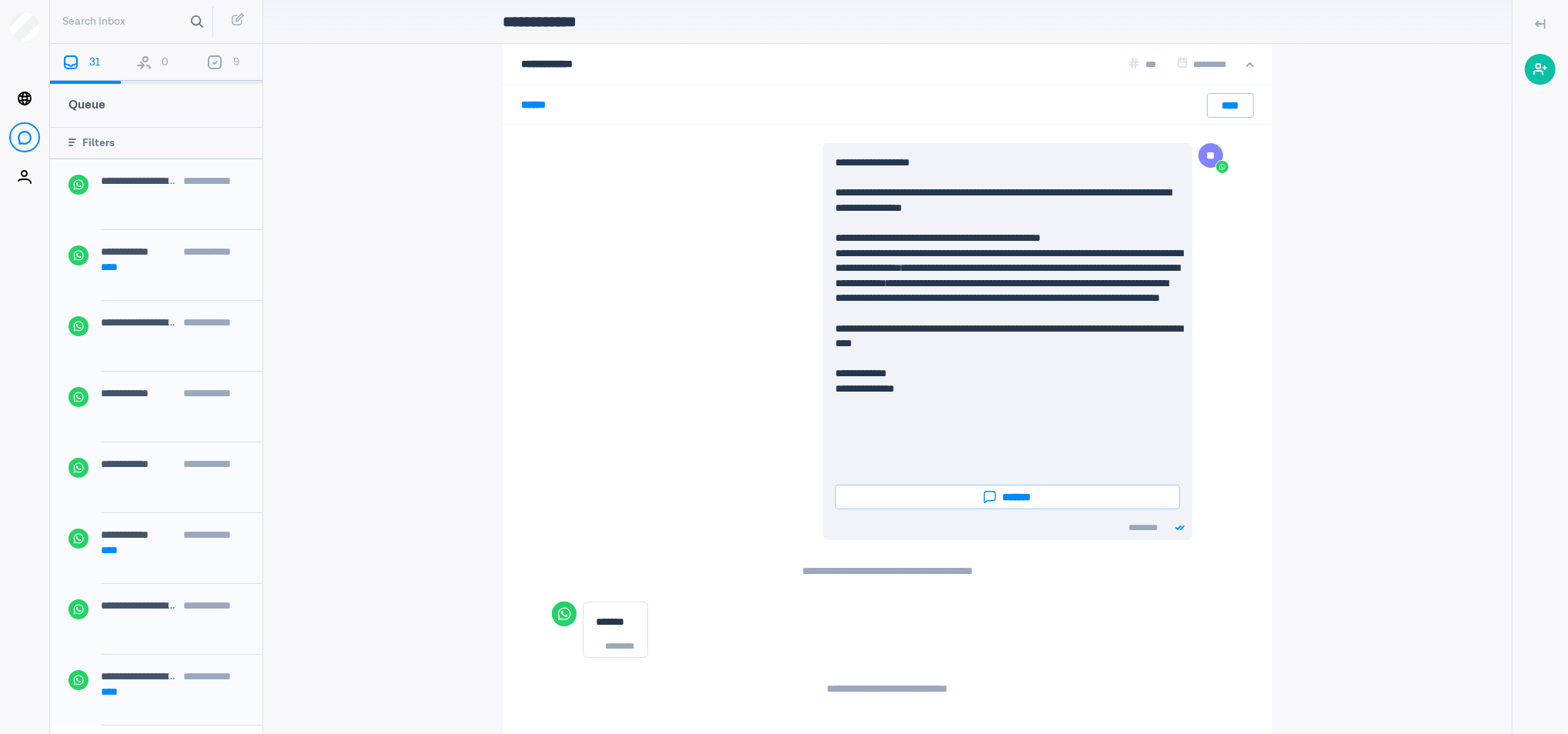 type 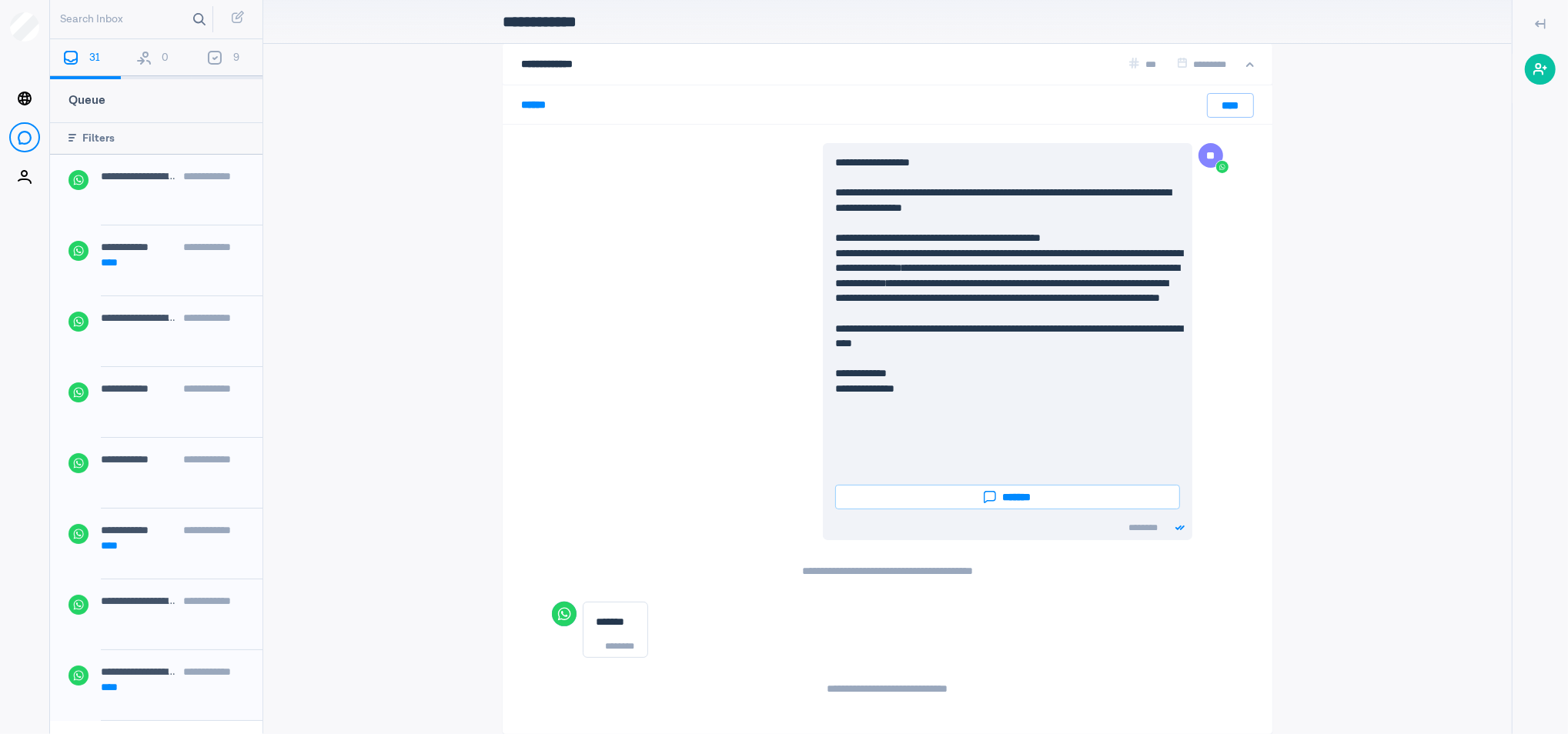 click on "Search Inbox" at bounding box center [134, 19] 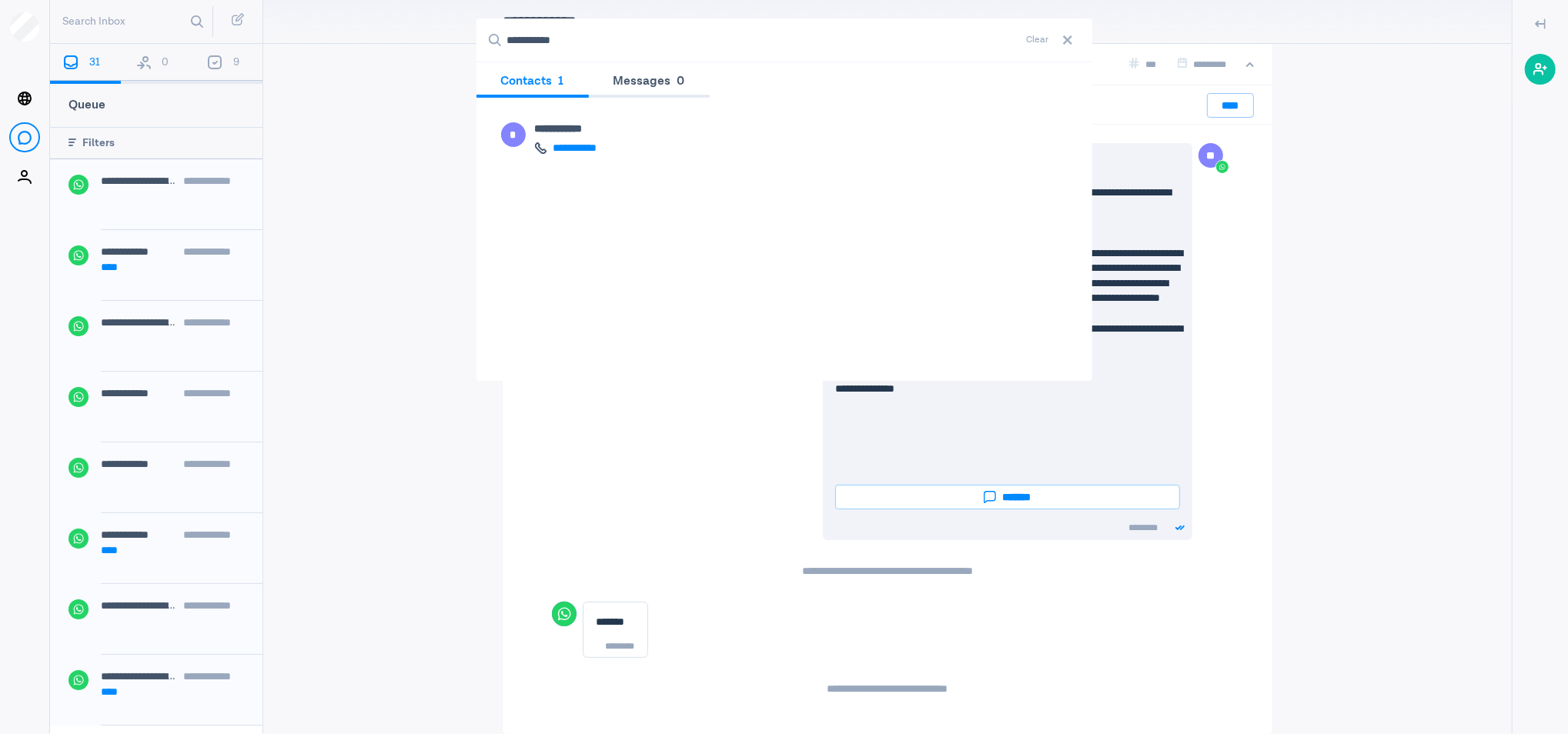 click on "**********" at bounding box center (784, 40) 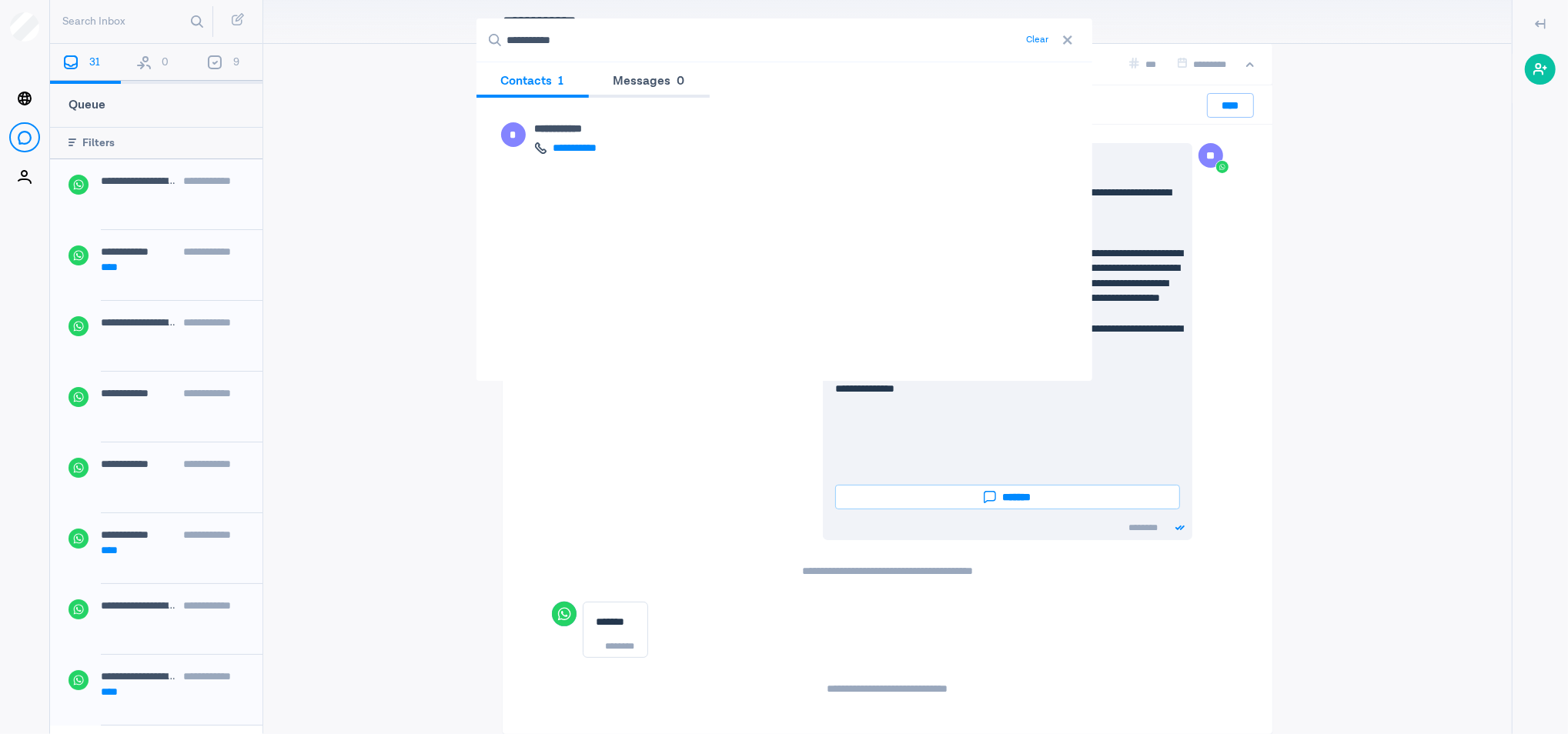 click on "Clear" at bounding box center (1038, 40) 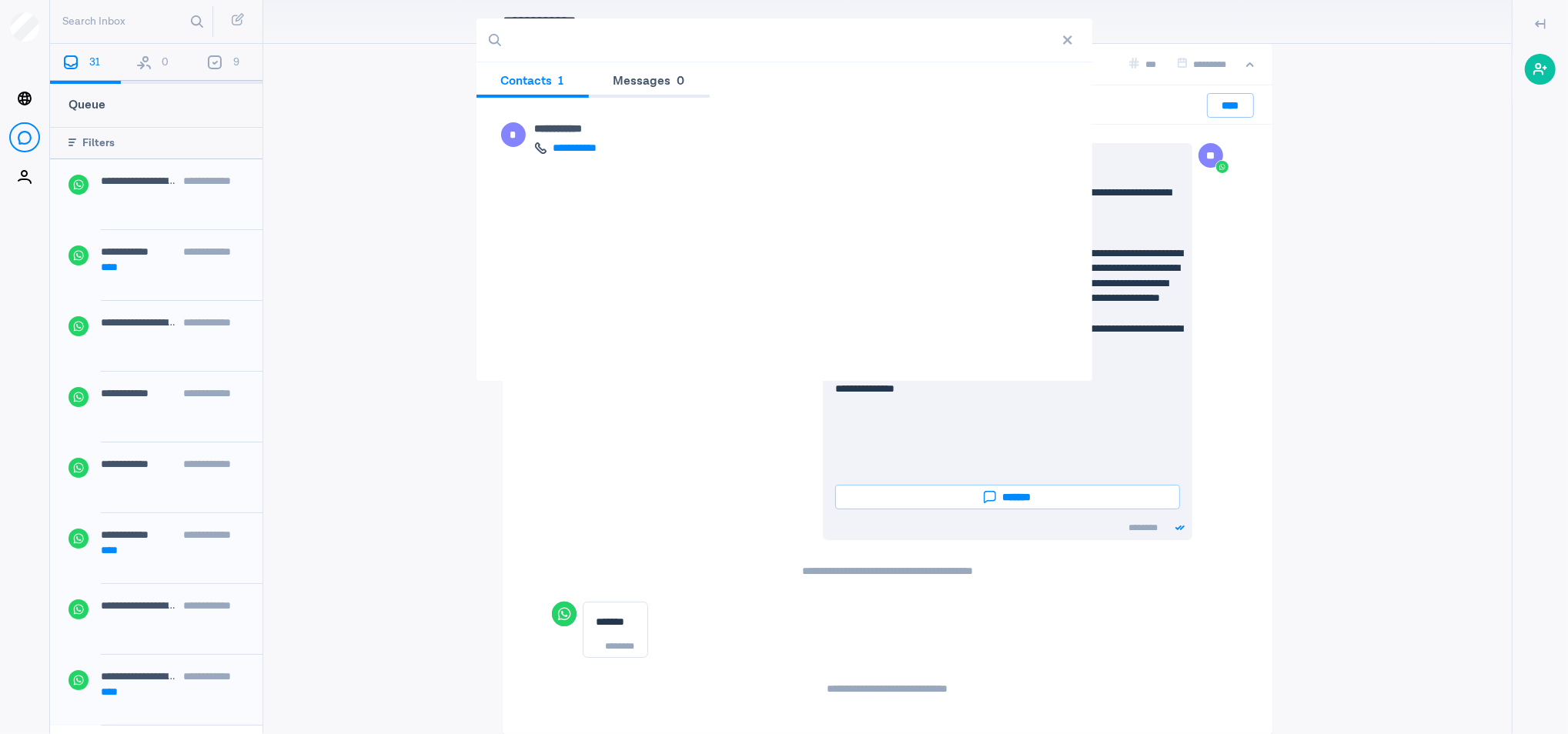 click on "Search Inbox" at bounding box center (784, 40) 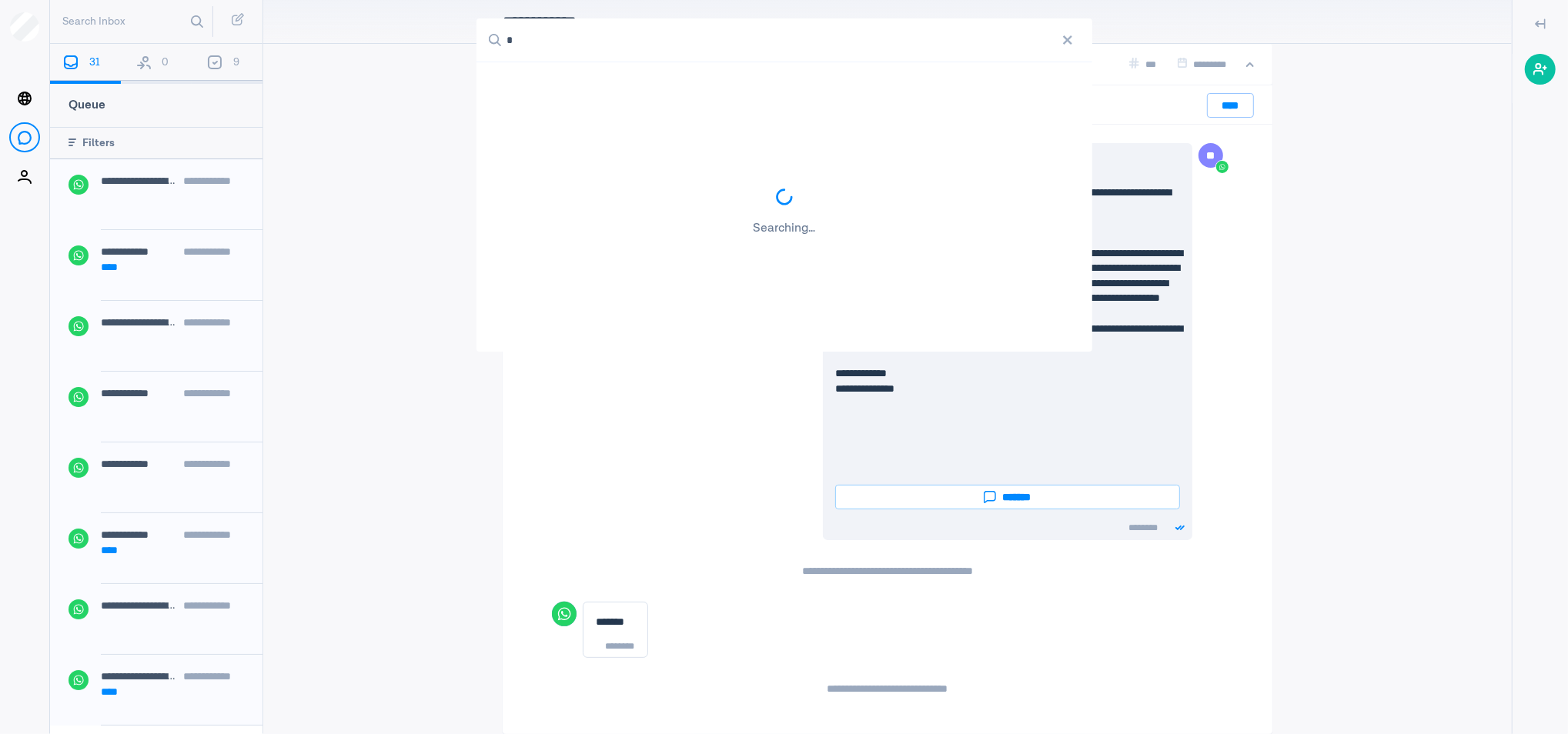 paste on "**********" 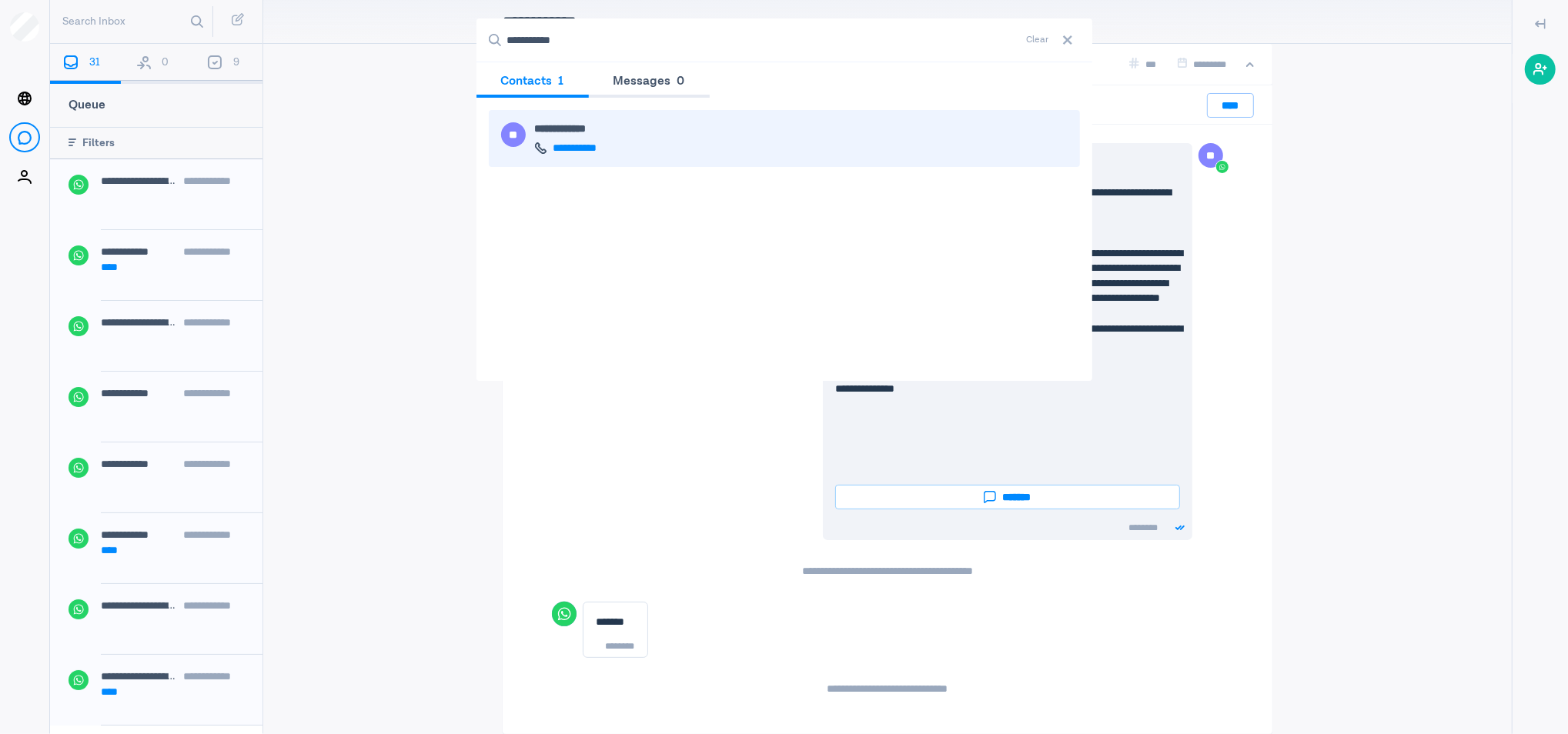 type on "**********" 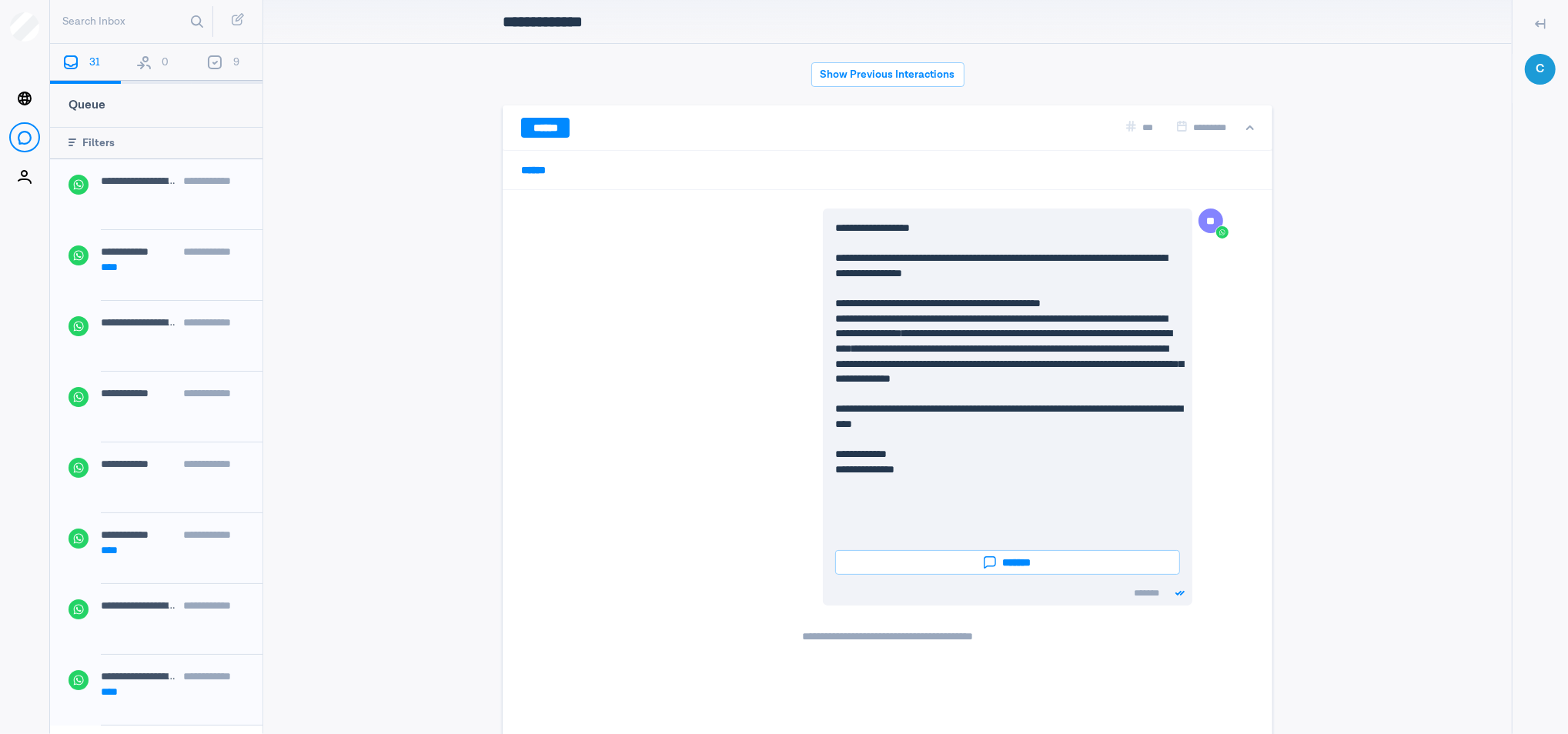 scroll, scrollTop: 62, scrollLeft: 0, axis: vertical 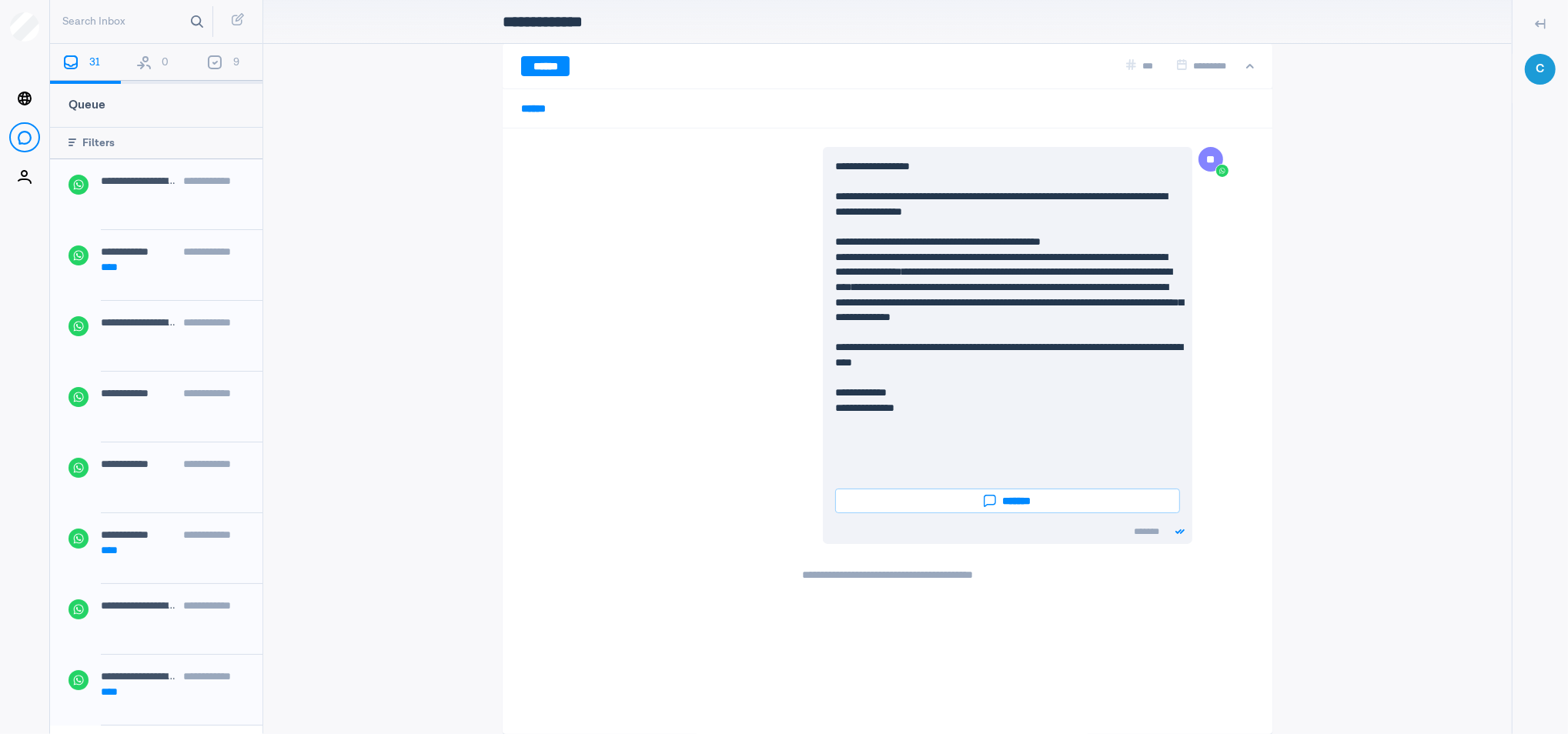 click on "Search Inbox" at bounding box center (134, 22) 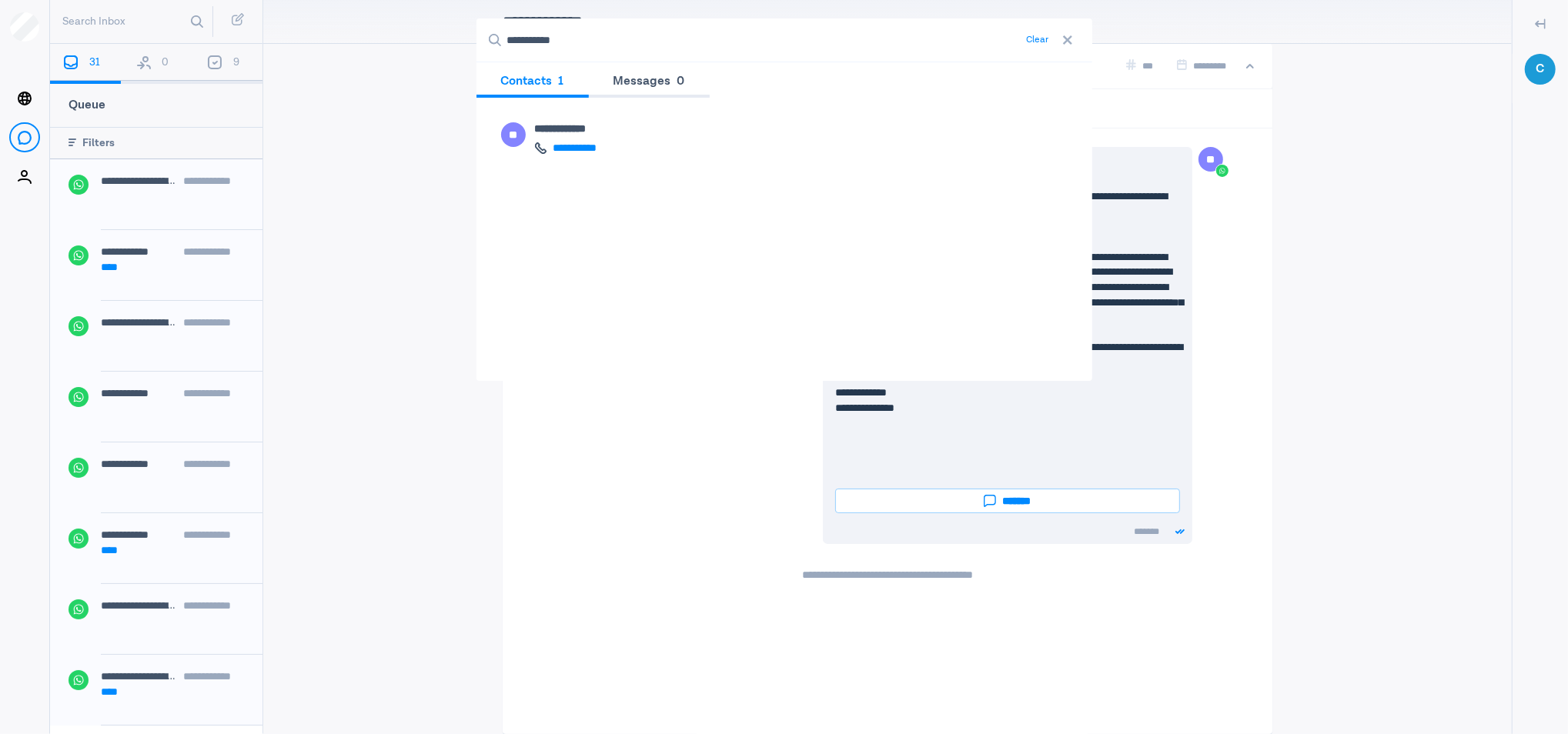 click on "Clear" at bounding box center (1038, 40) 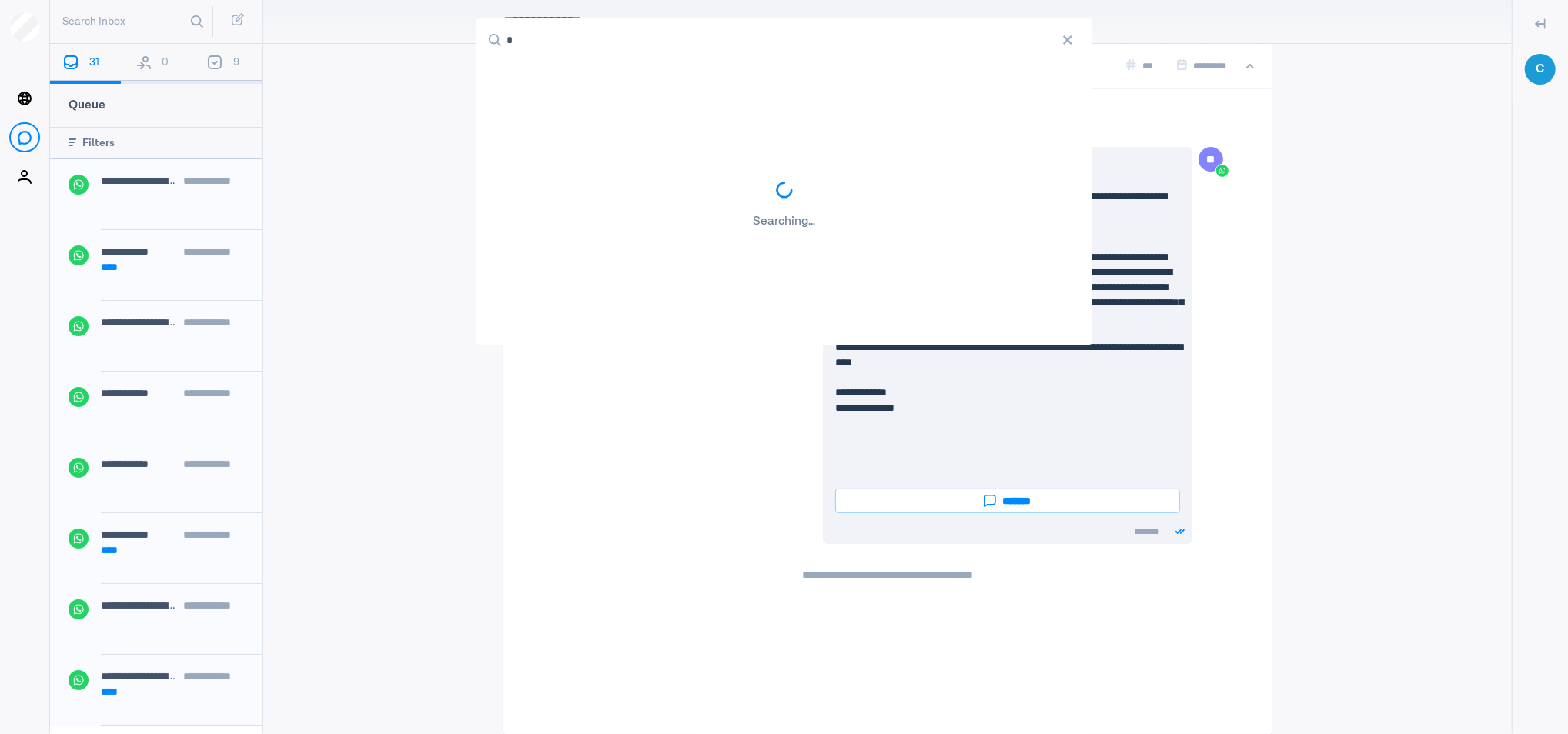 paste on "**********" 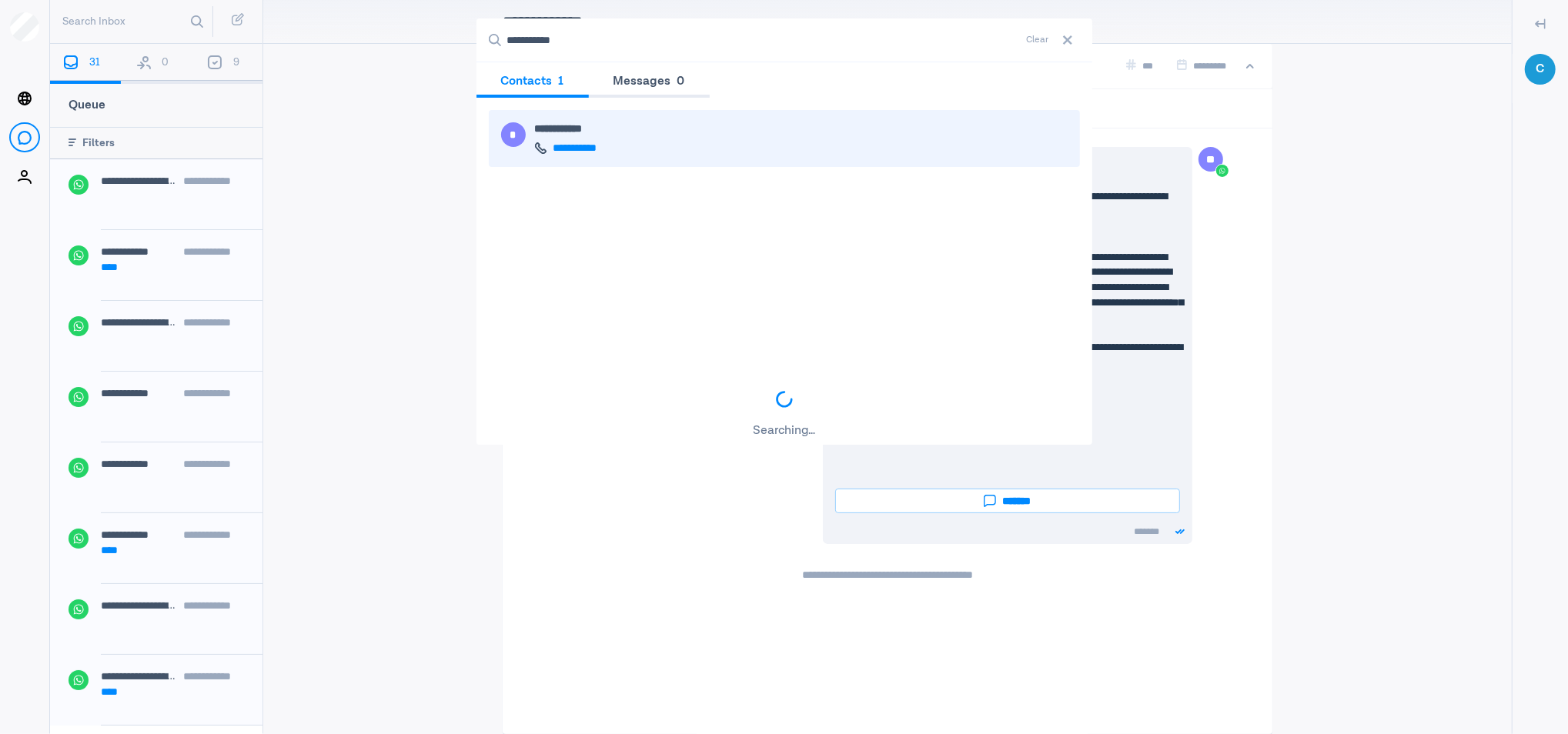 type on "**********" 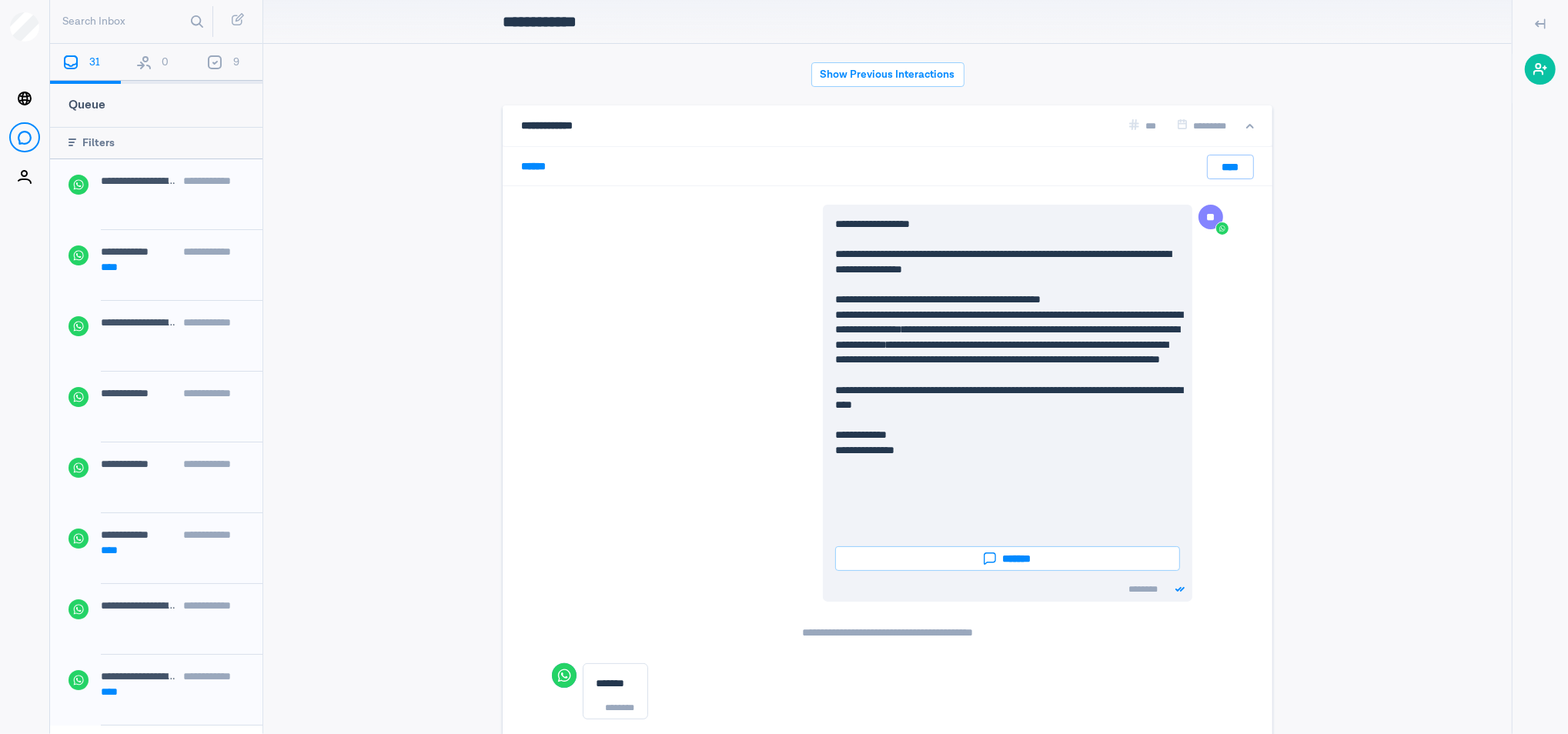 scroll, scrollTop: 62, scrollLeft: 0, axis: vertical 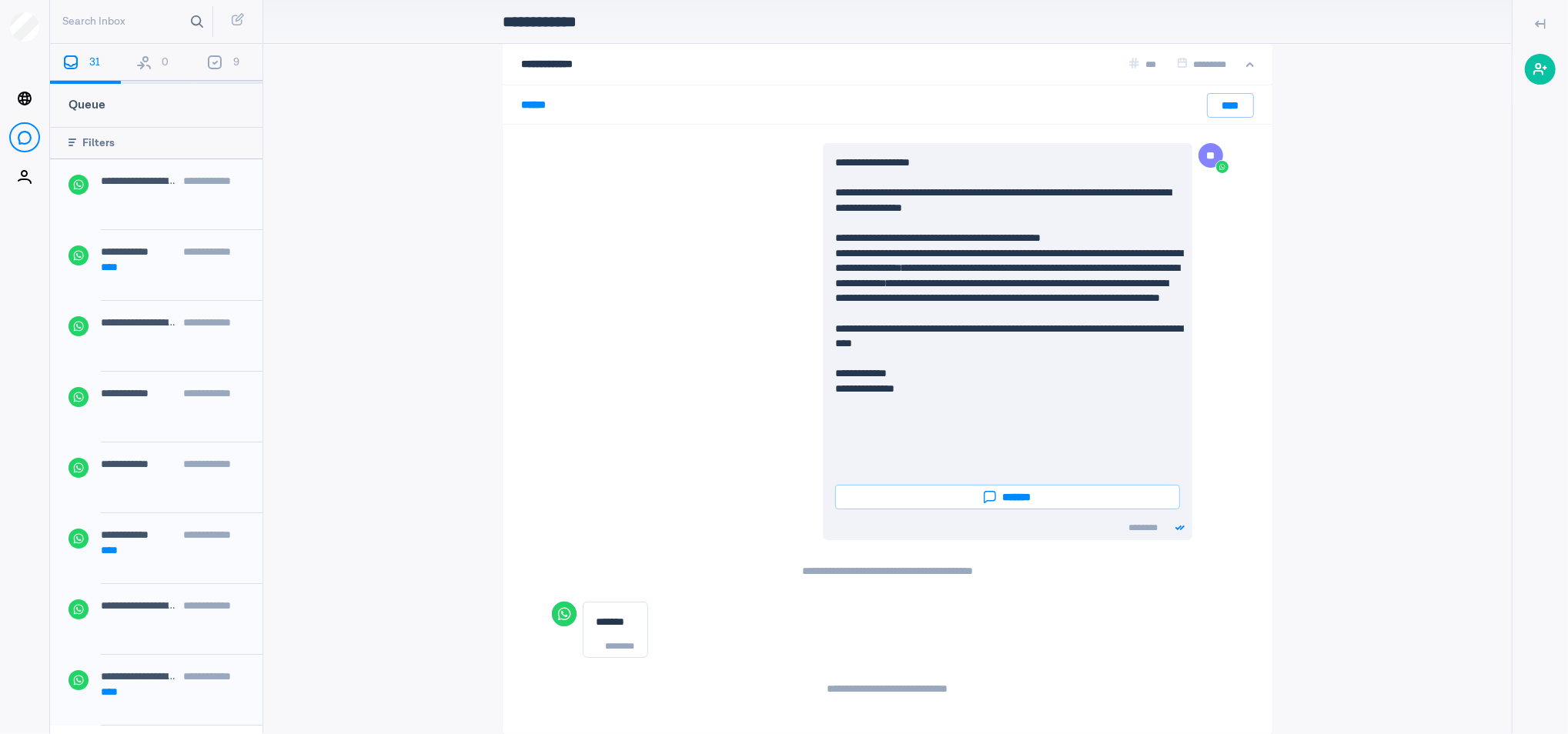 click on "Search Inbox" at bounding box center (134, 22) 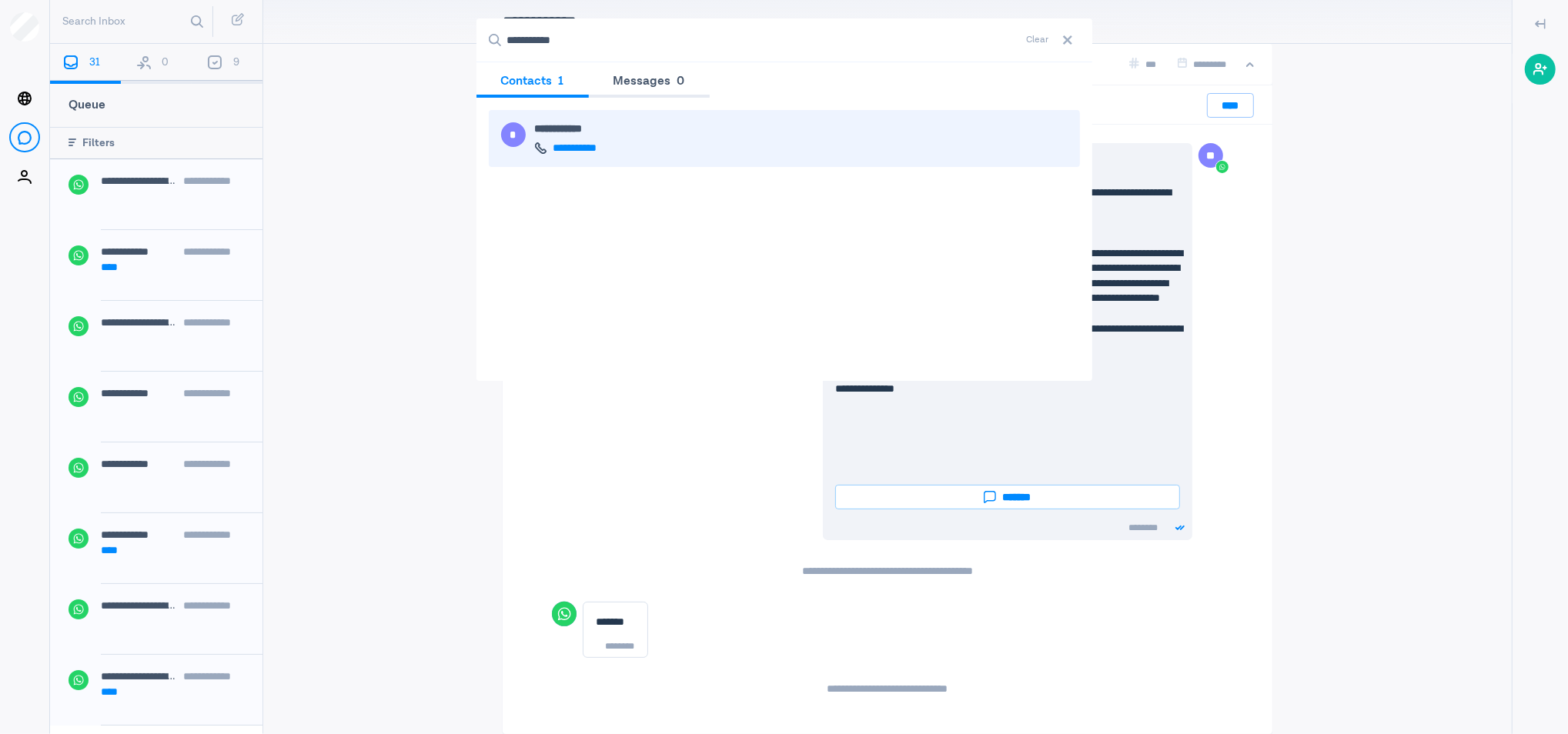type on "**********" 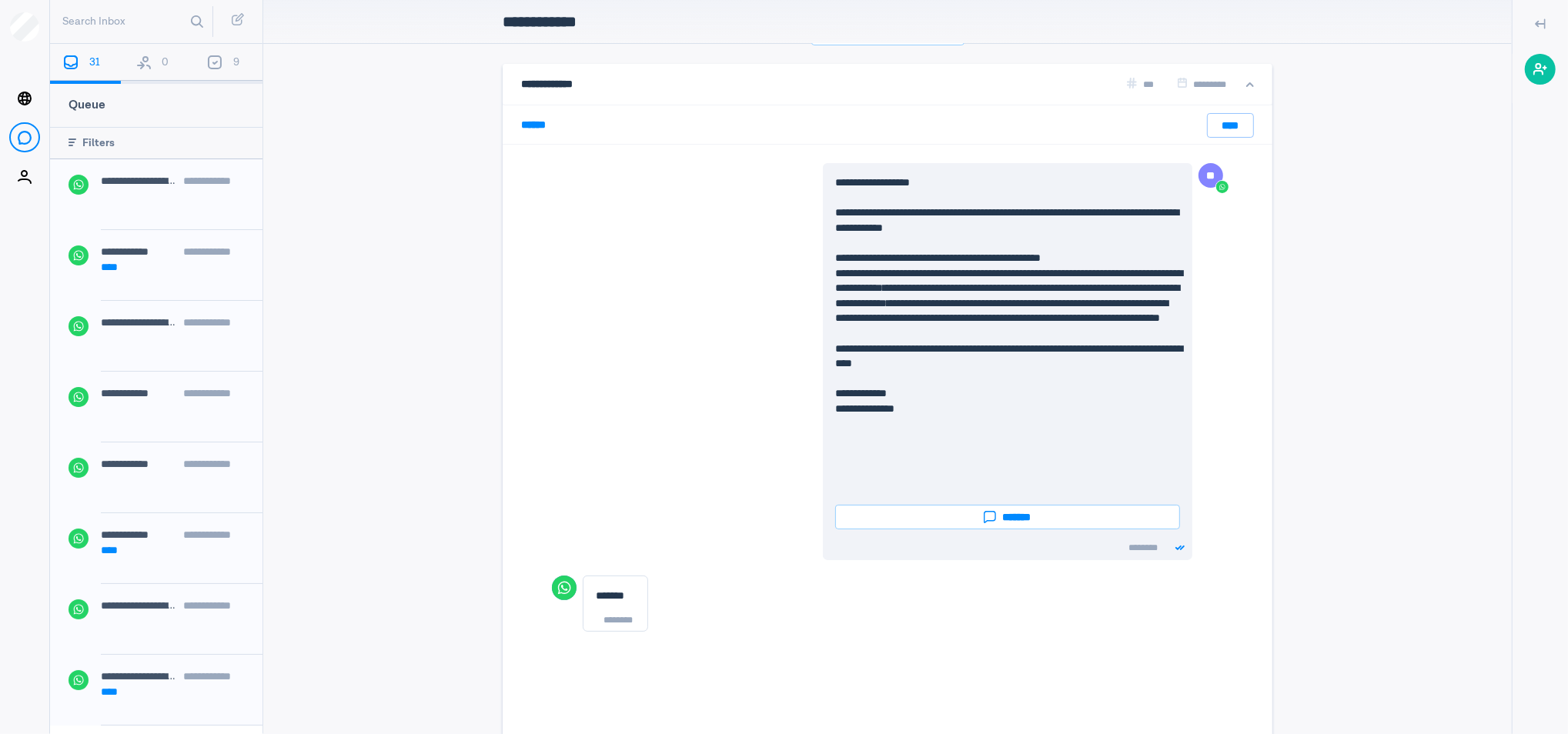 scroll, scrollTop: 62, scrollLeft: 0, axis: vertical 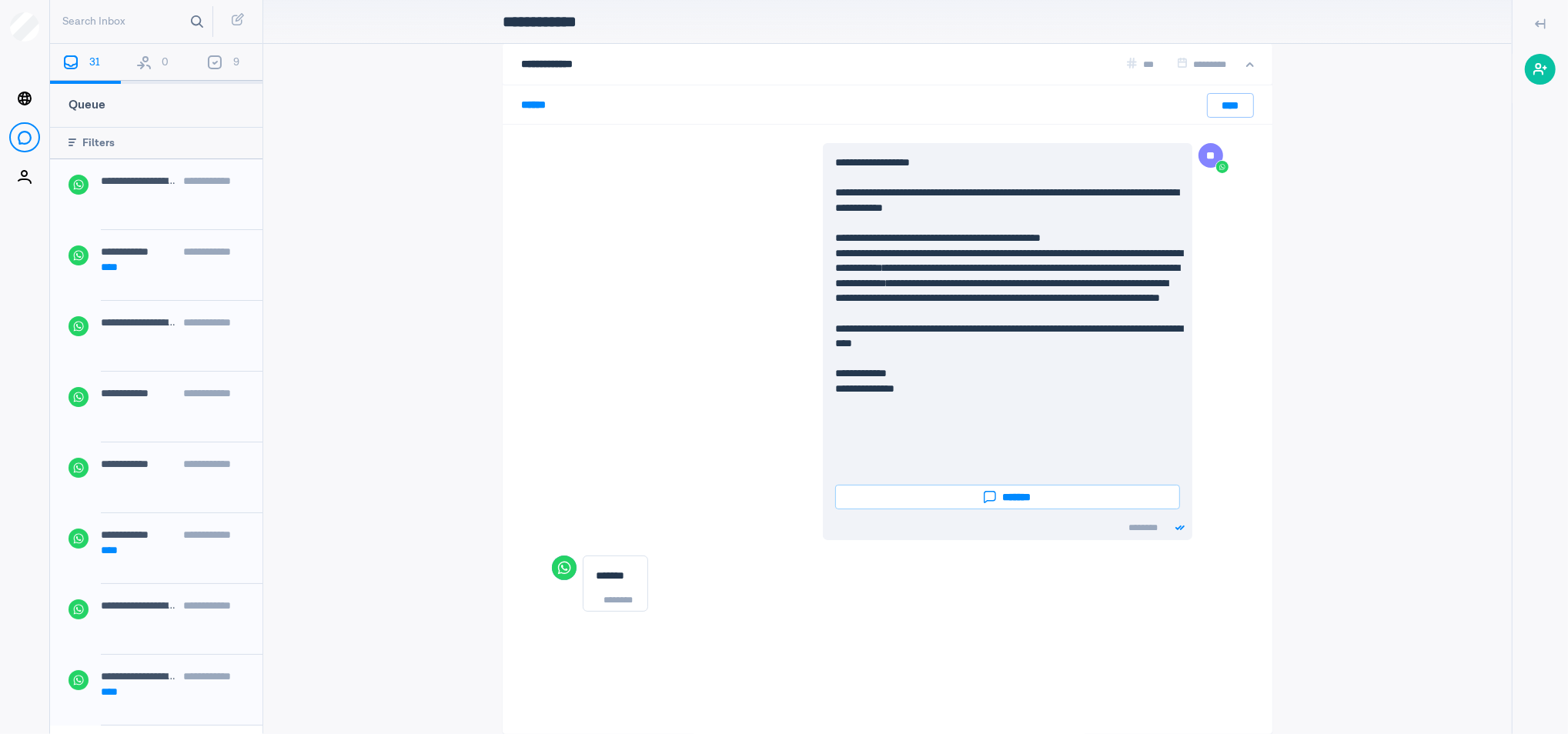 click on "Search Inbox" at bounding box center [134, 22] 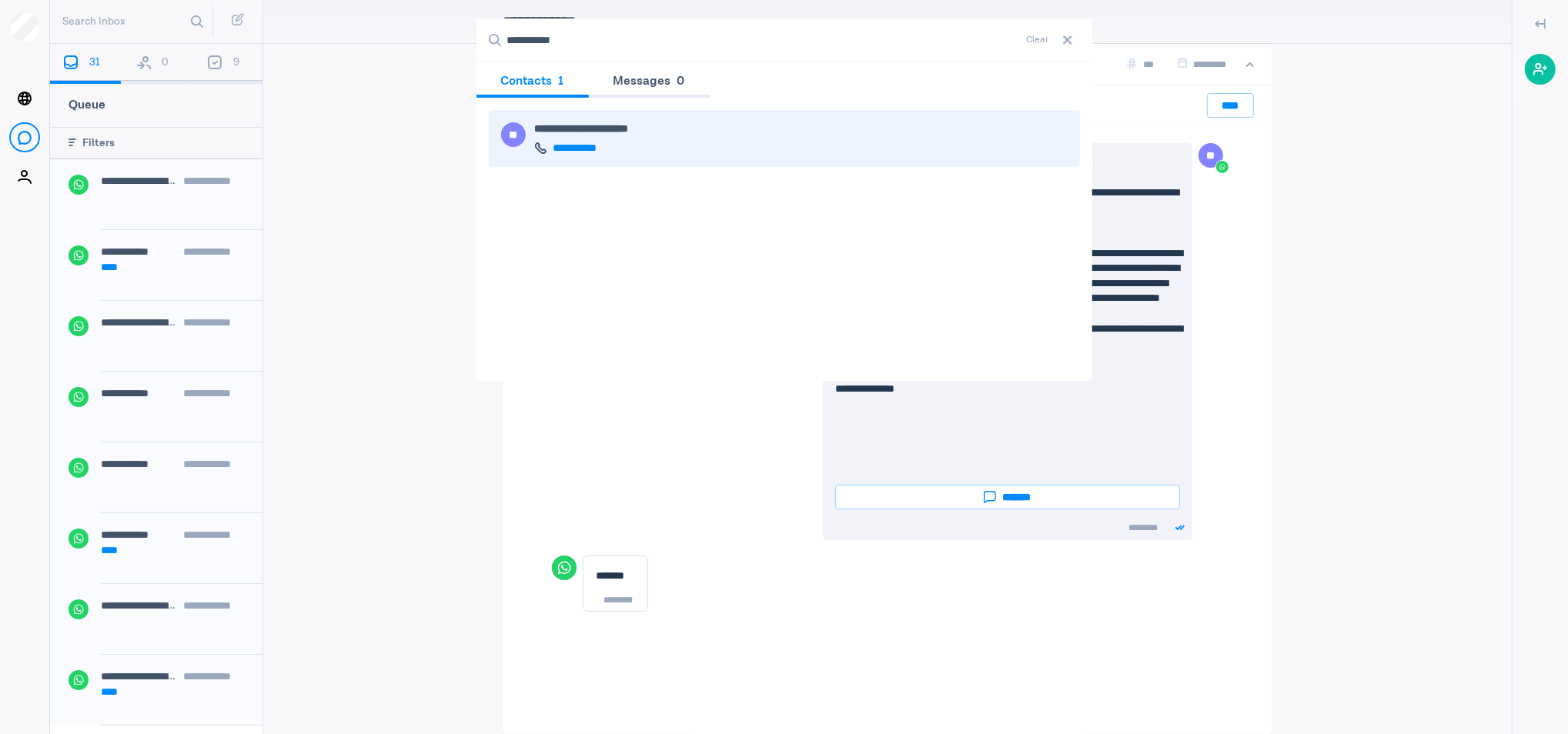 type on "**********" 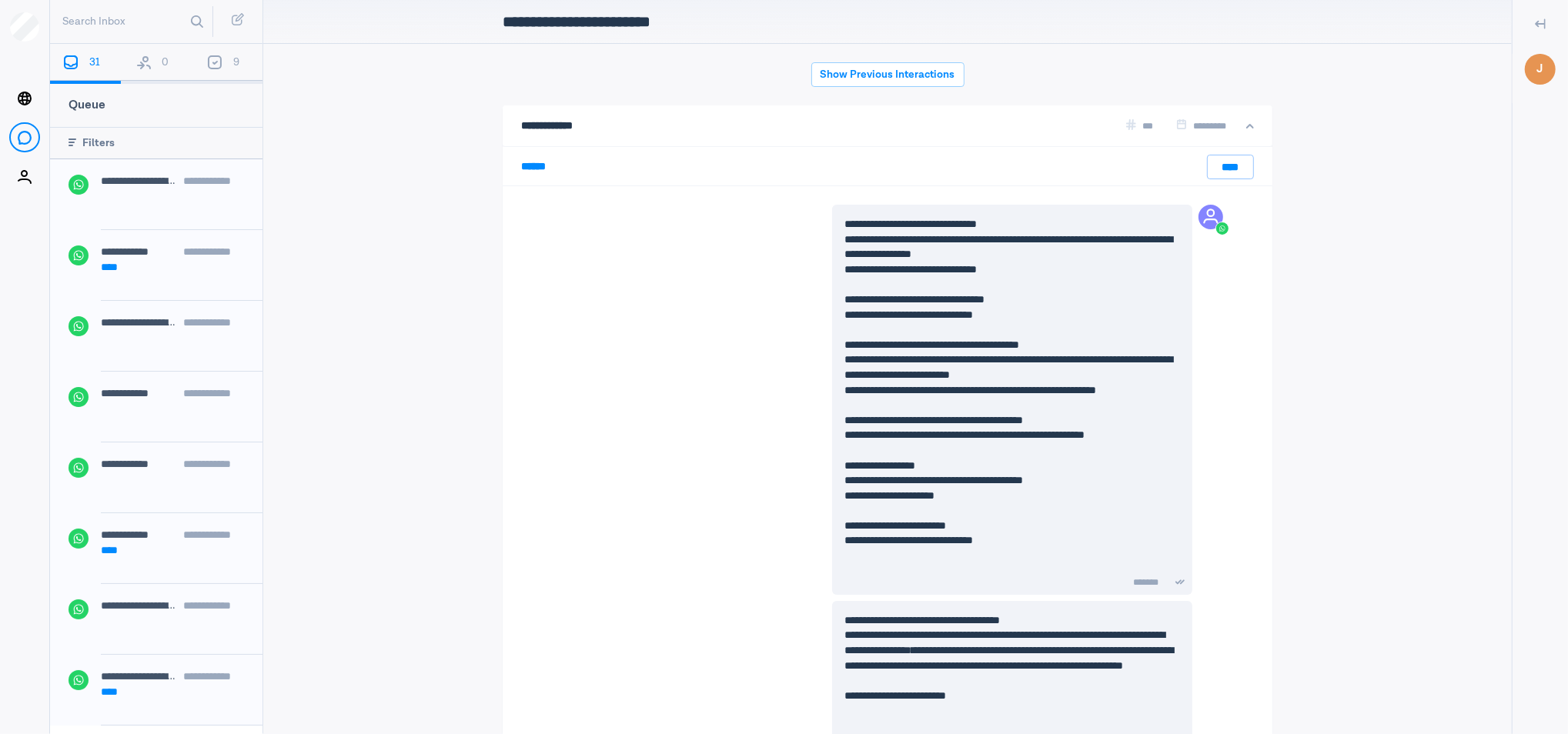 scroll, scrollTop: 62, scrollLeft: 0, axis: vertical 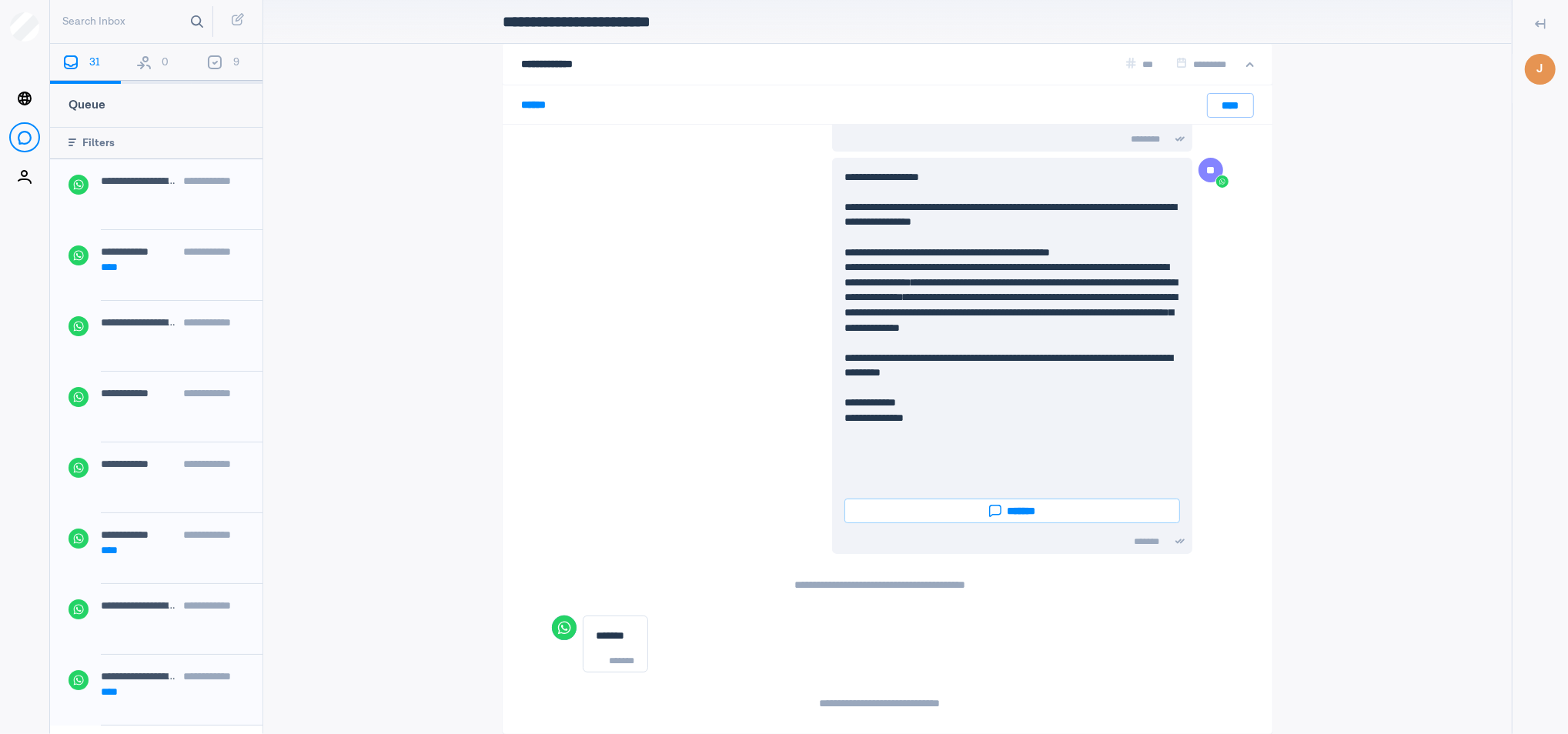 click at bounding box center (197, 22) 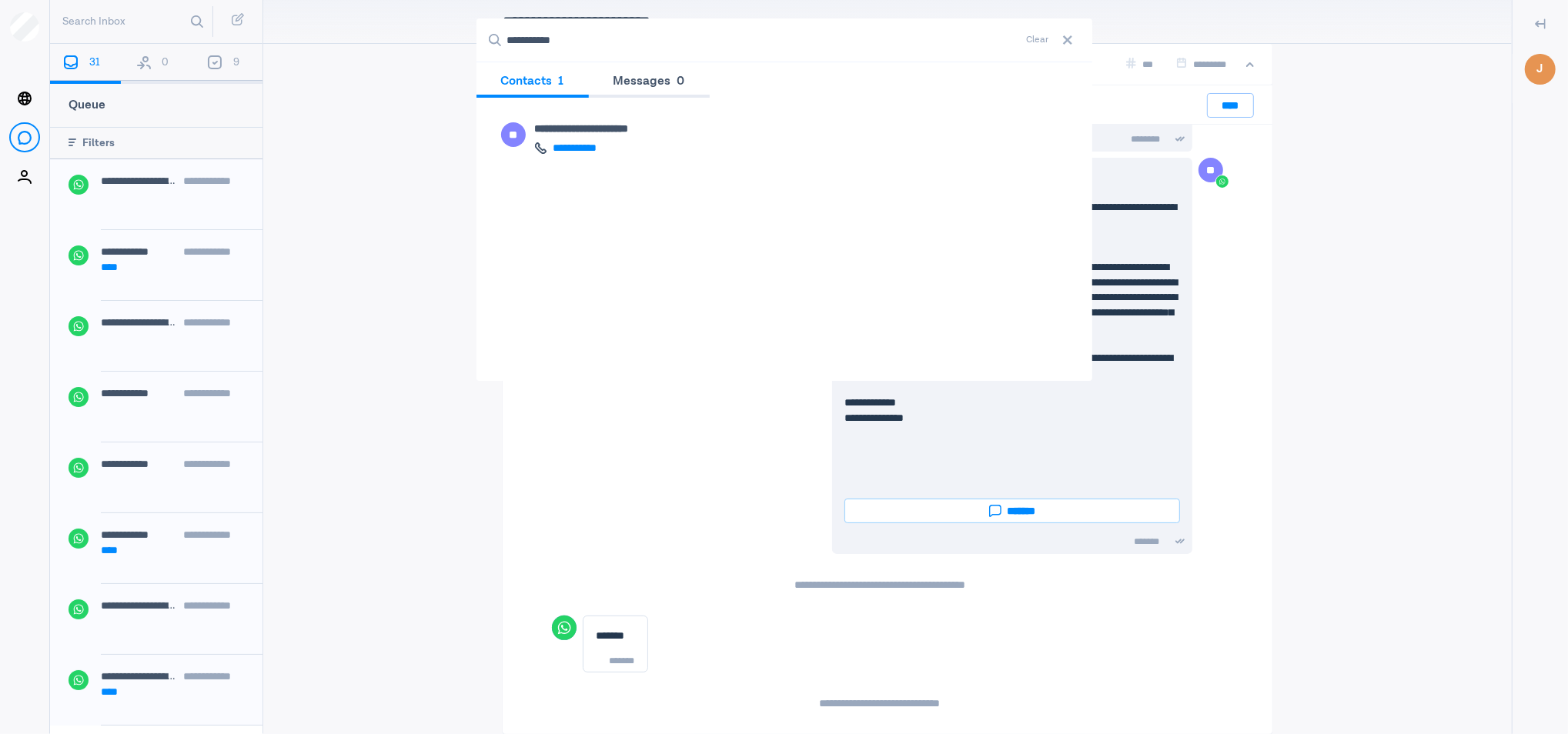 drag, startPoint x: 766, startPoint y: 48, endPoint x: 448, endPoint y: 47, distance: 318.00157 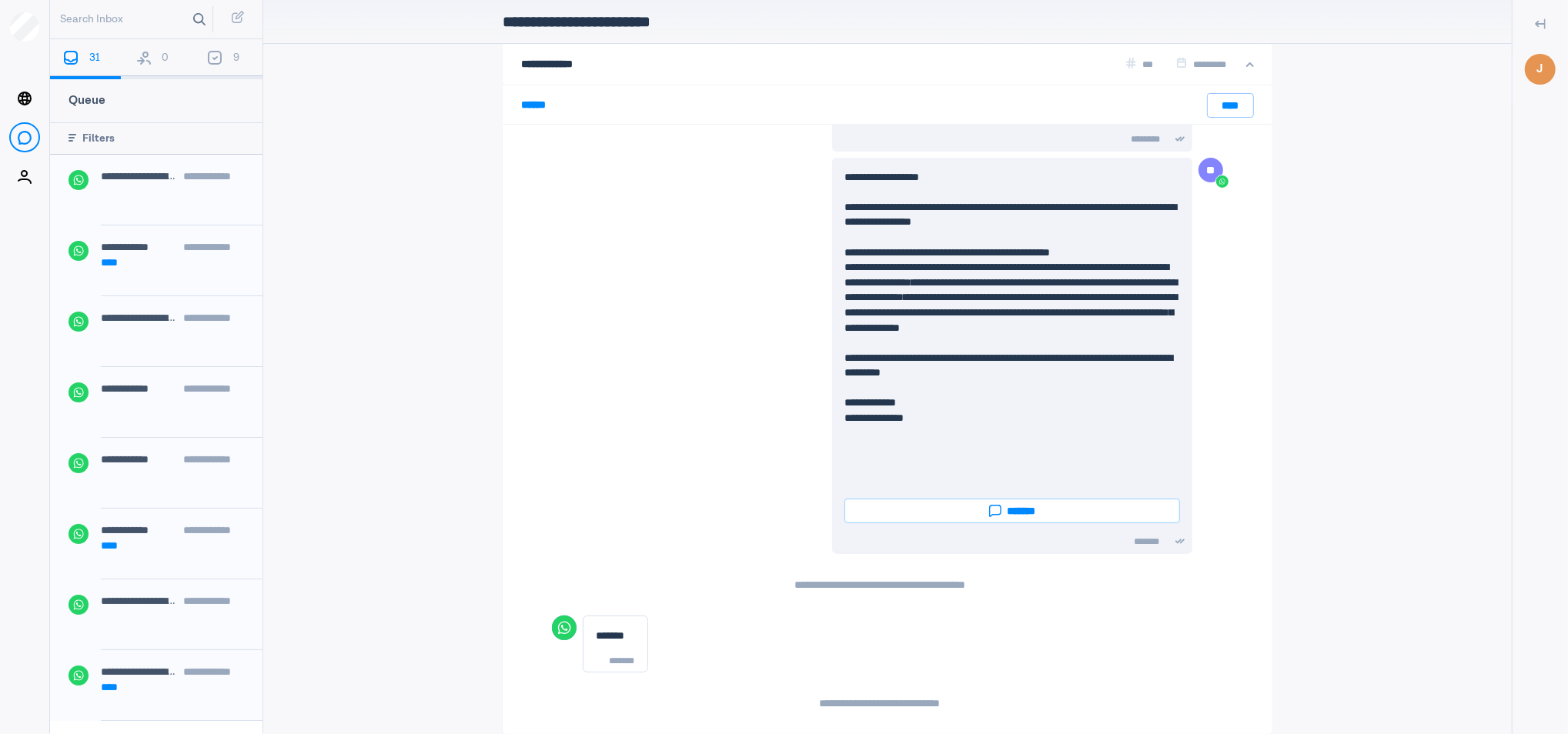 click at bounding box center [199, 19] 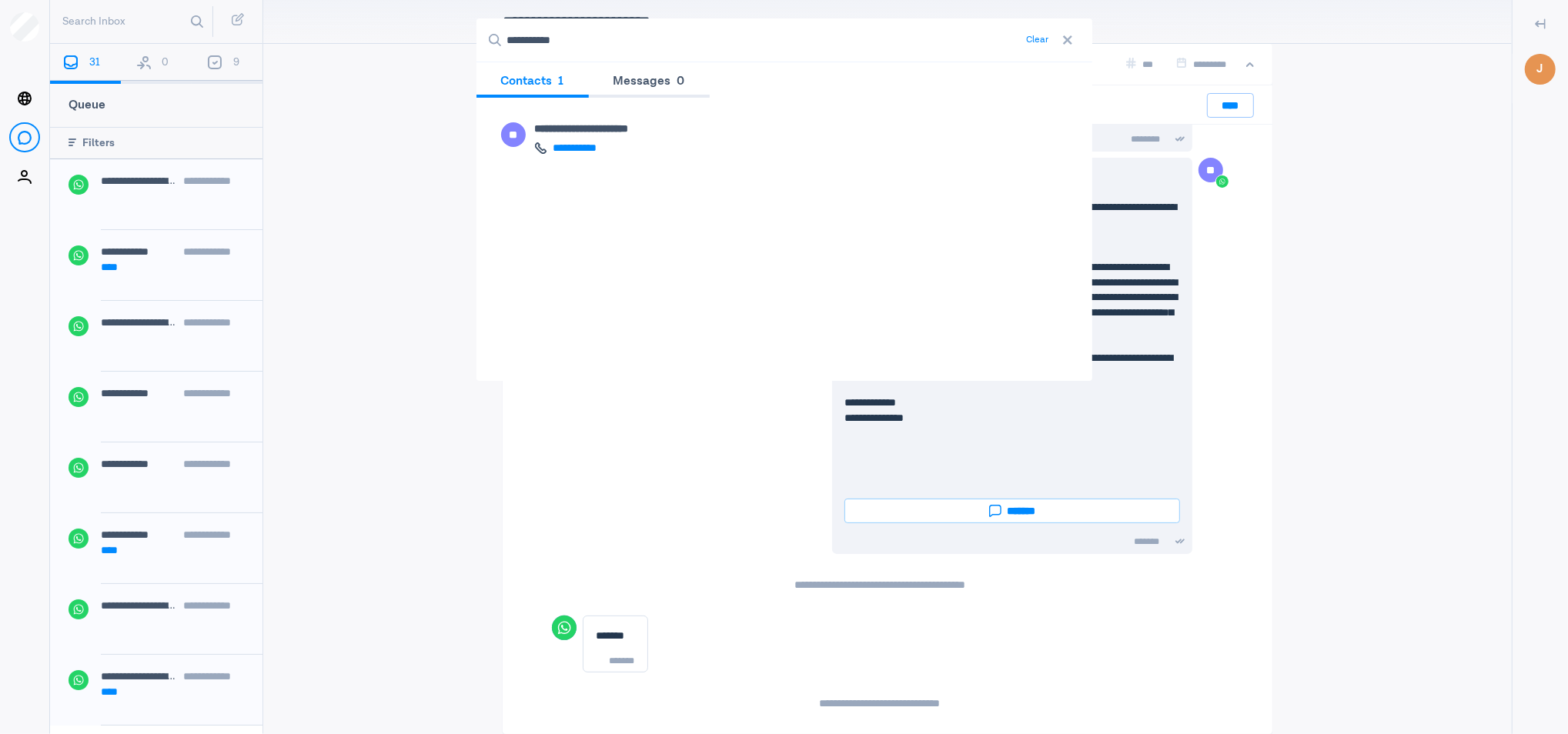 click on "Clear" at bounding box center (1038, 40) 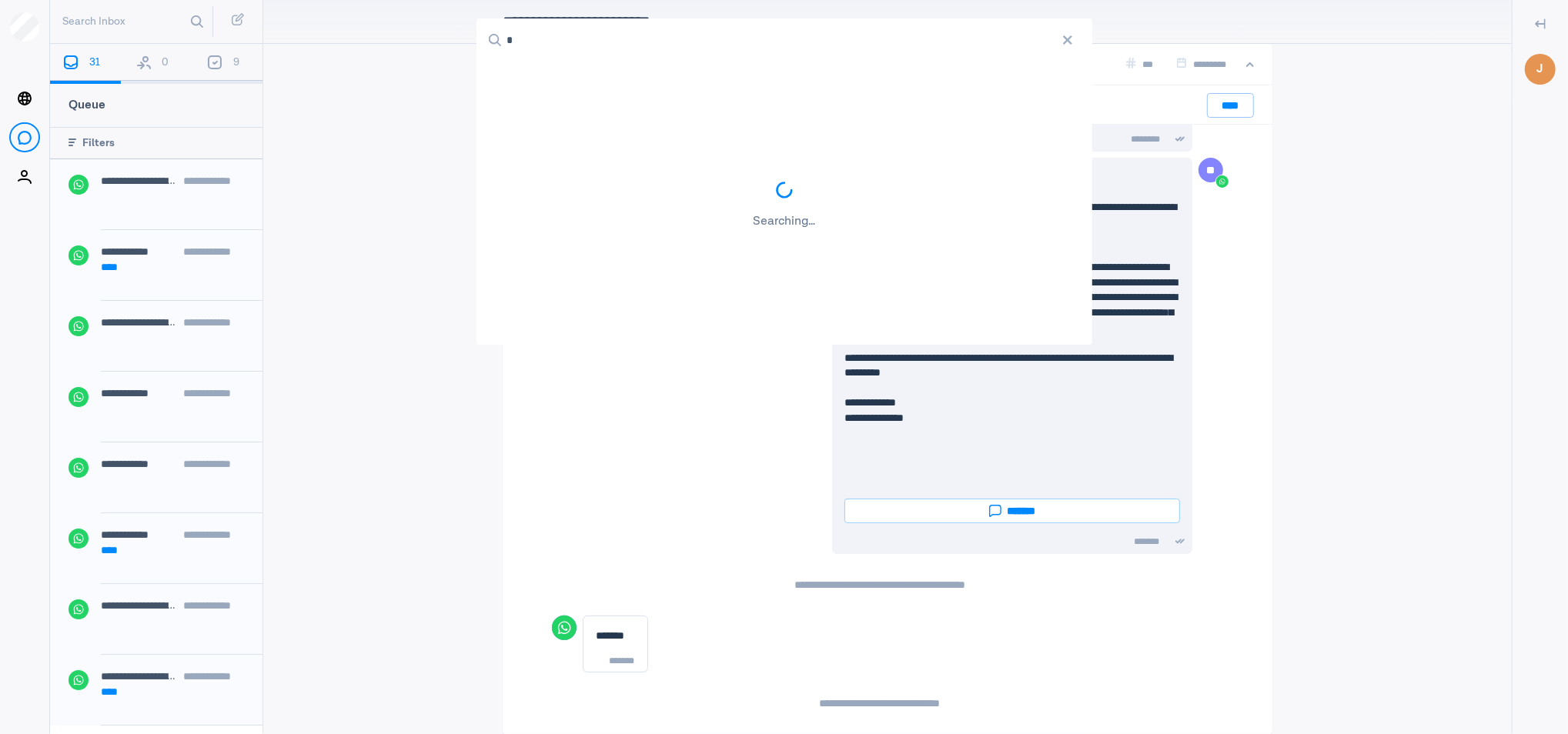 paste on "**********" 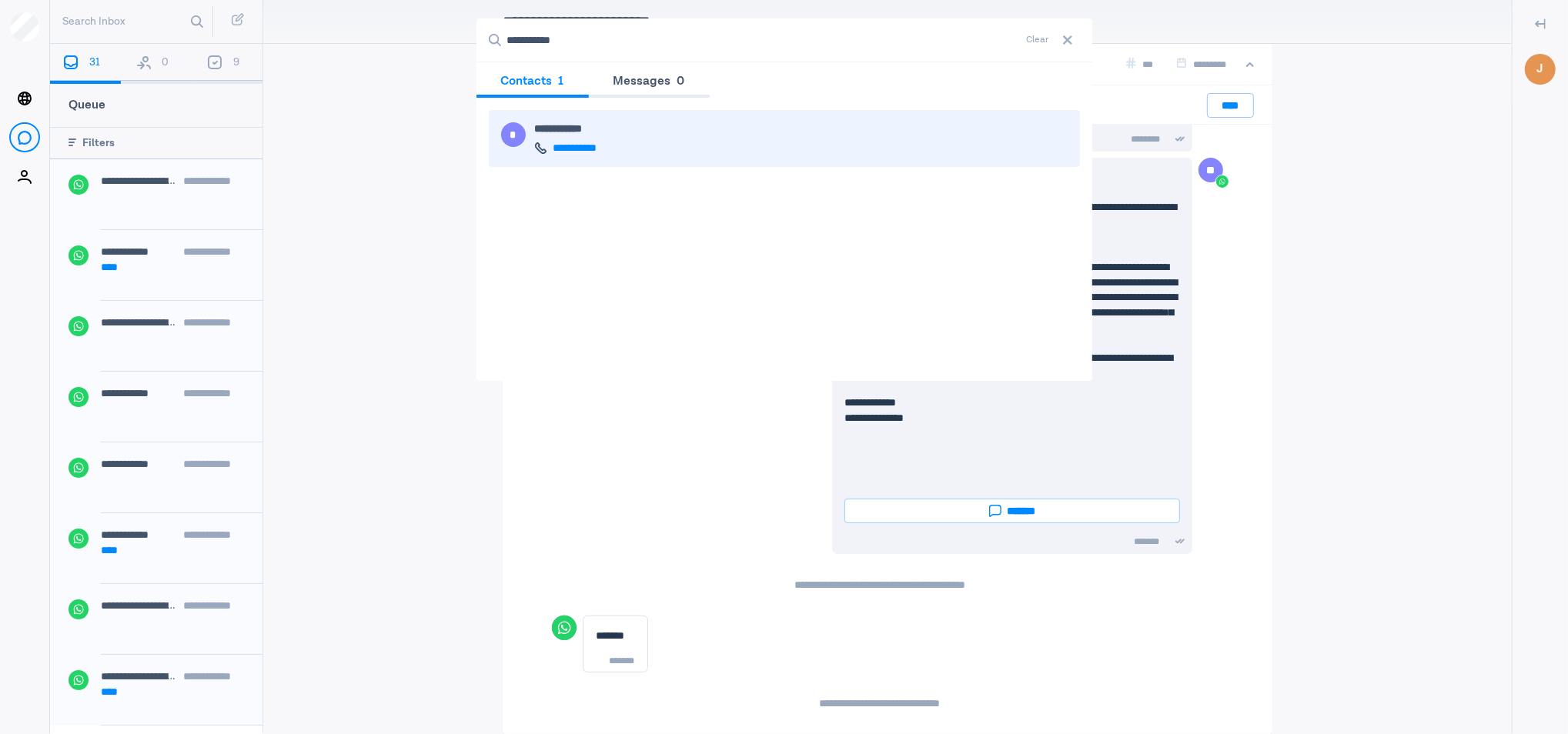 type on "**********" 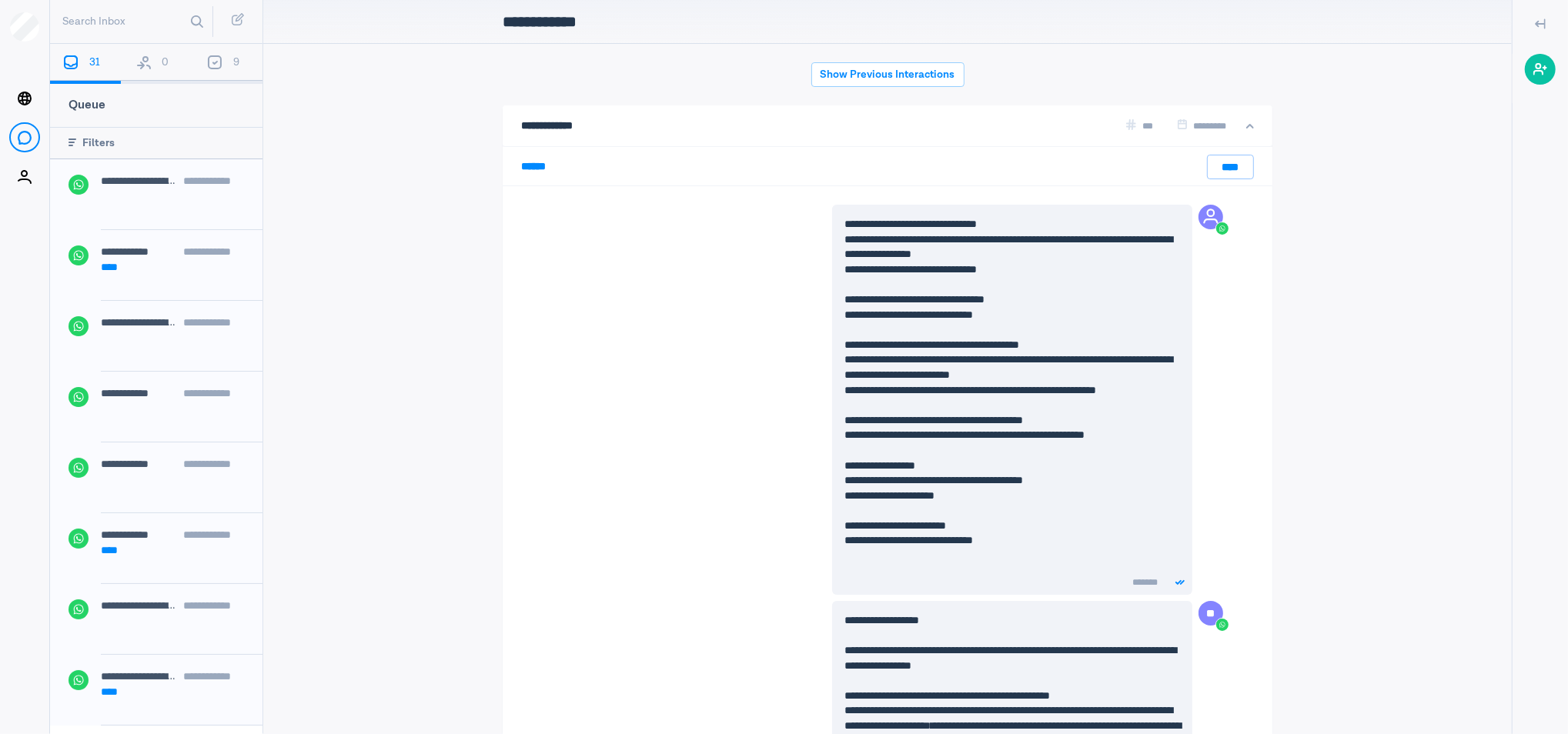 scroll, scrollTop: 445, scrollLeft: 0, axis: vertical 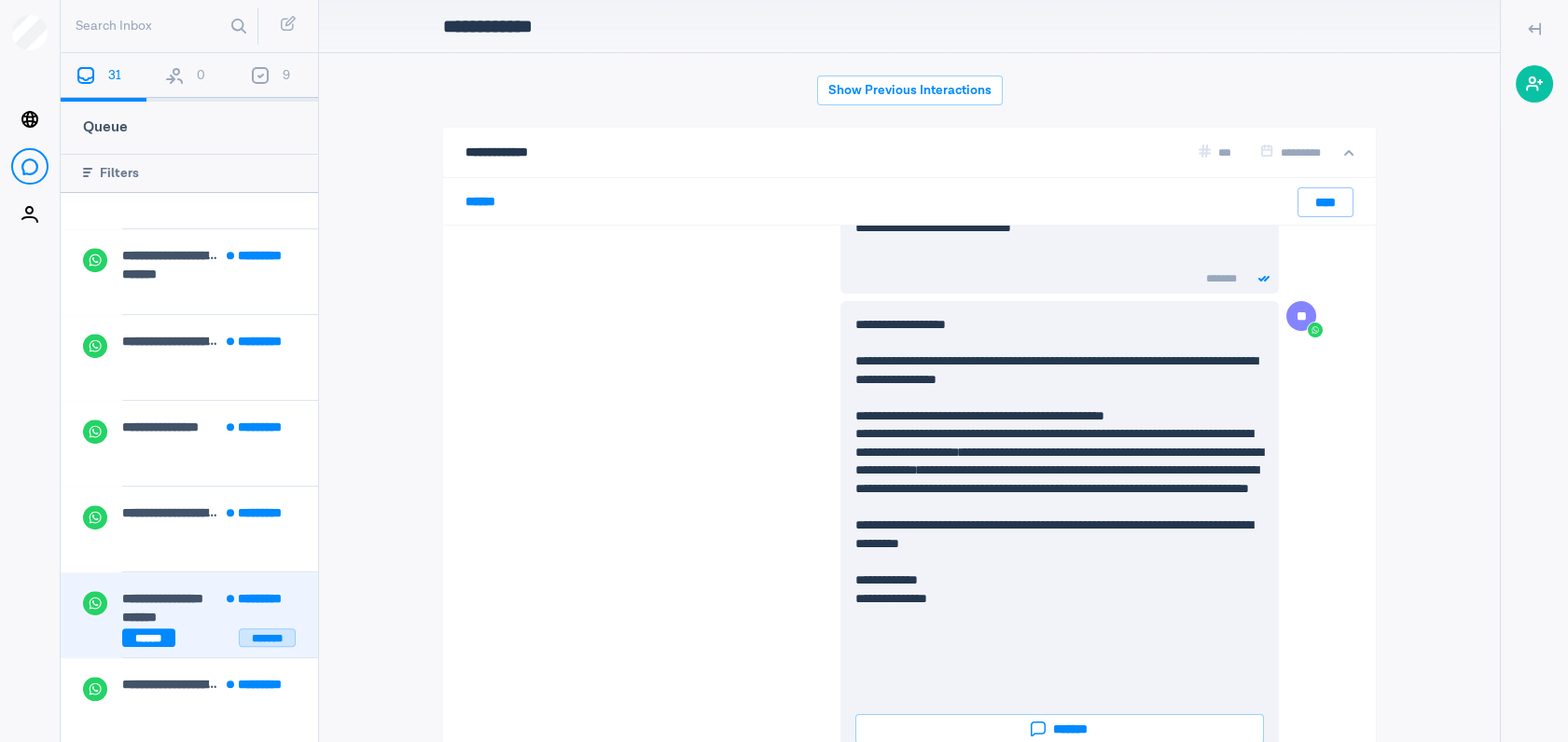 click on "*******" at bounding box center (267, 638) 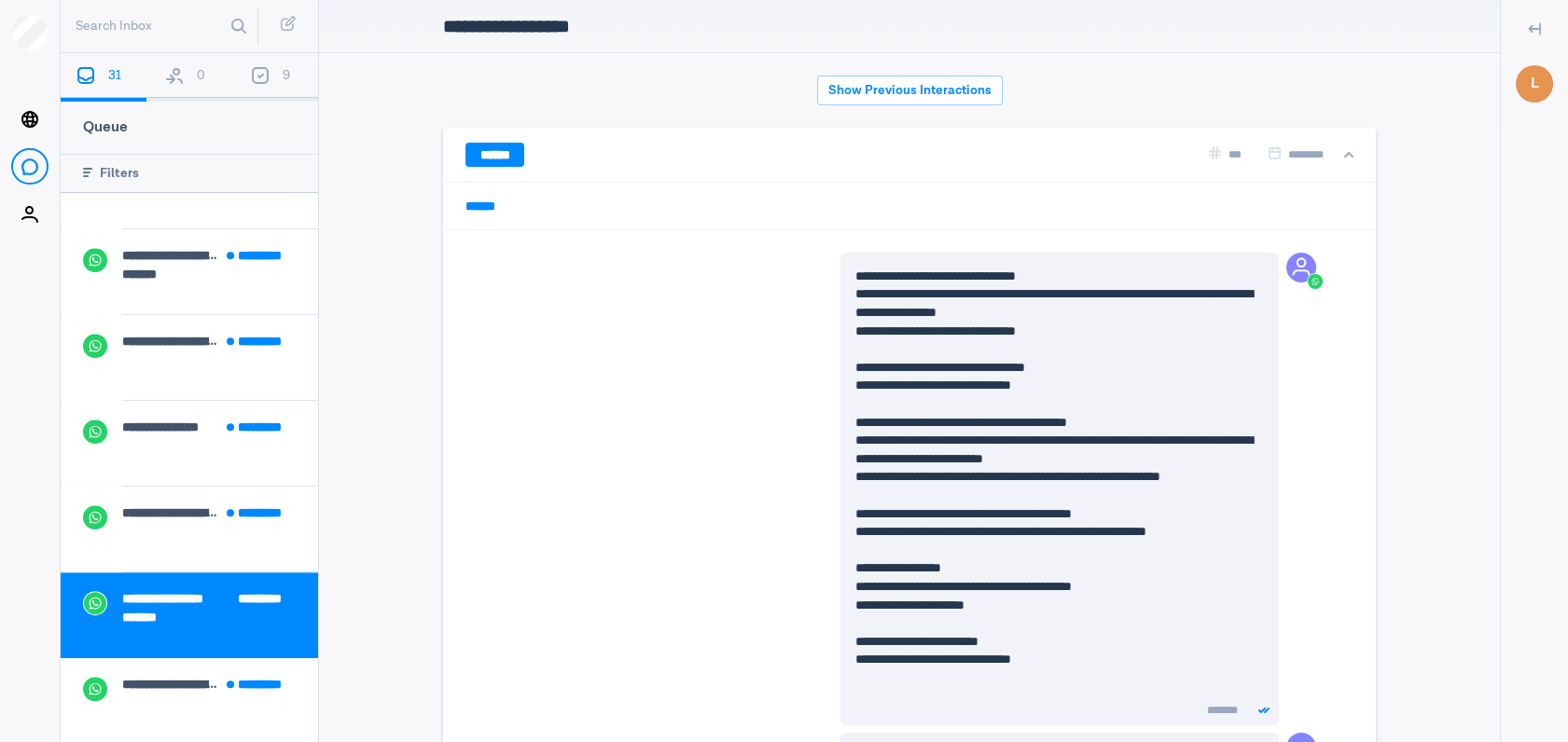 scroll, scrollTop: 74, scrollLeft: 0, axis: vertical 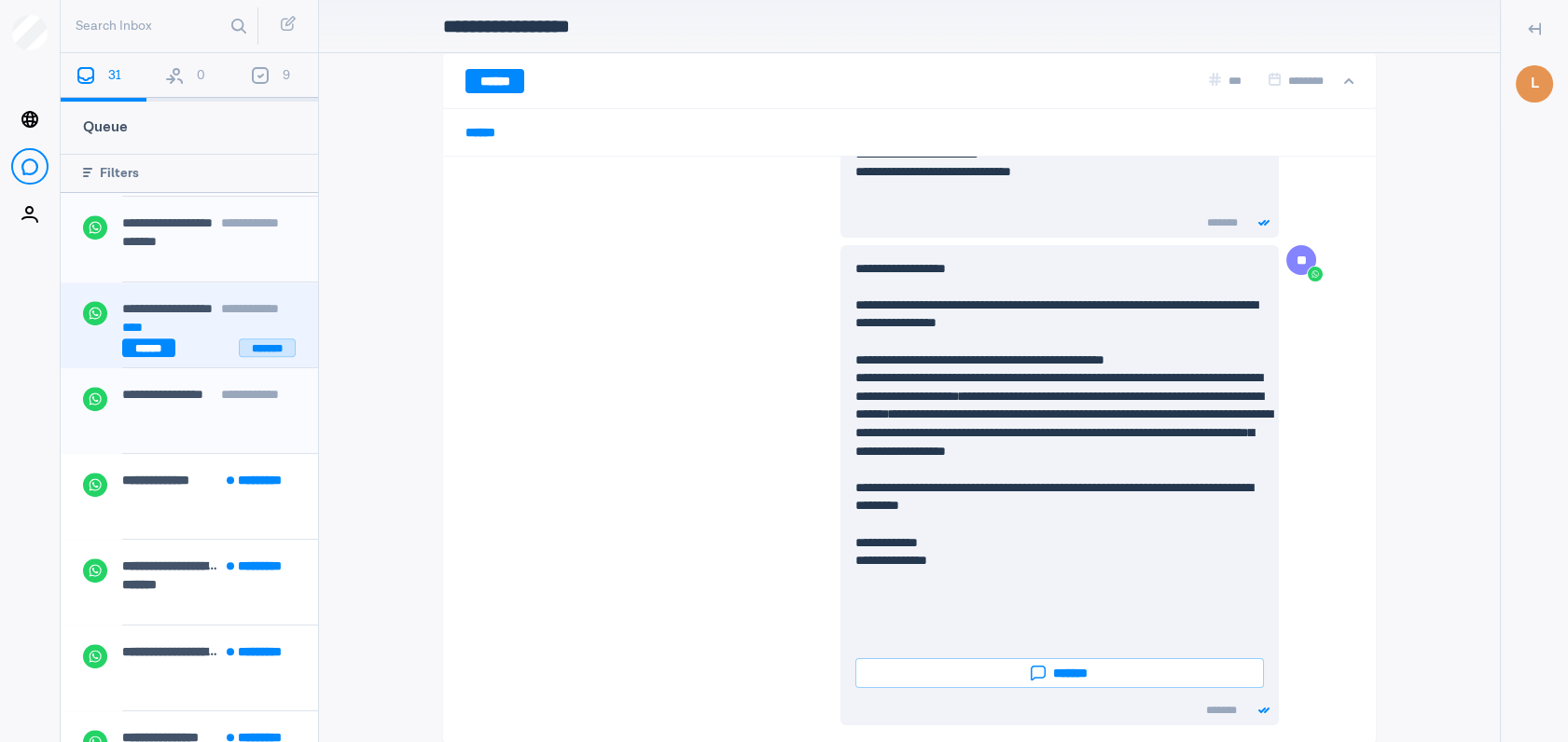 click on "*******" at bounding box center (267, 348) 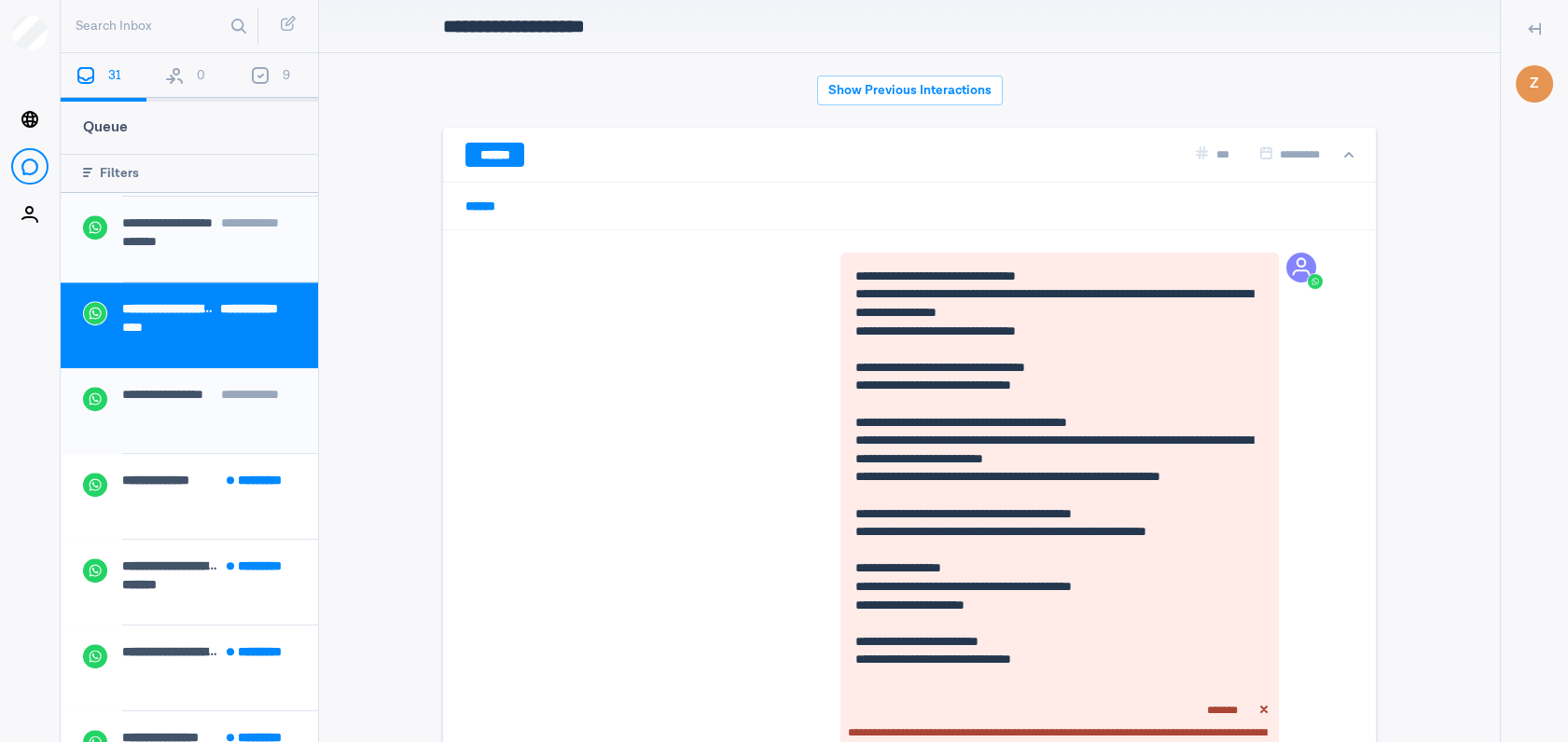 scroll, scrollTop: 74, scrollLeft: 0, axis: vertical 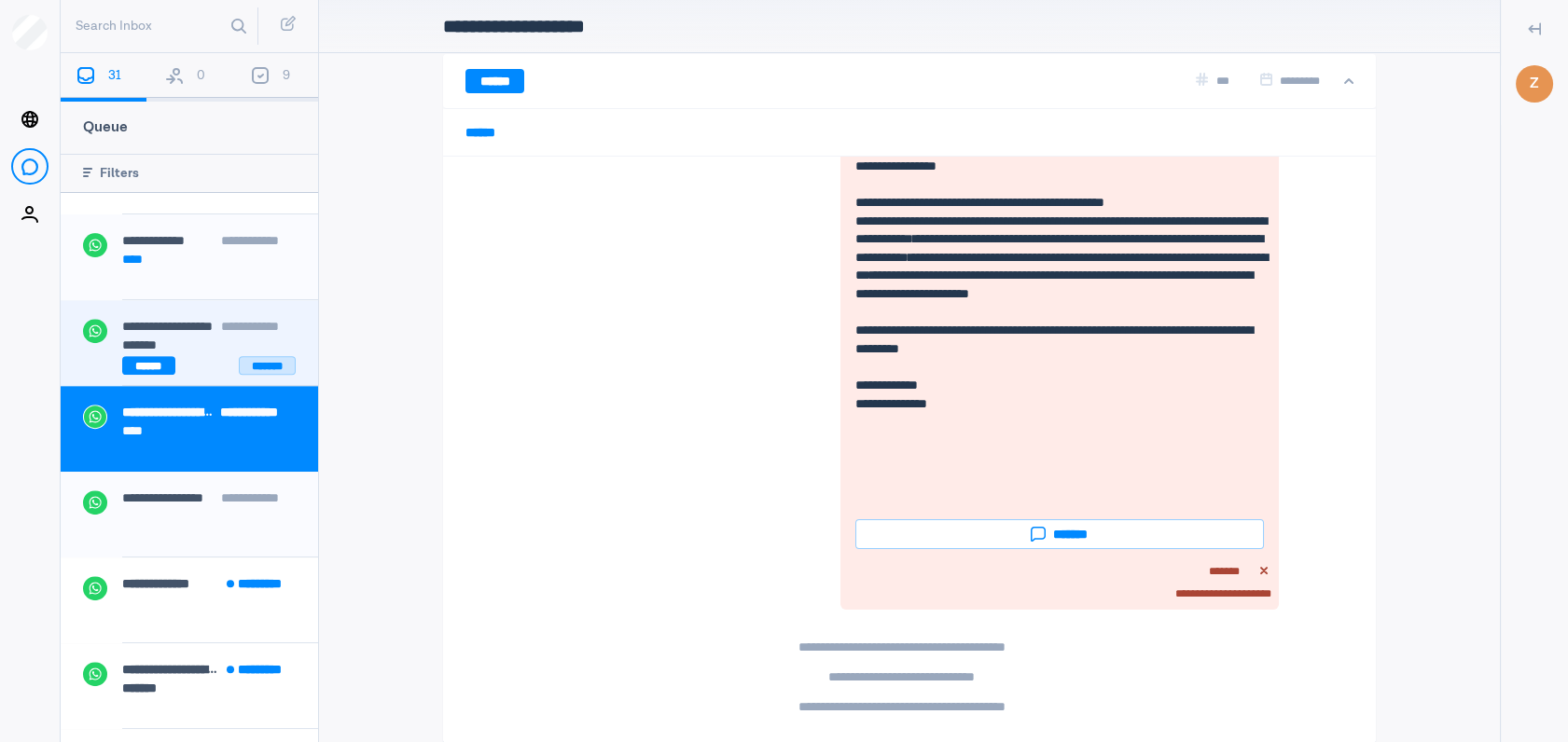 click on "*******" at bounding box center (267, 365) 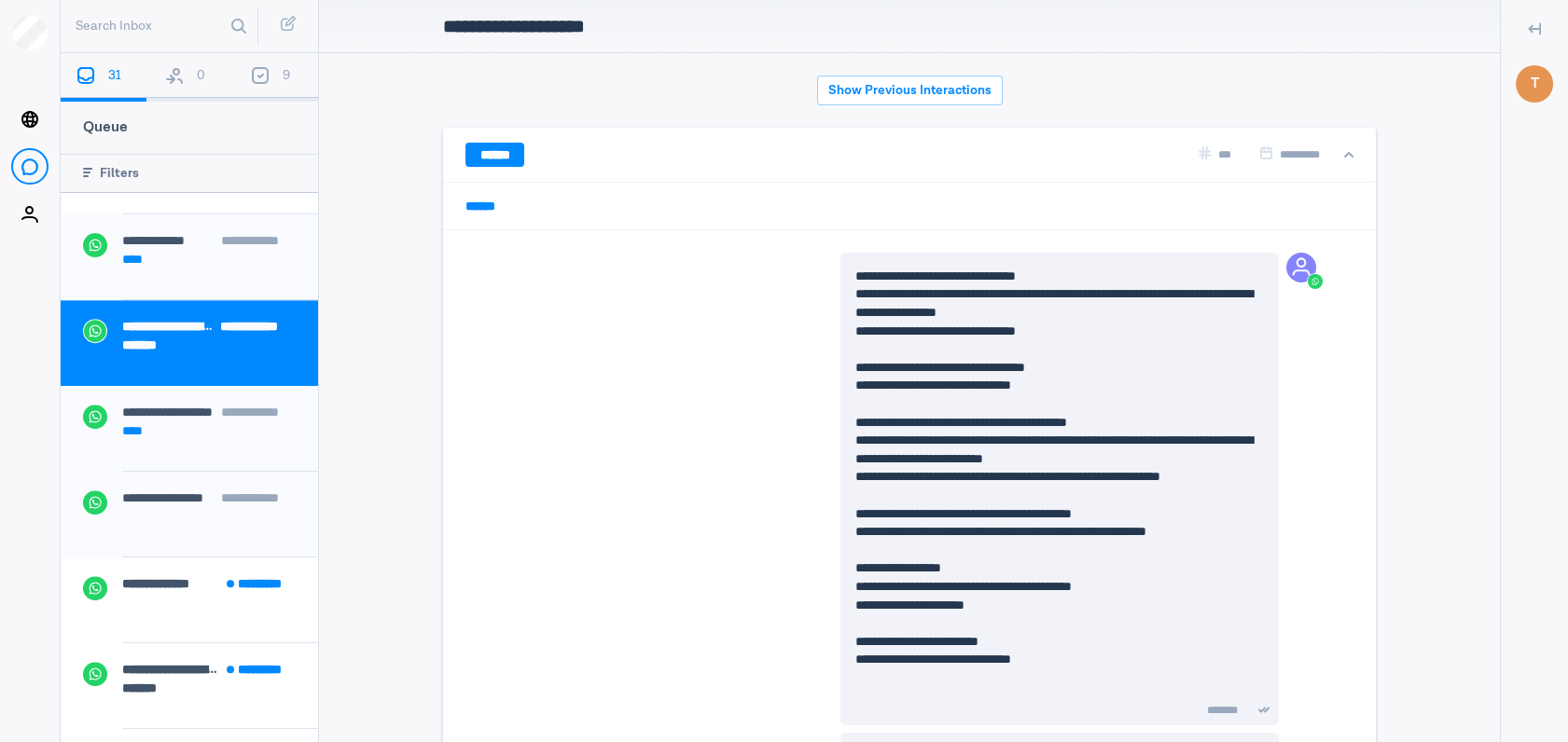 scroll, scrollTop: 74, scrollLeft: 0, axis: vertical 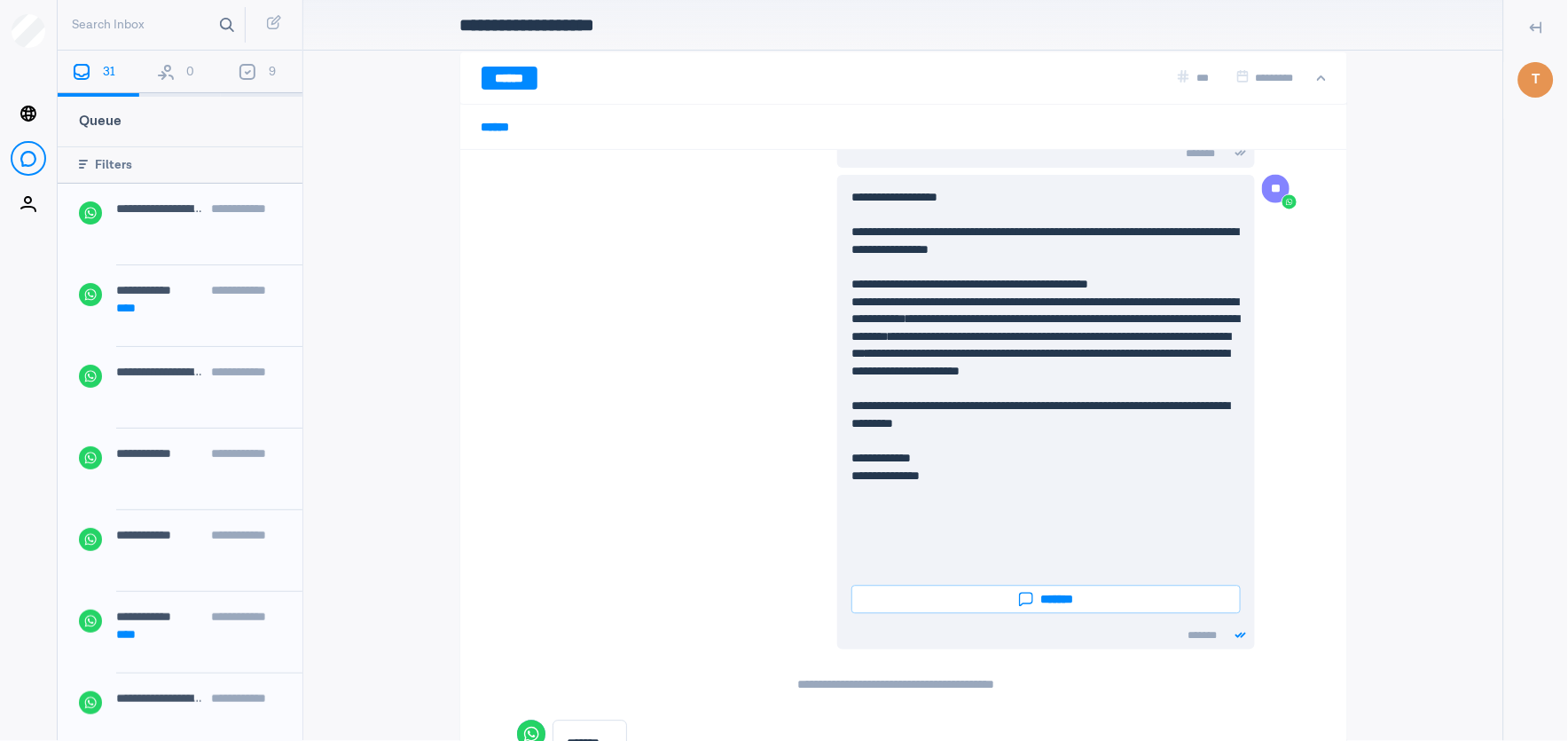 click at bounding box center (227, 25) 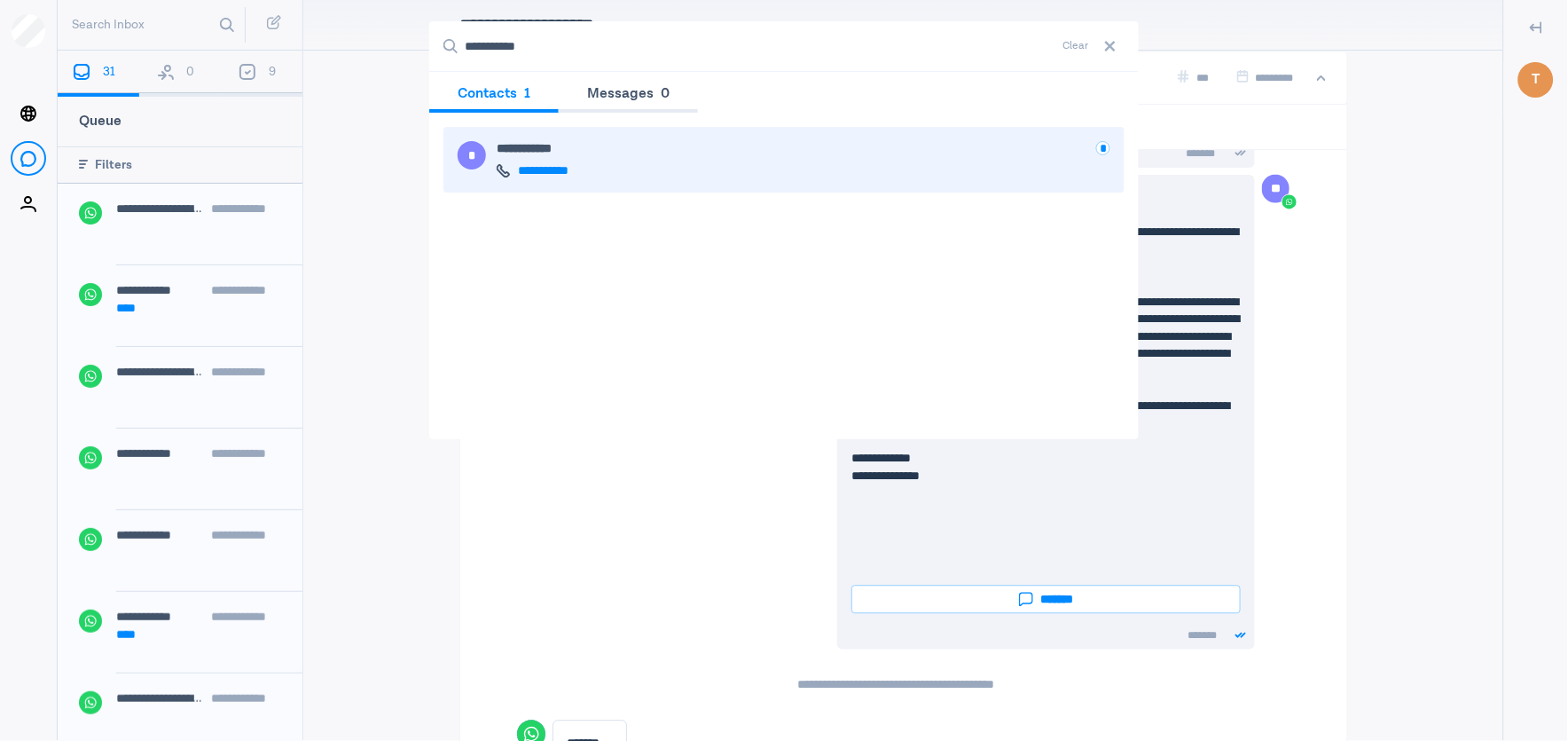 type on "**********" 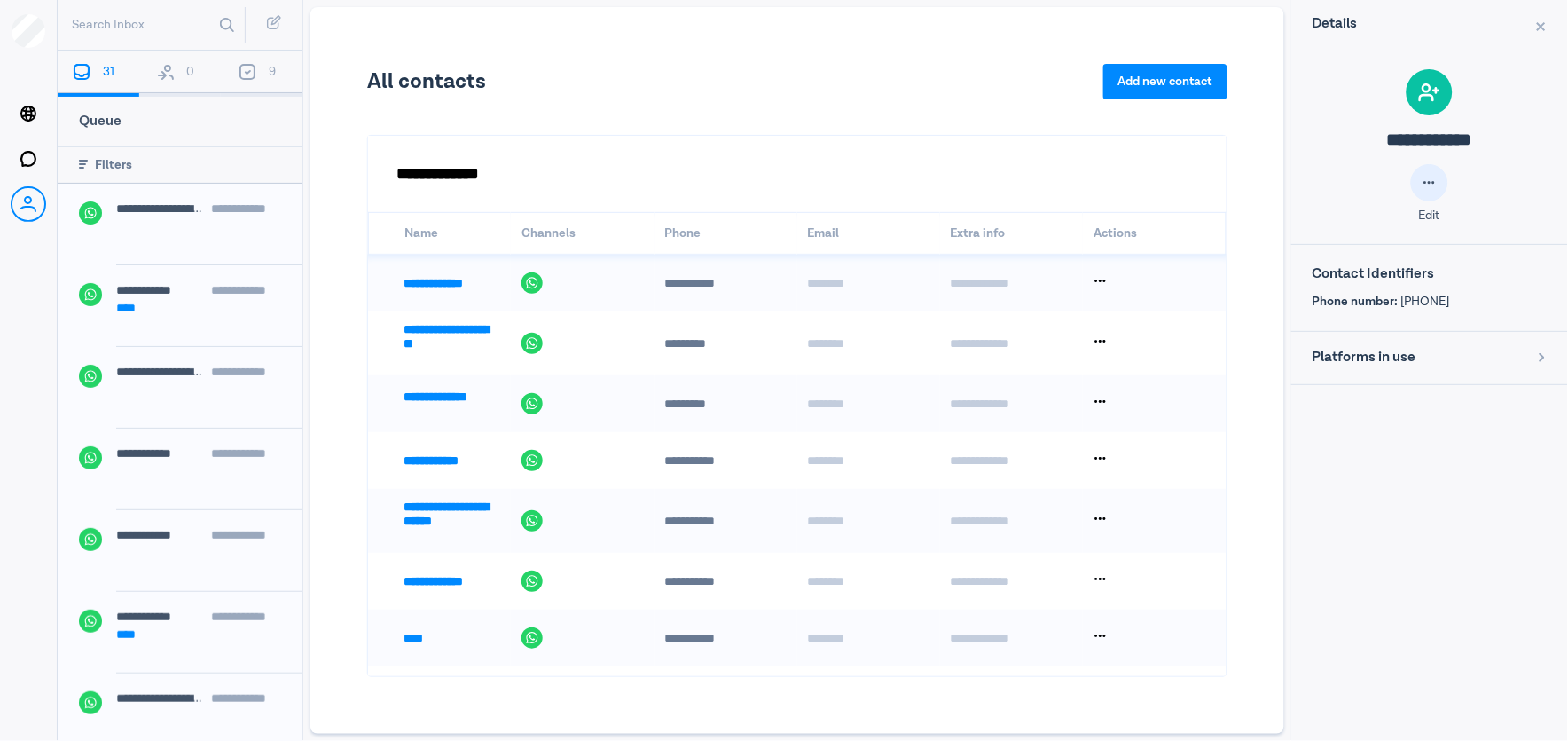 click at bounding box center (1430, 183) 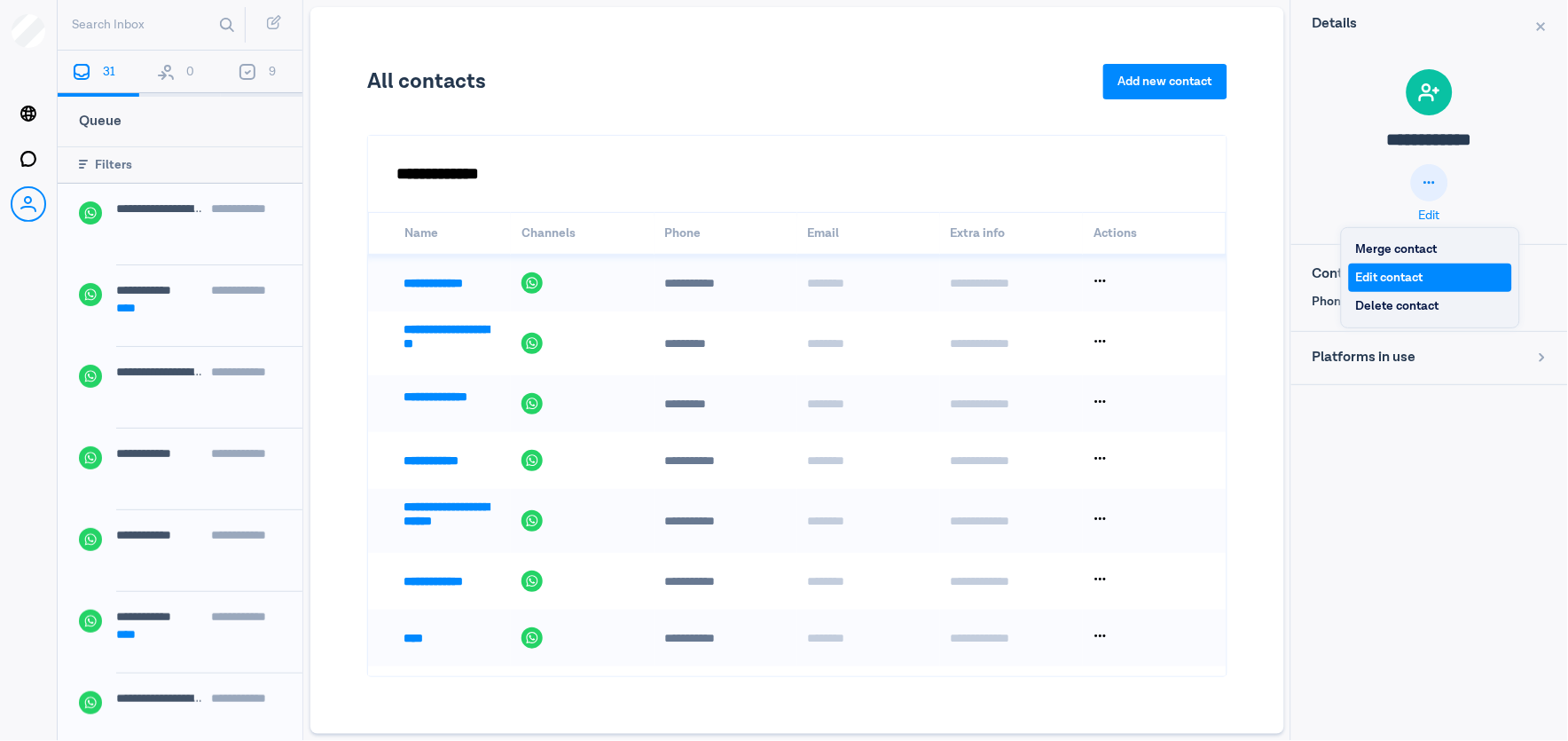 click on "Edit contact" at bounding box center [1431, 278] 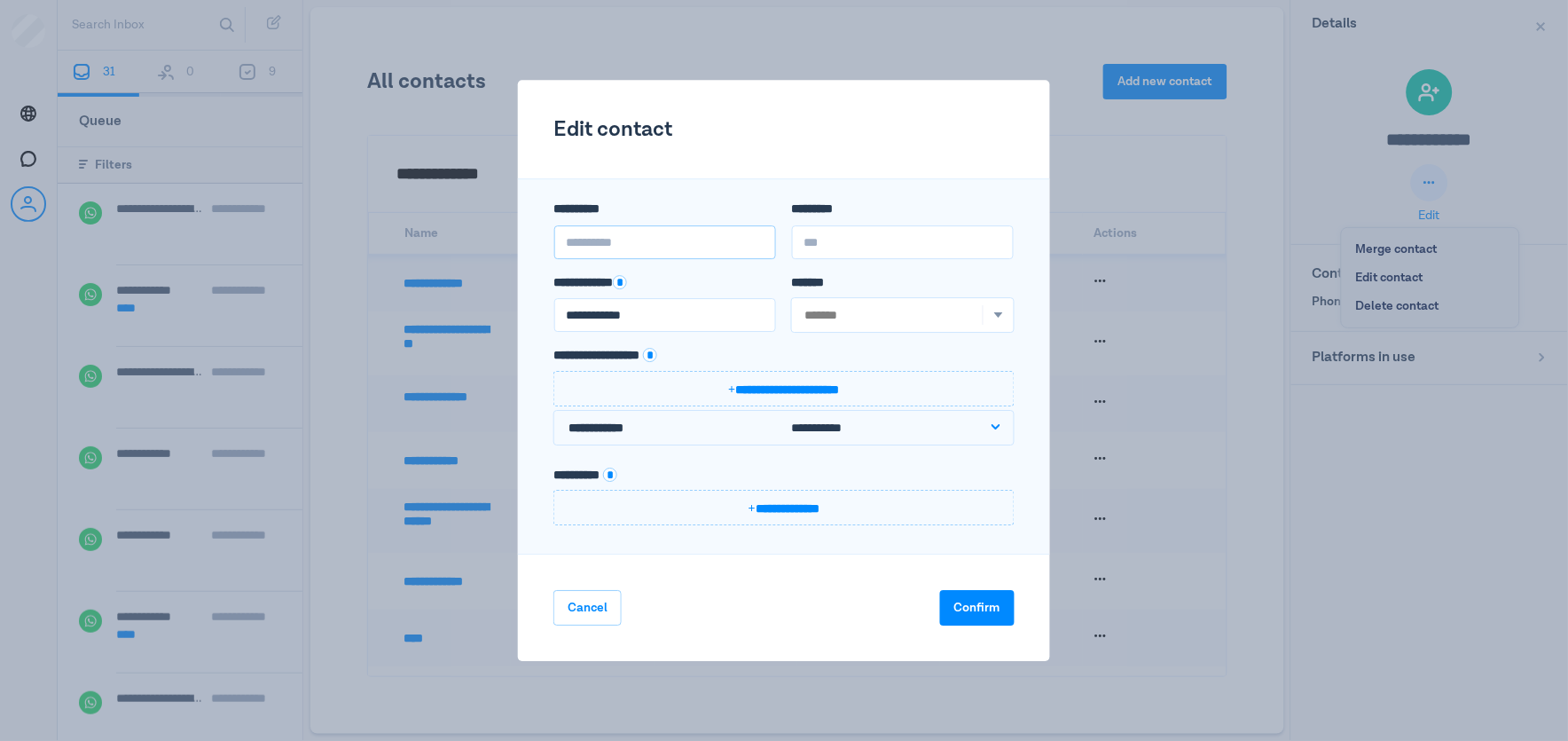 click on "**********" at bounding box center (665, 242) 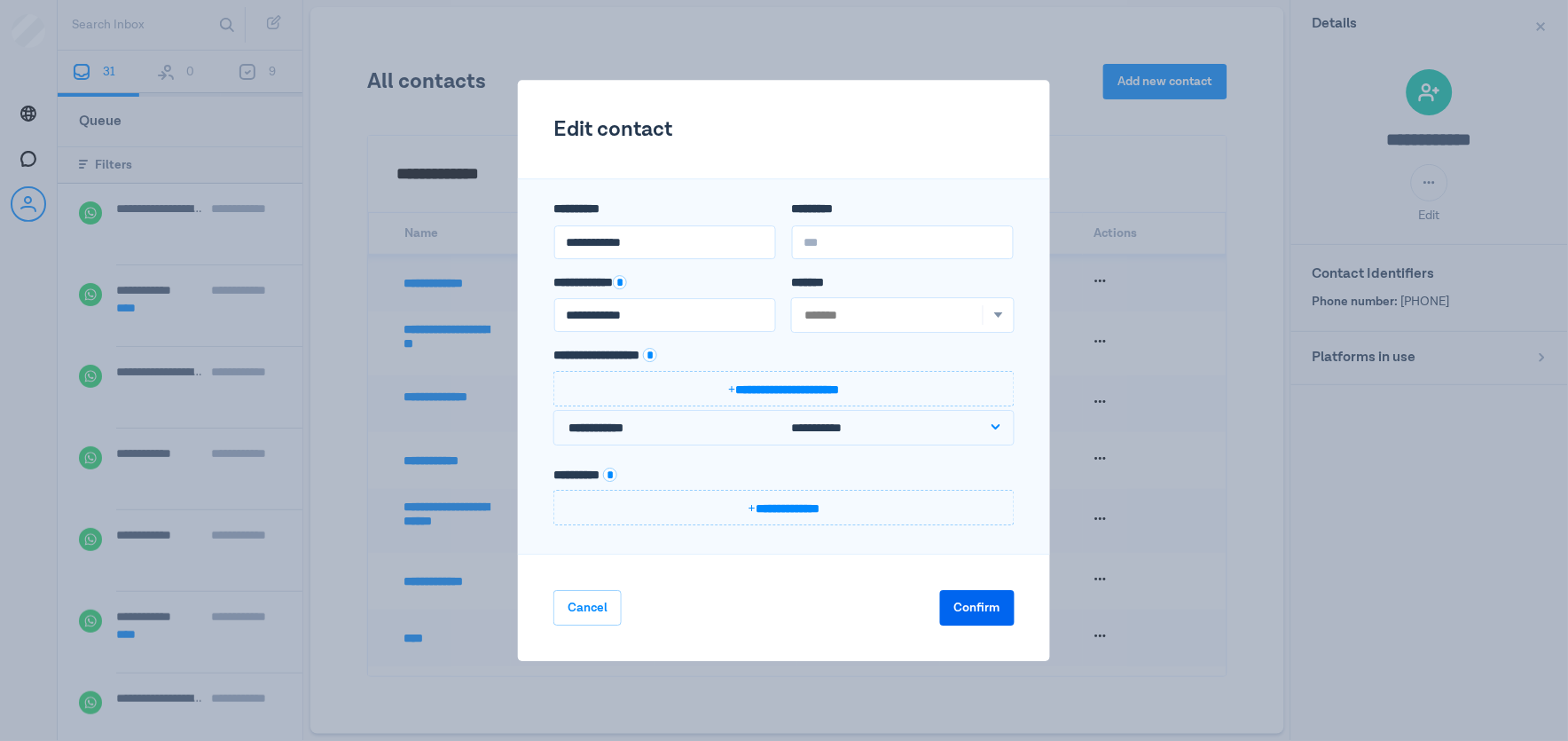 type on "**********" 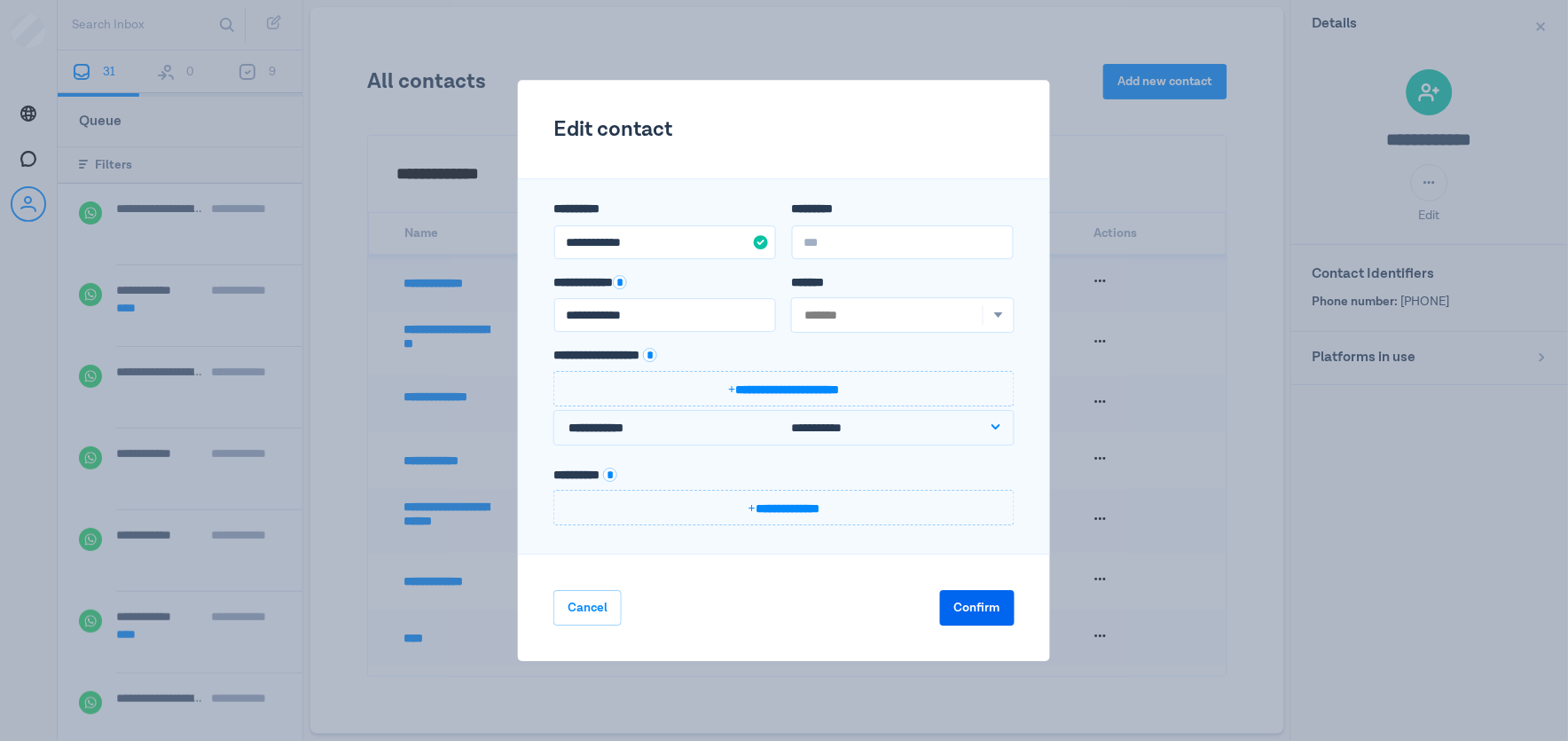click on "**********" at bounding box center [784, 370] 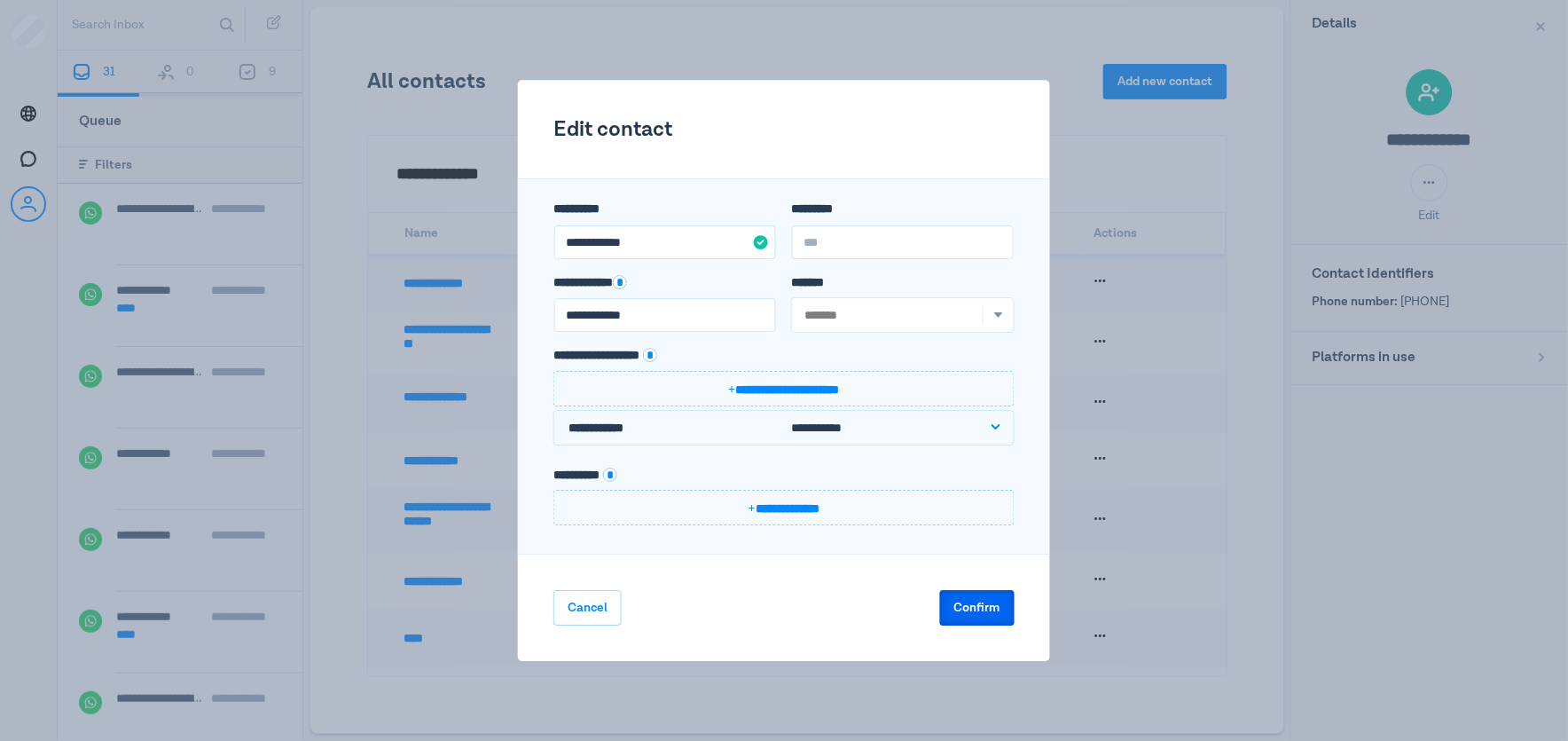 click on "Confirm" at bounding box center (977, 608) 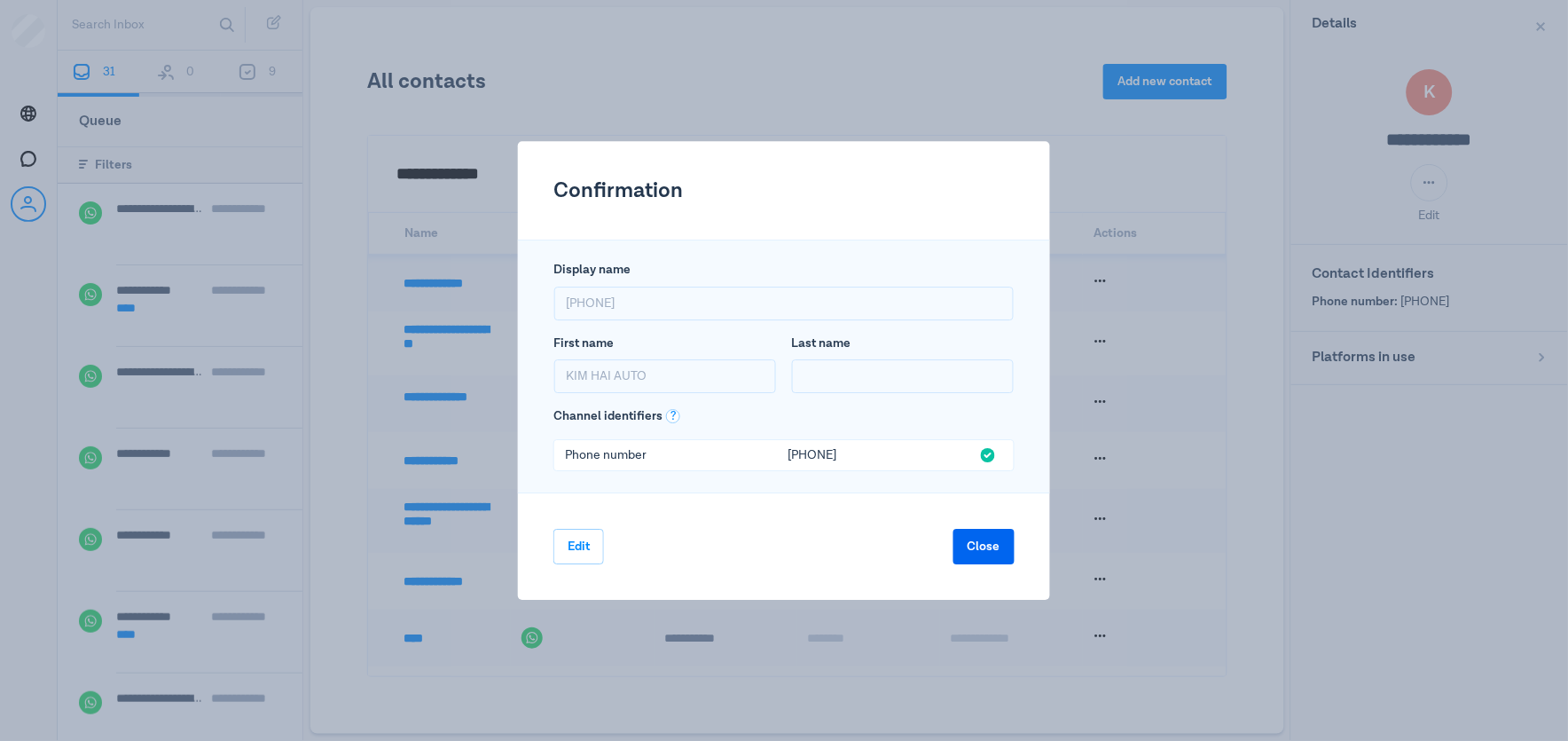 click on "Close" at bounding box center [984, 547] 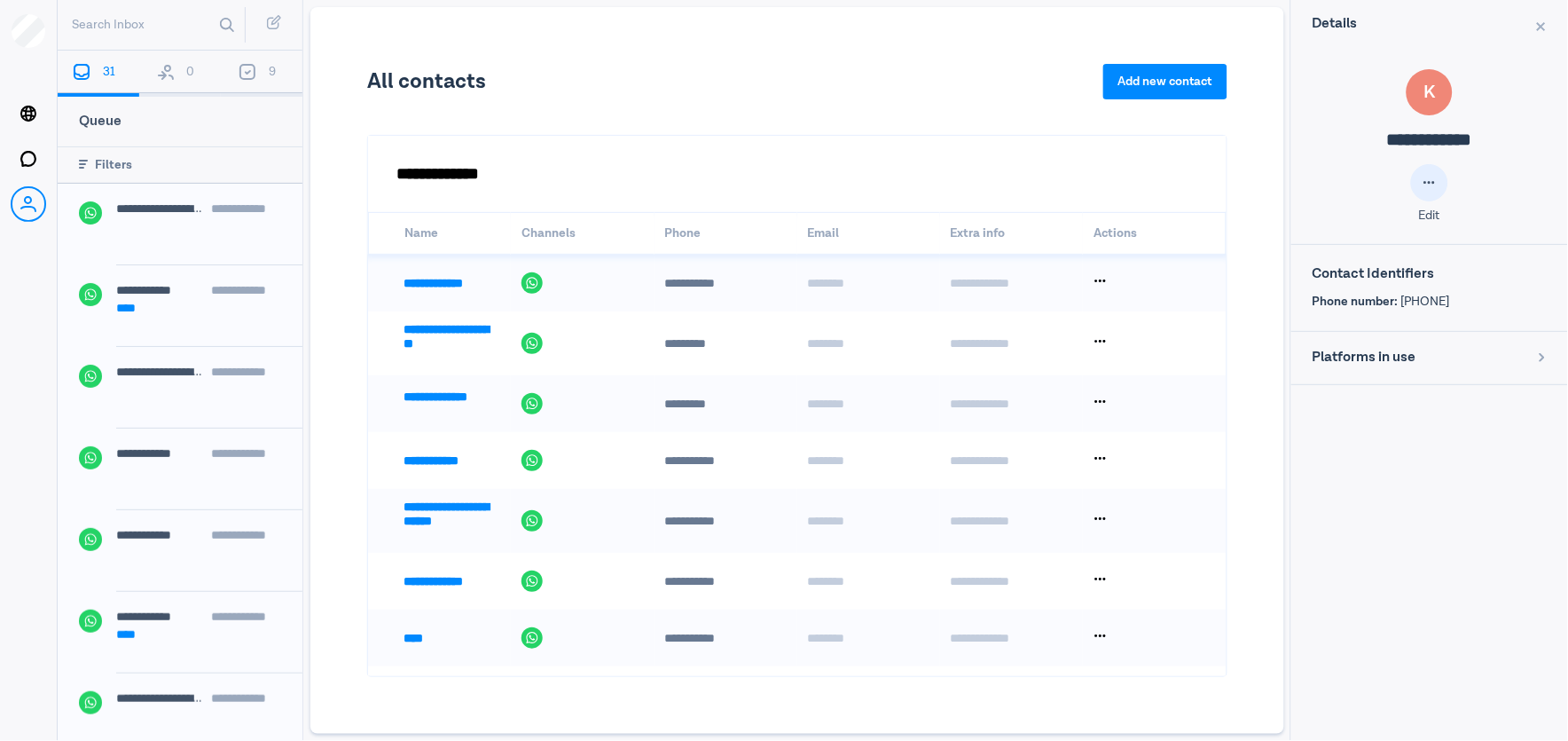 click at bounding box center (1430, 183) 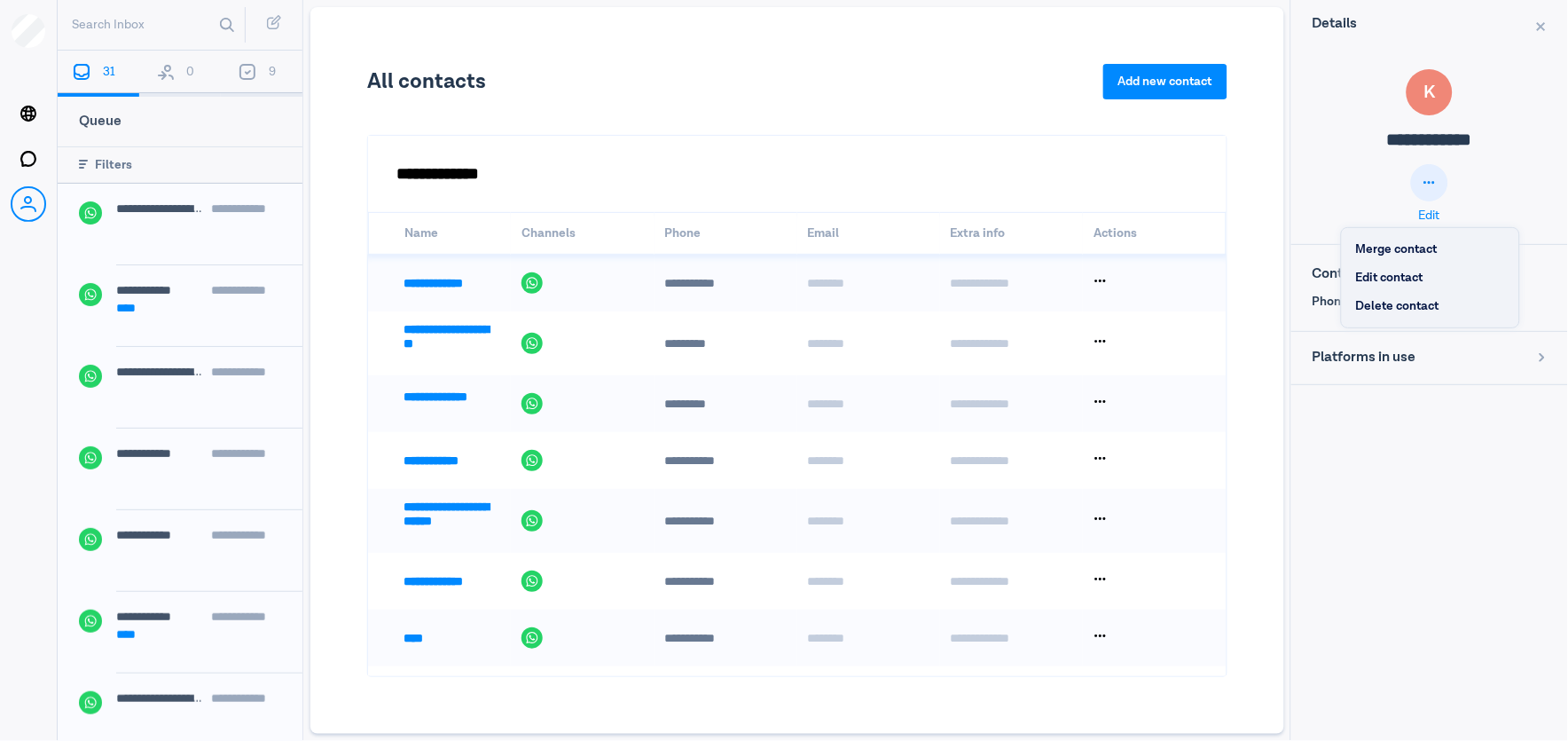 click at bounding box center (1292, 370) 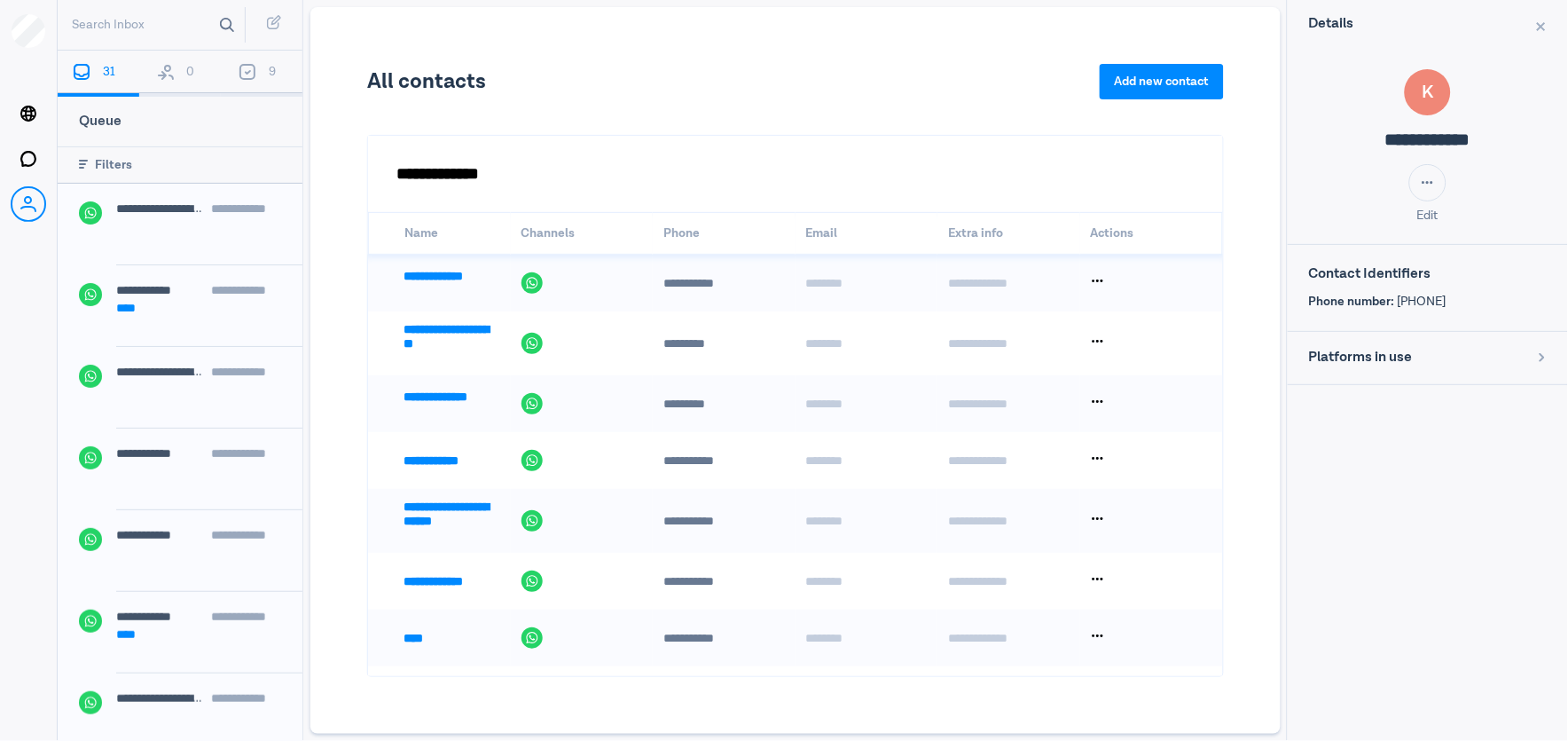 click on "Search Inbox" at bounding box center [154, 25] 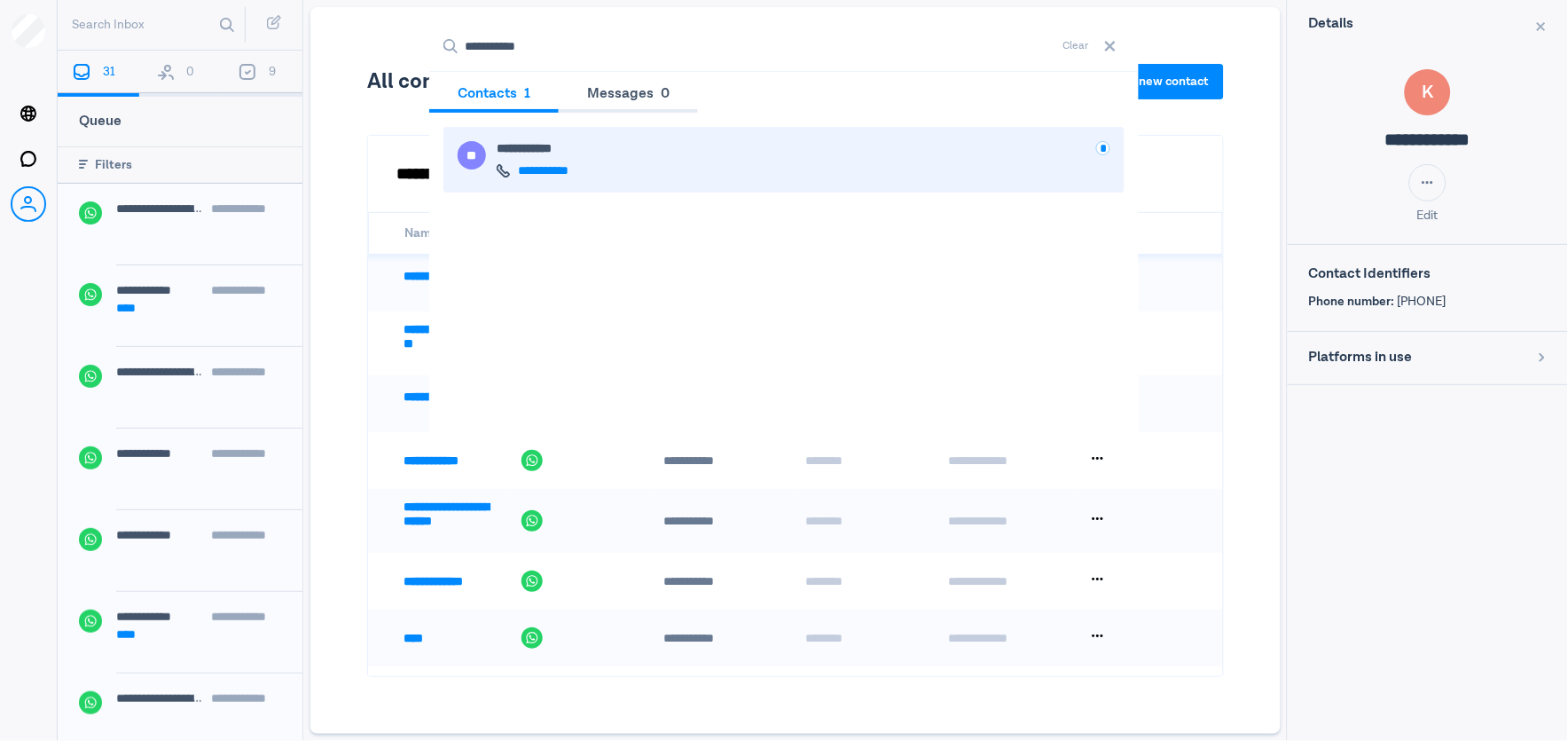 click on "**********" at bounding box center [804, 160] 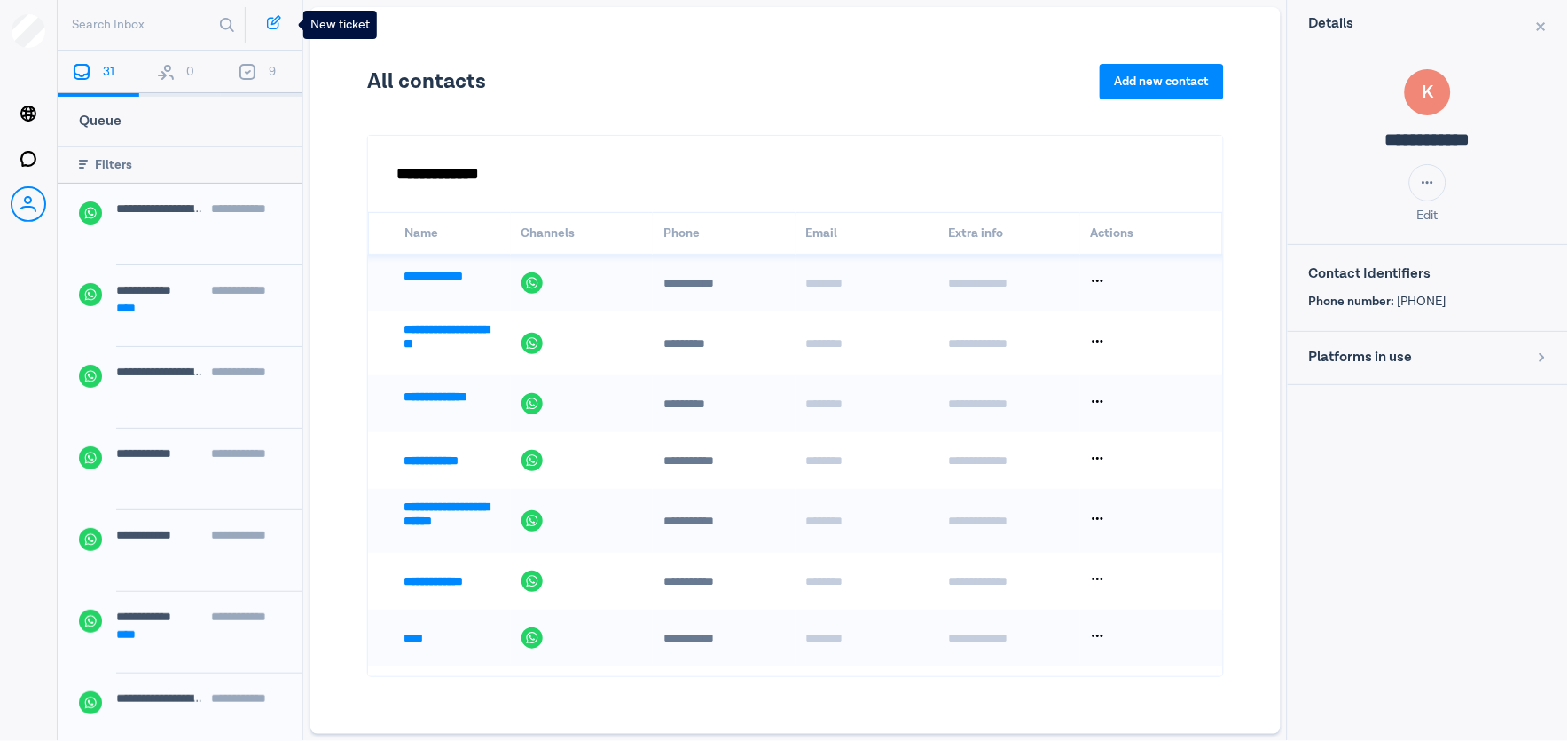 click at bounding box center (274, 22) 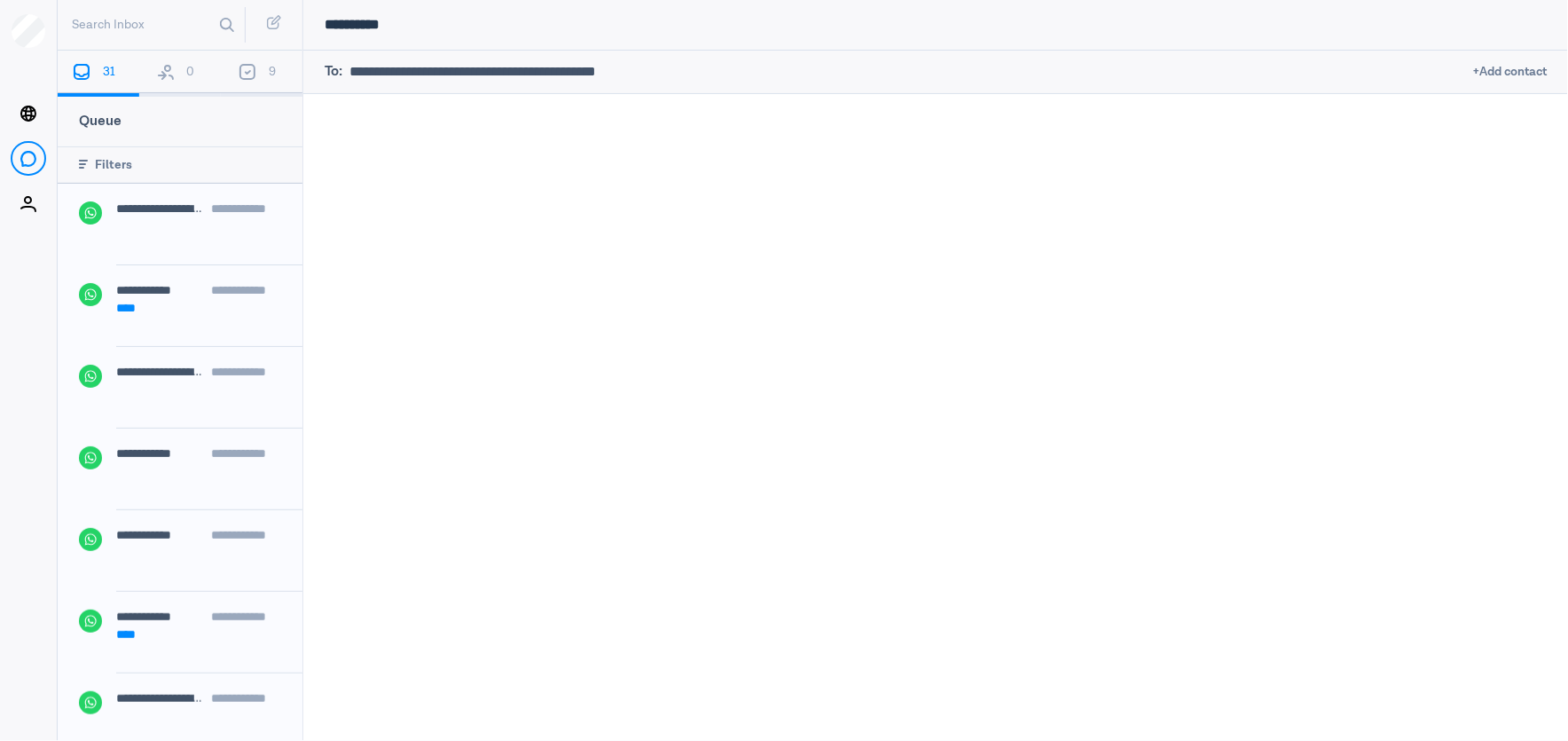 click at bounding box center (908, 72) 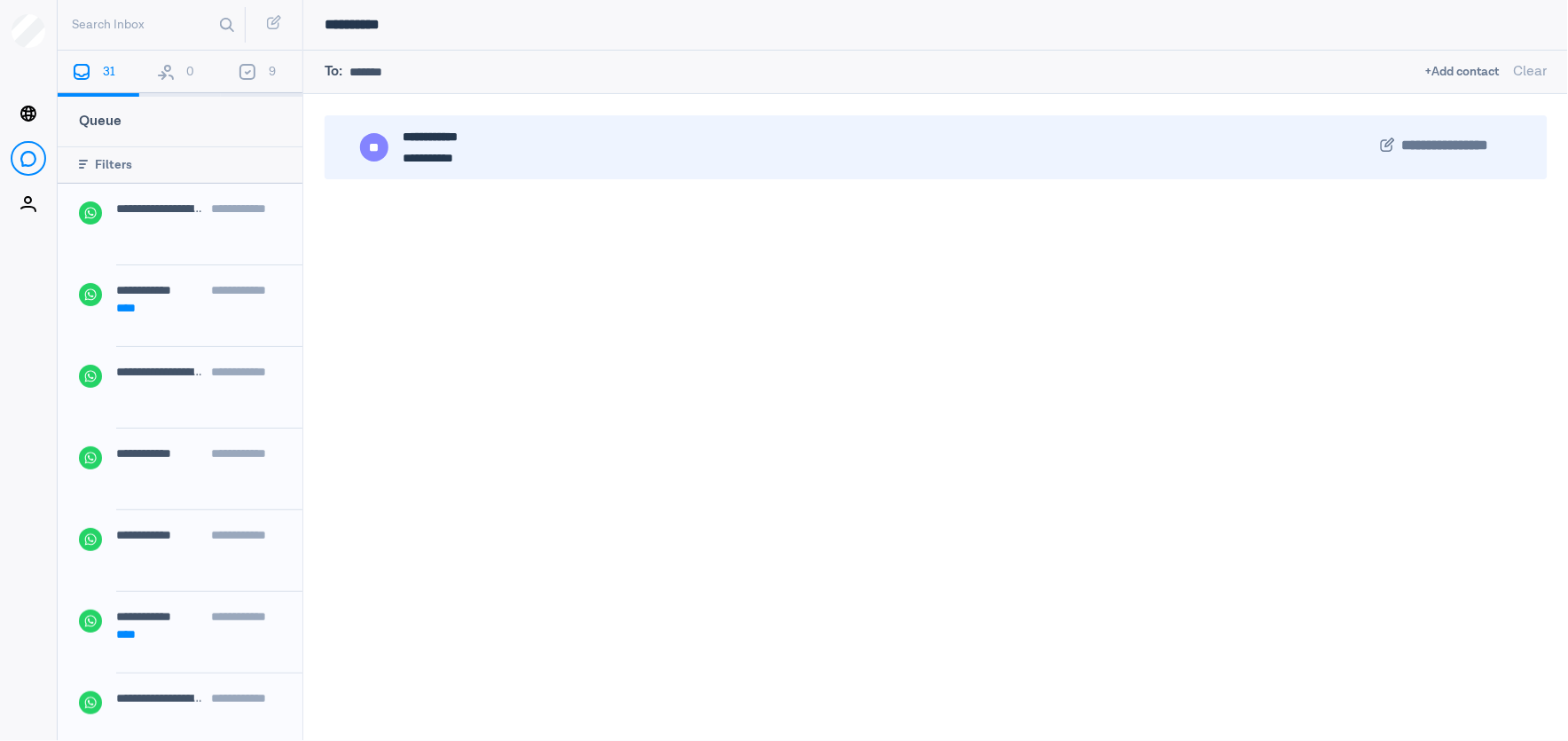 type on "*******" 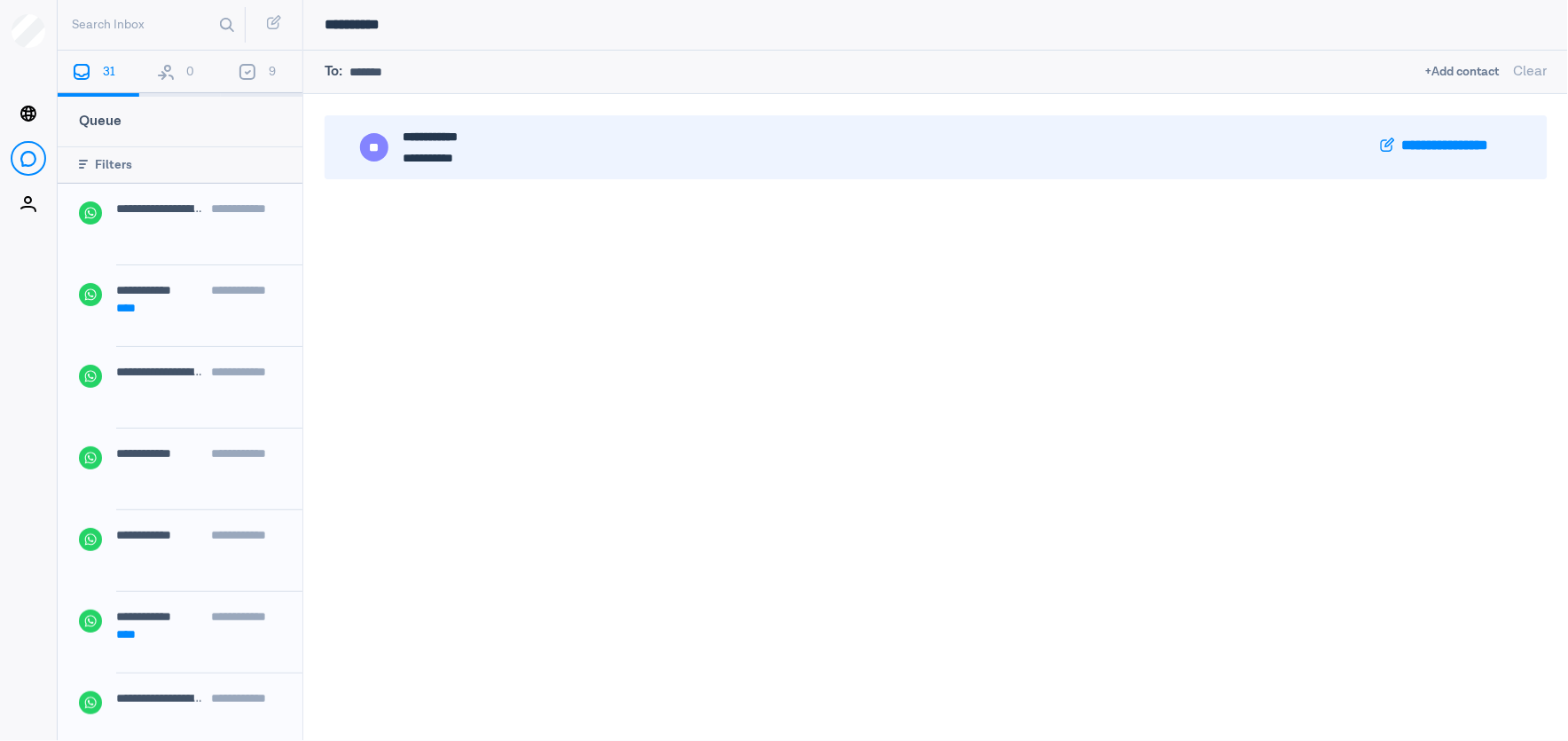click on "**********" at bounding box center (1454, 146) 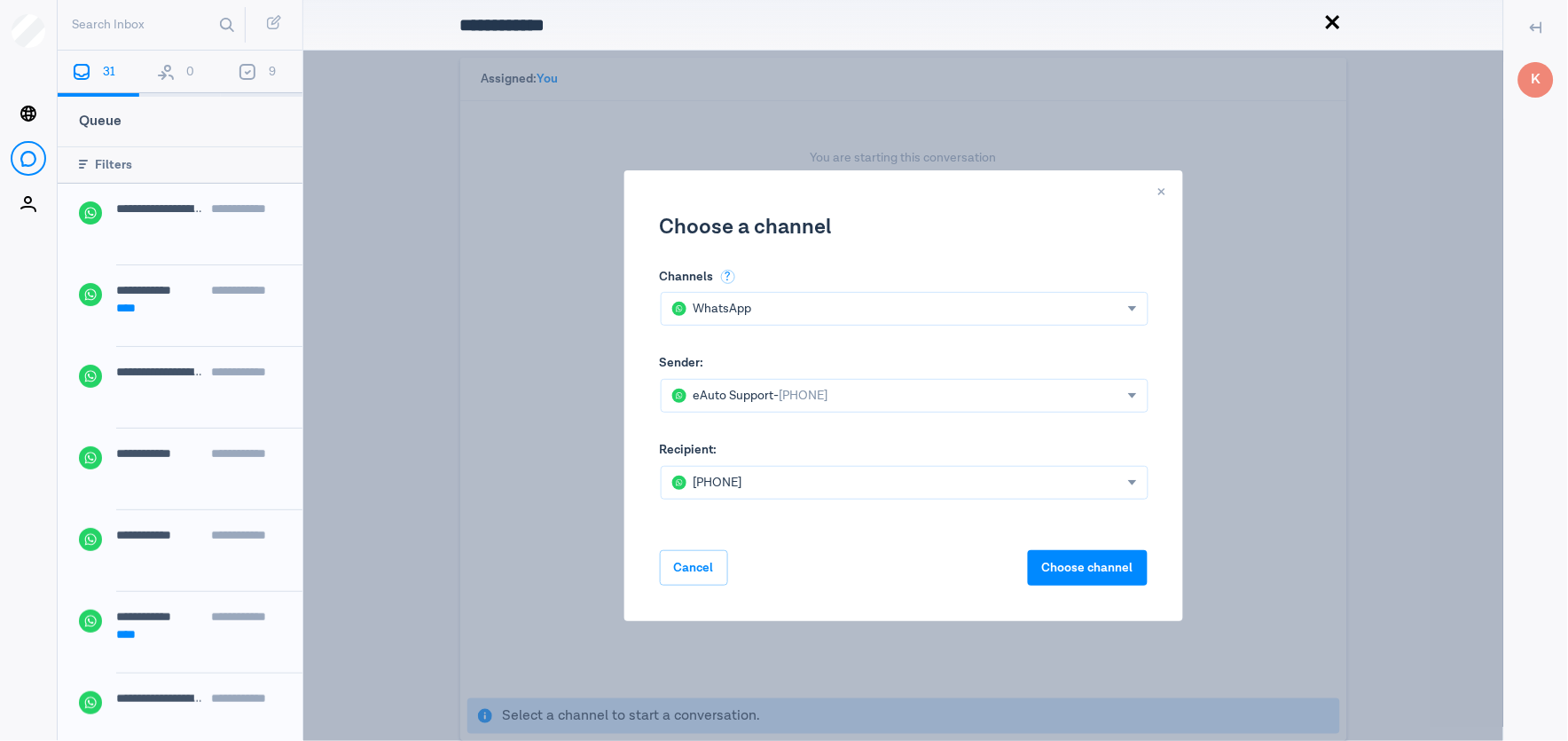 click on "Choose channel" at bounding box center [1087, 568] 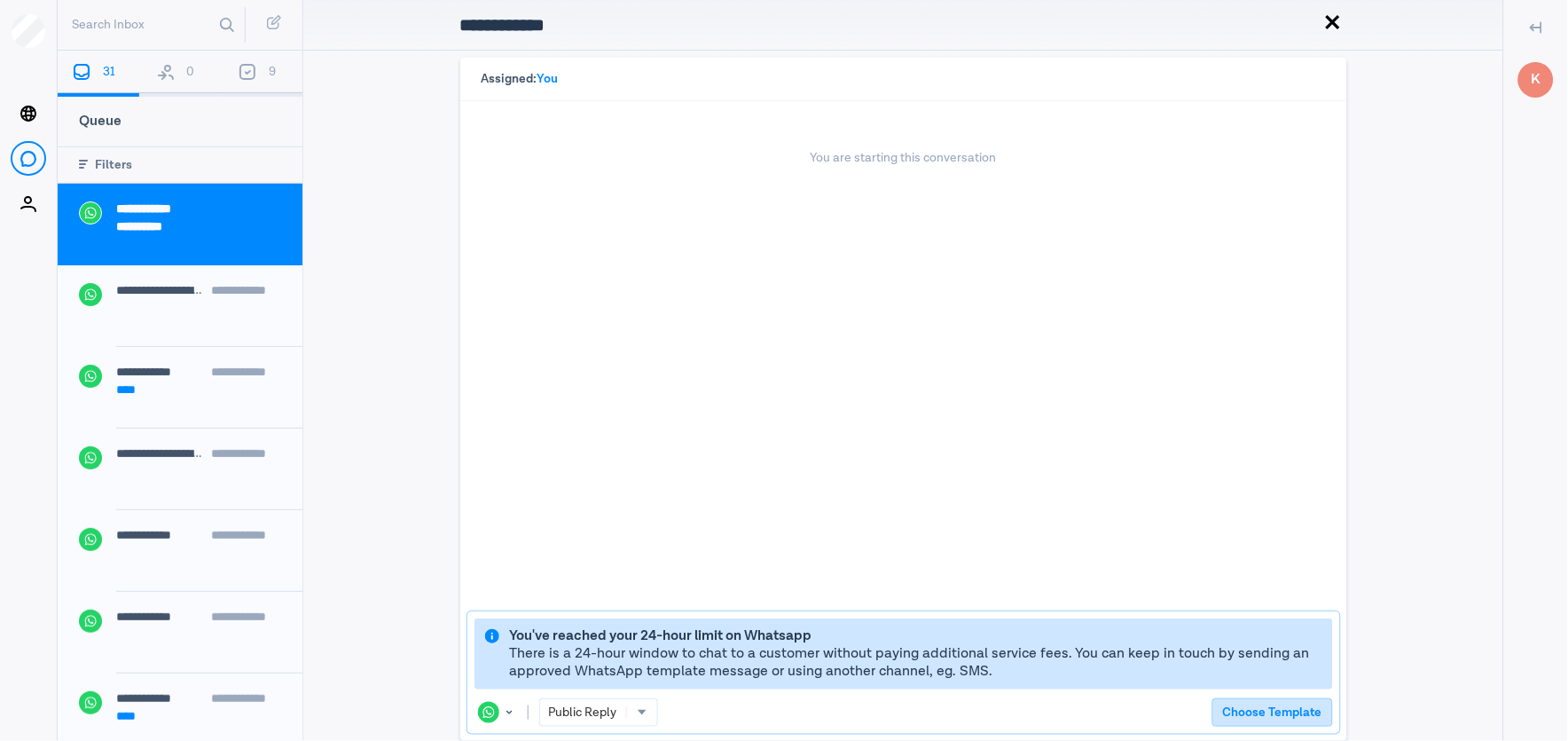click on "Choose Template" at bounding box center [1273, 713] 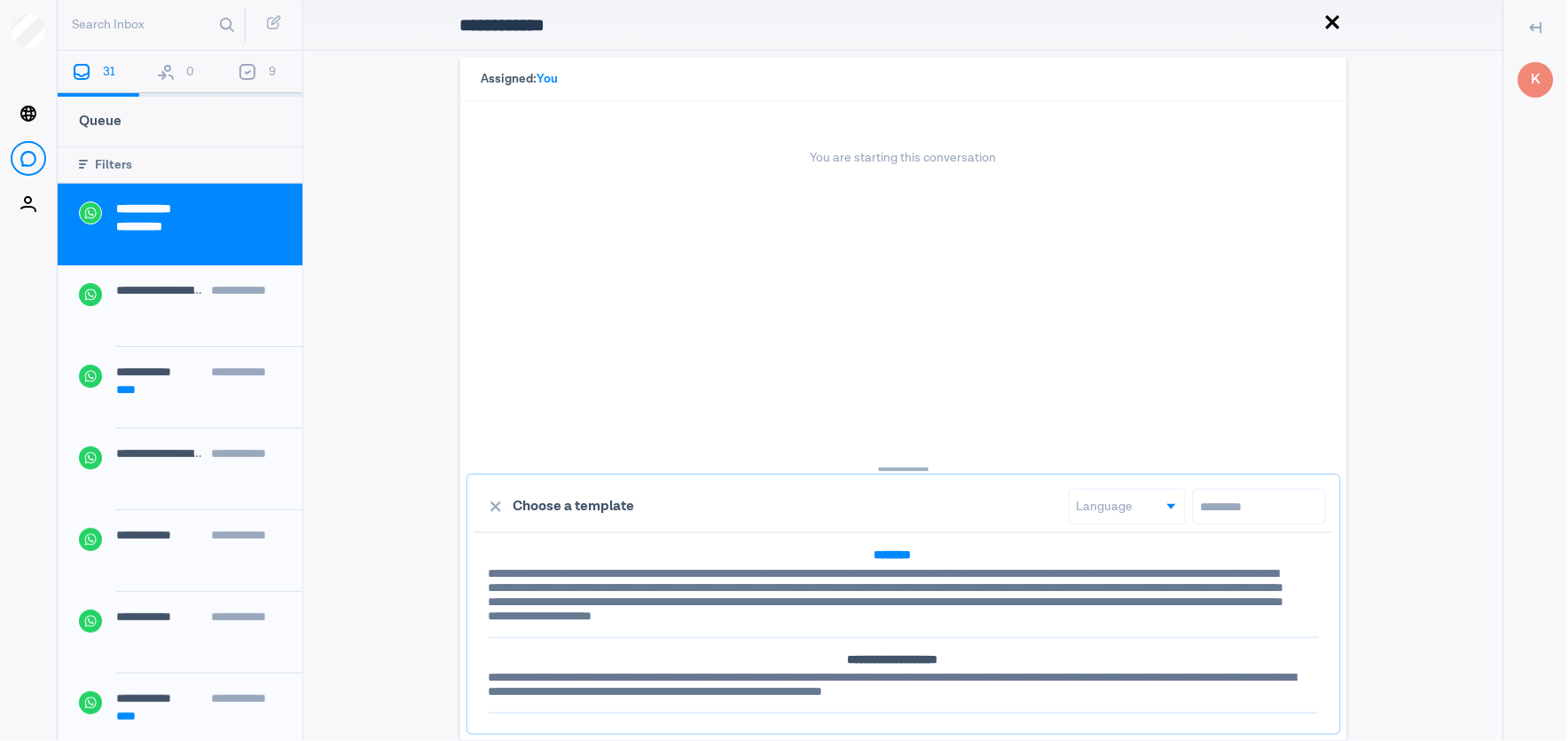 click on "********" at bounding box center [892, 555] 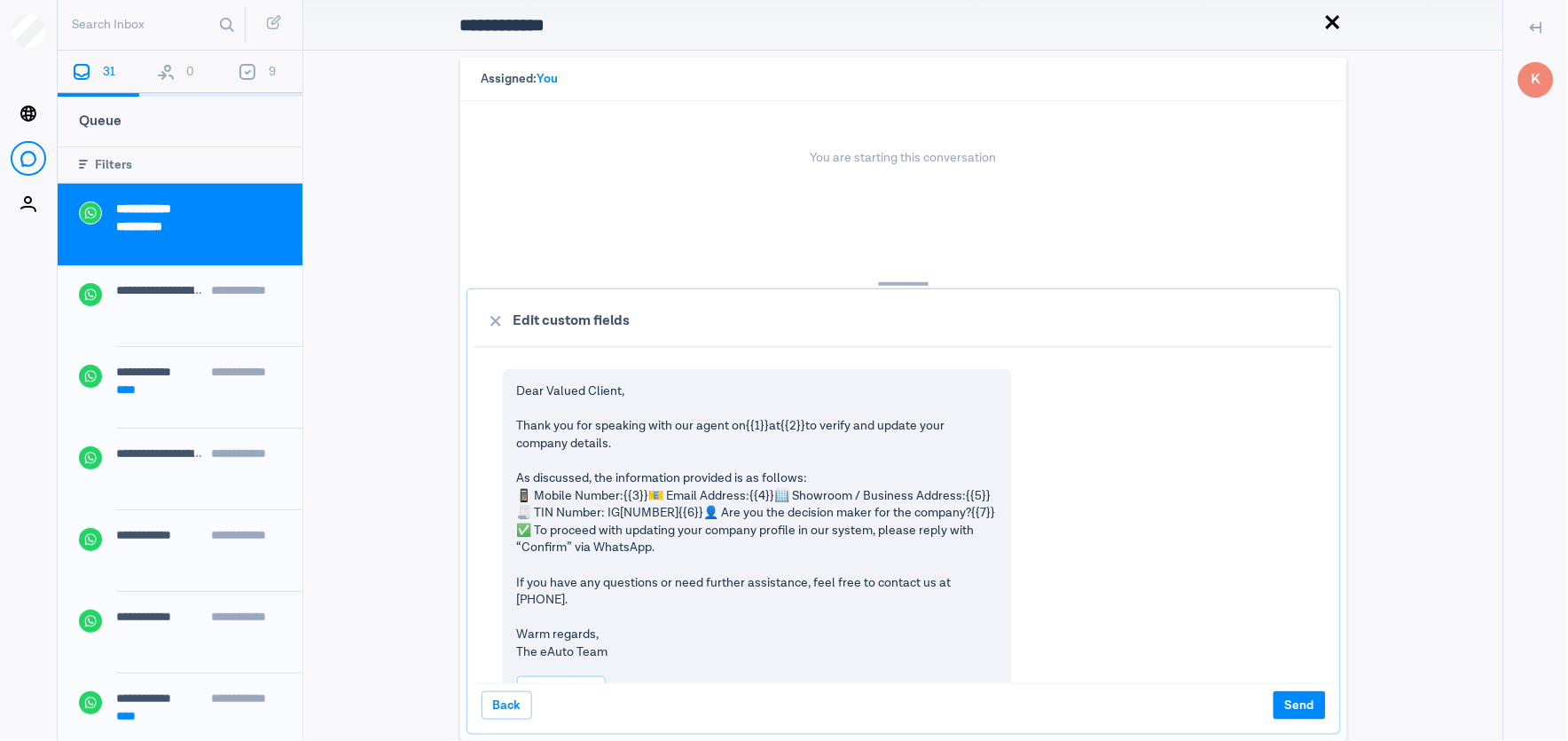 drag, startPoint x: 915, startPoint y: 469, endPoint x: 907, endPoint y: 213, distance: 256.125 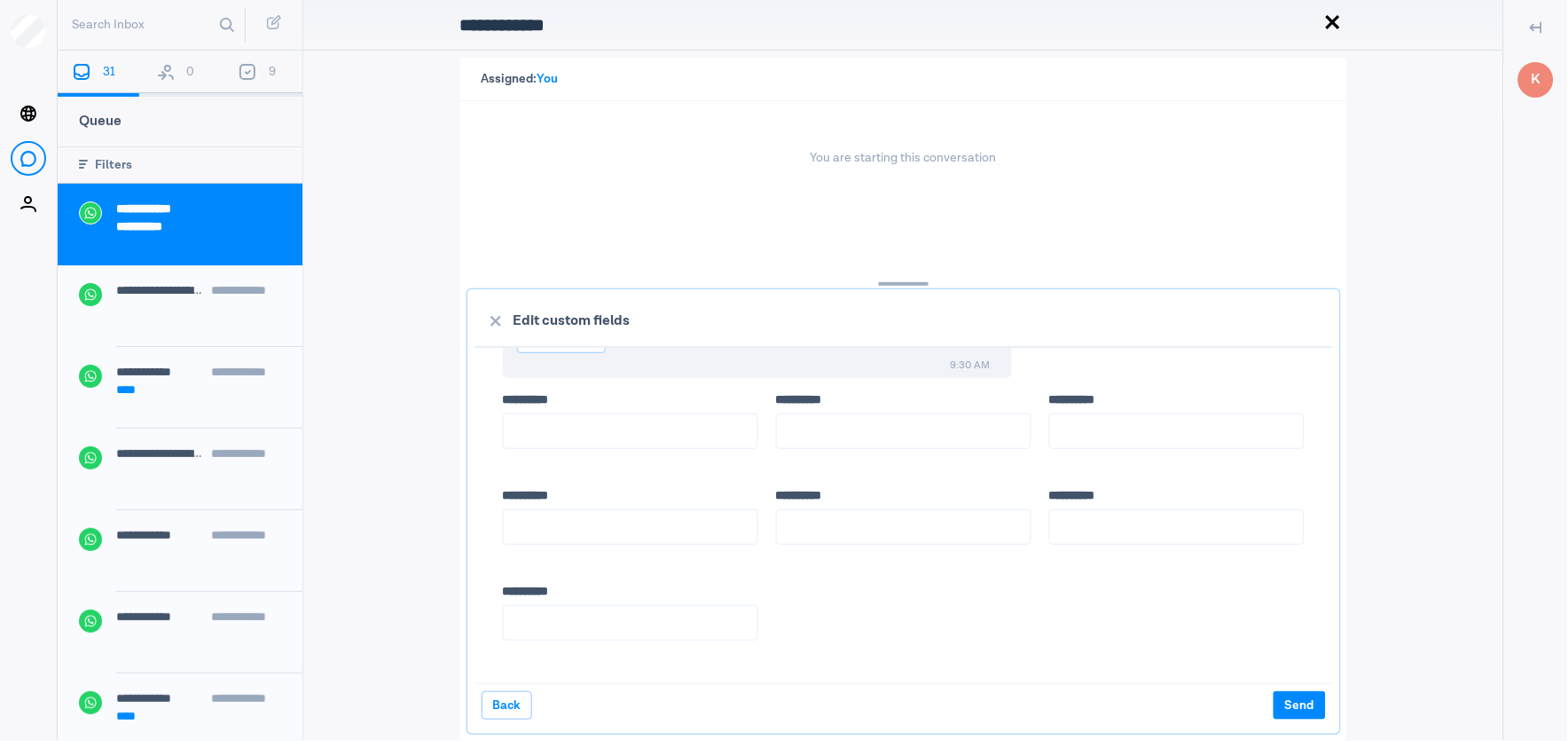 scroll, scrollTop: 394, scrollLeft: 0, axis: vertical 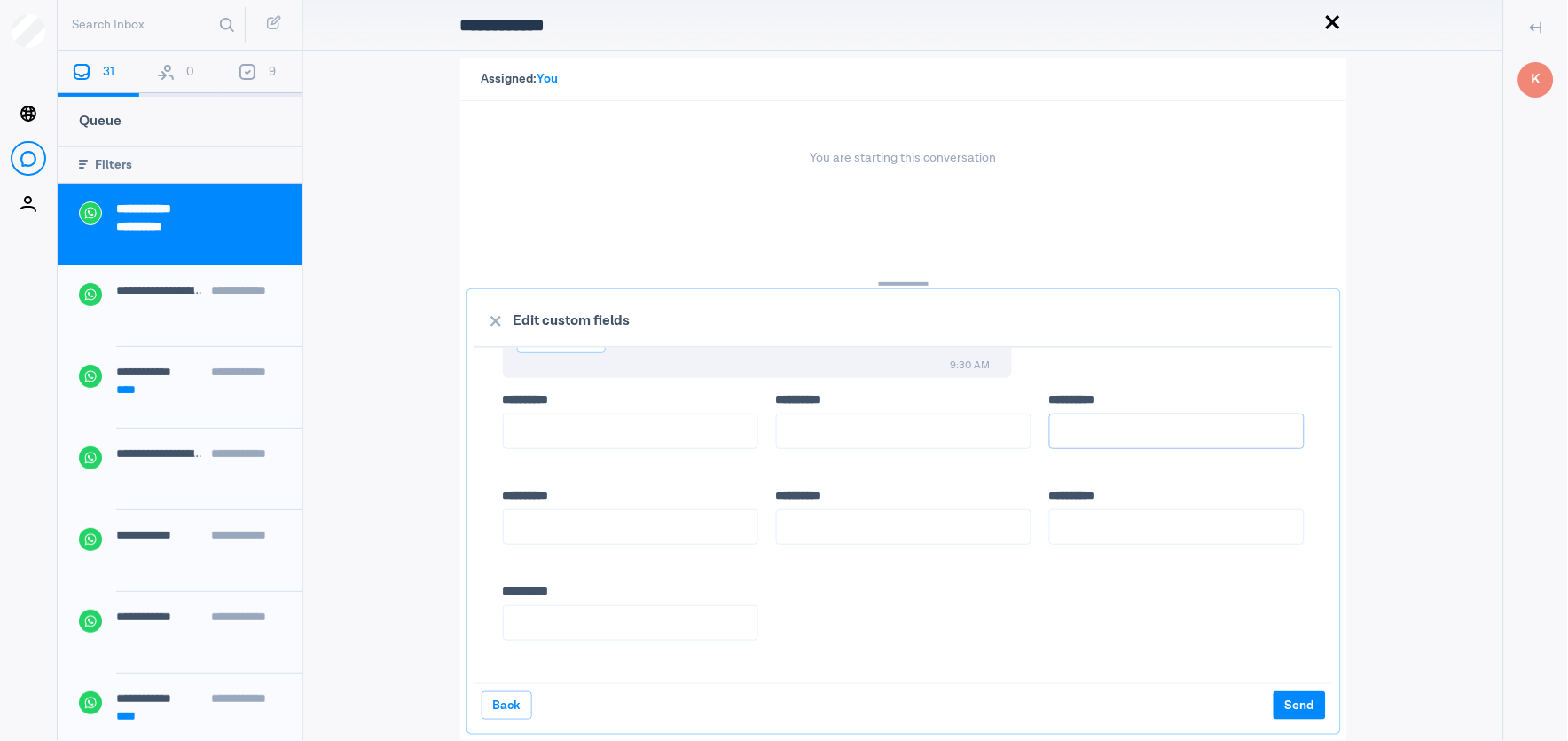 click on "****   *****" at bounding box center (1177, 431) 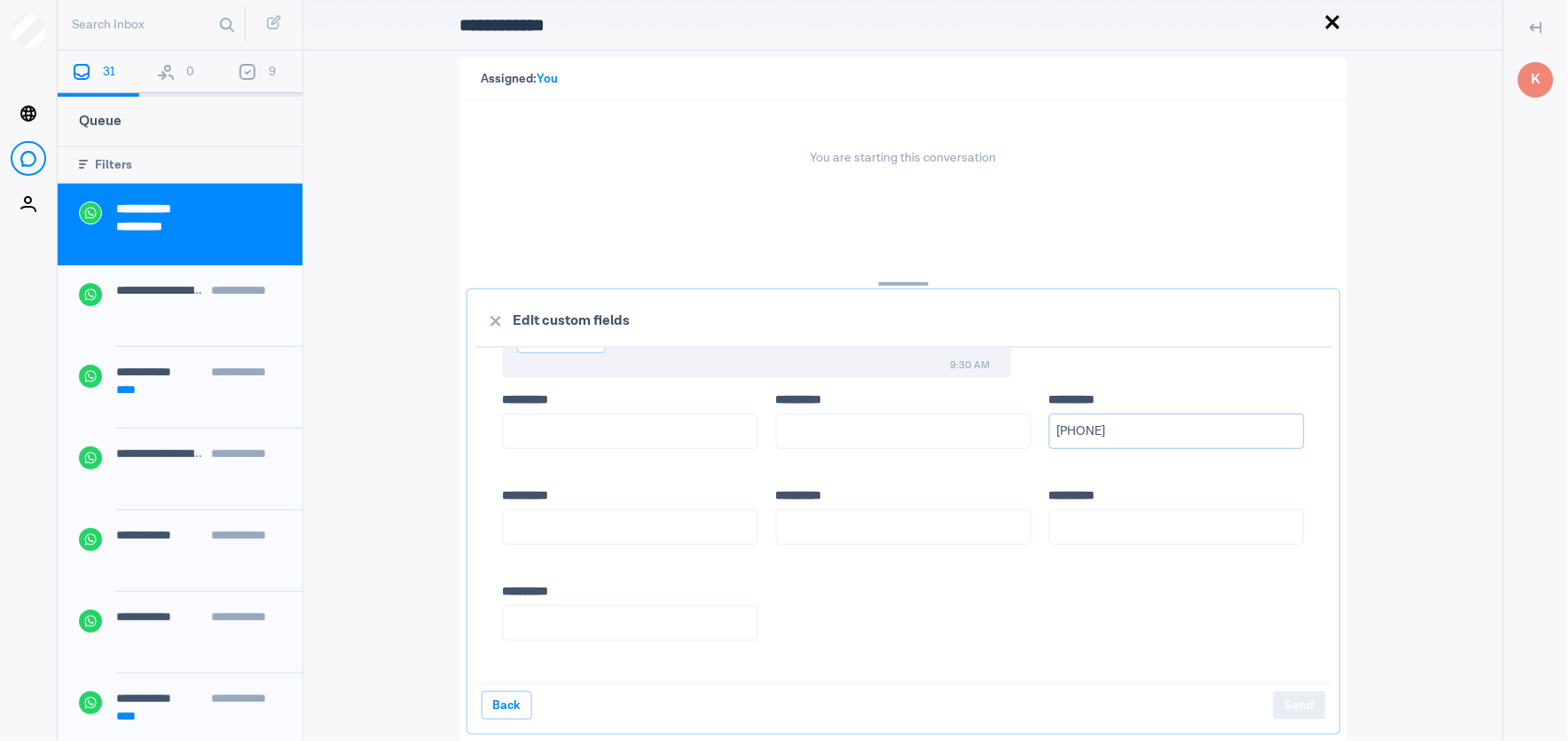 type on "[PHONE]" 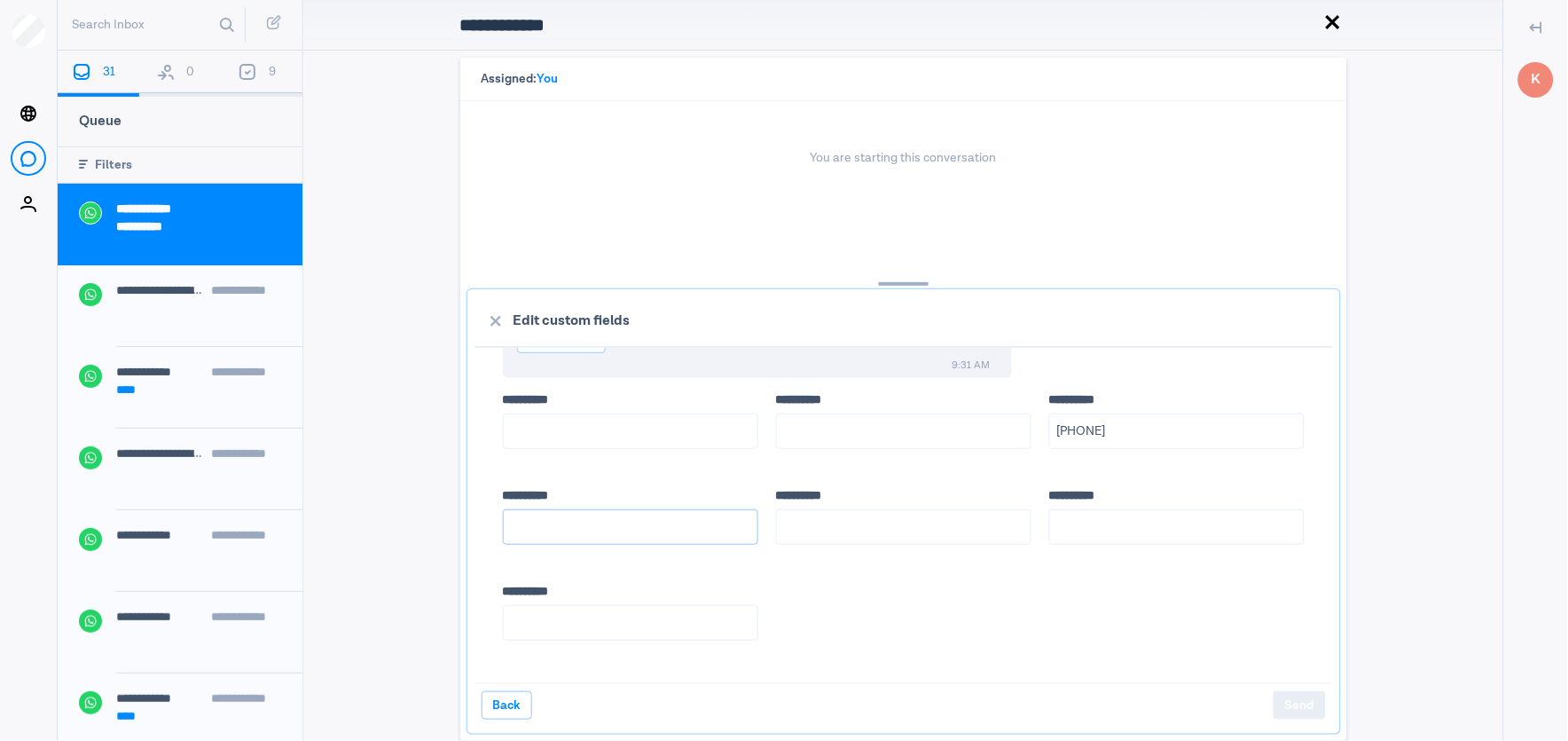 click on "****   *****" at bounding box center [631, 527] 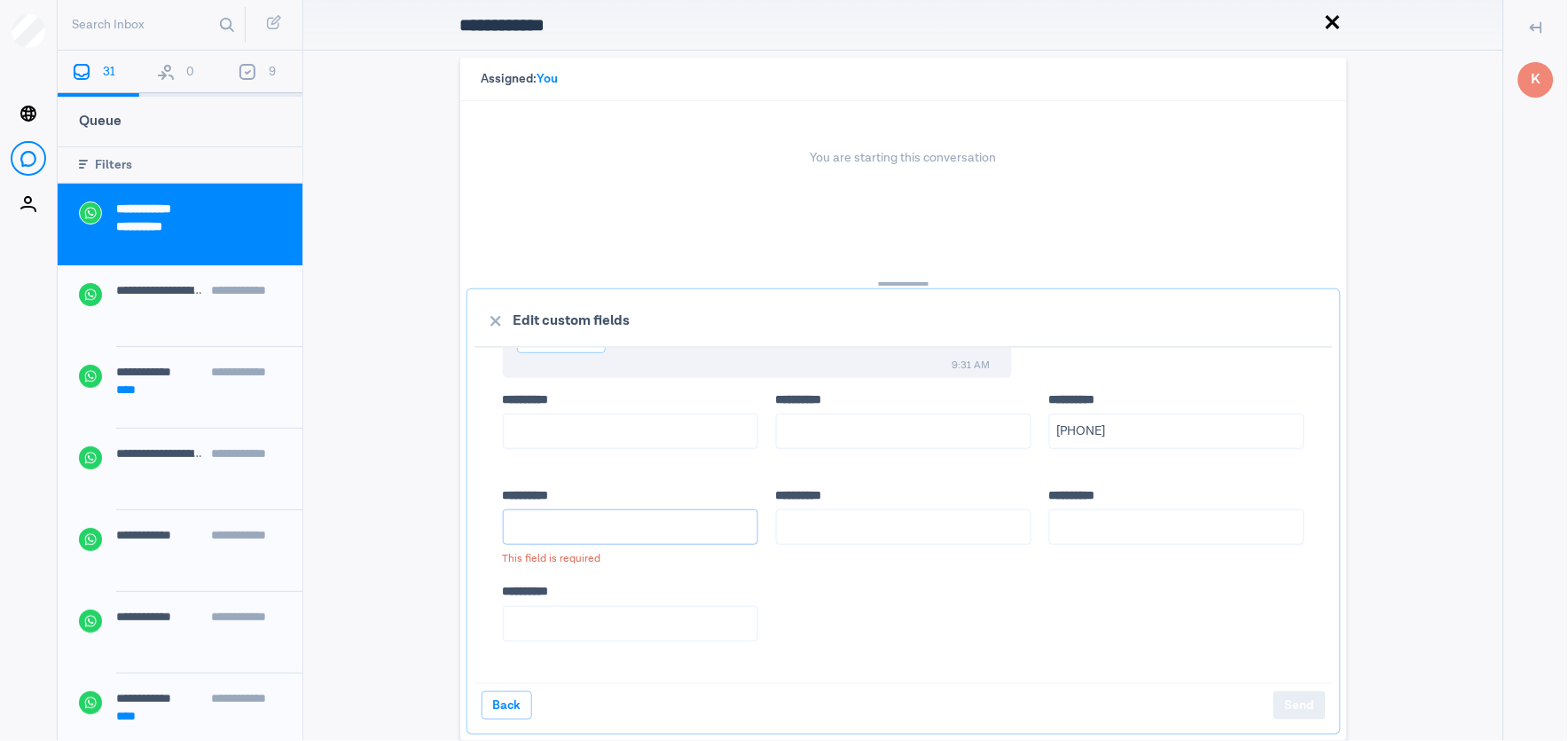 click on "****   *****" at bounding box center (631, 527) 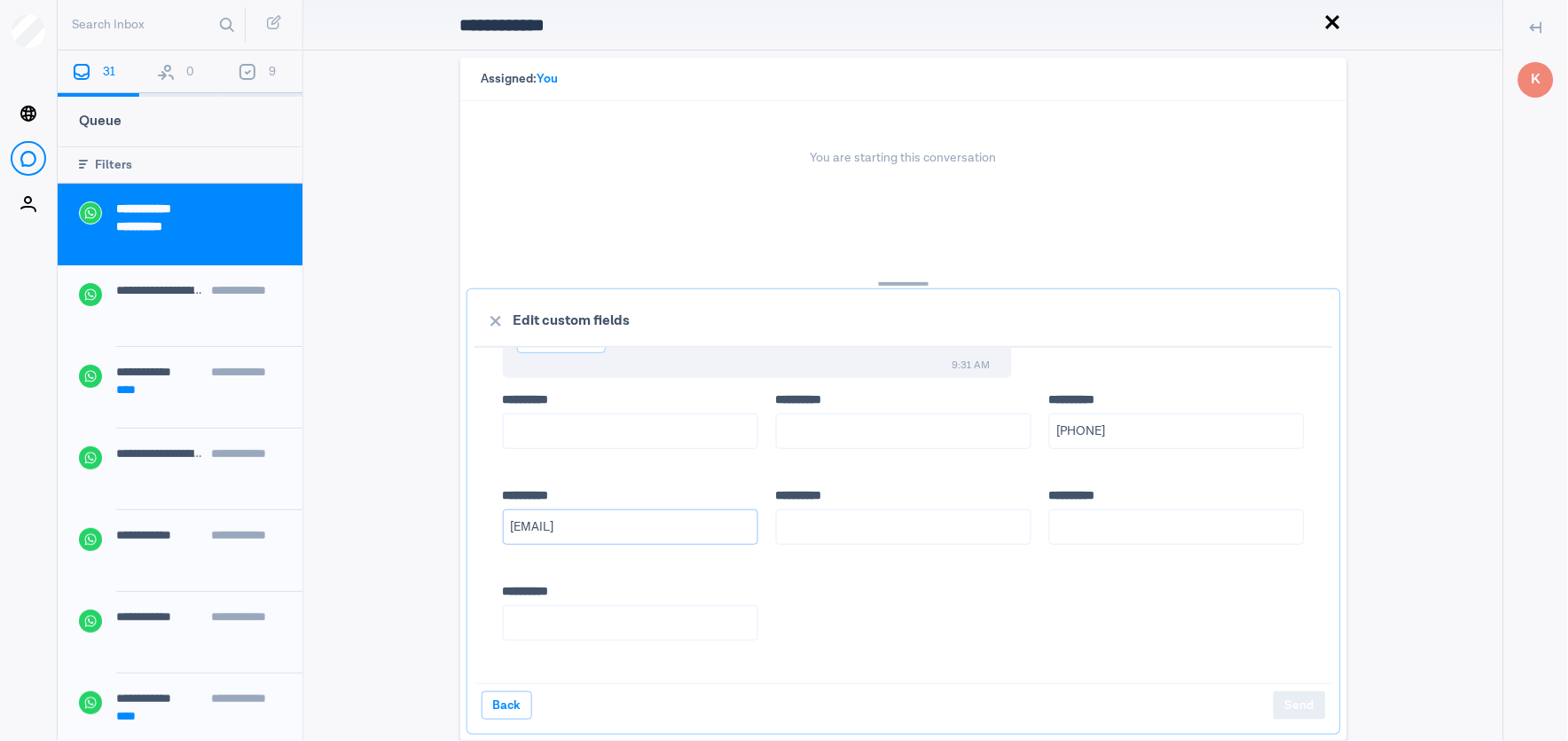 type on "[EMAIL]" 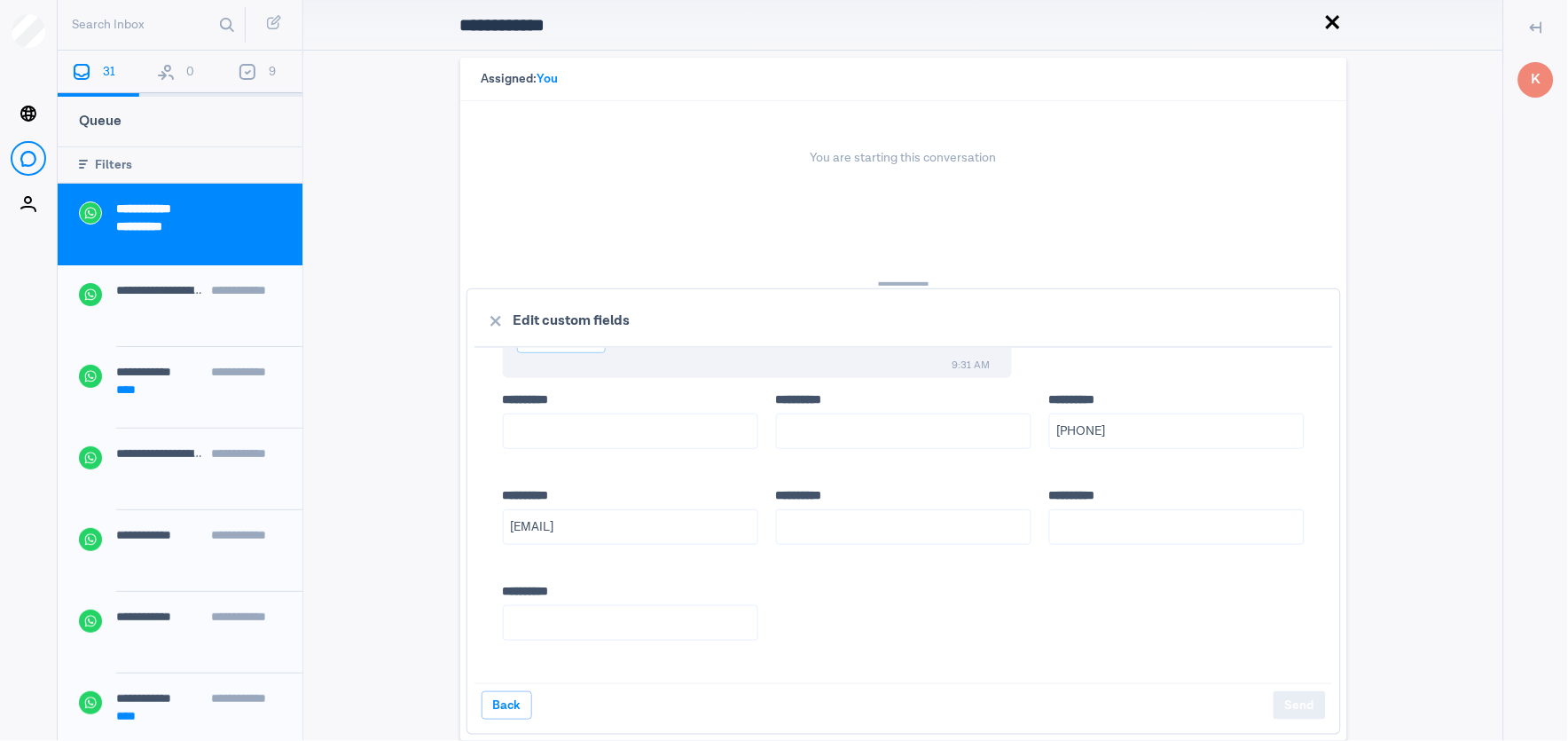 drag, startPoint x: 656, startPoint y: 593, endPoint x: 672, endPoint y: 587, distance: 17.088007 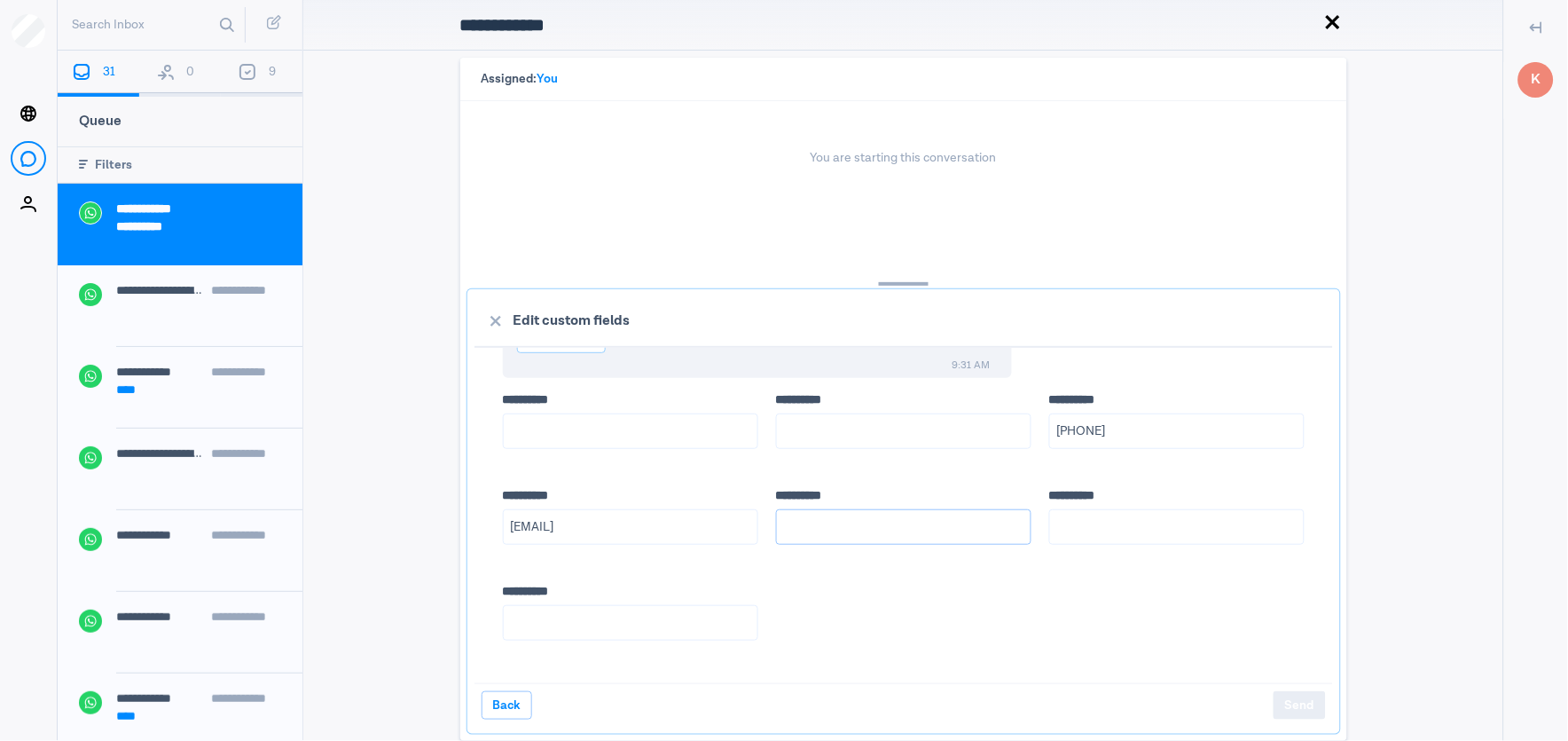 click on "****   *****" at bounding box center [904, 527] 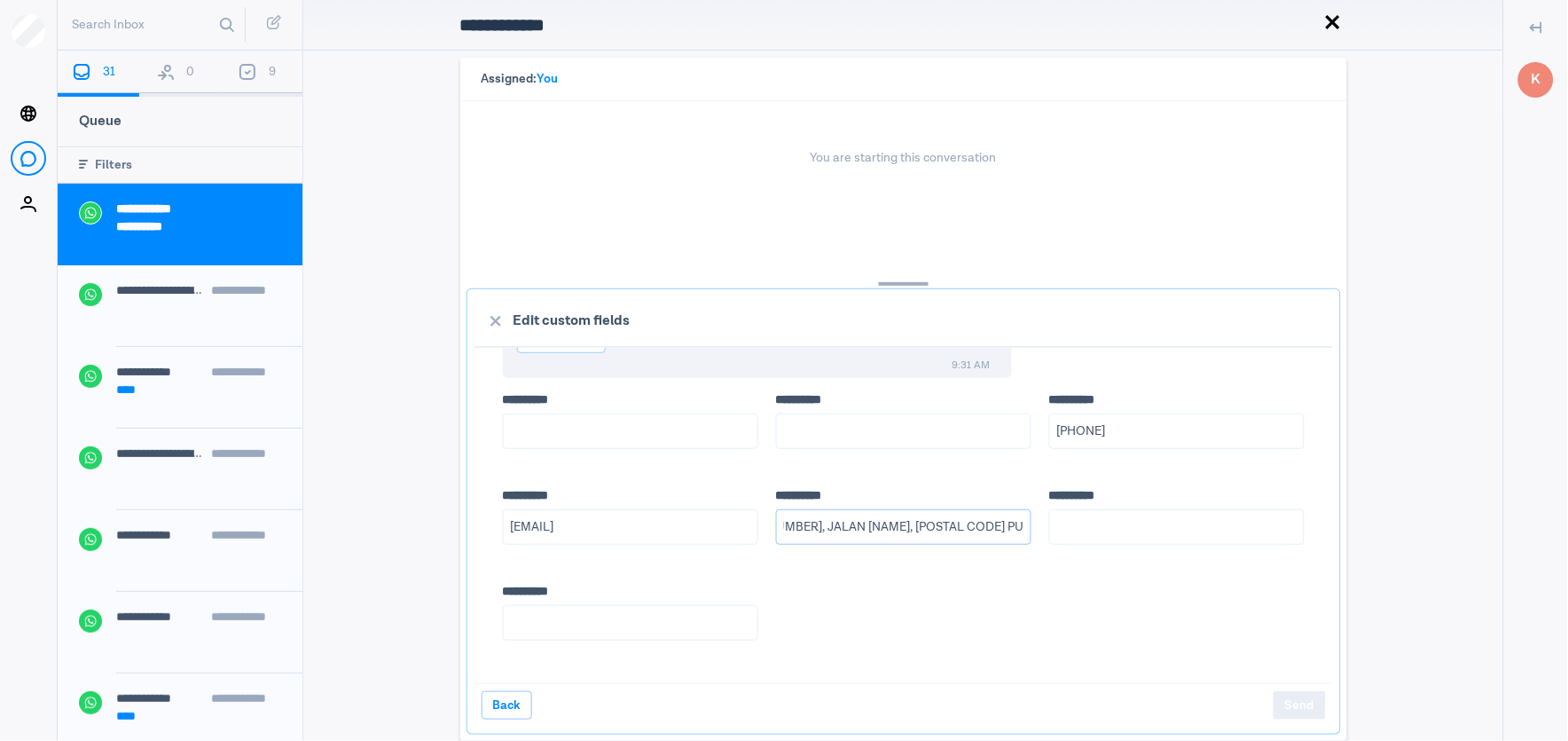 scroll, scrollTop: 0, scrollLeft: 51, axis: horizontal 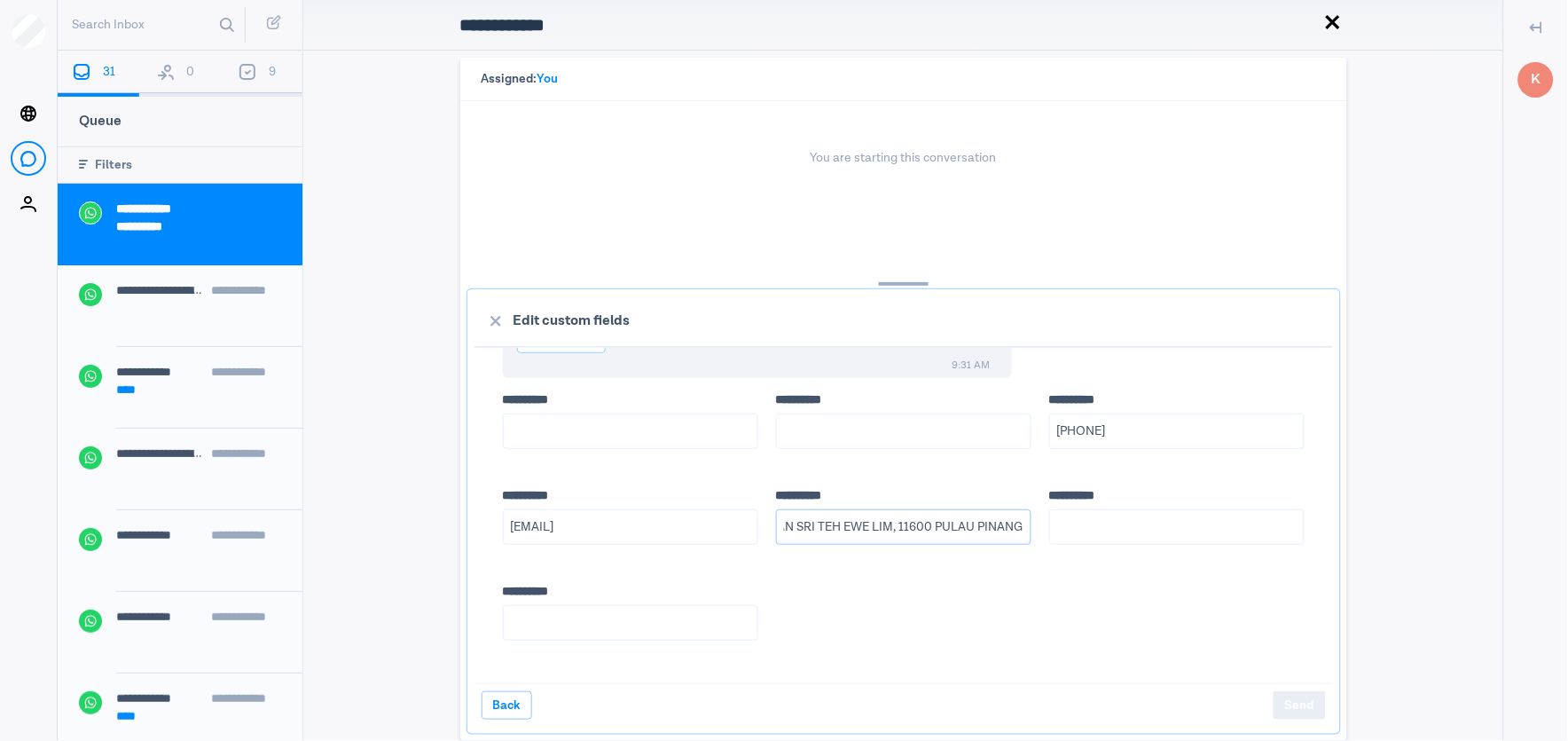 type on "NO. 52, JALAN TAN SRI TEH EWE LIM, 11600 PULAU PINANG" 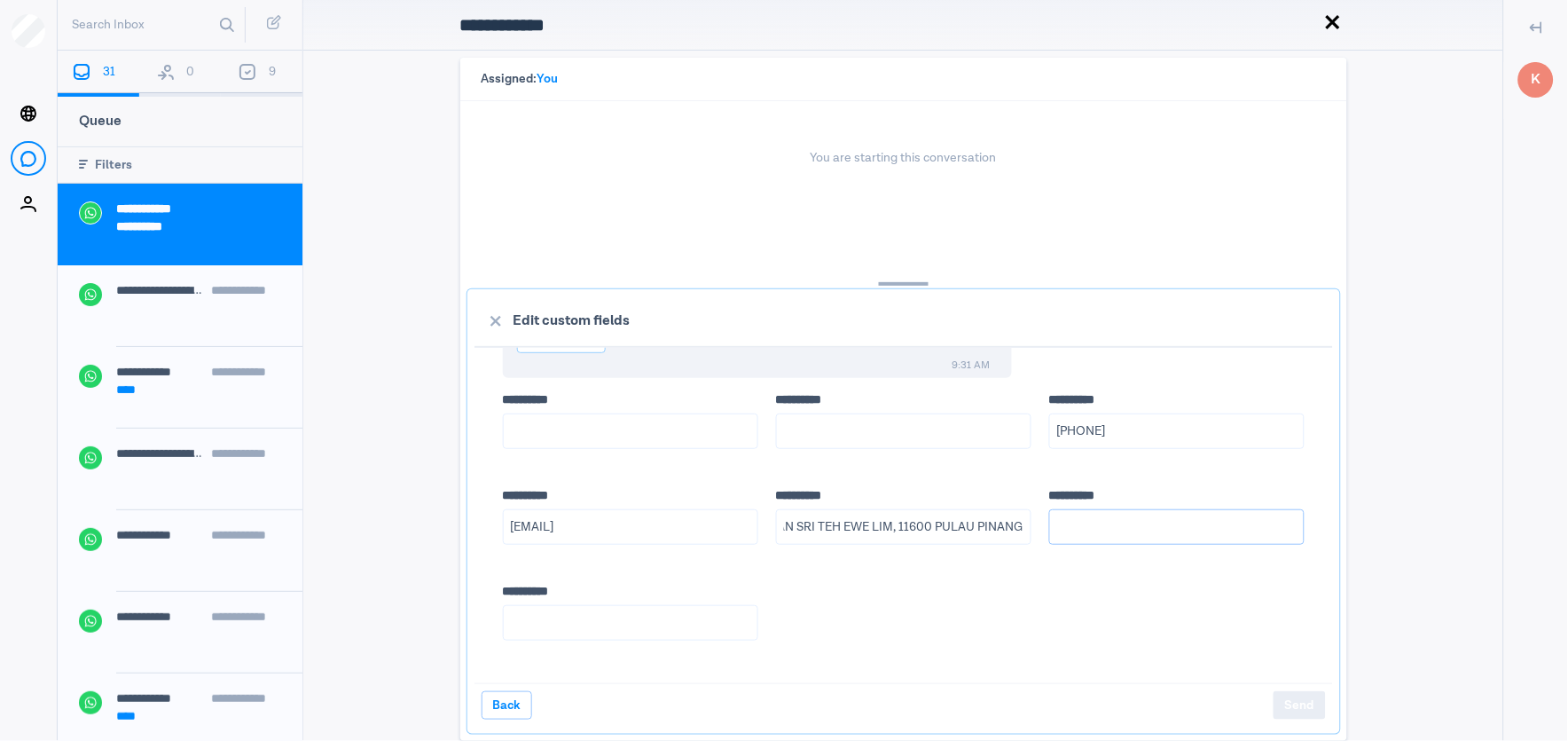 click on "****   *****" at bounding box center (1177, 527) 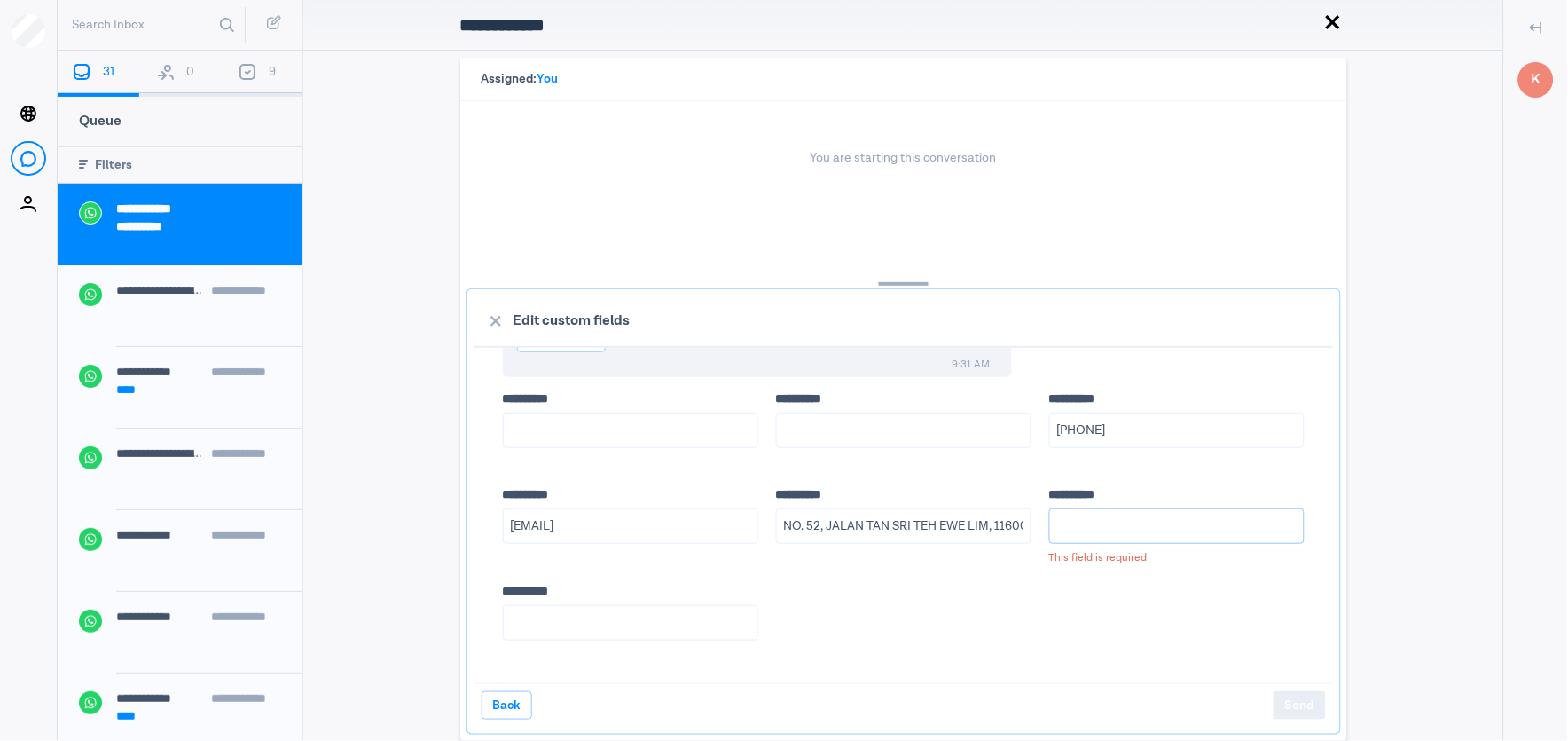 click on "****   *****" at bounding box center [1177, 526] 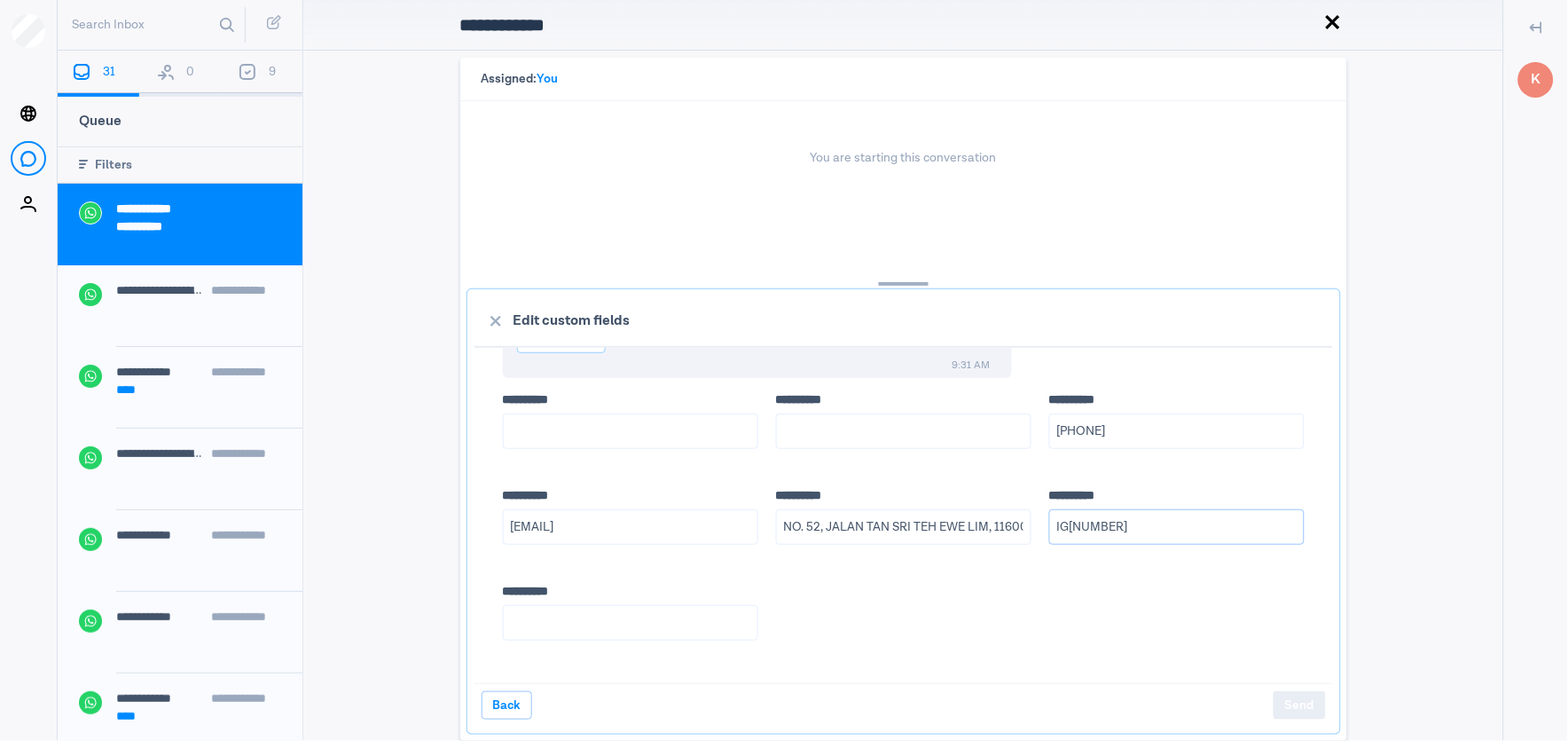 type on "IG[NUMBER]" 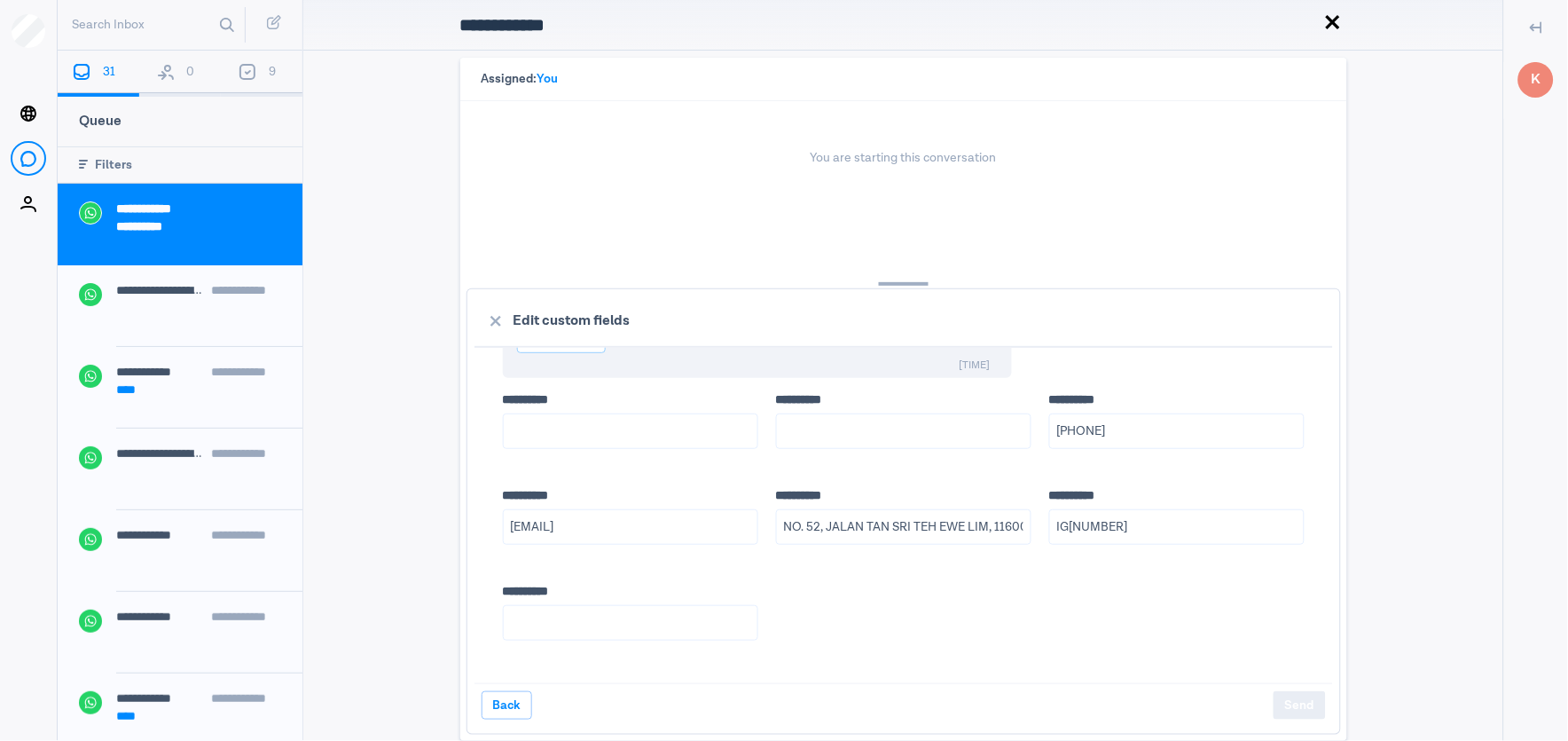 click at bounding box center [631, 463] 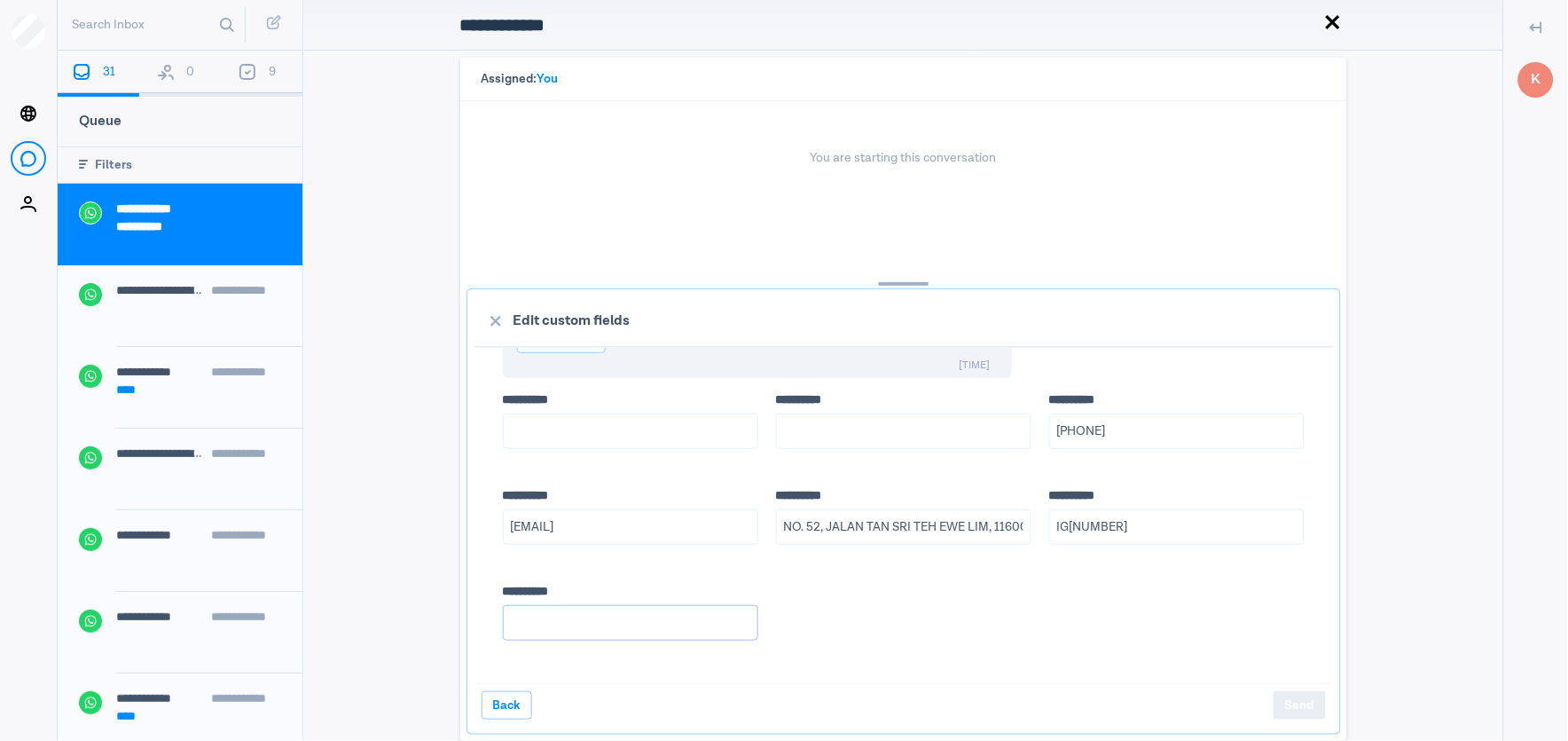 click on "****   *****" at bounding box center [631, 623] 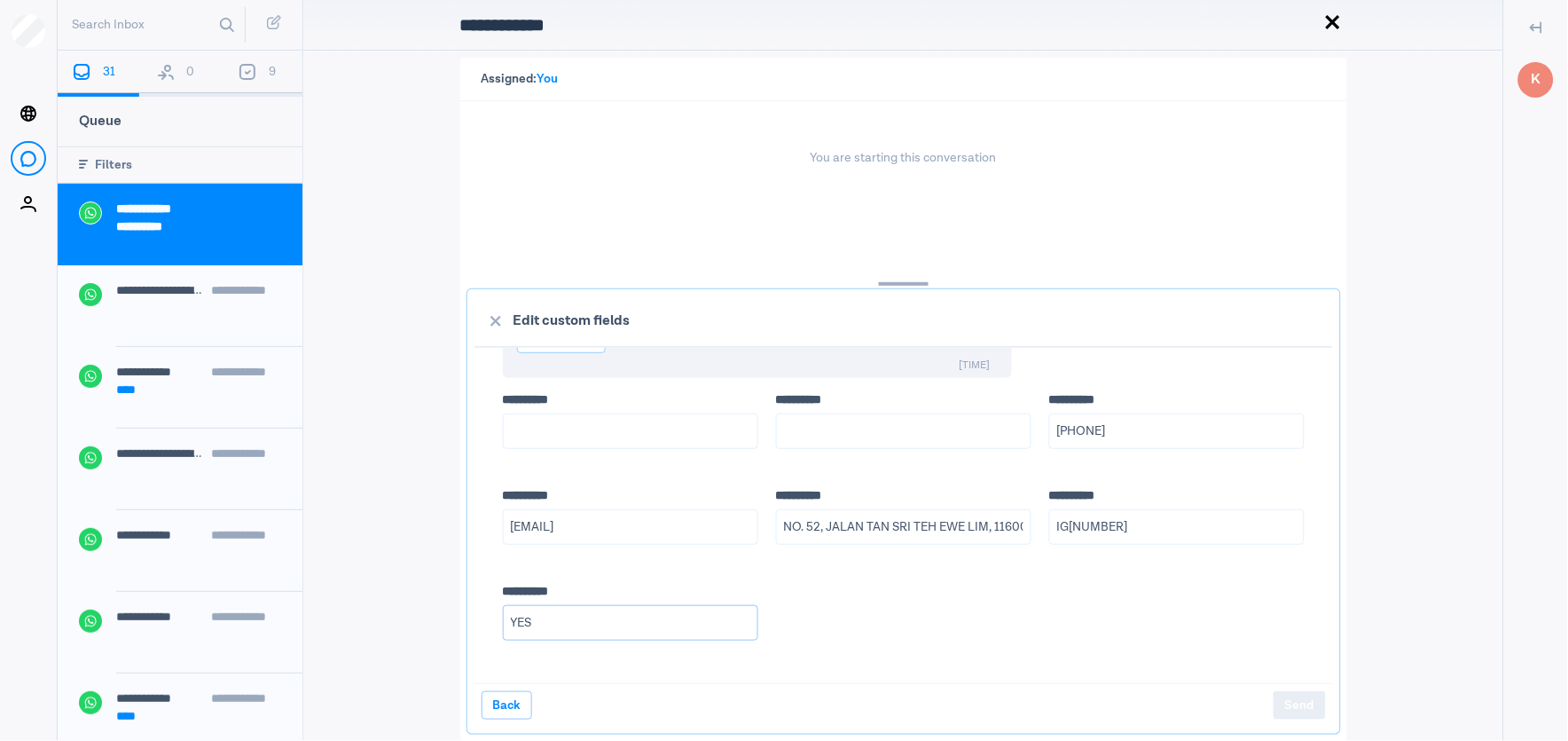 type on "YES" 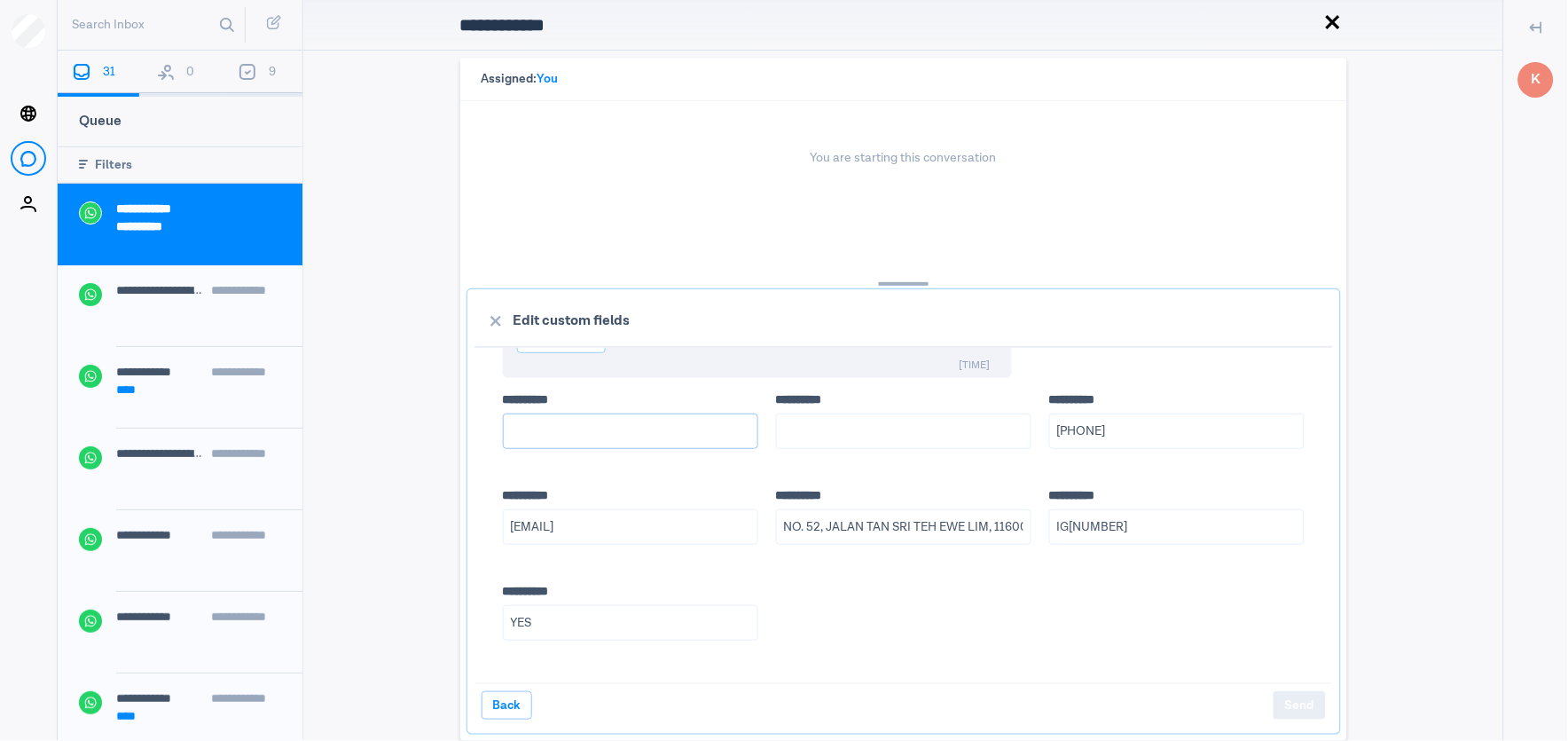 click on "****   *****" at bounding box center [631, 431] 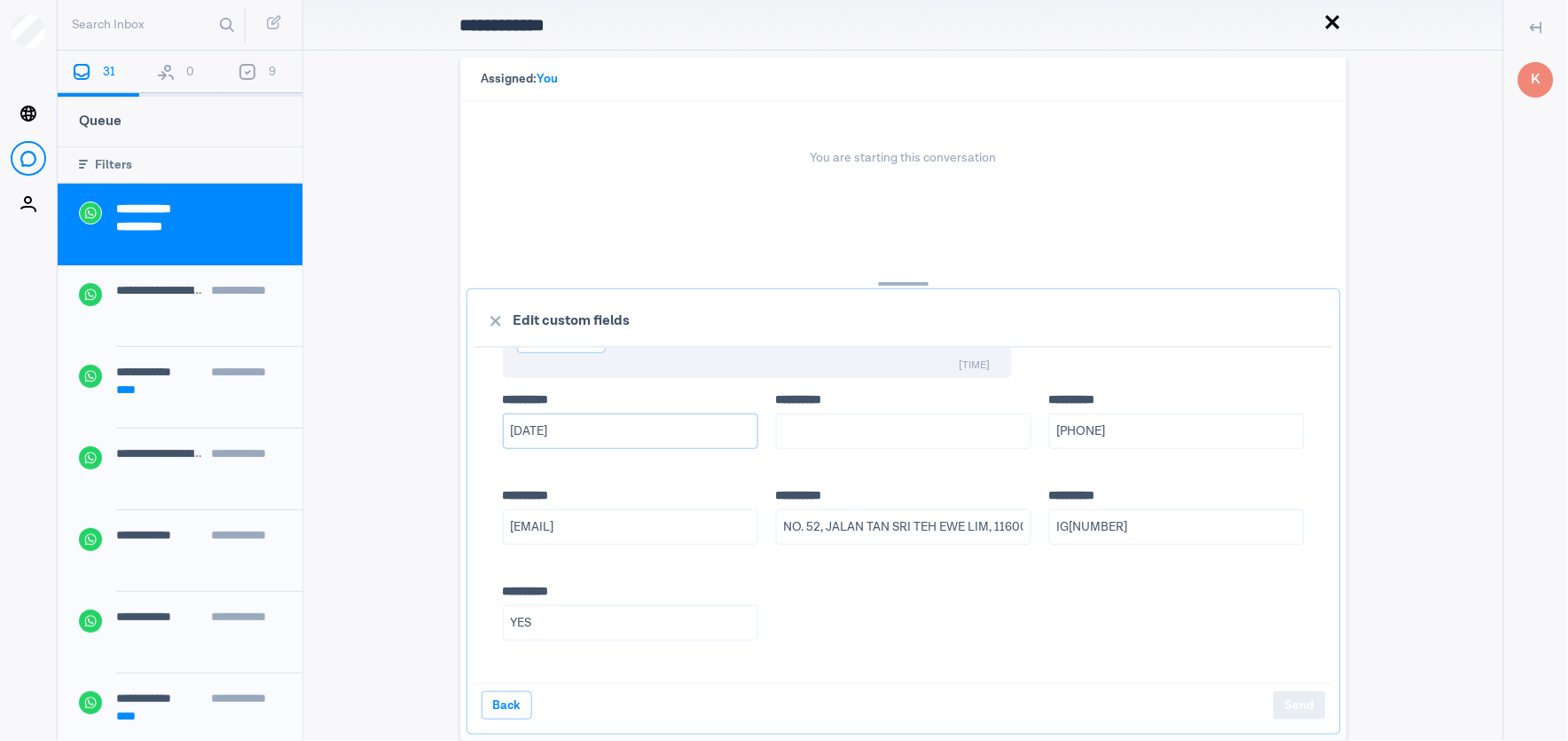 type on "[DATE]" 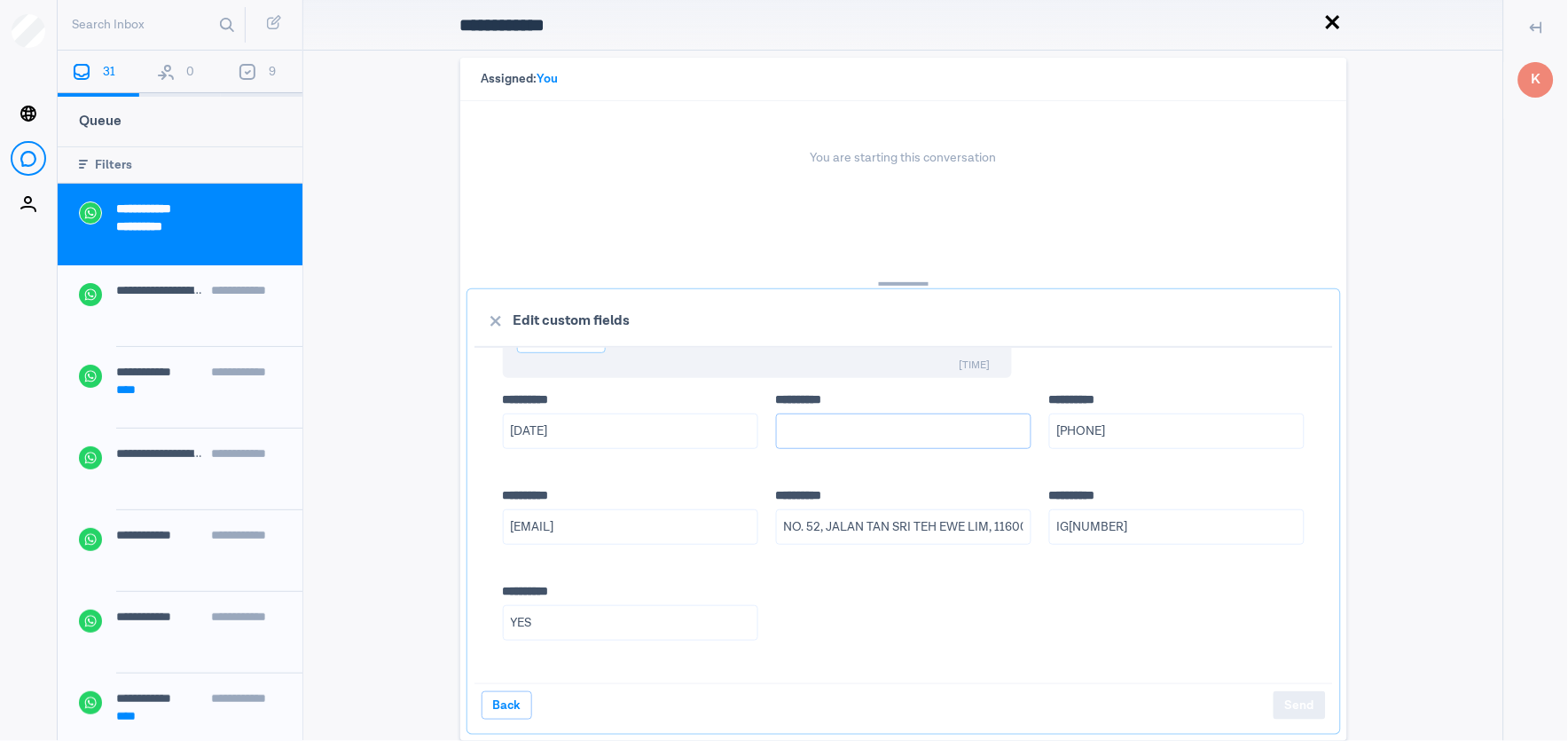click on "****   *****" at bounding box center (904, 431) 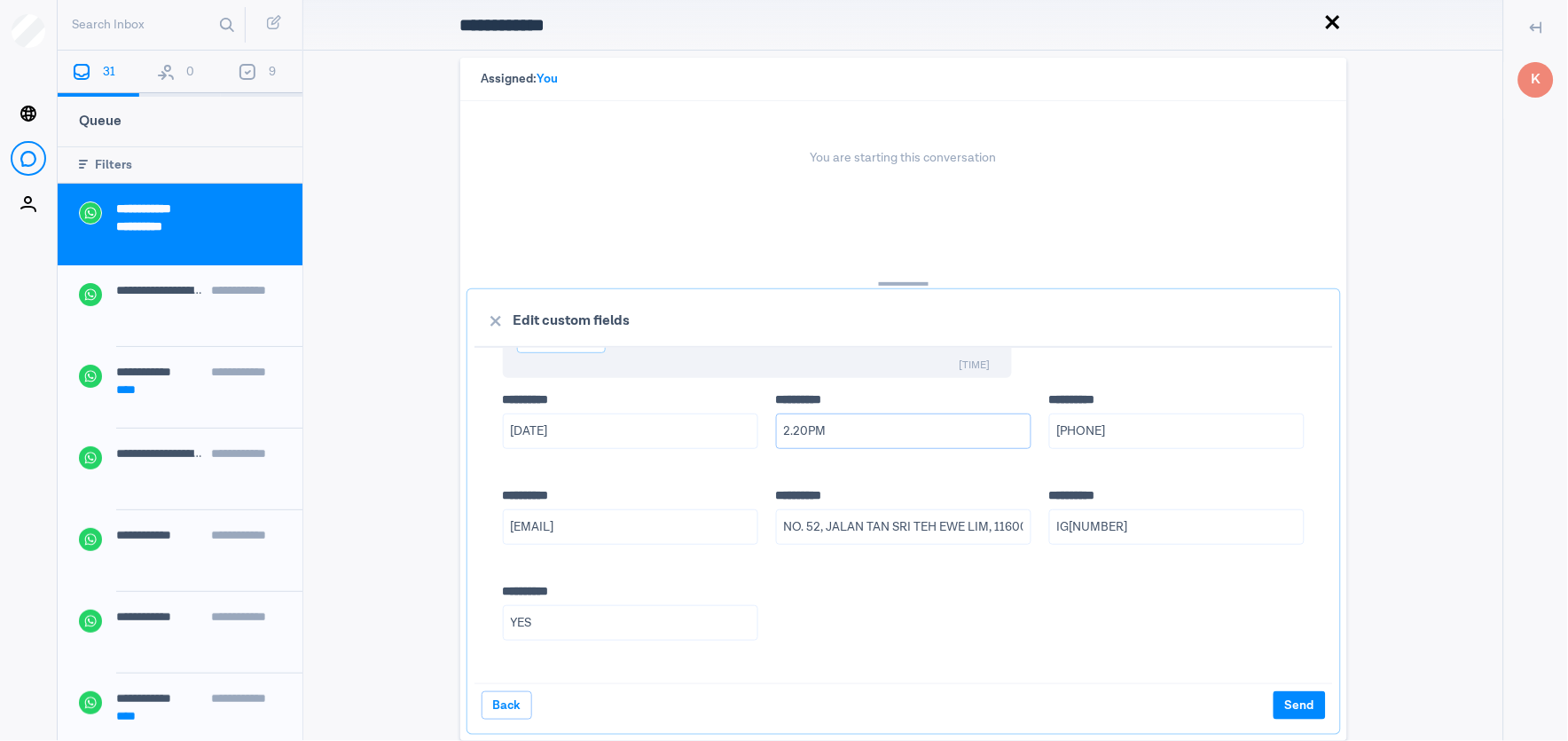 scroll, scrollTop: 0, scrollLeft: 0, axis: both 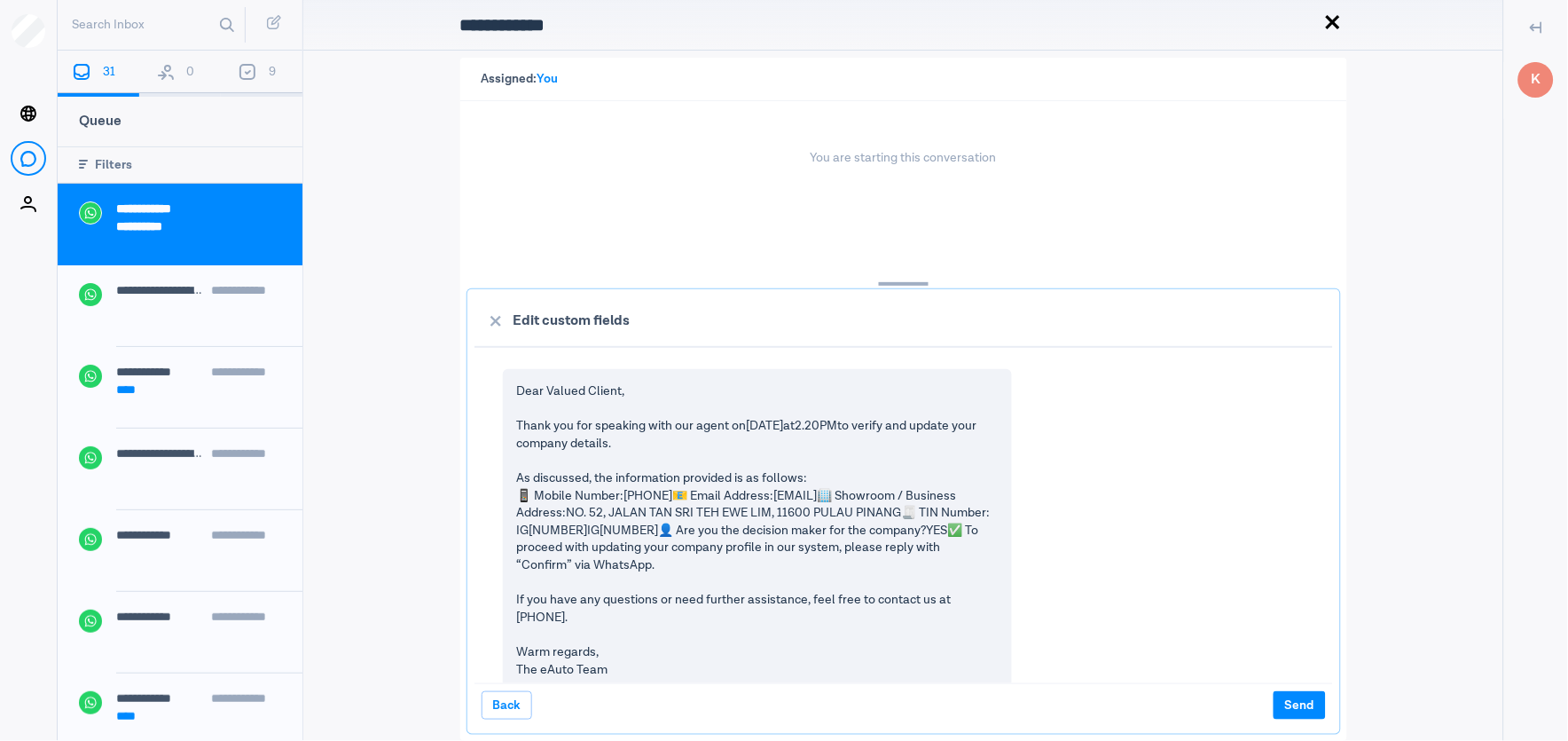 type on "2.20PM" 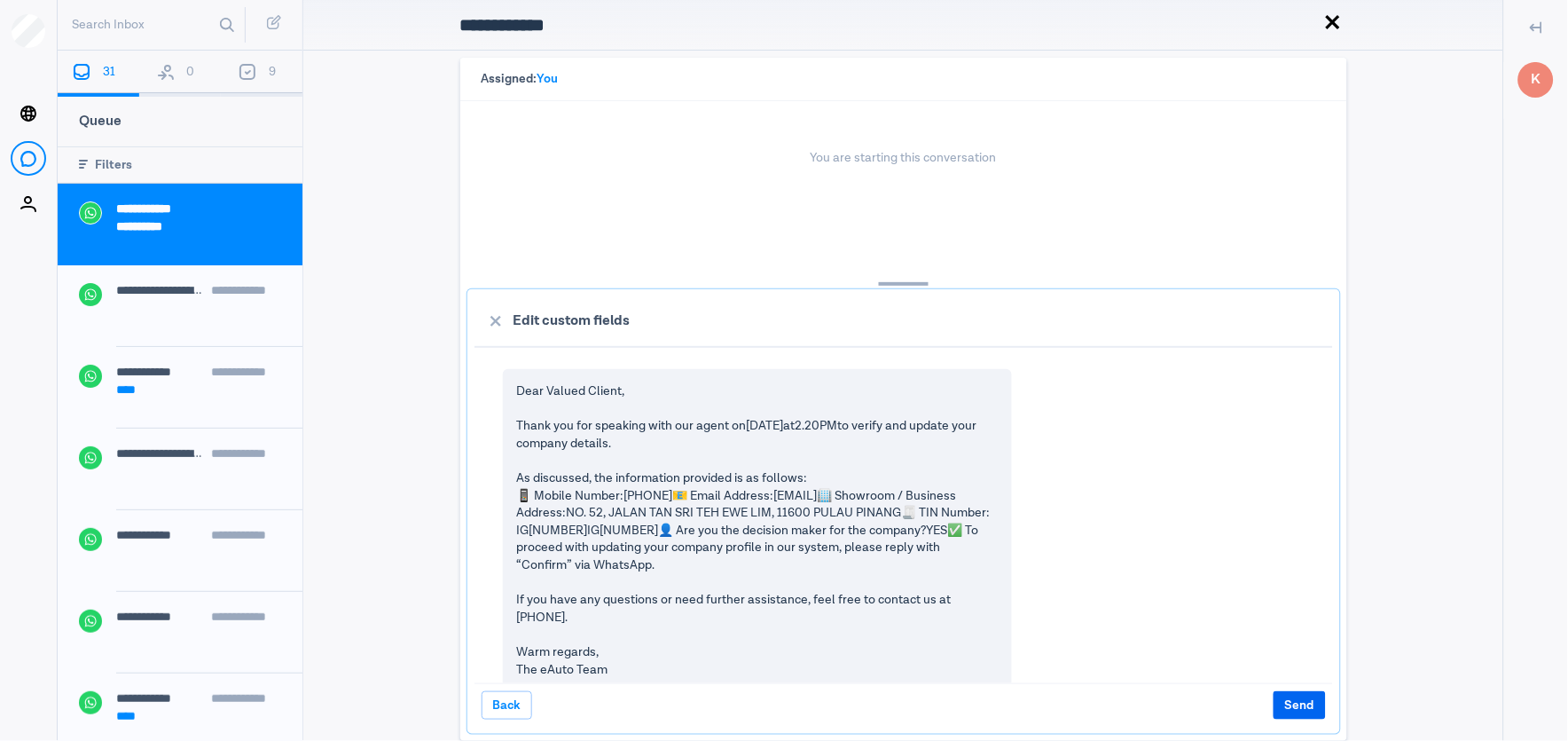 click on "Send" at bounding box center [1299, 706] 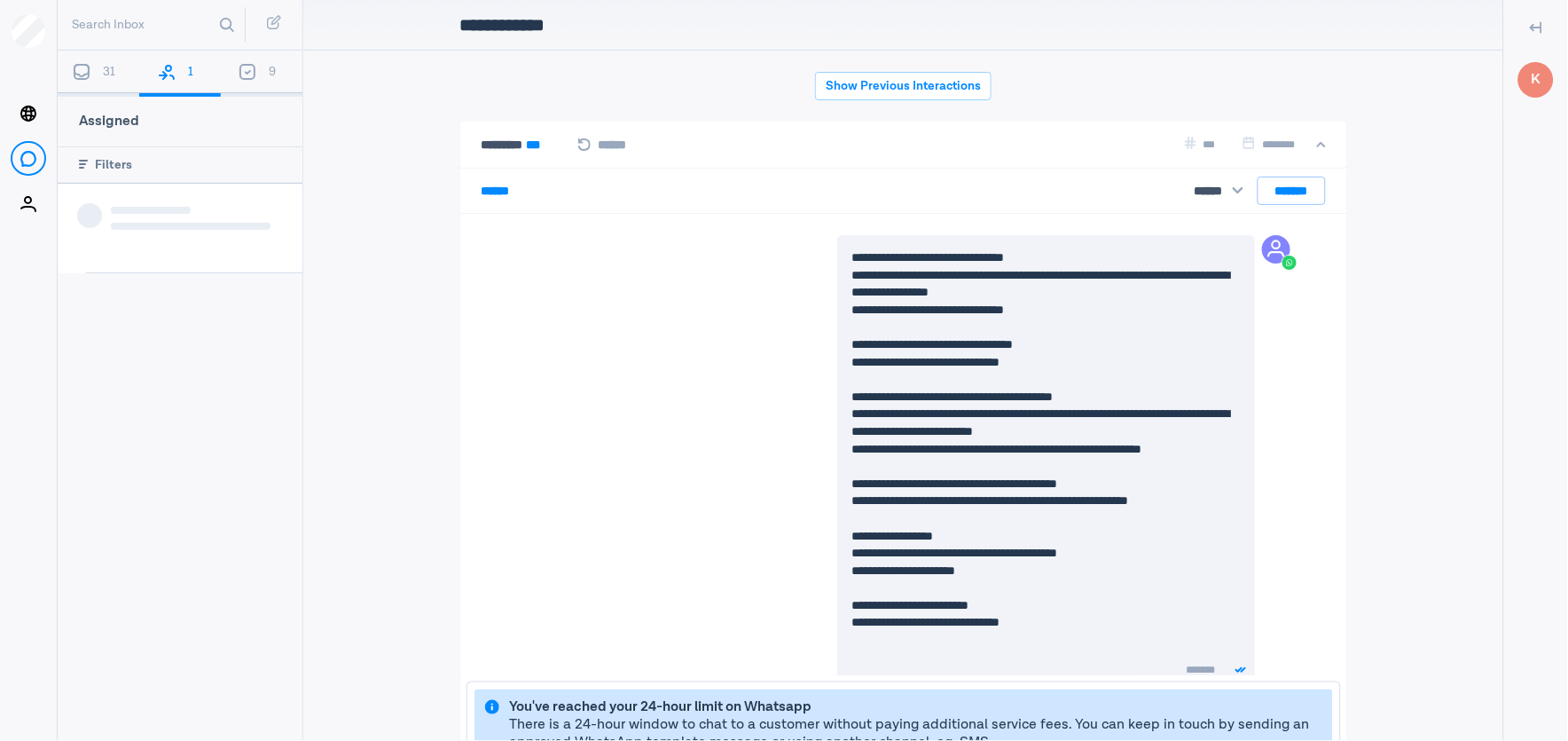 scroll, scrollTop: 71, scrollLeft: 0, axis: vertical 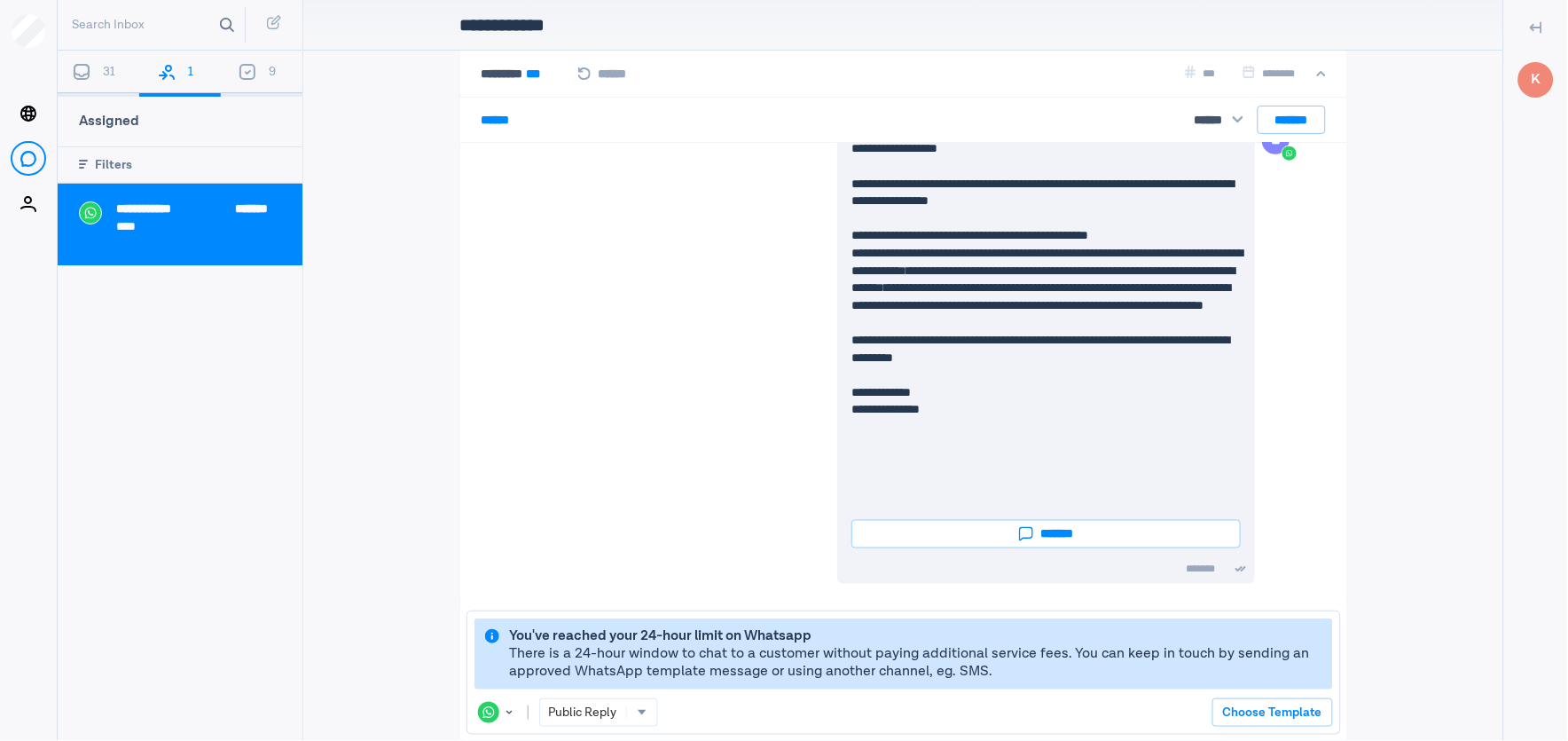 click on "Search Inbox" at bounding box center (154, 25) 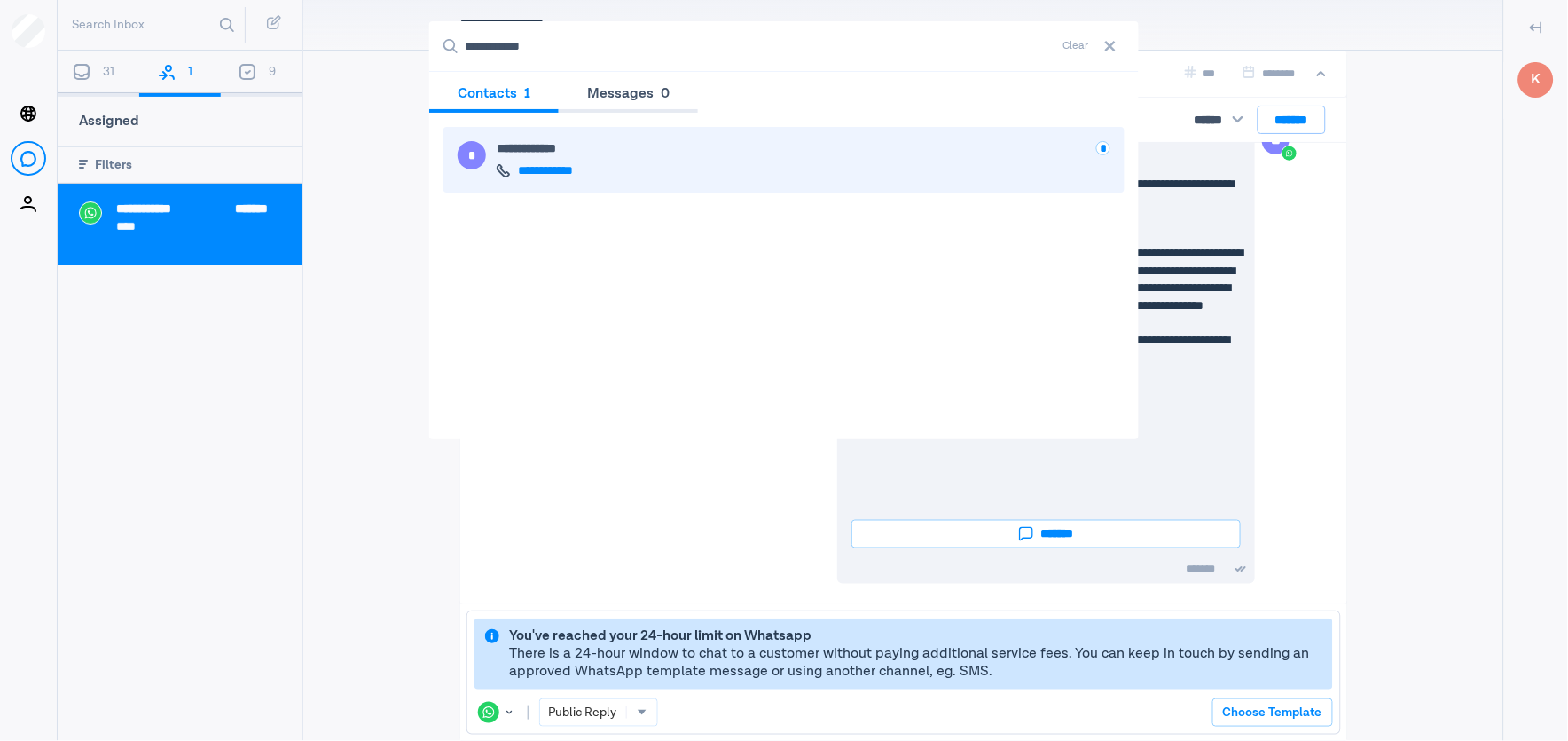 type on "**********" 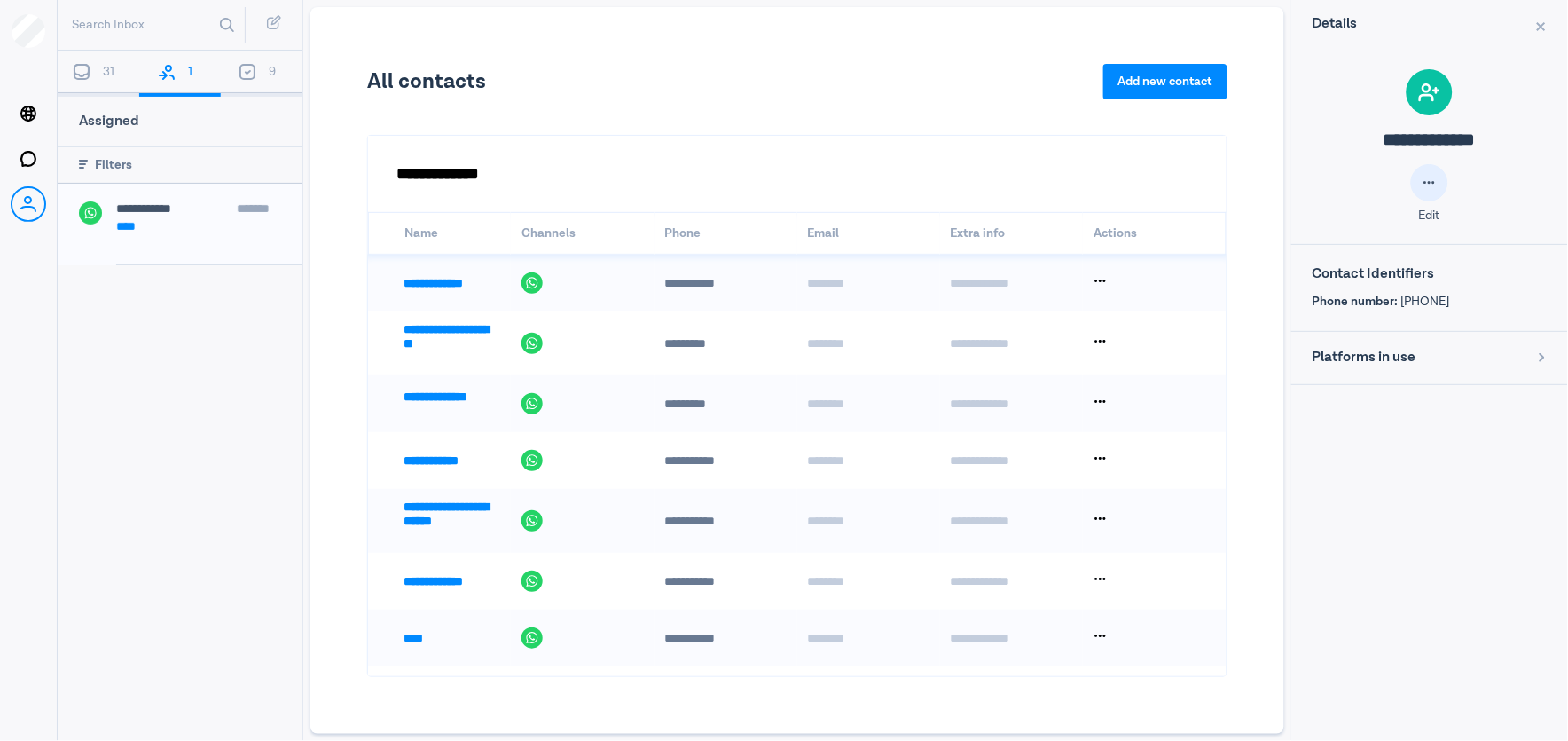 click at bounding box center [1430, 183] 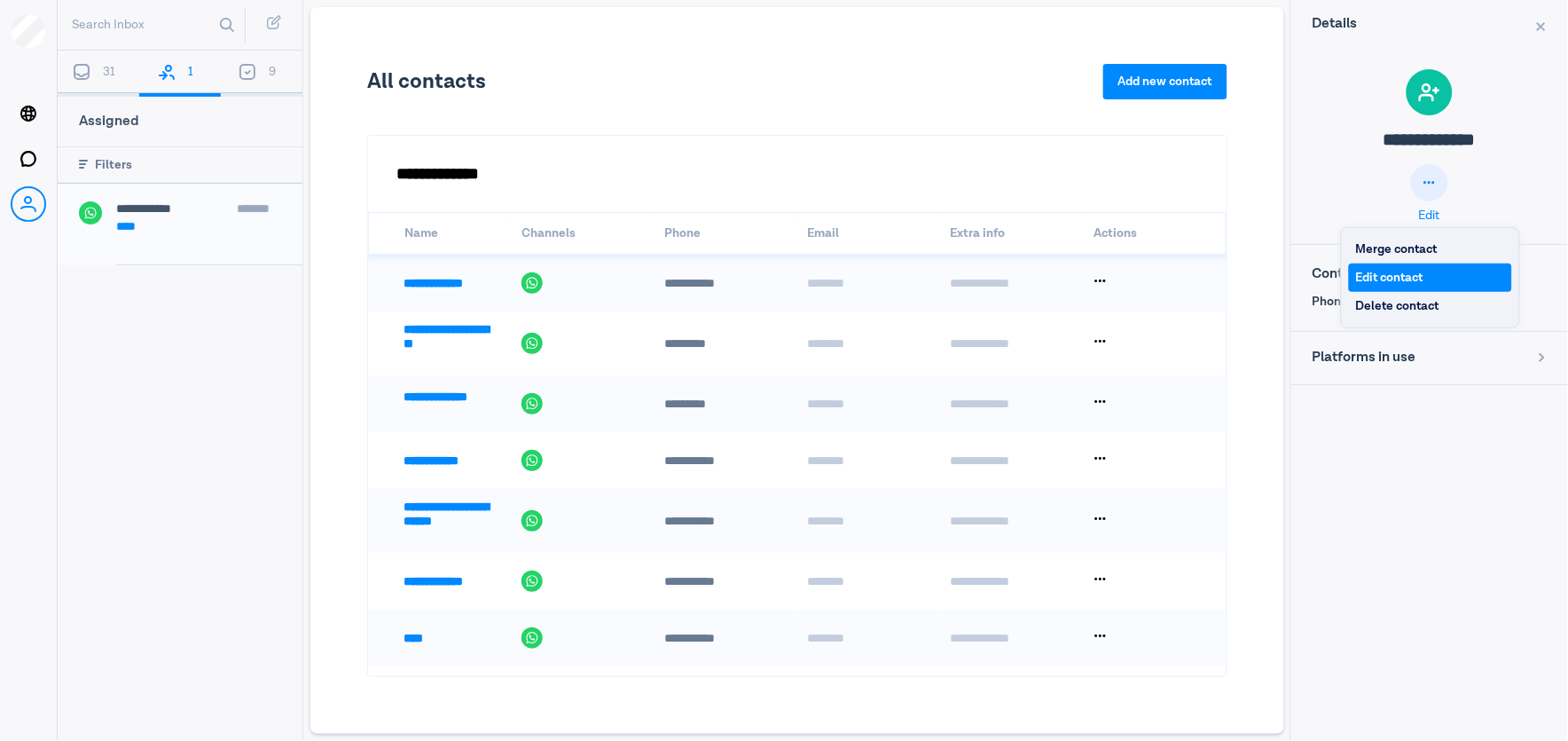 click on "Edit contact" at bounding box center [1431, 278] 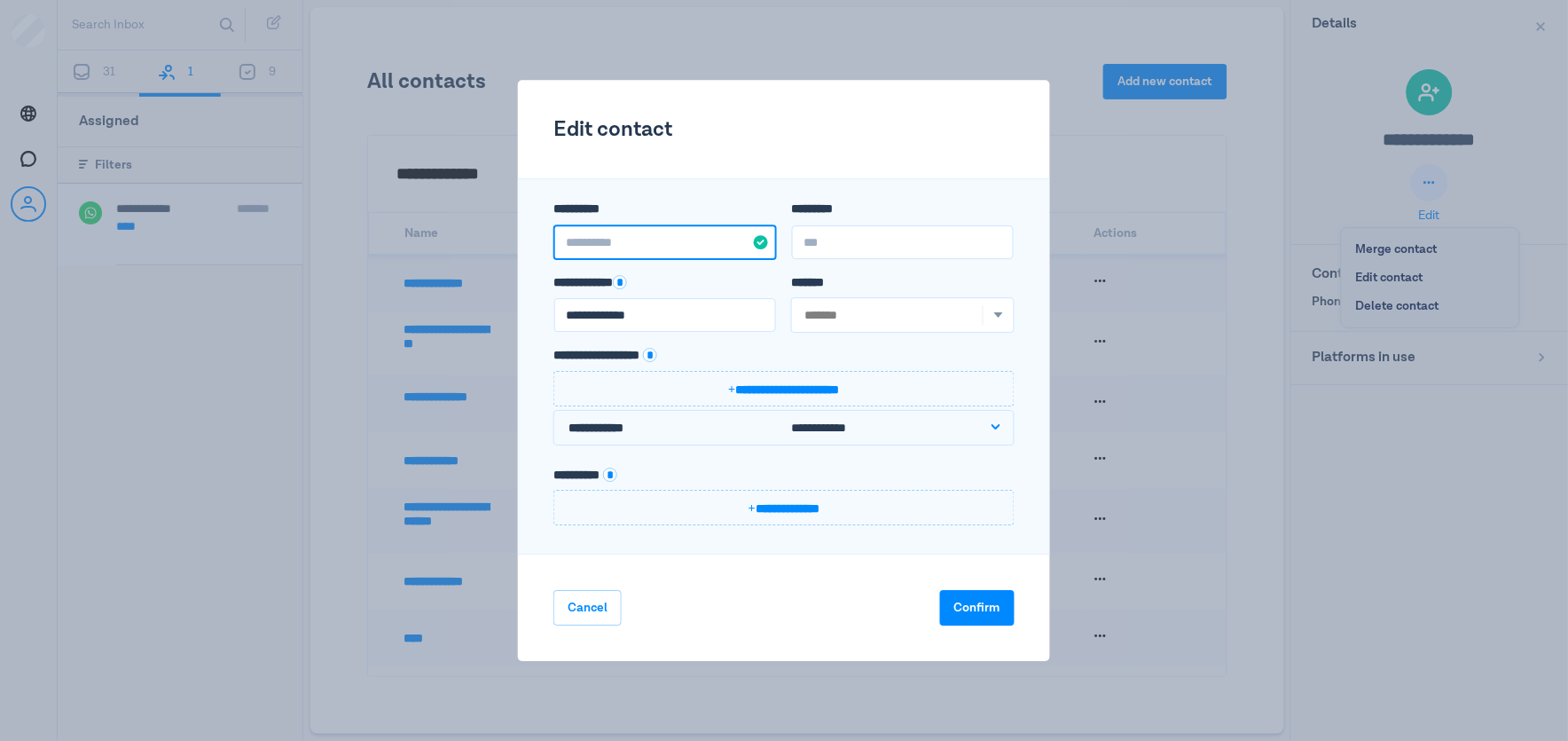 click on "**********" at bounding box center (665, 242) 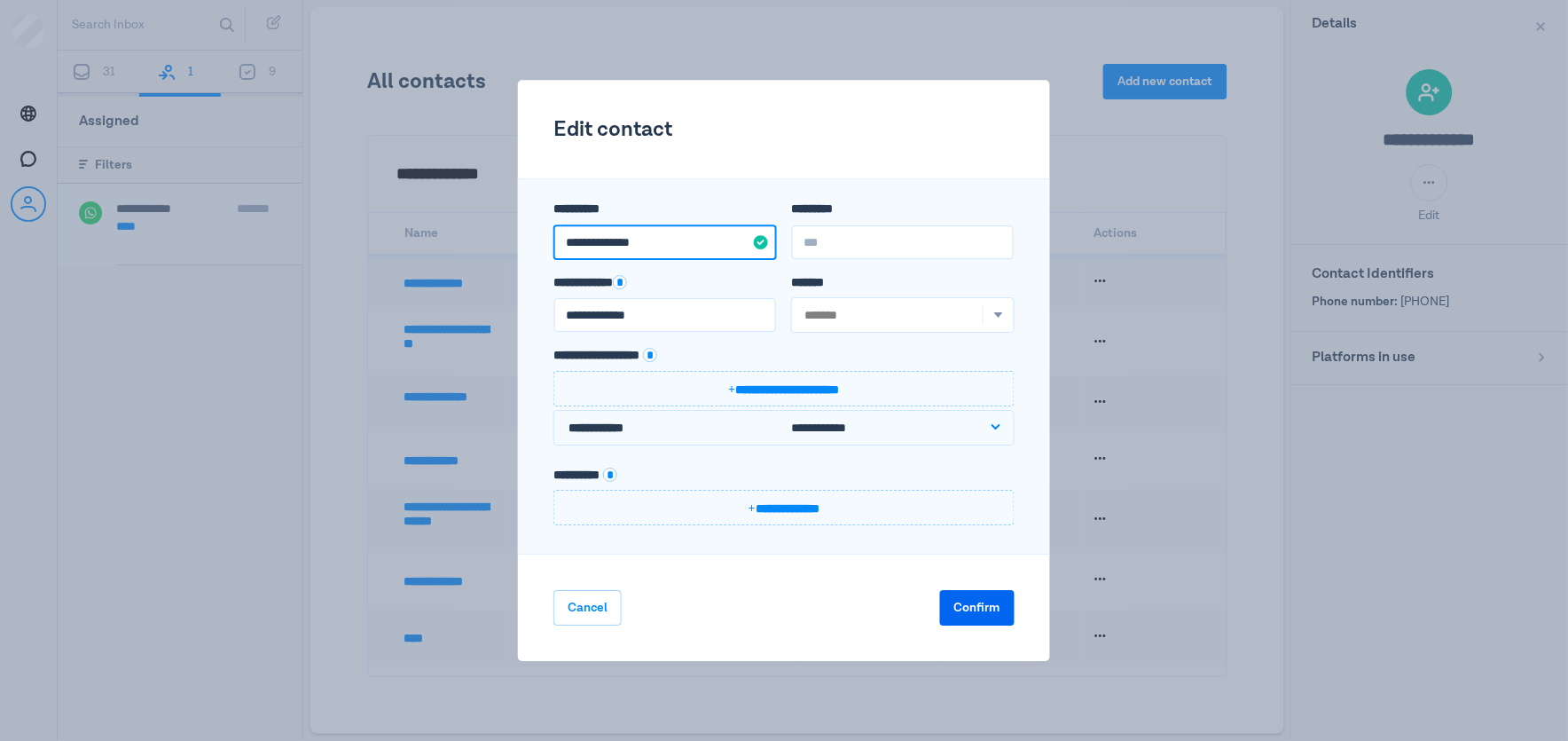 type on "**********" 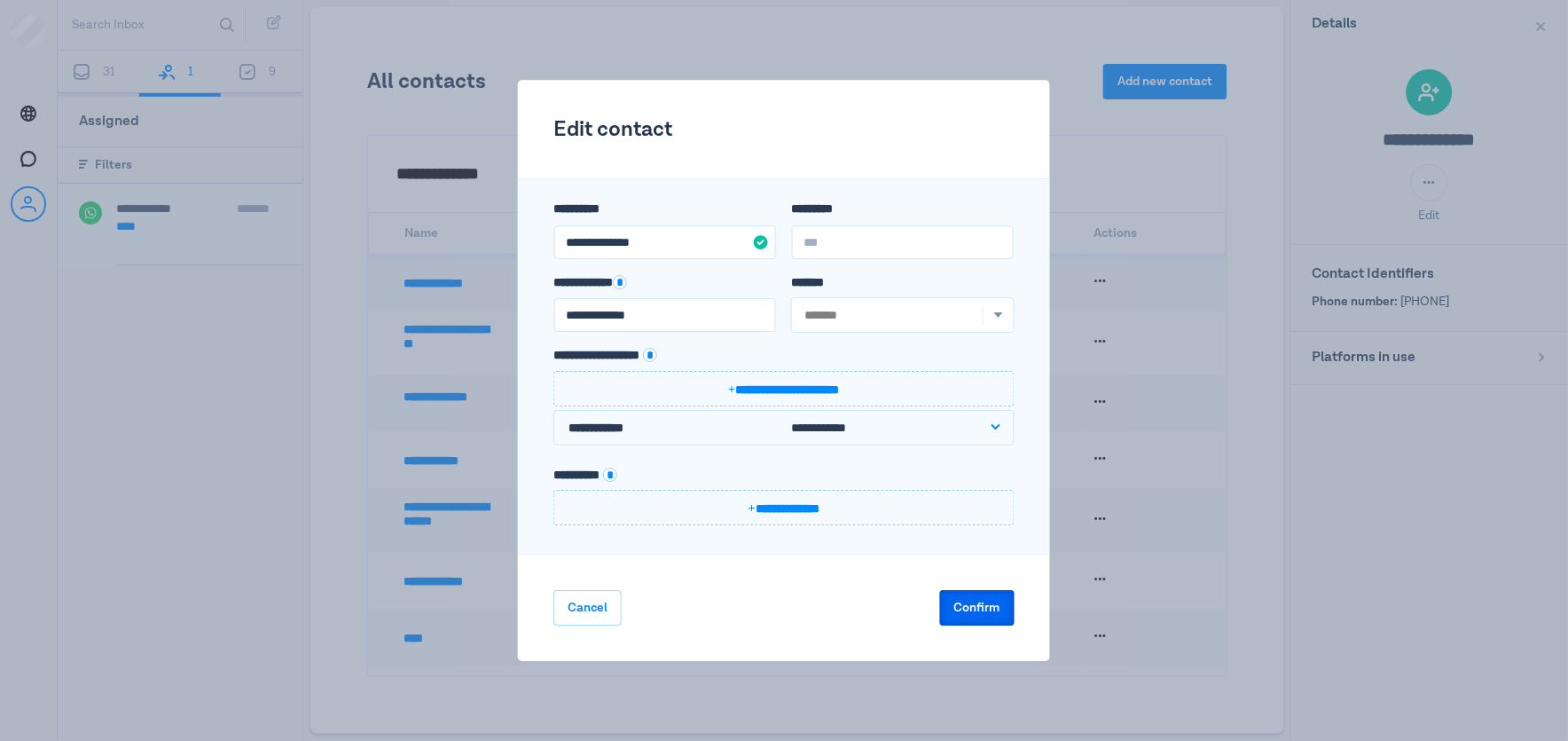 click on "Confirm" at bounding box center (977, 608) 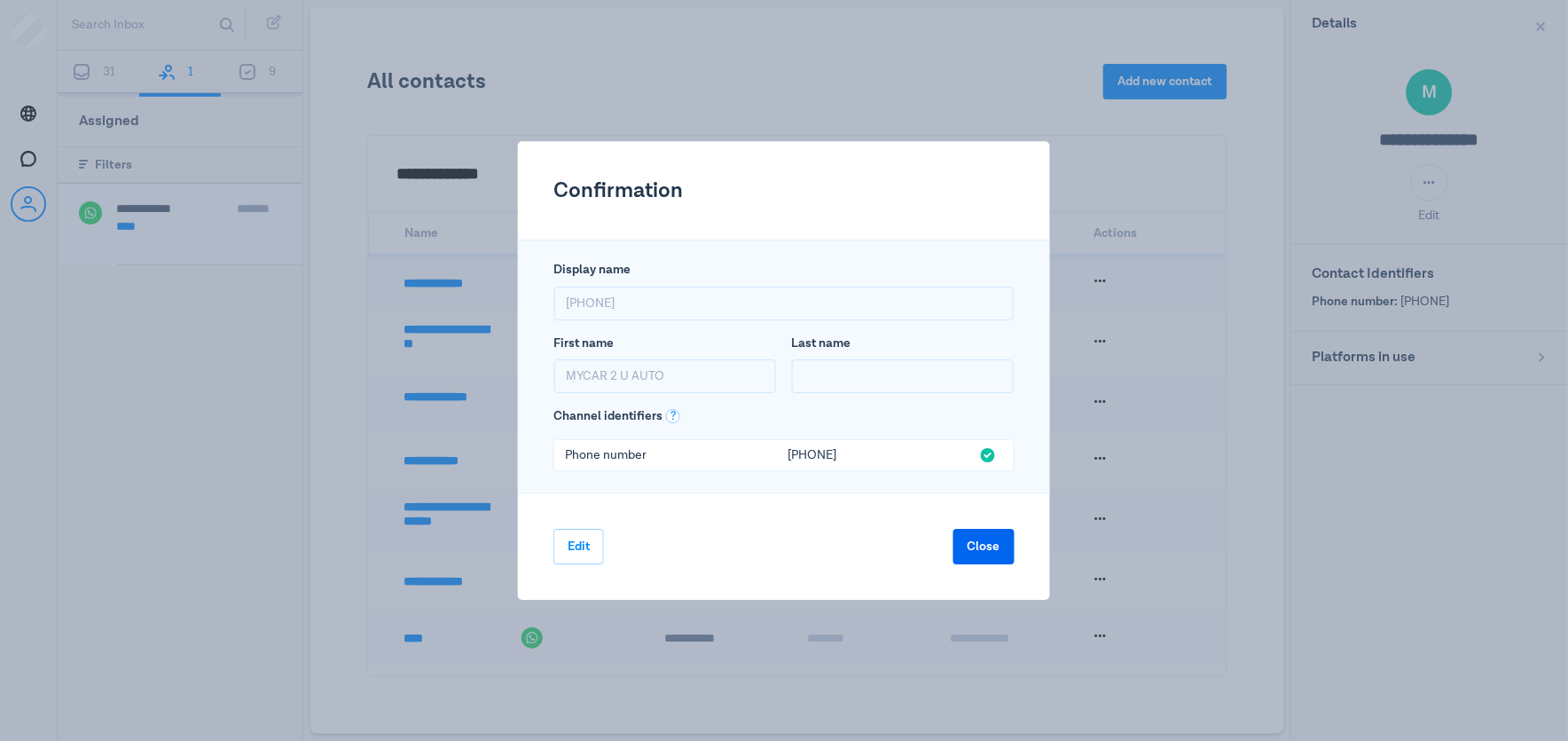 click on "Close" at bounding box center [984, 547] 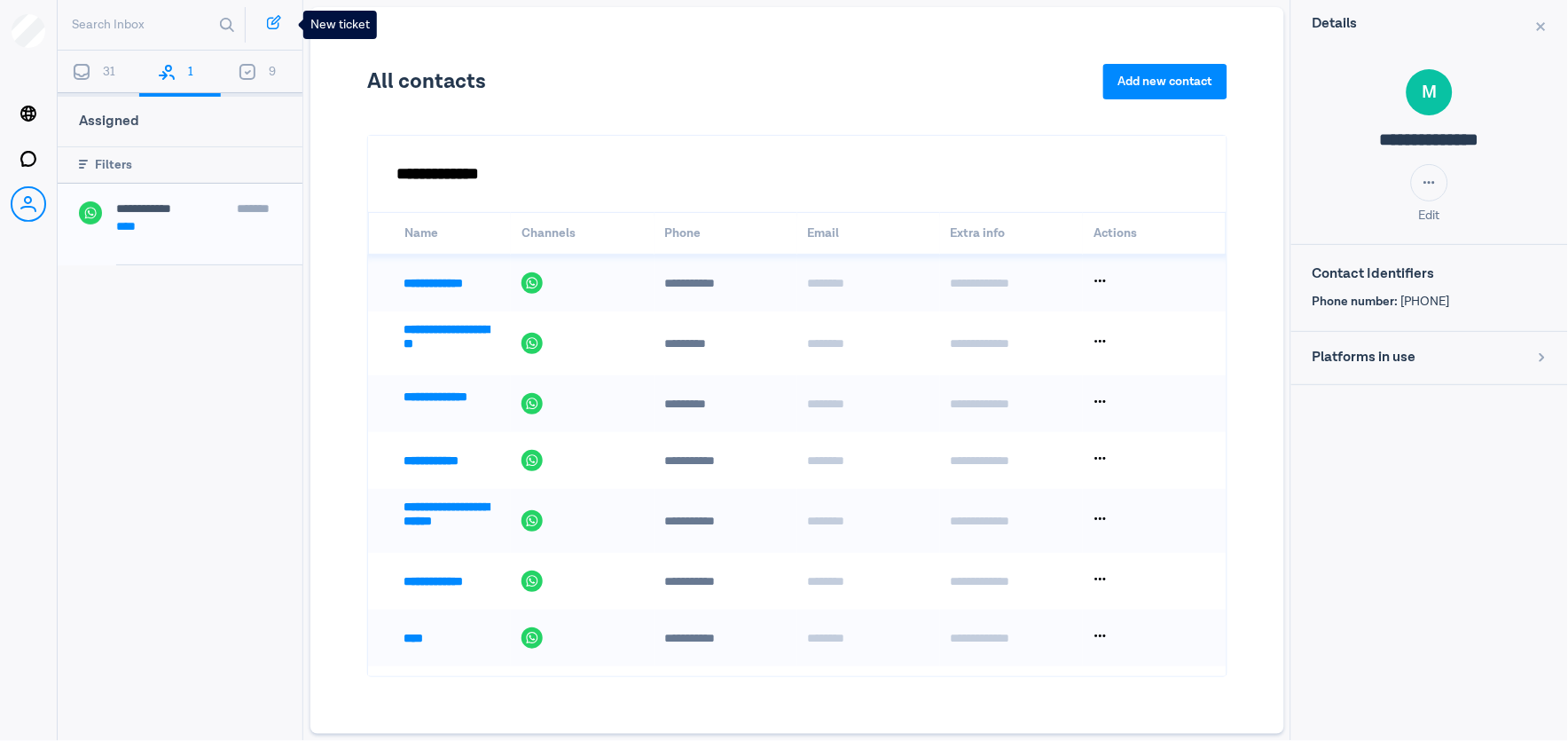 click at bounding box center [274, 22] 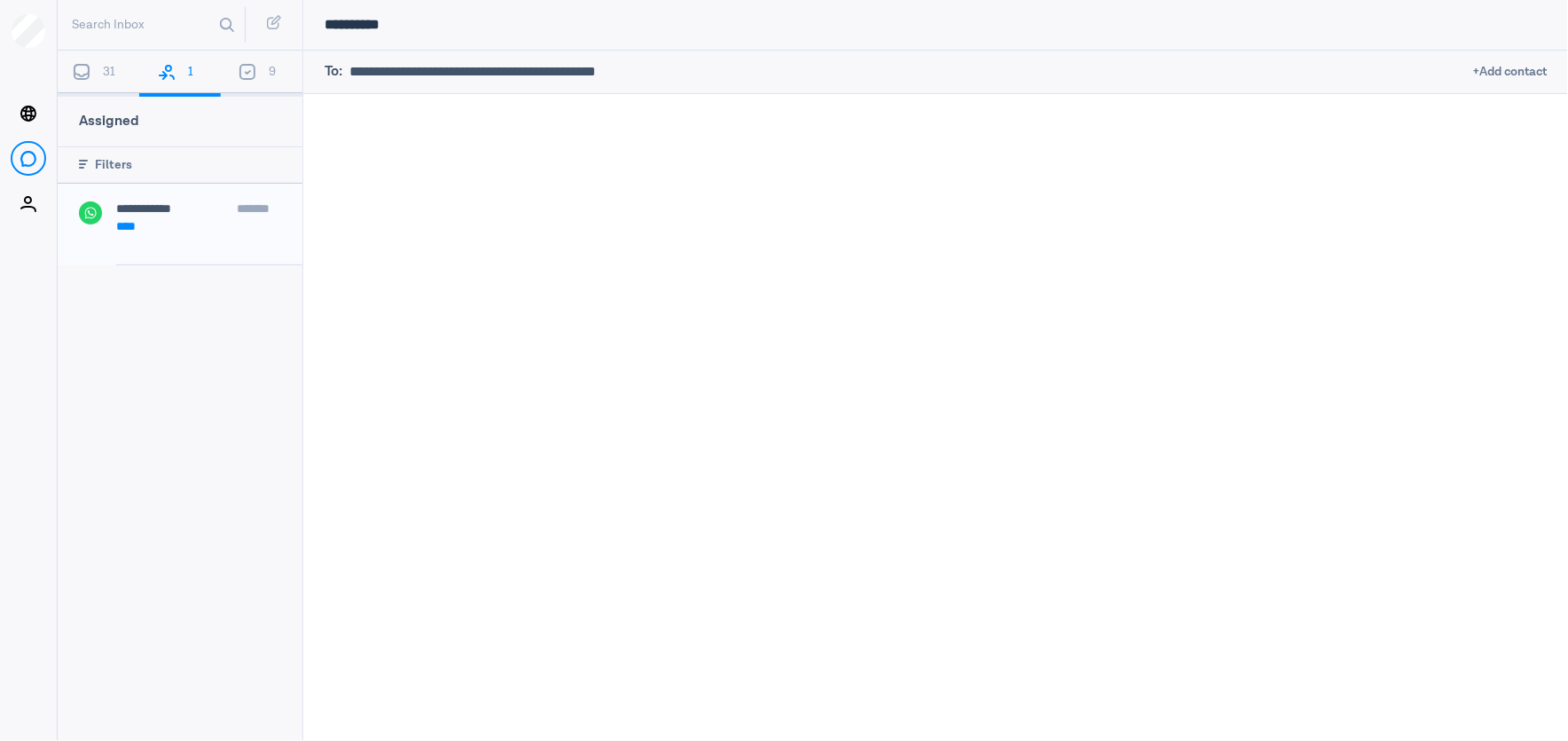 click at bounding box center [908, 72] 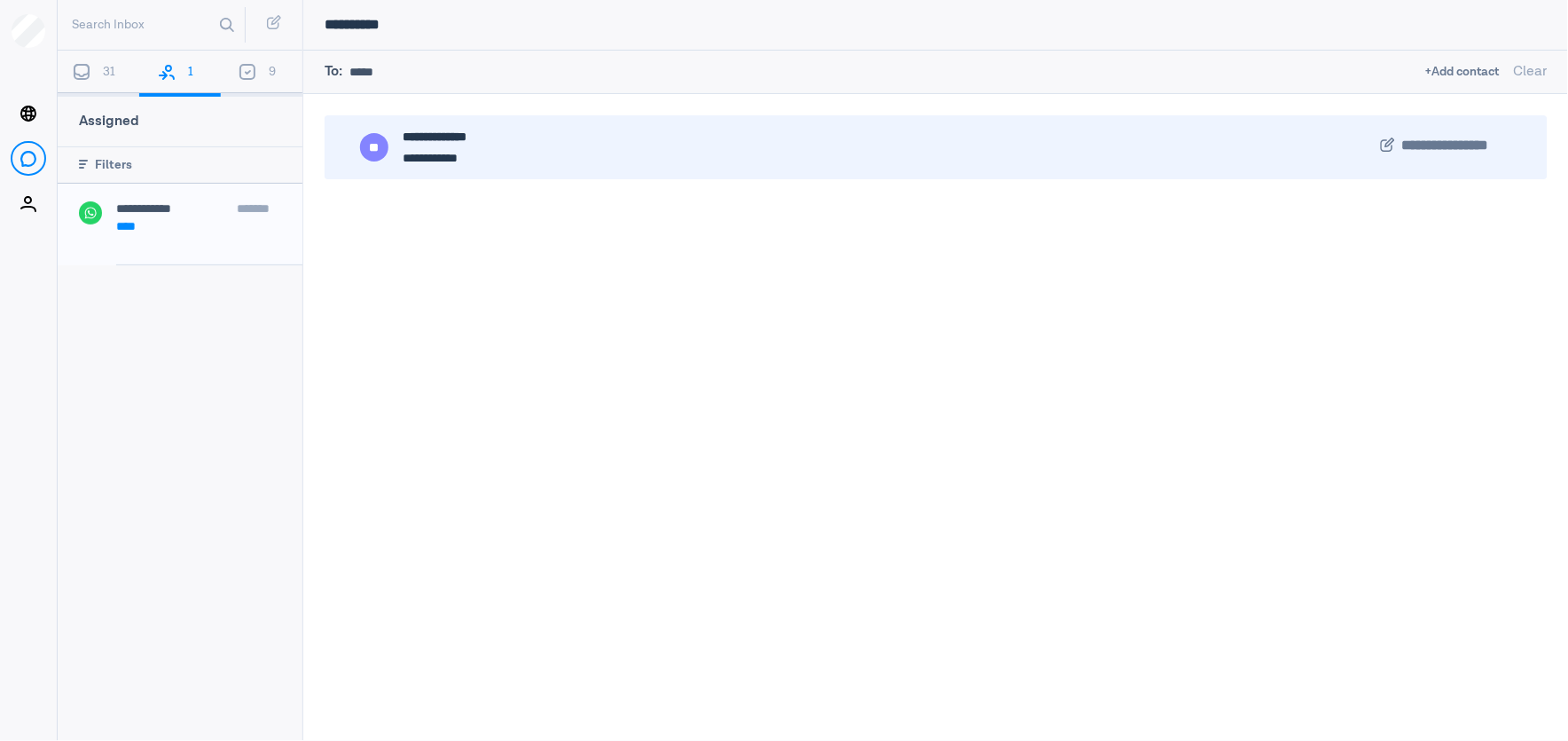 type on "*****" 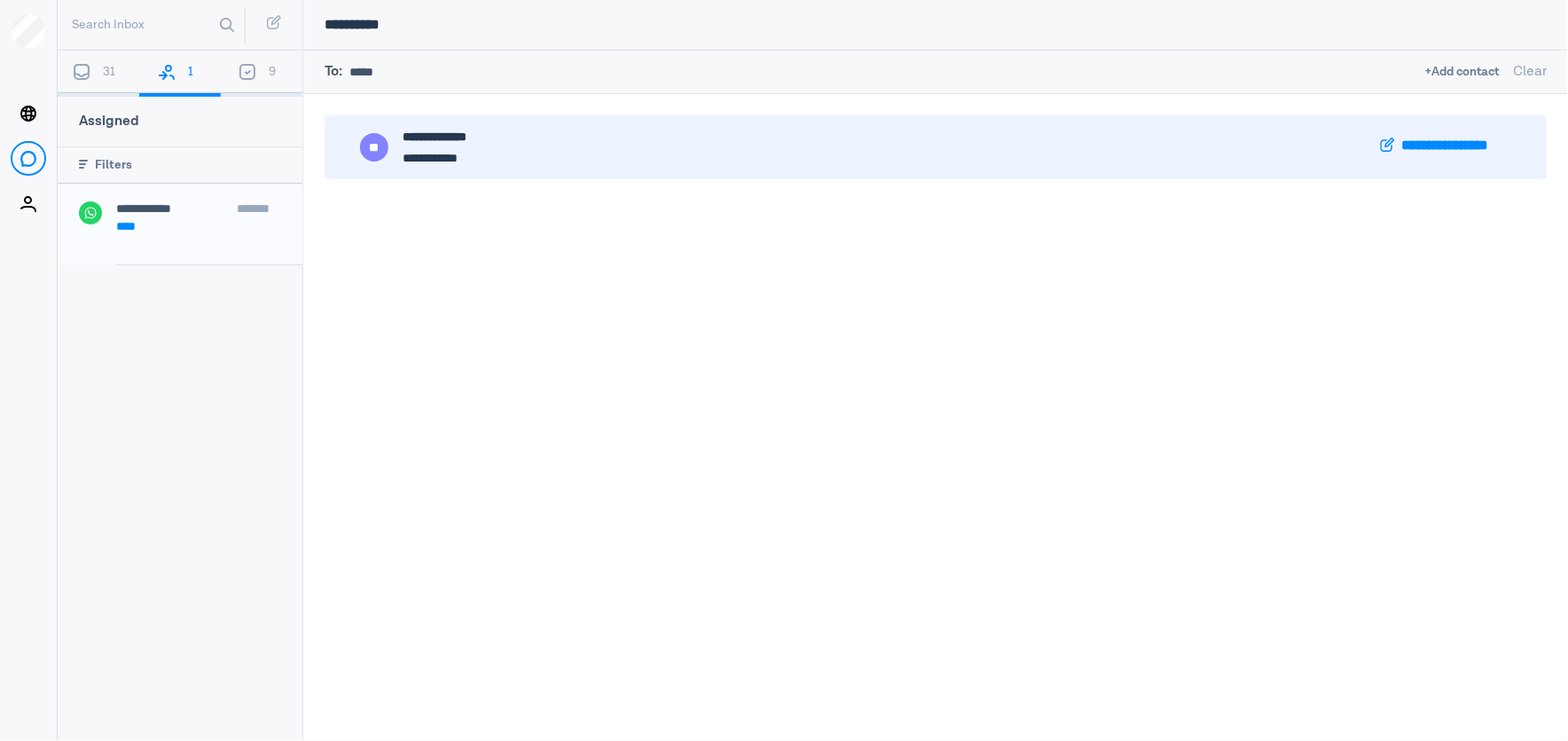 click on "**********" at bounding box center (1454, 146) 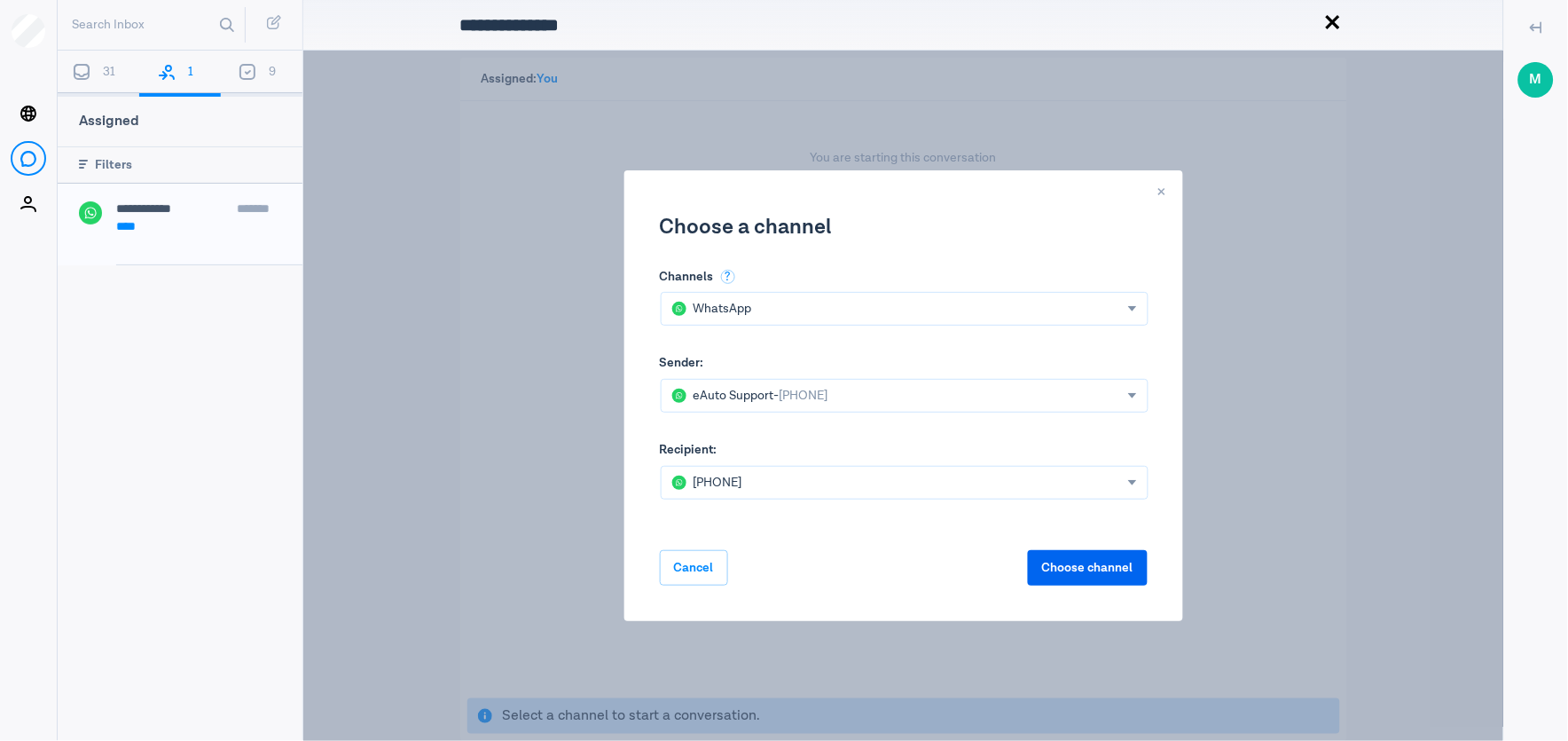 click on "Choose channel" at bounding box center [1087, 568] 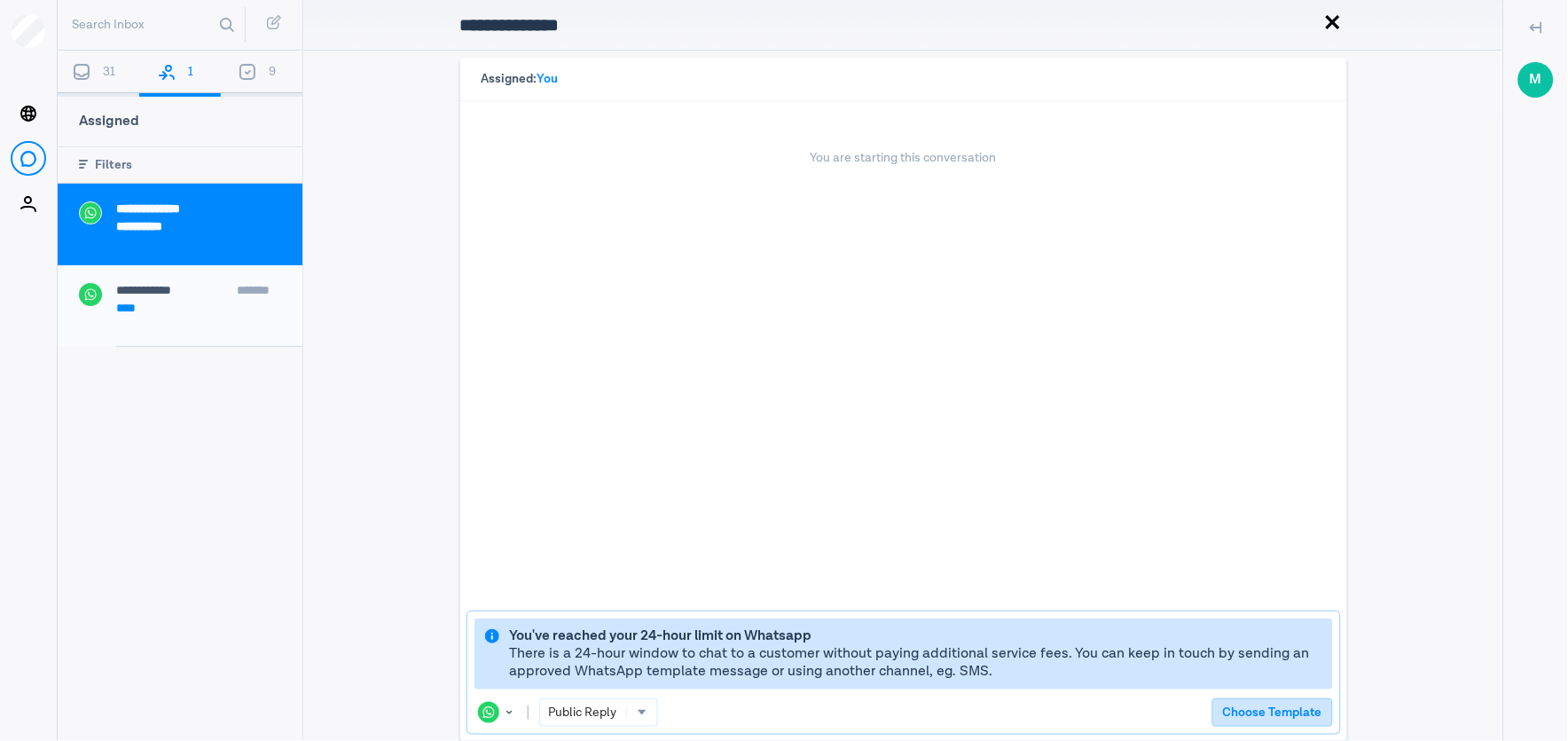 click on "Choose Template" at bounding box center (1273, 713) 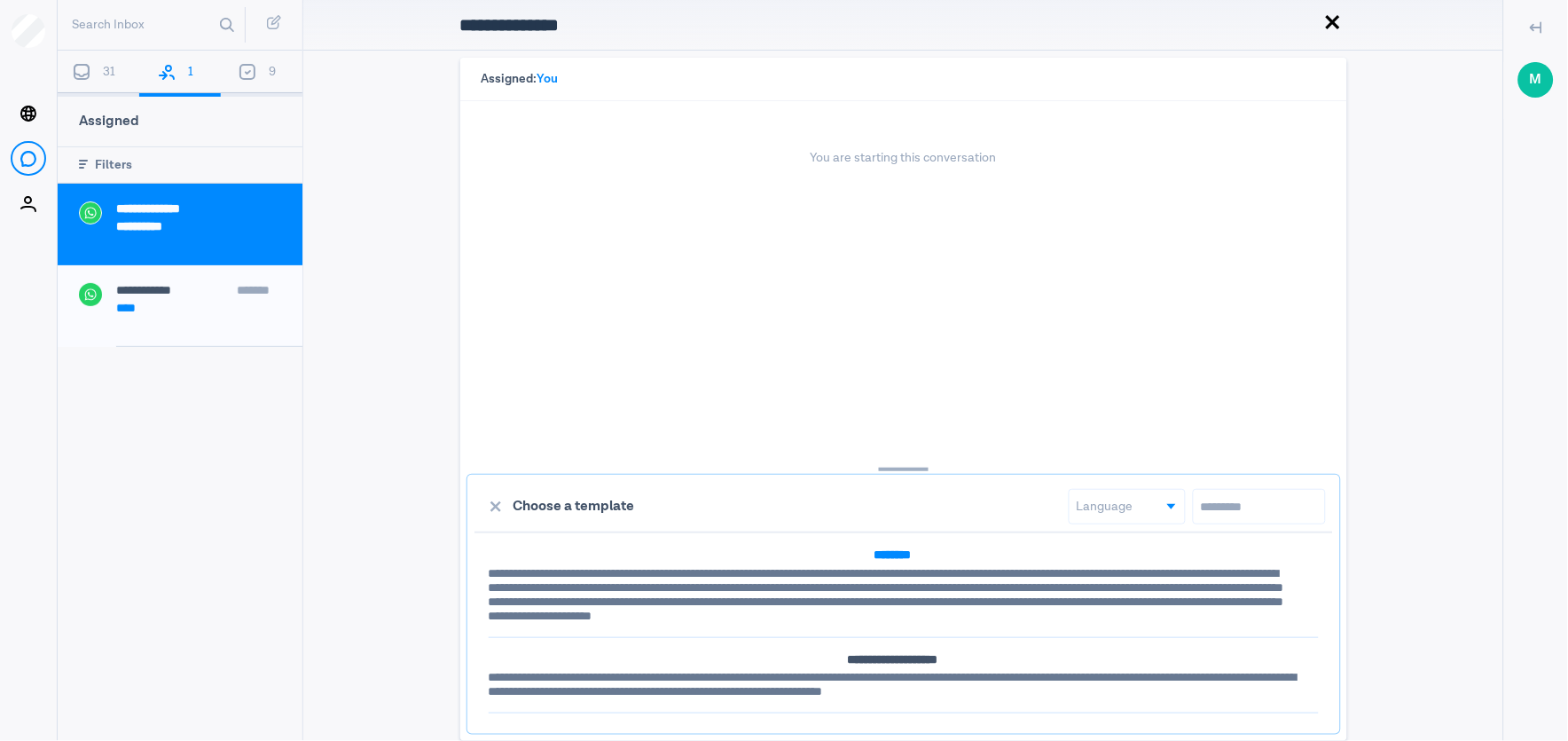 click on "**********" at bounding box center [892, 595] 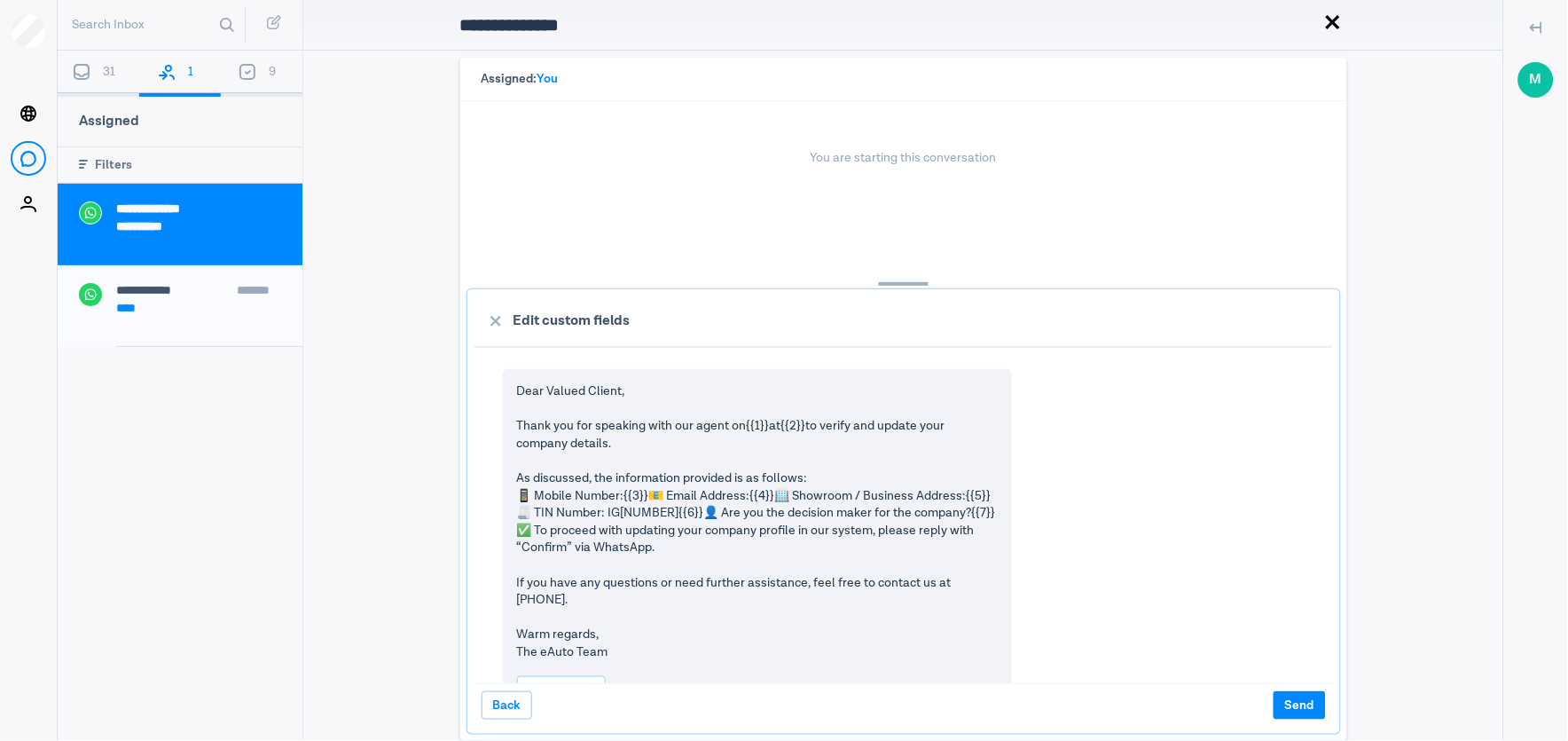 drag, startPoint x: 919, startPoint y: 475, endPoint x: 897, endPoint y: 177, distance: 298.81098 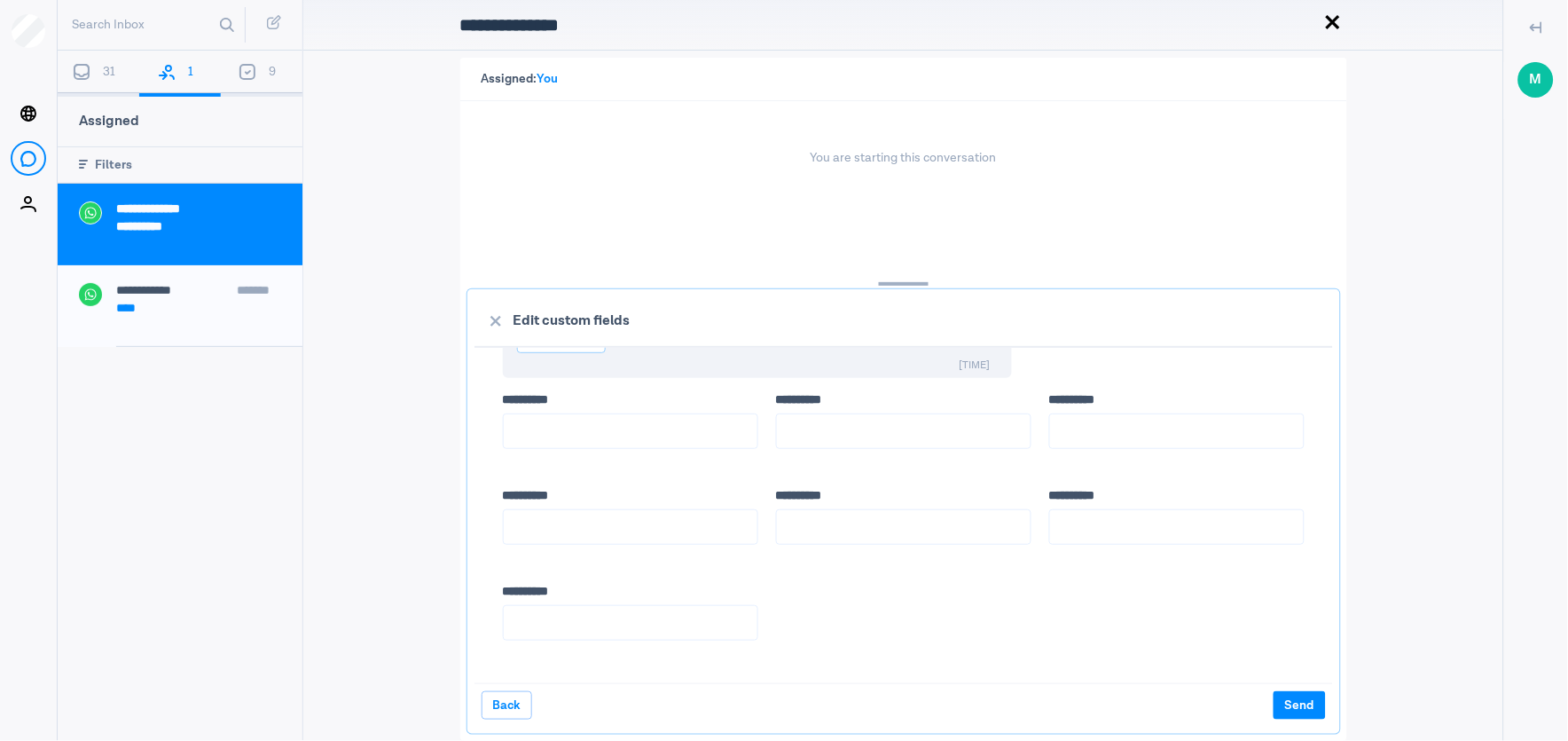 scroll, scrollTop: 394, scrollLeft: 0, axis: vertical 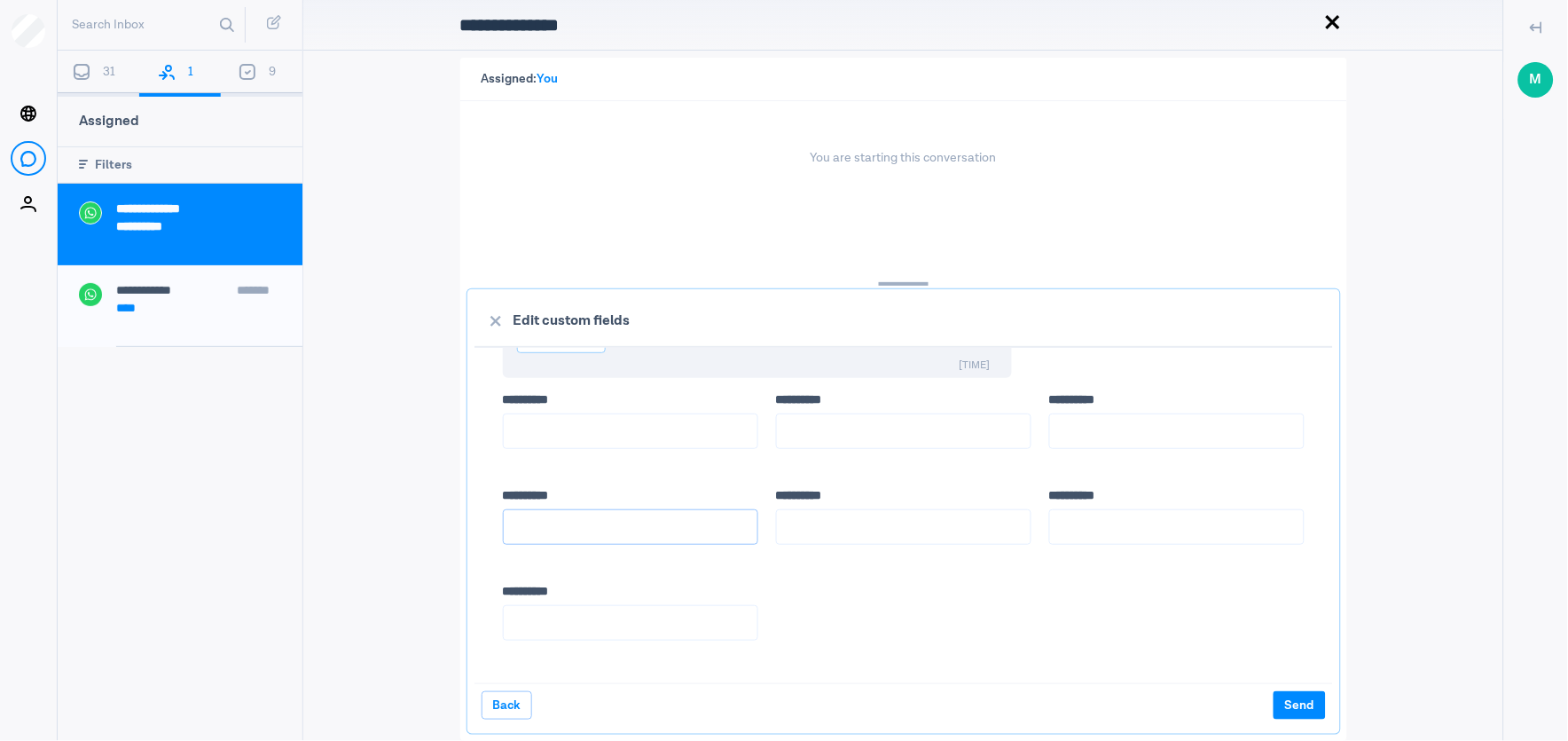 click on "****   *****" at bounding box center [631, 527] 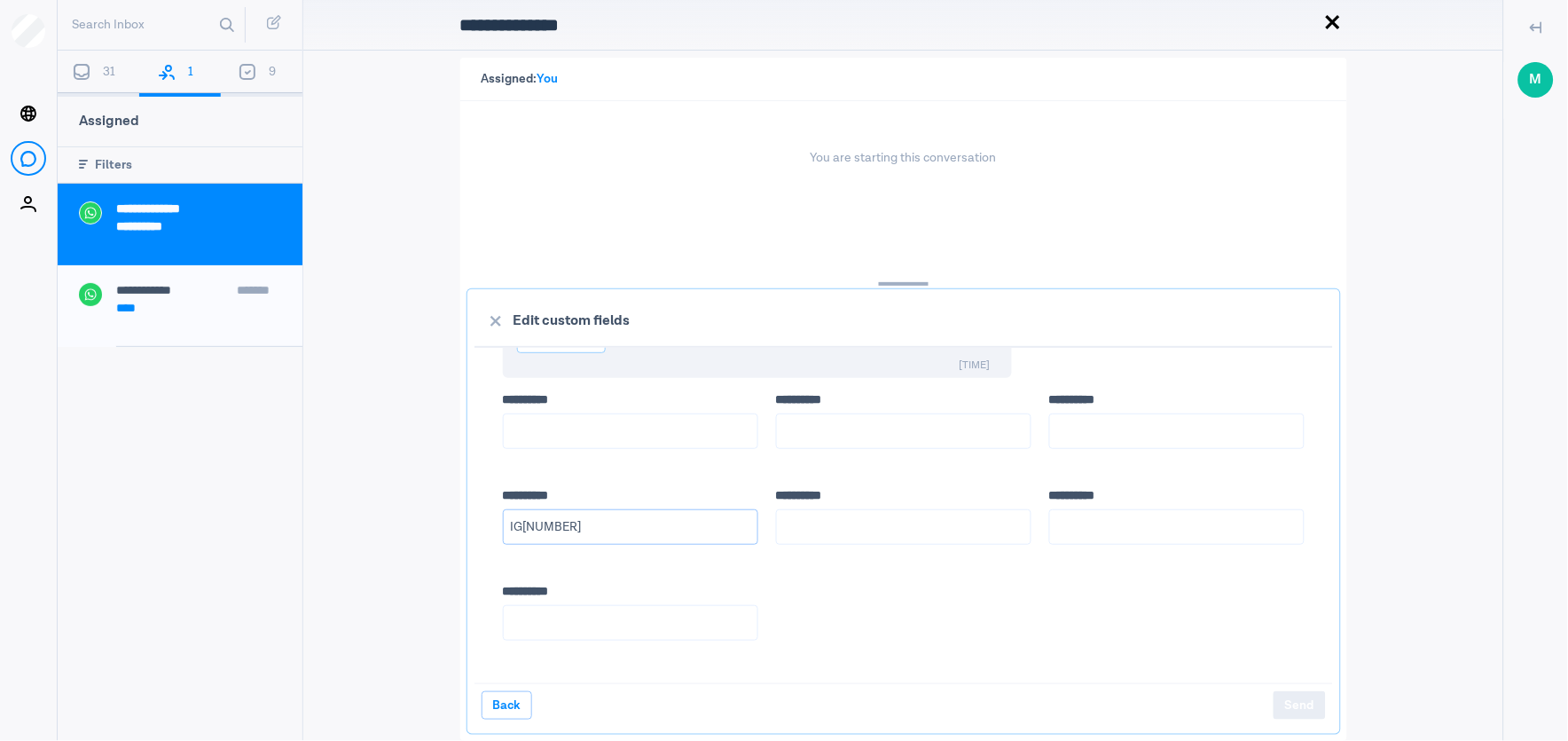 type on "IG[NUMBER]" 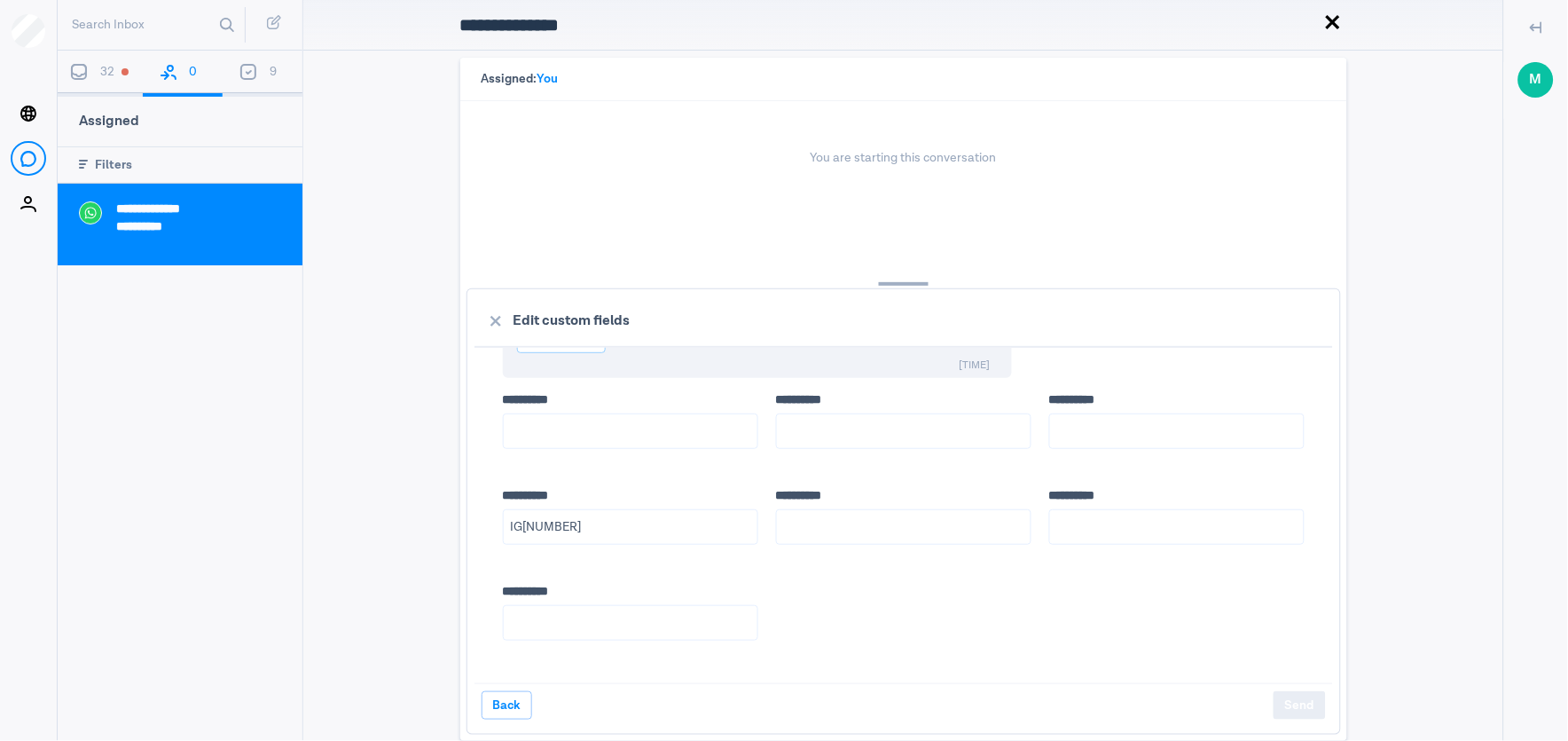 click on "****   ***** ****   ***** ****   ***** ****   ***** IG5081368040 ****   ***** ****   ***** ****   *****" at bounding box center [904, 527] 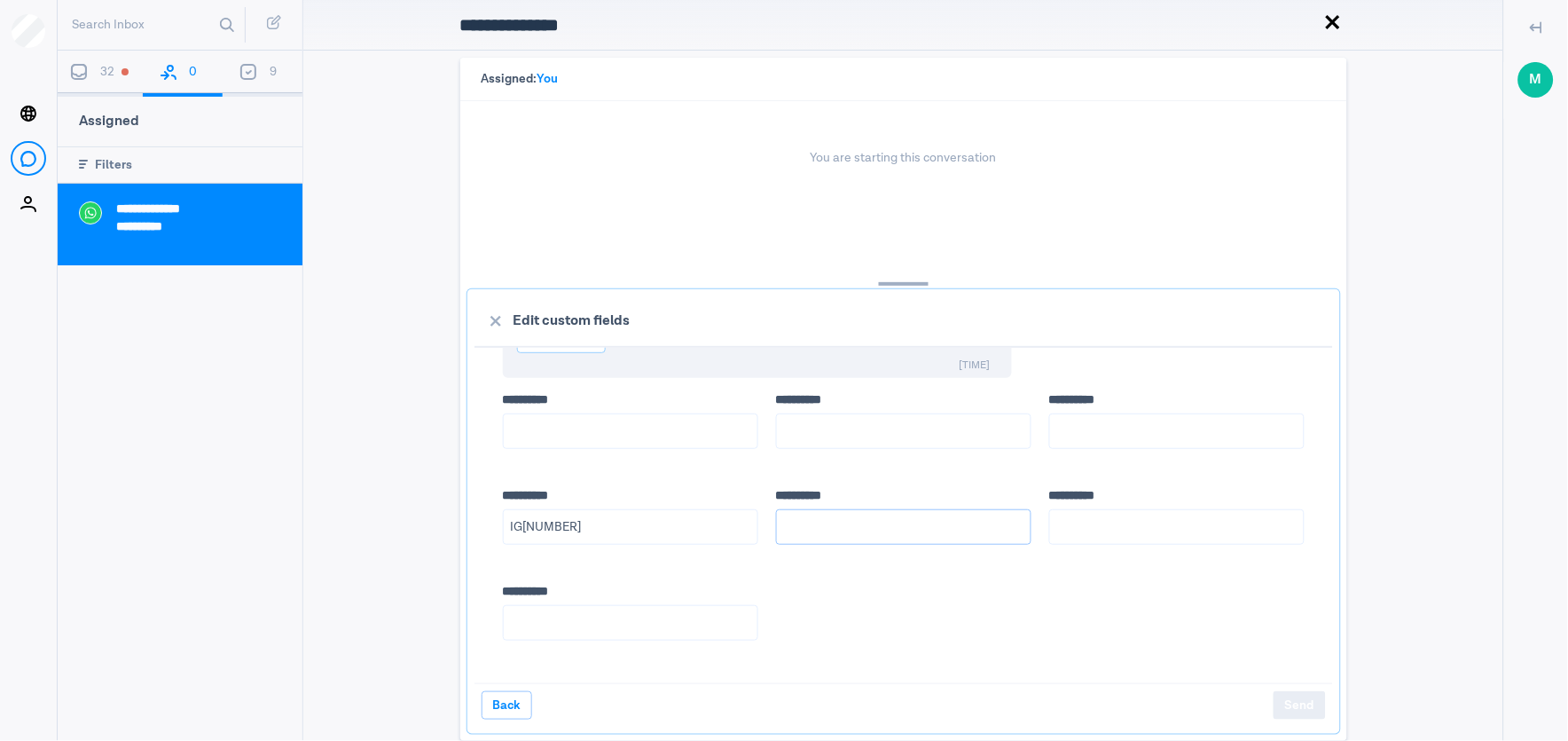 click on "****   *****" at bounding box center (904, 527) 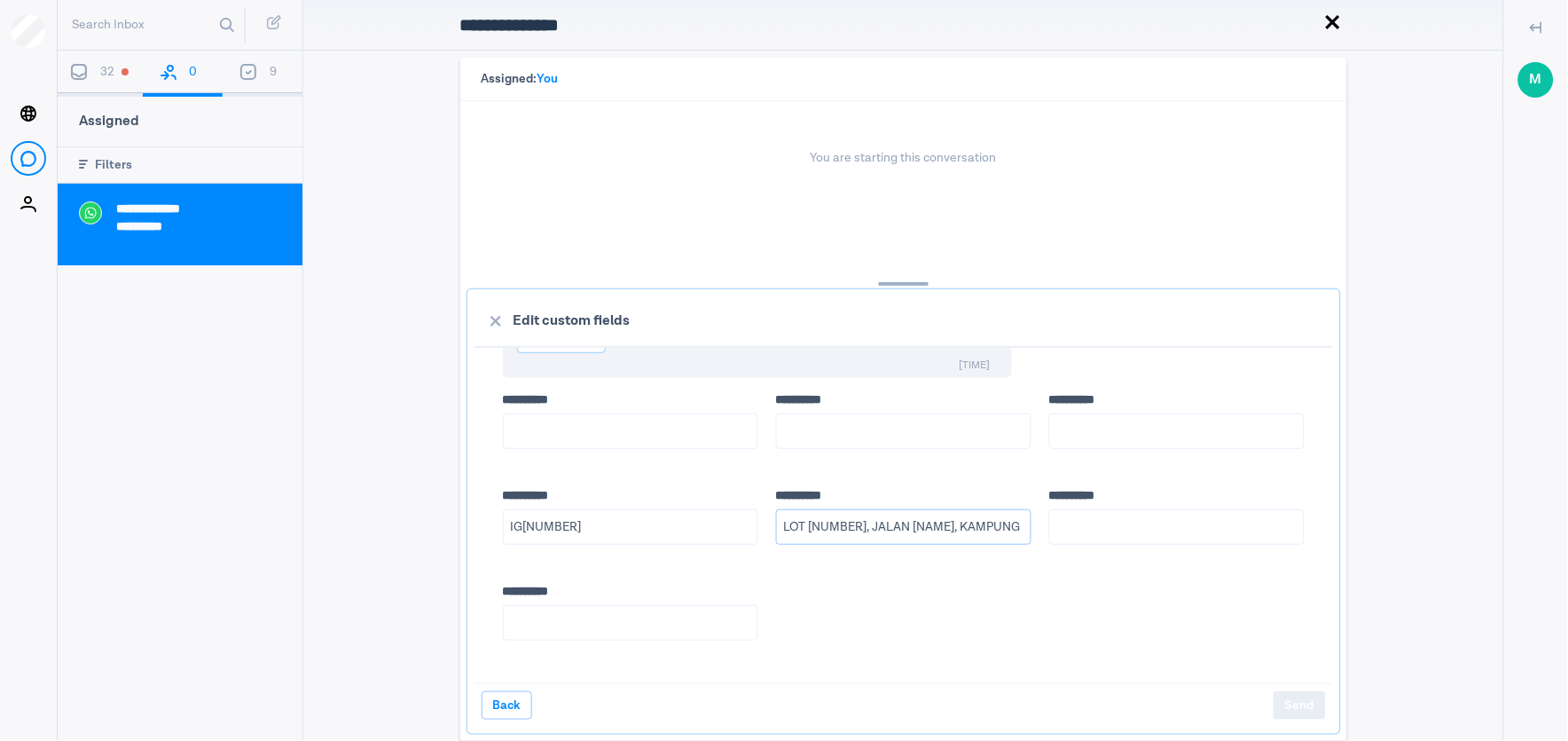 scroll, scrollTop: 0, scrollLeft: 67, axis: horizontal 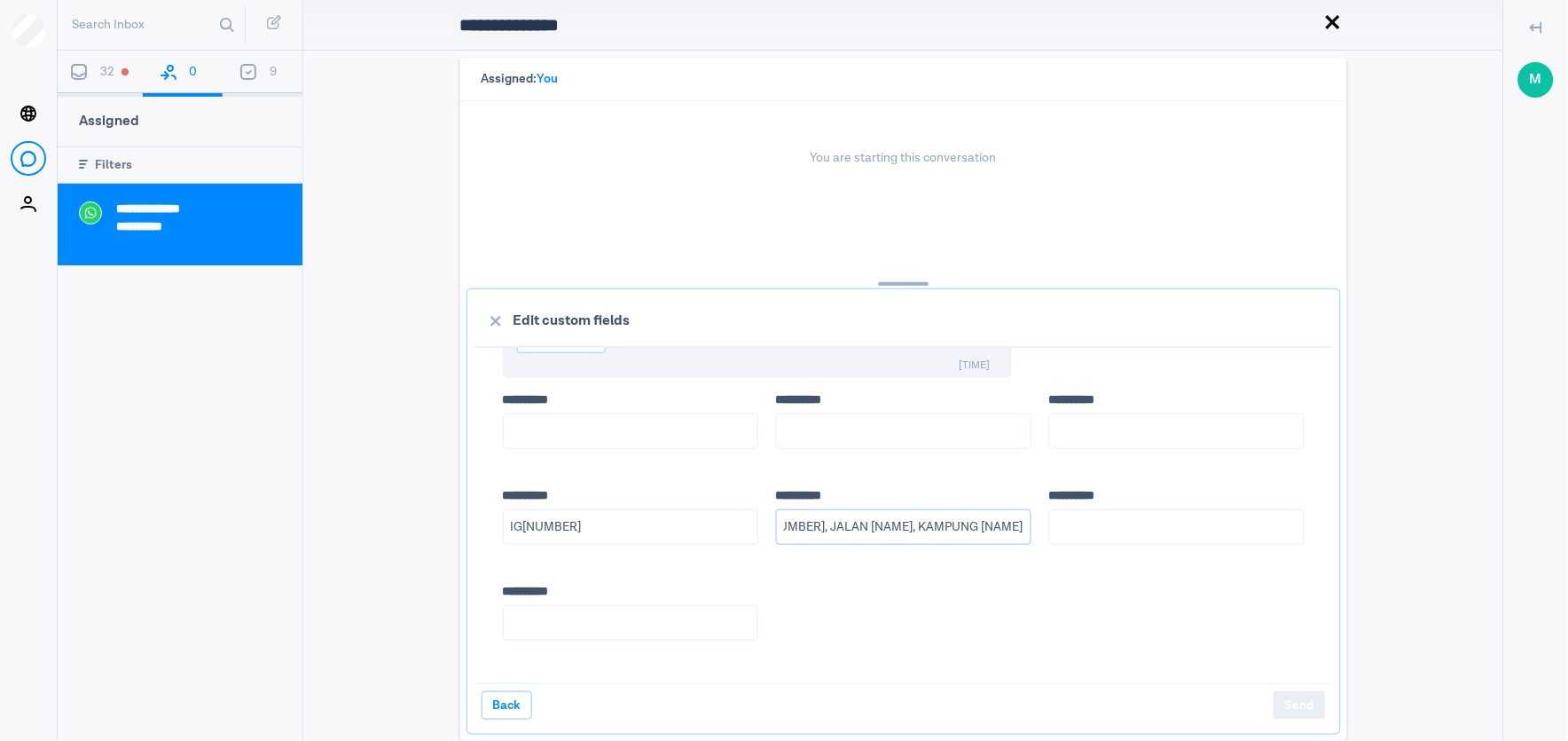 click on "LOT [NUMBER], JALAN [NAME], KAMPUNG [NAME]" at bounding box center (904, 527) 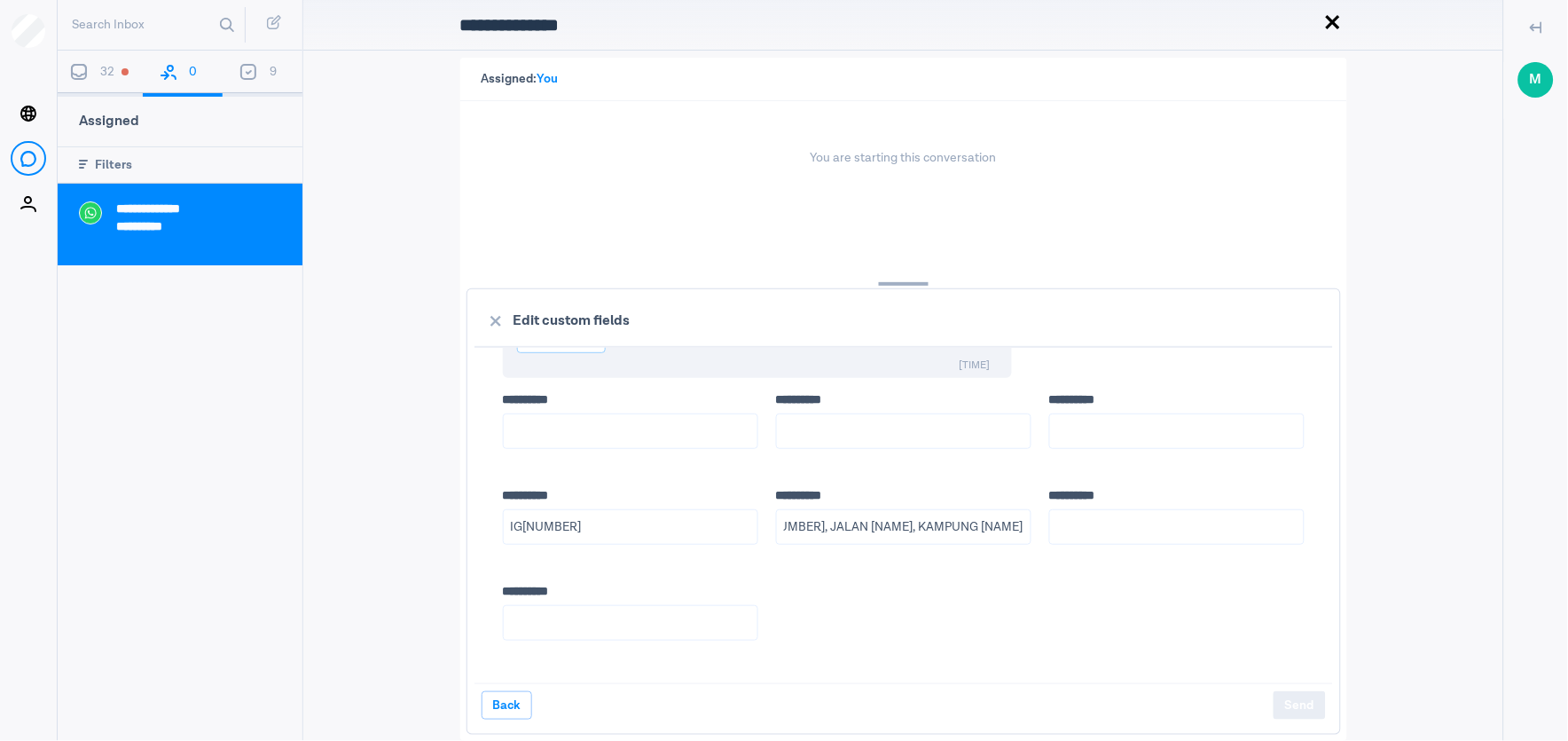 scroll, scrollTop: 0, scrollLeft: 0, axis: both 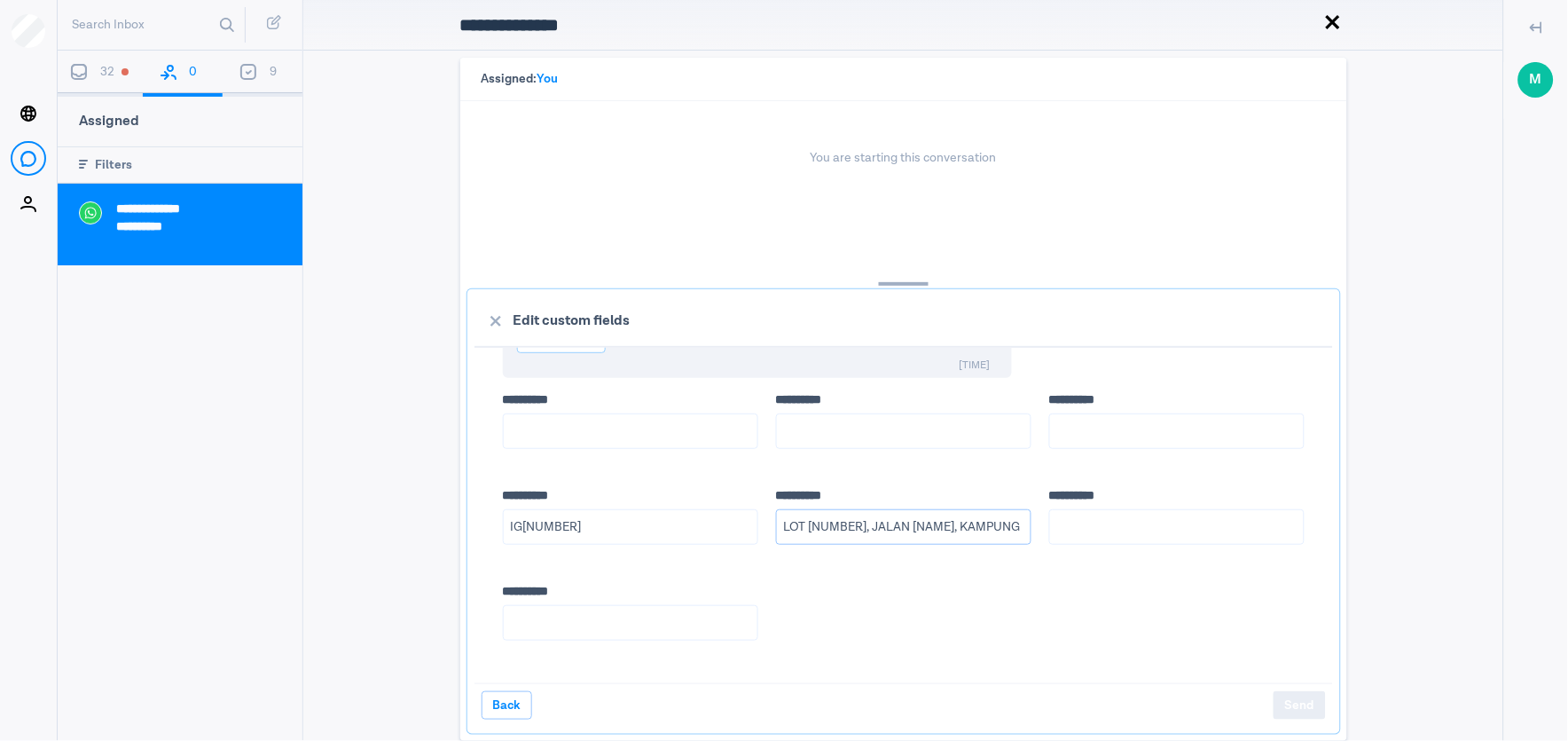 click on "LOT [NUMBER], JALAN [NAME], KAMPUNG [NAME]" at bounding box center (904, 527) 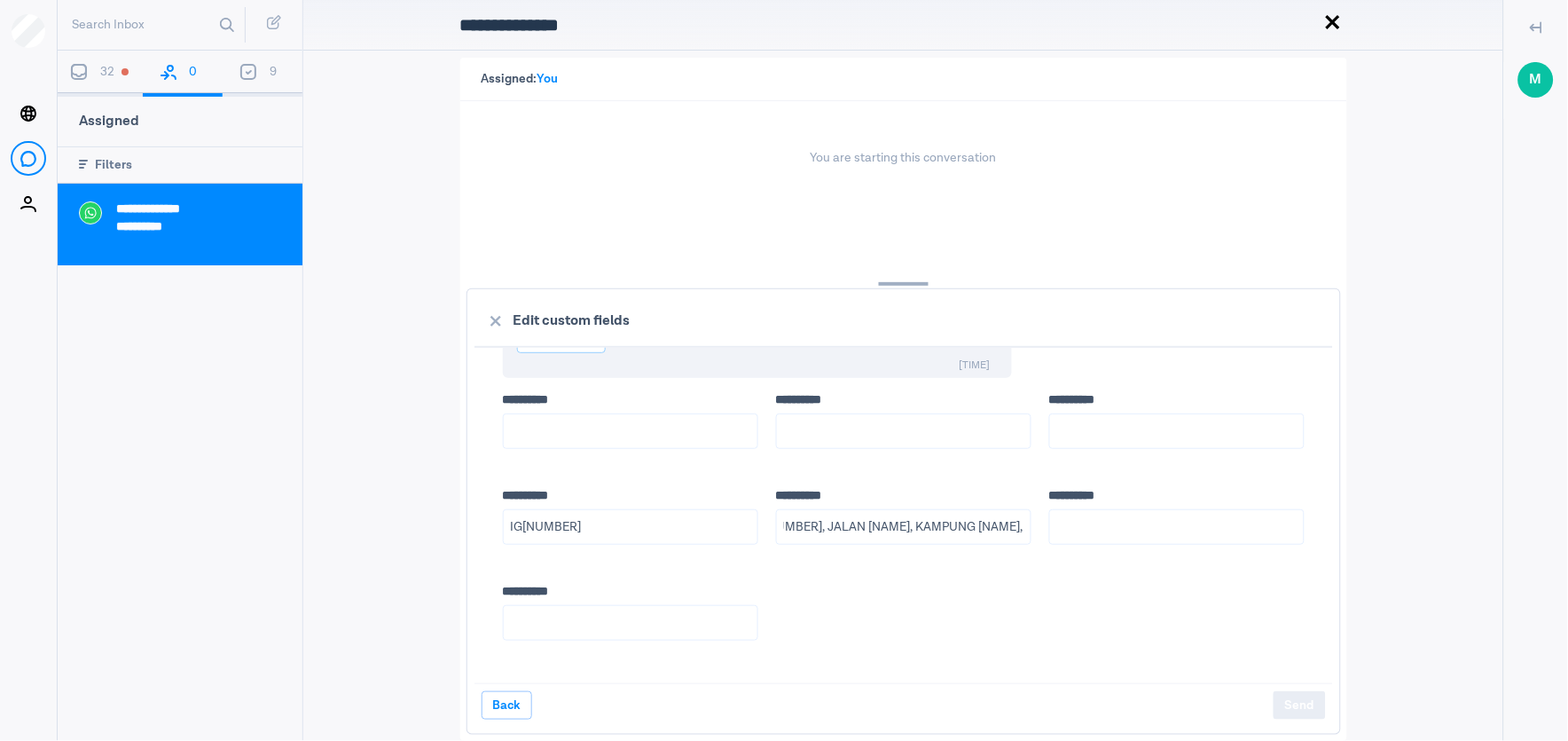 scroll, scrollTop: 0, scrollLeft: 0, axis: both 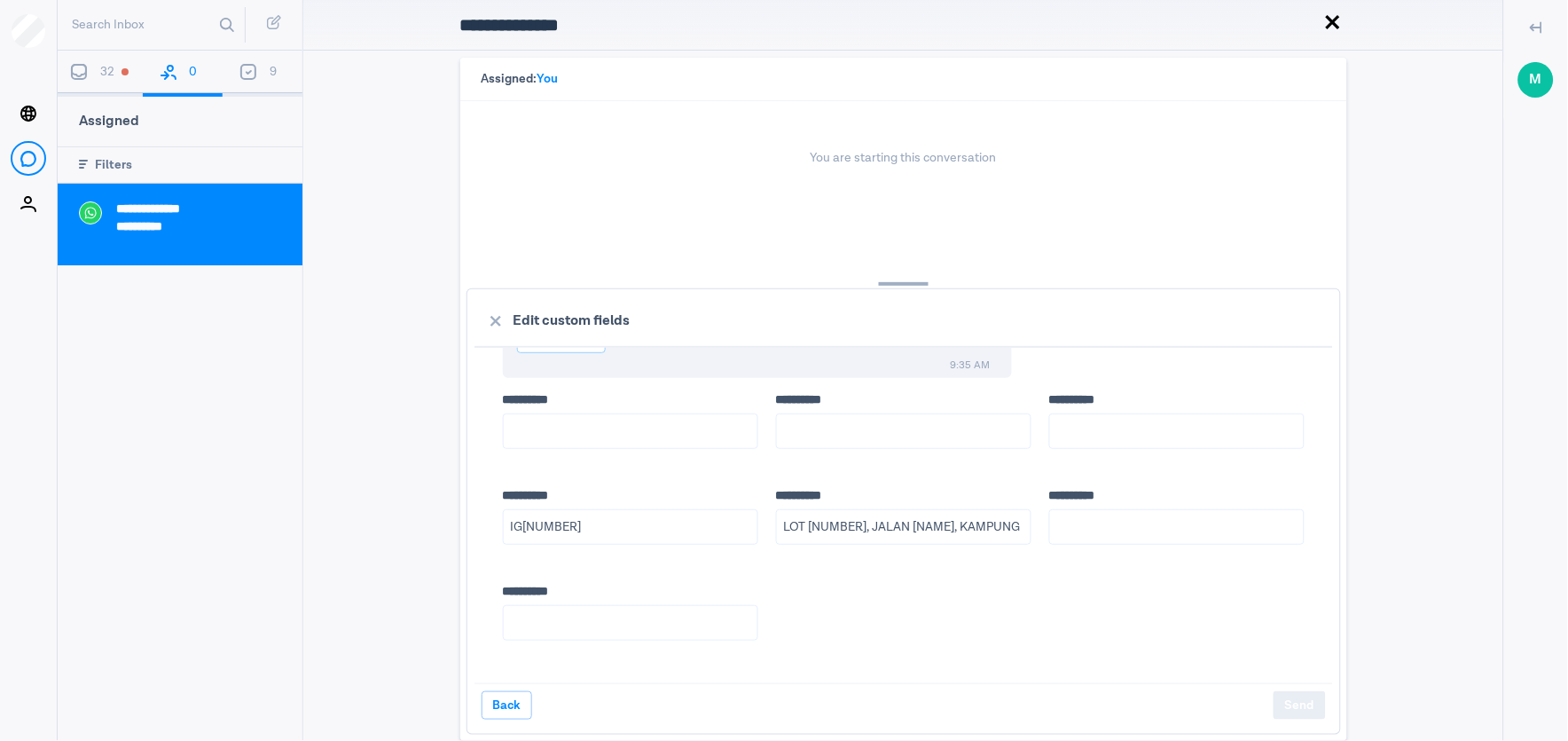 click on "****   ***** LOT 6436, JALAN BACHANG, KAMPUNG PASIR PUTEH," at bounding box center [904, 527] 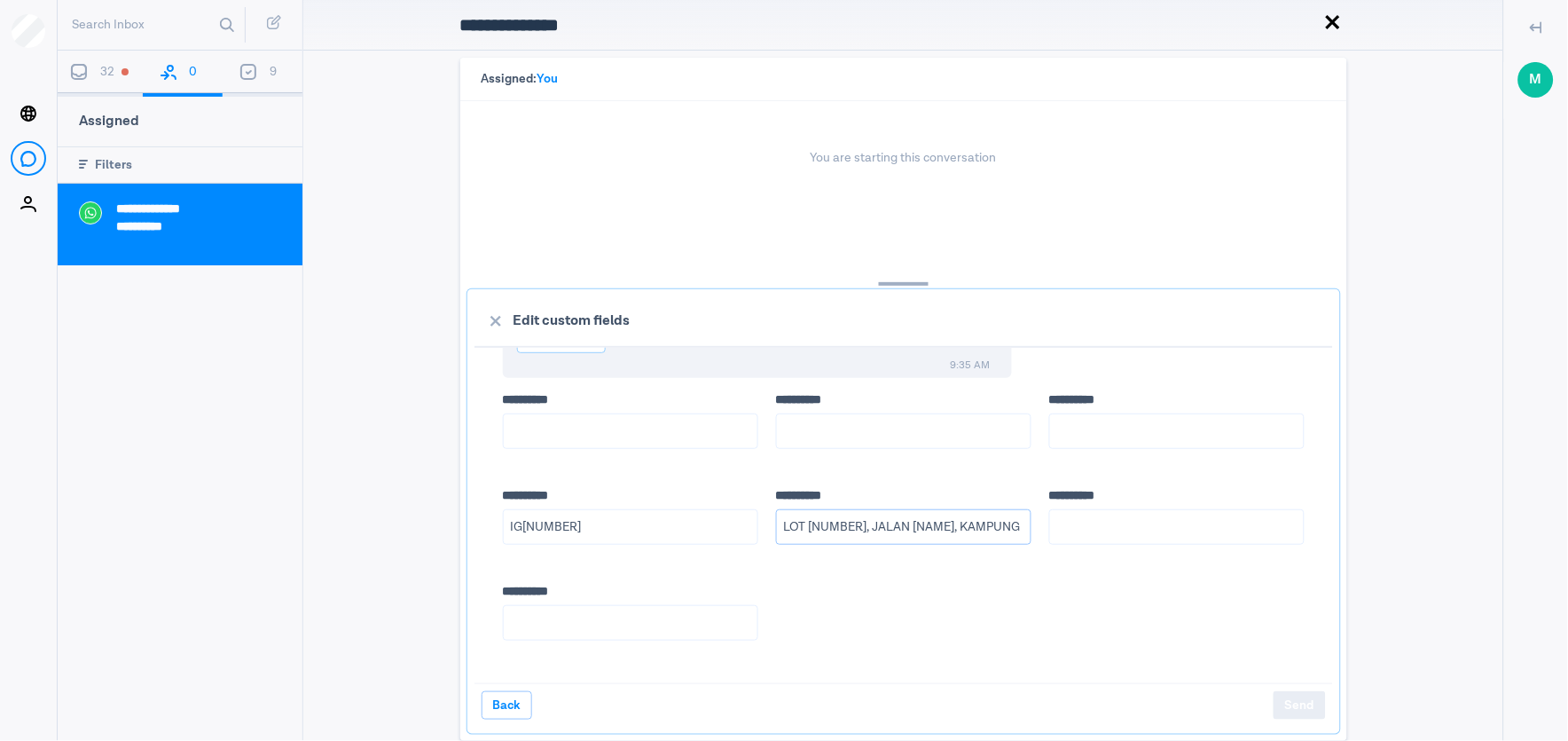 click on "LOT [NUMBER], JALAN [NAME], KAMPUNG [NAME]," at bounding box center (904, 527) 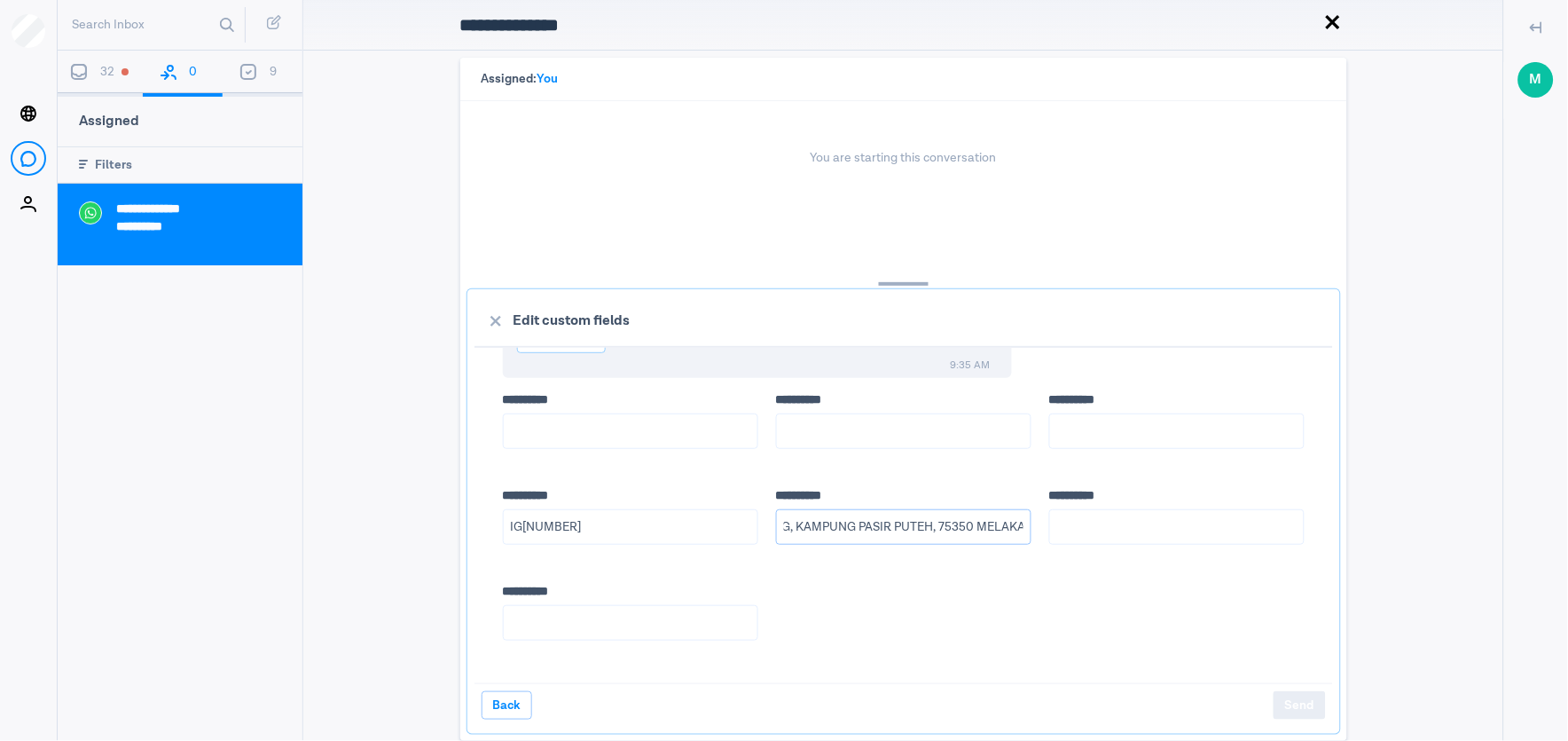 scroll, scrollTop: 0, scrollLeft: 160, axis: horizontal 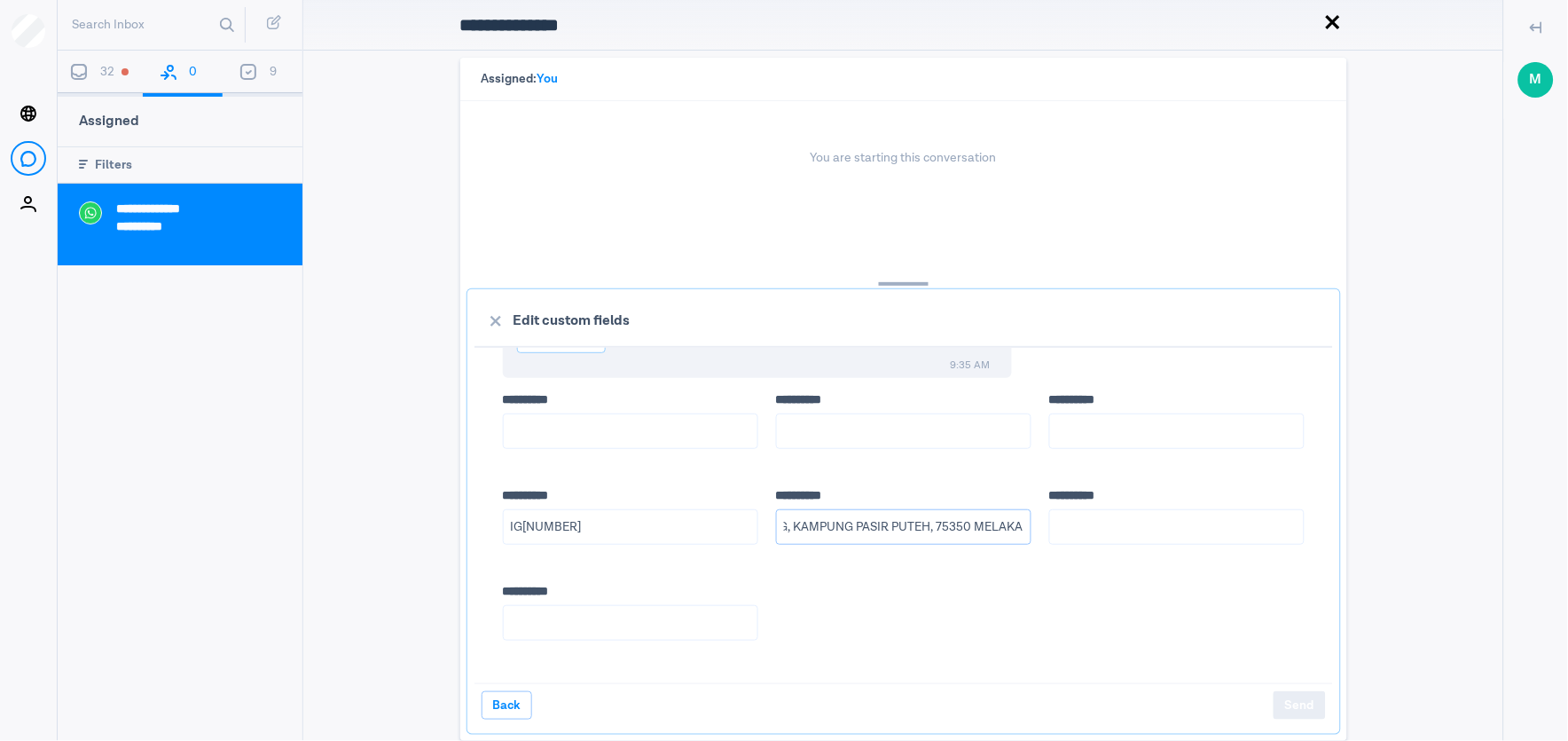 type on "LOT 6436, JALAN BACHANG, KAMPUNG PASIR PUTEH, 75350 MELAKA" 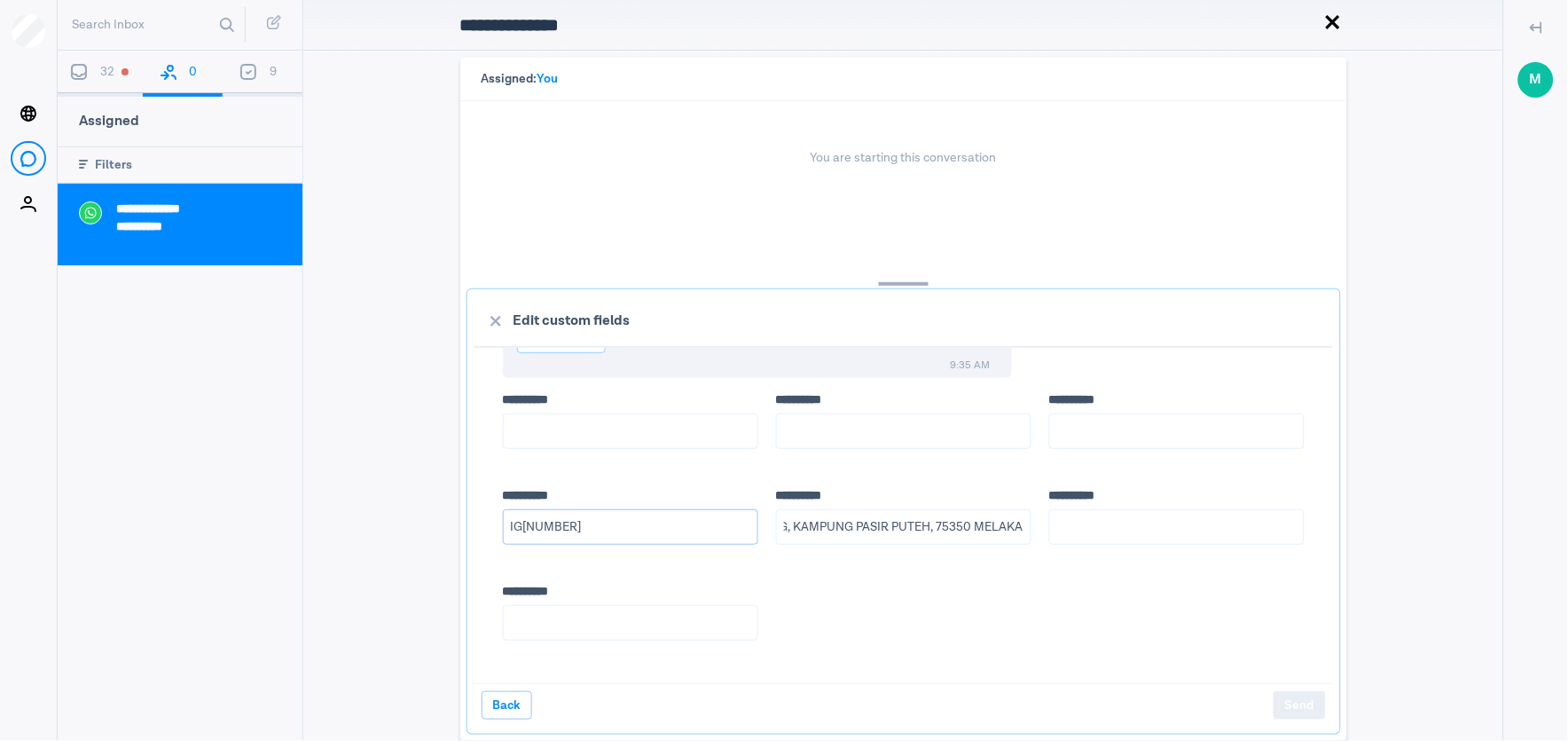 scroll, scrollTop: 0, scrollLeft: 0, axis: both 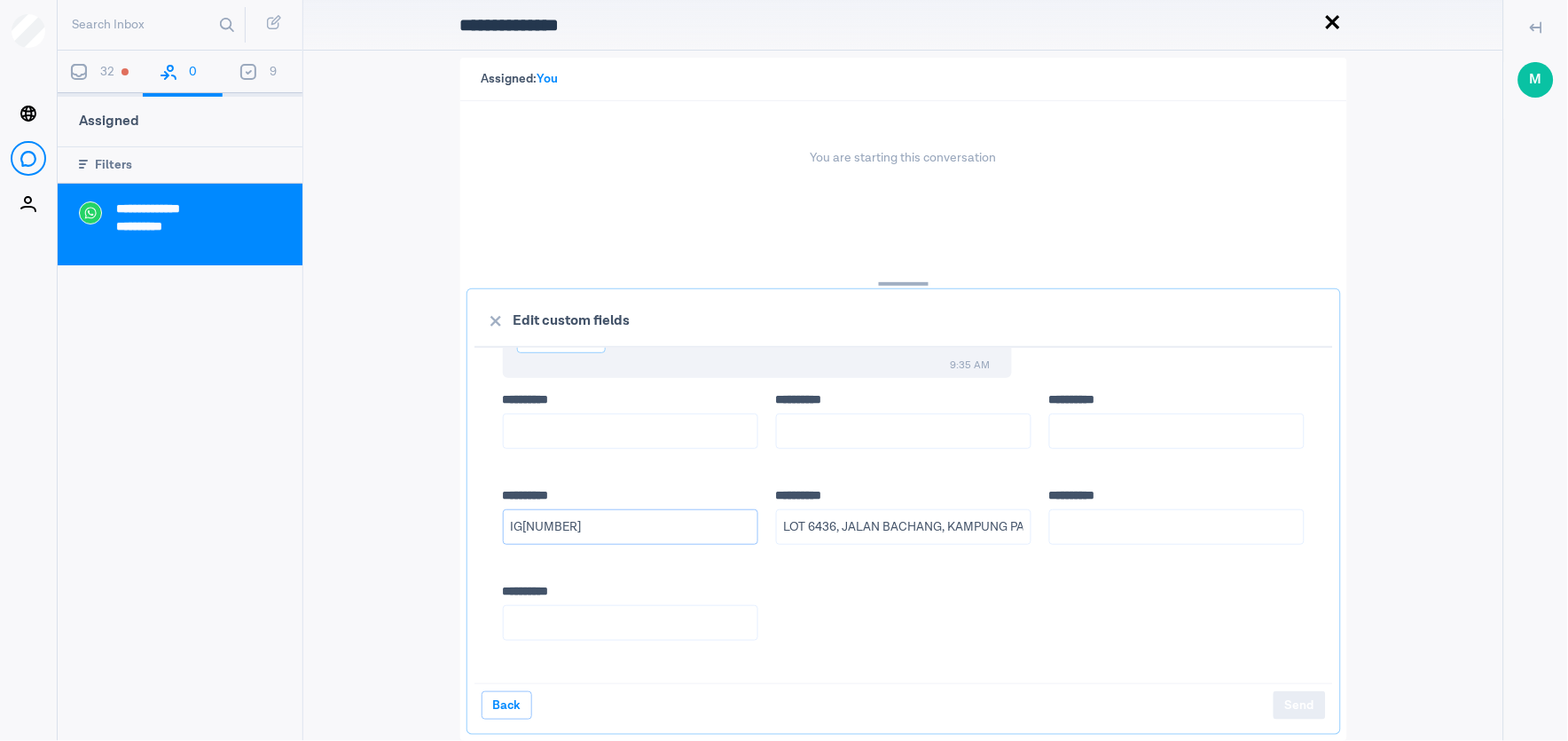 drag, startPoint x: 645, startPoint y: 562, endPoint x: 422, endPoint y: 563, distance: 223.002 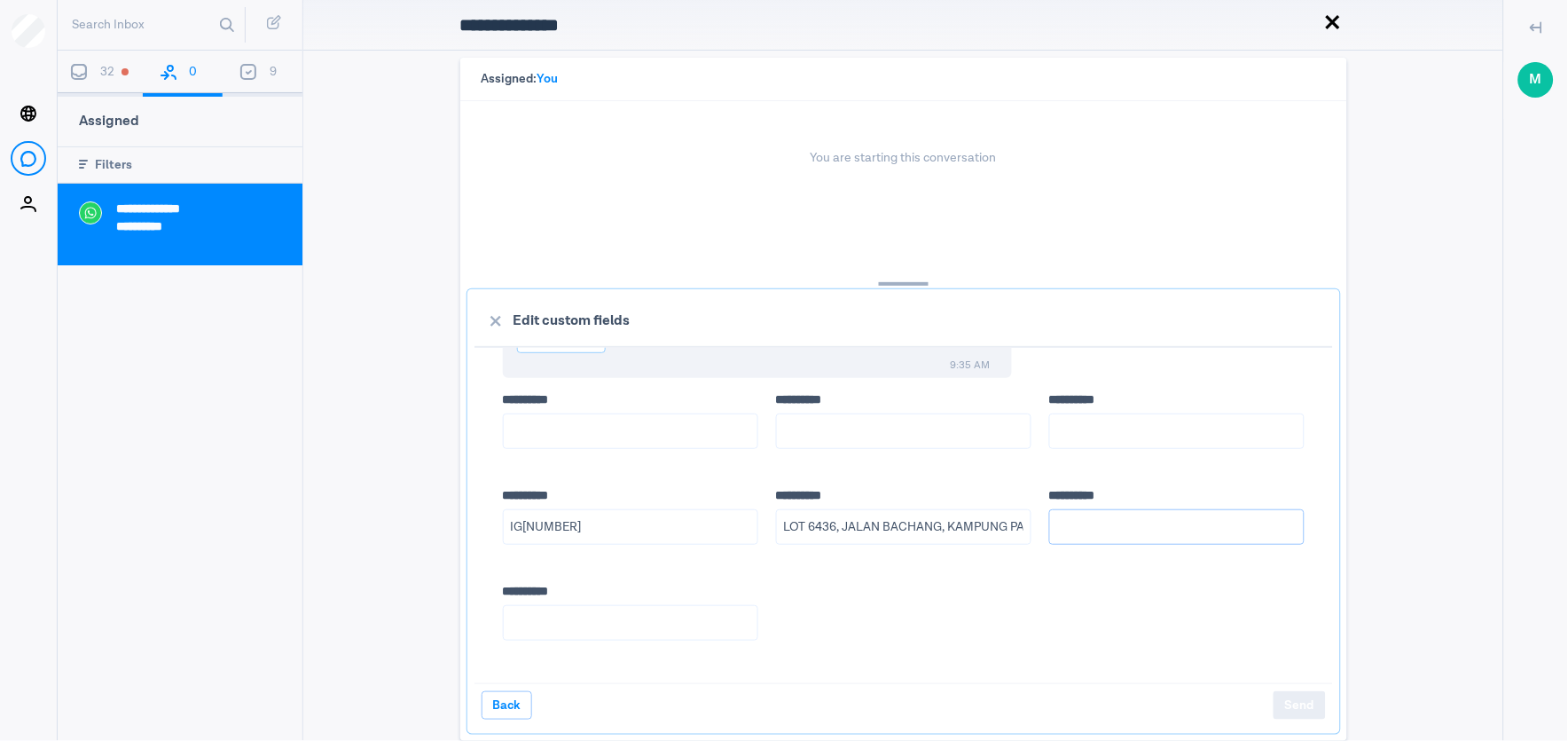 click on "****   *****" at bounding box center [1177, 527] 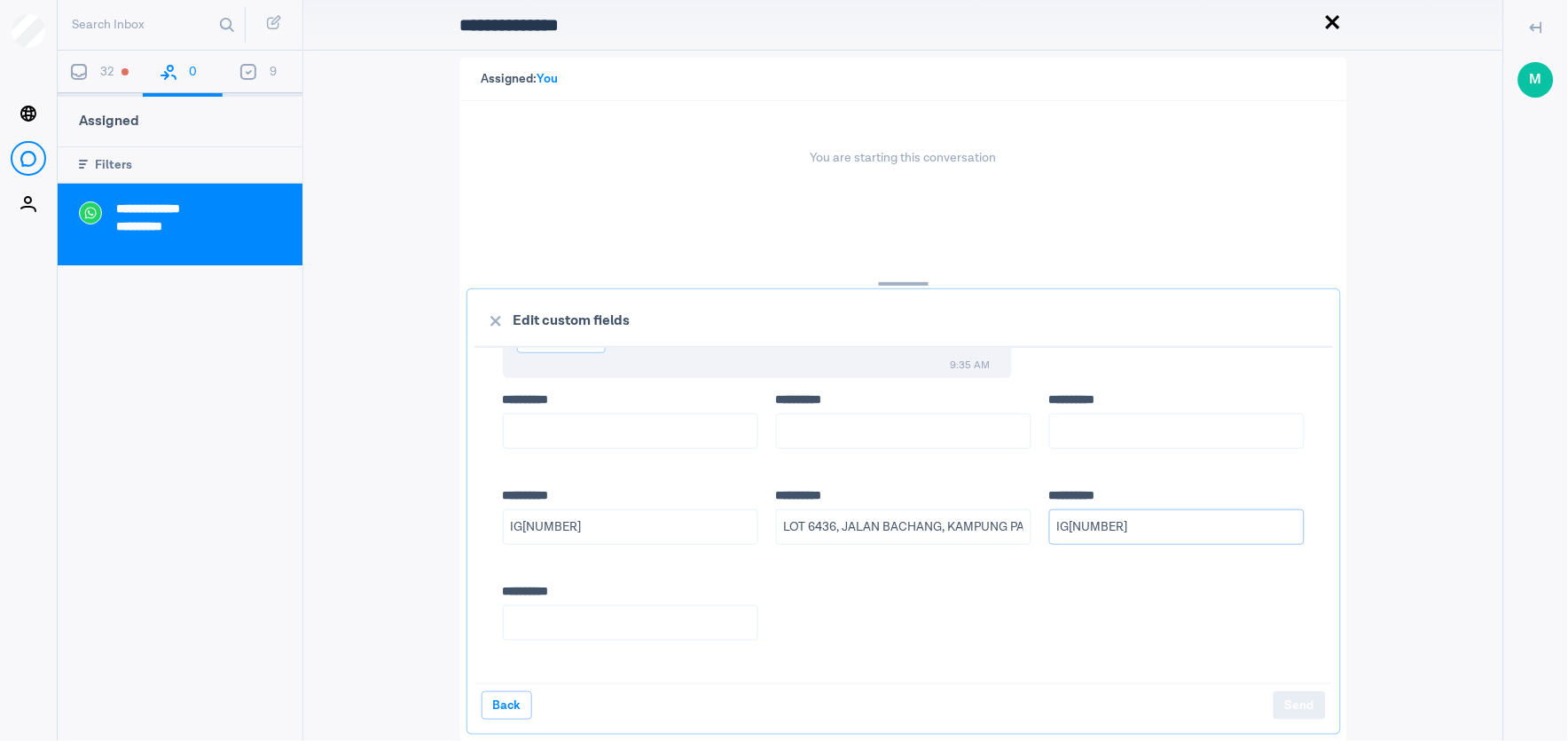 type on "IG[NUMBER]" 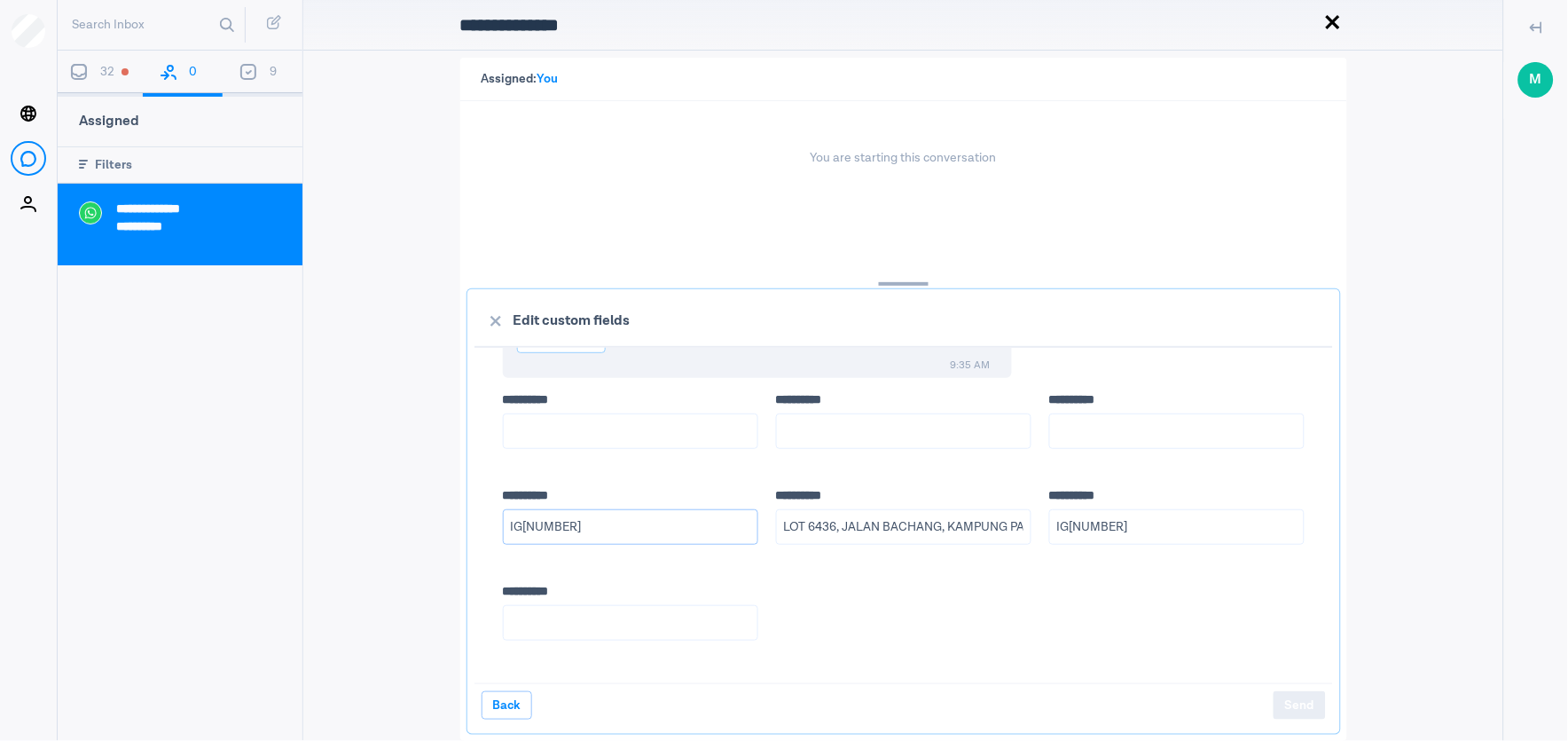 drag, startPoint x: 624, startPoint y: 557, endPoint x: 410, endPoint y: 548, distance: 214.18917 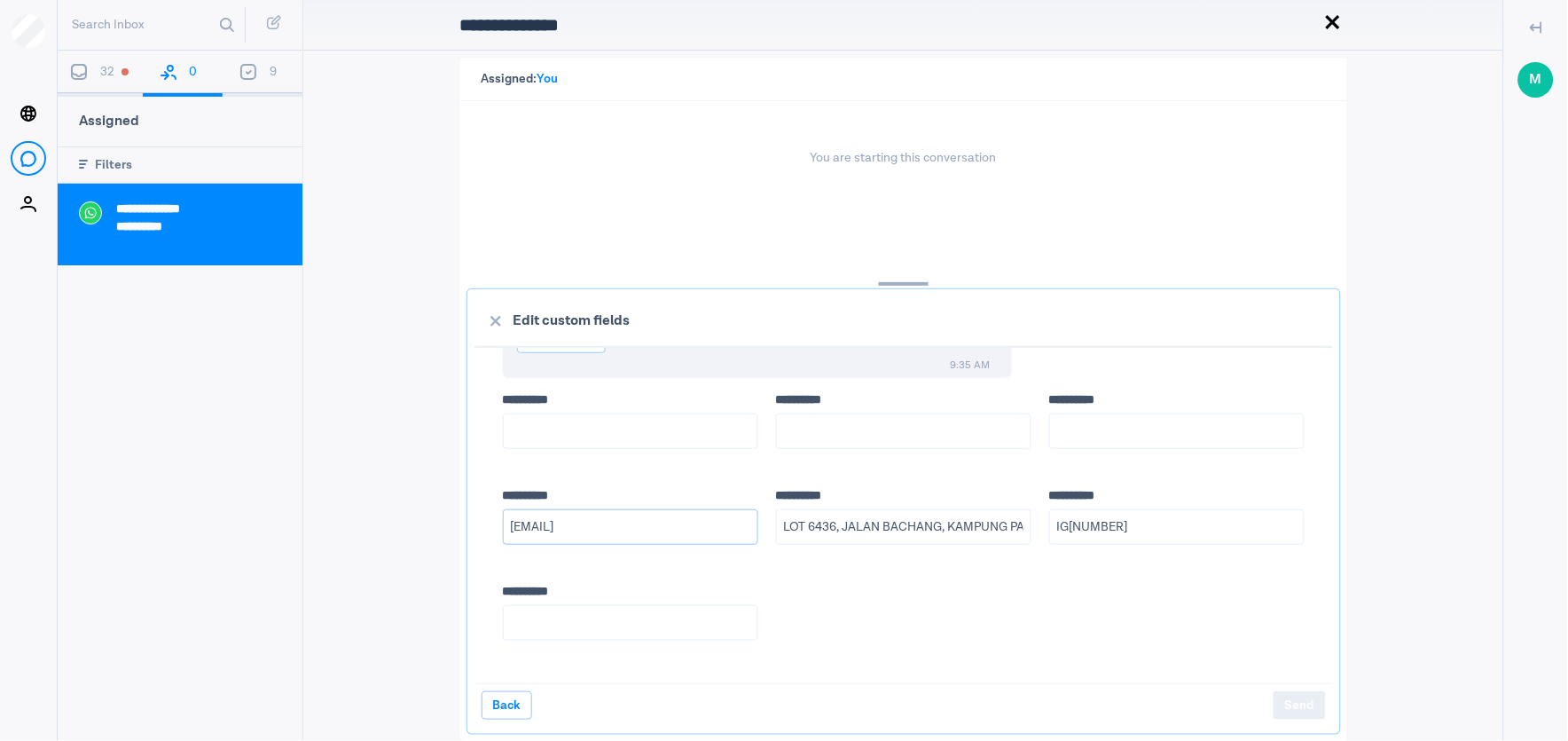 type on "[EMAIL]" 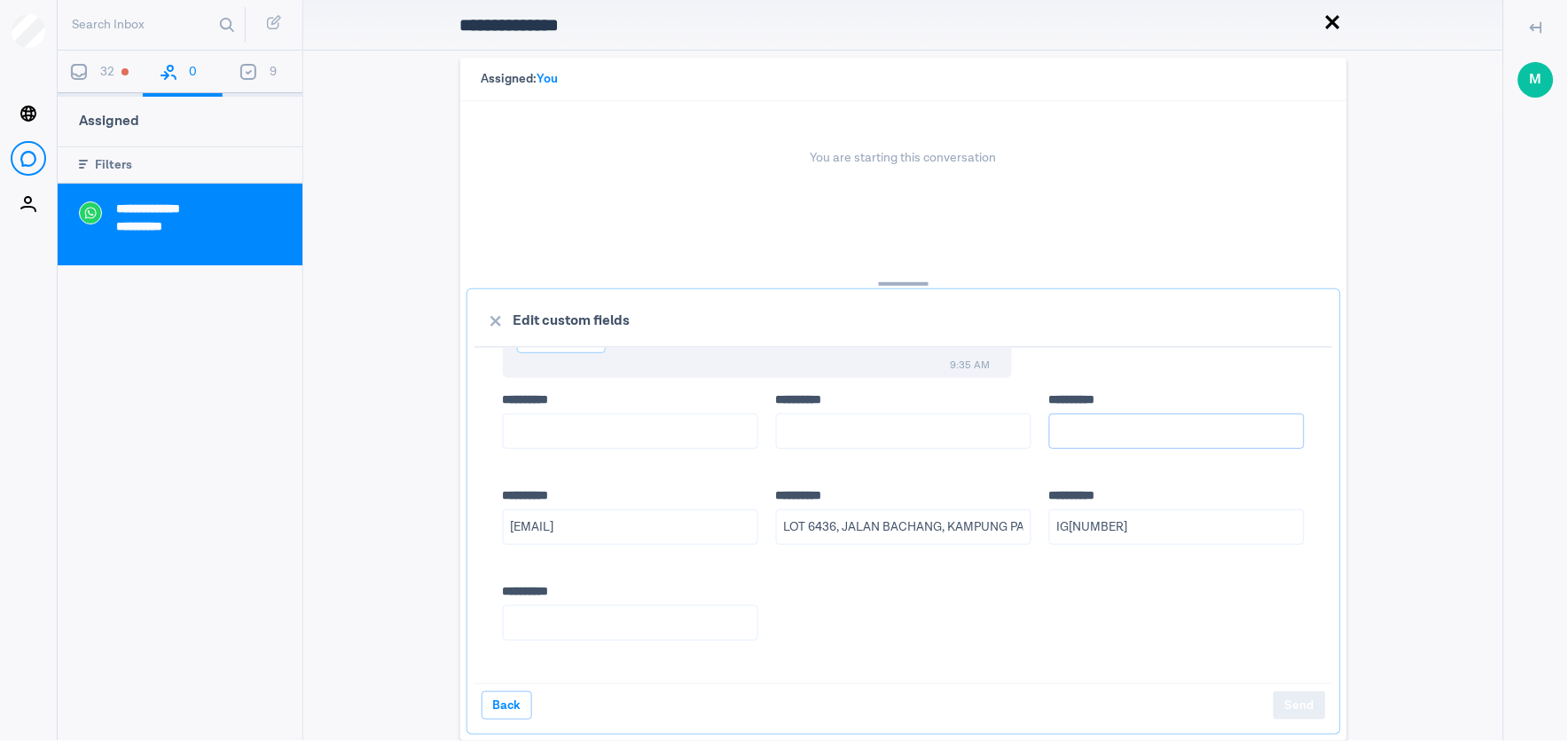 click on "****   *****" at bounding box center [1177, 431] 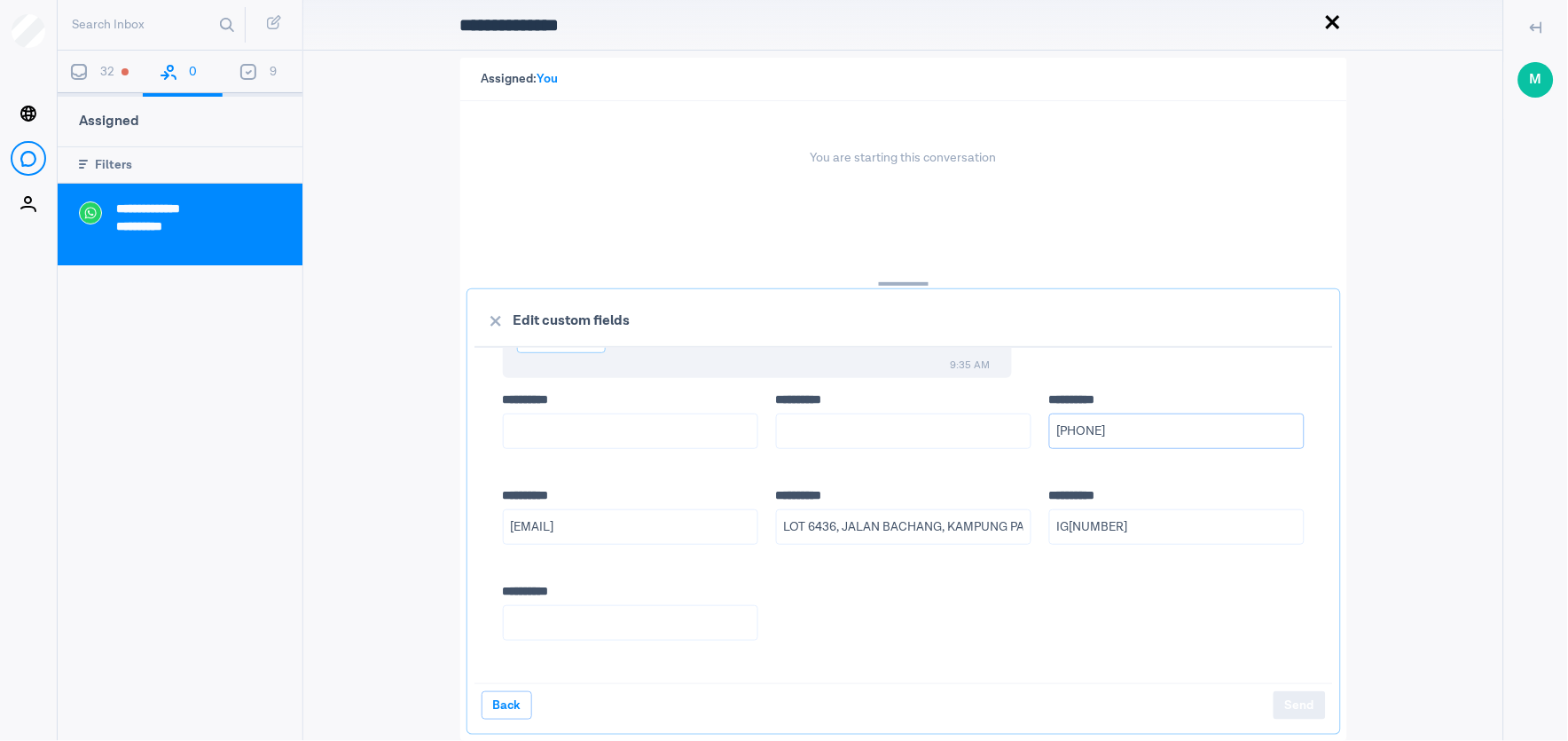 type on "[PHONE]" 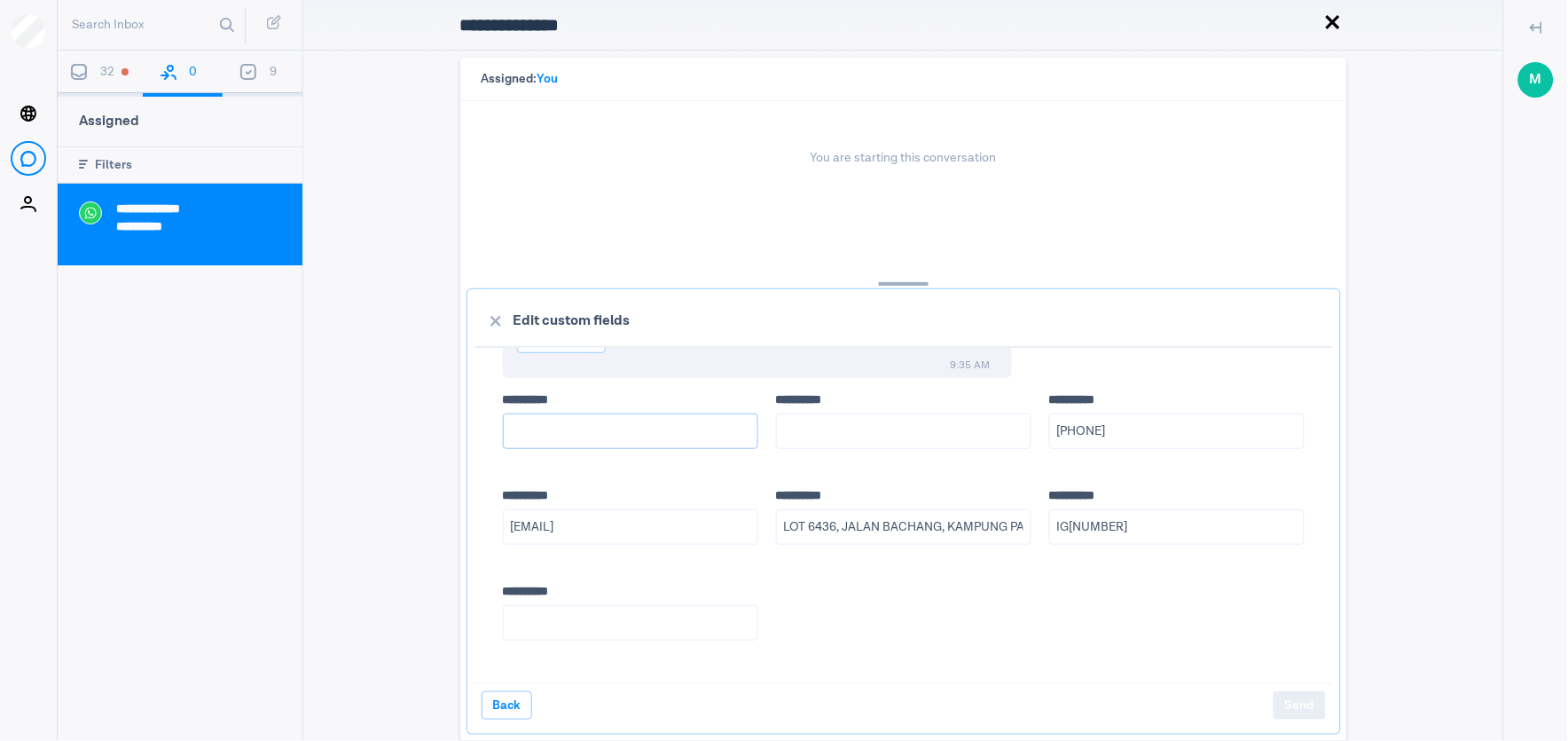 click on "****   *****" at bounding box center [631, 431] 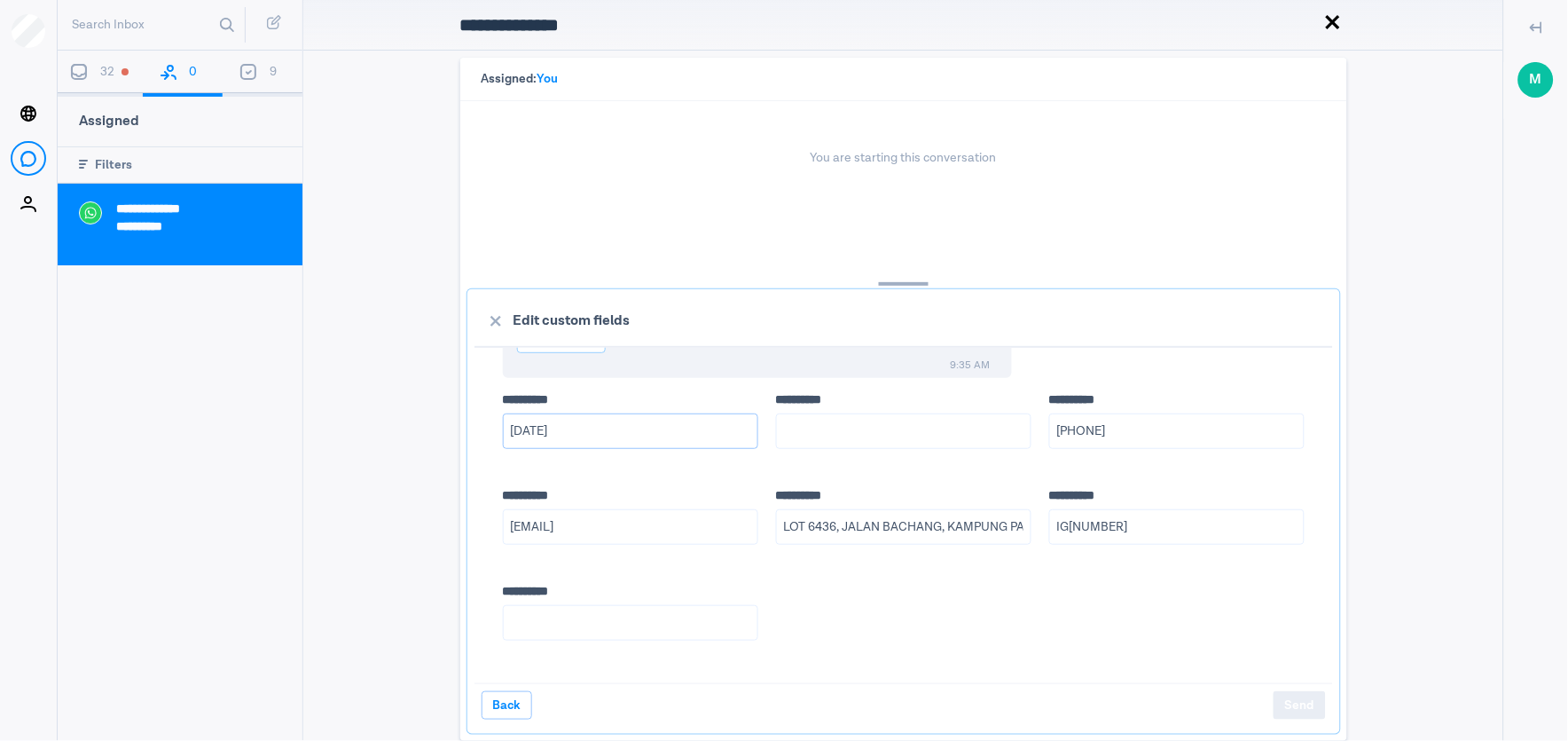 type on "[DATE]" 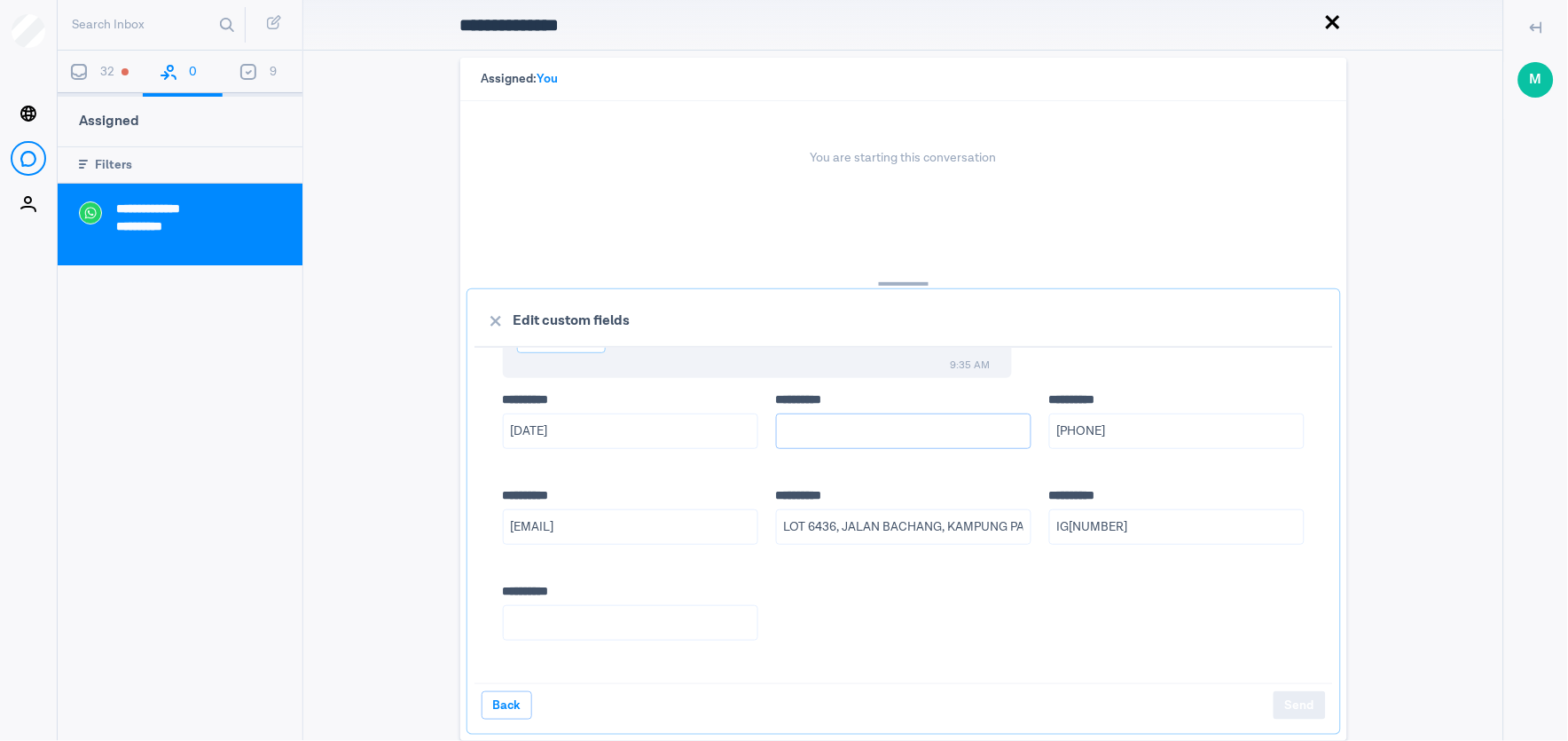 click on "****   *****" at bounding box center (904, 431) 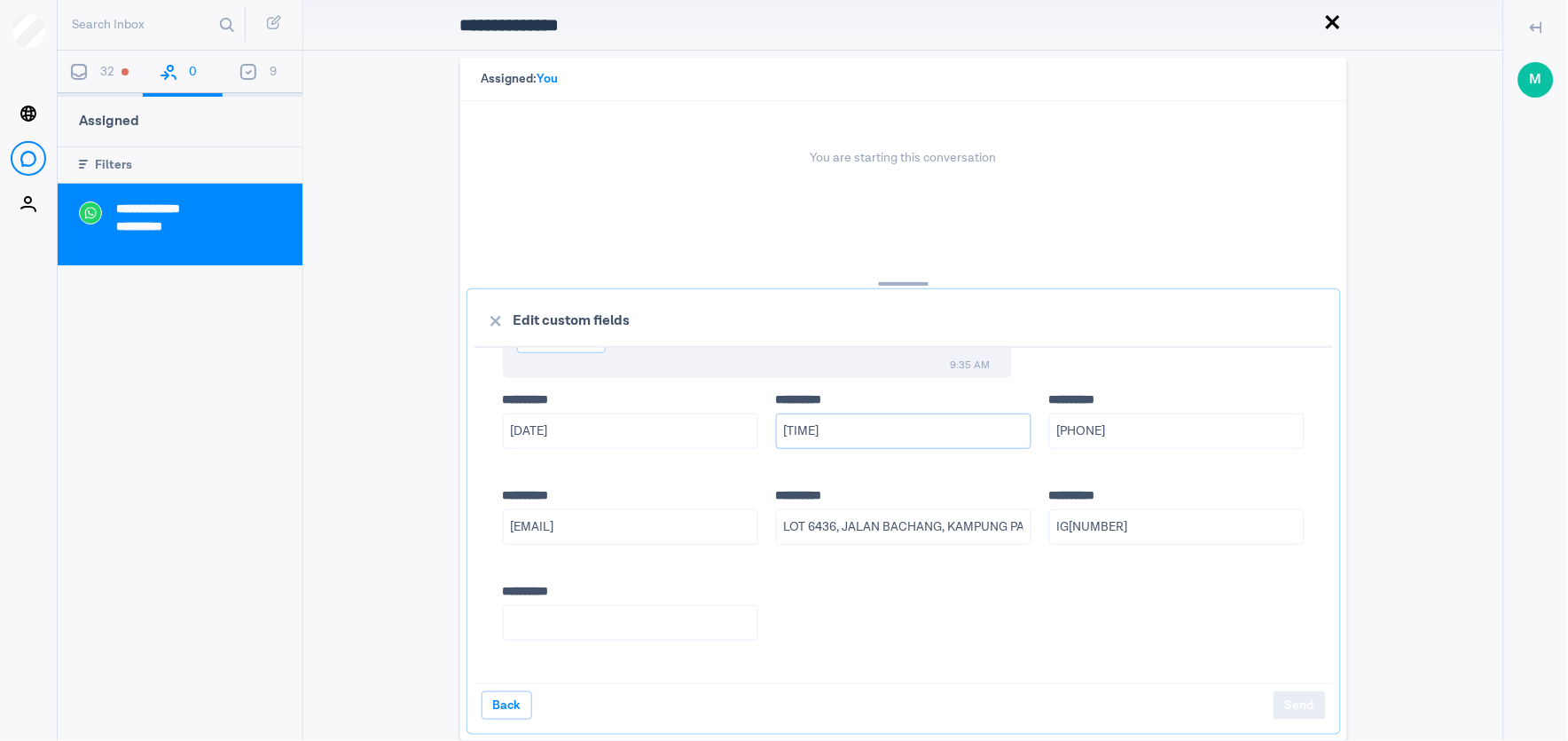 type on "[TIME]" 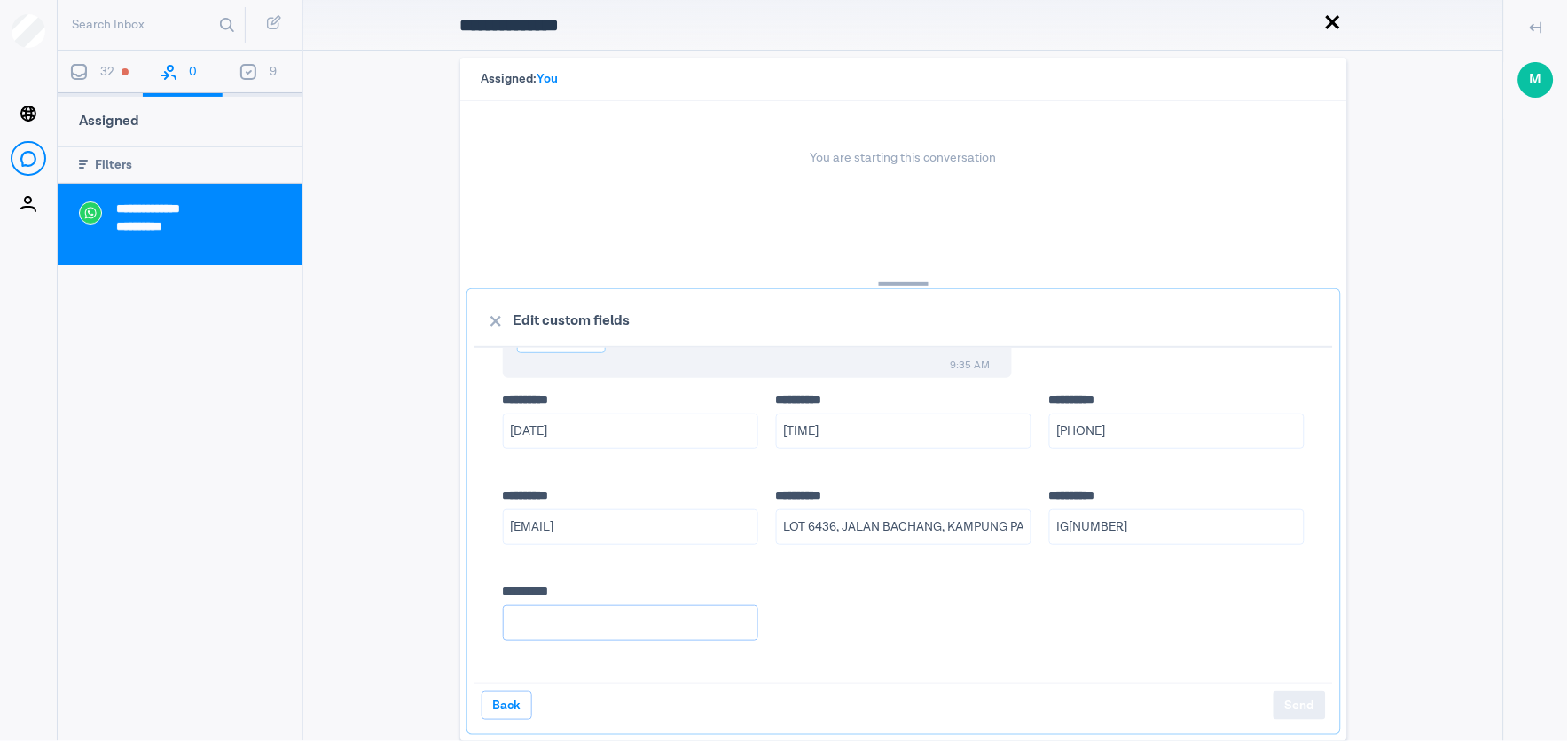 click on "****   *****" at bounding box center (631, 623) 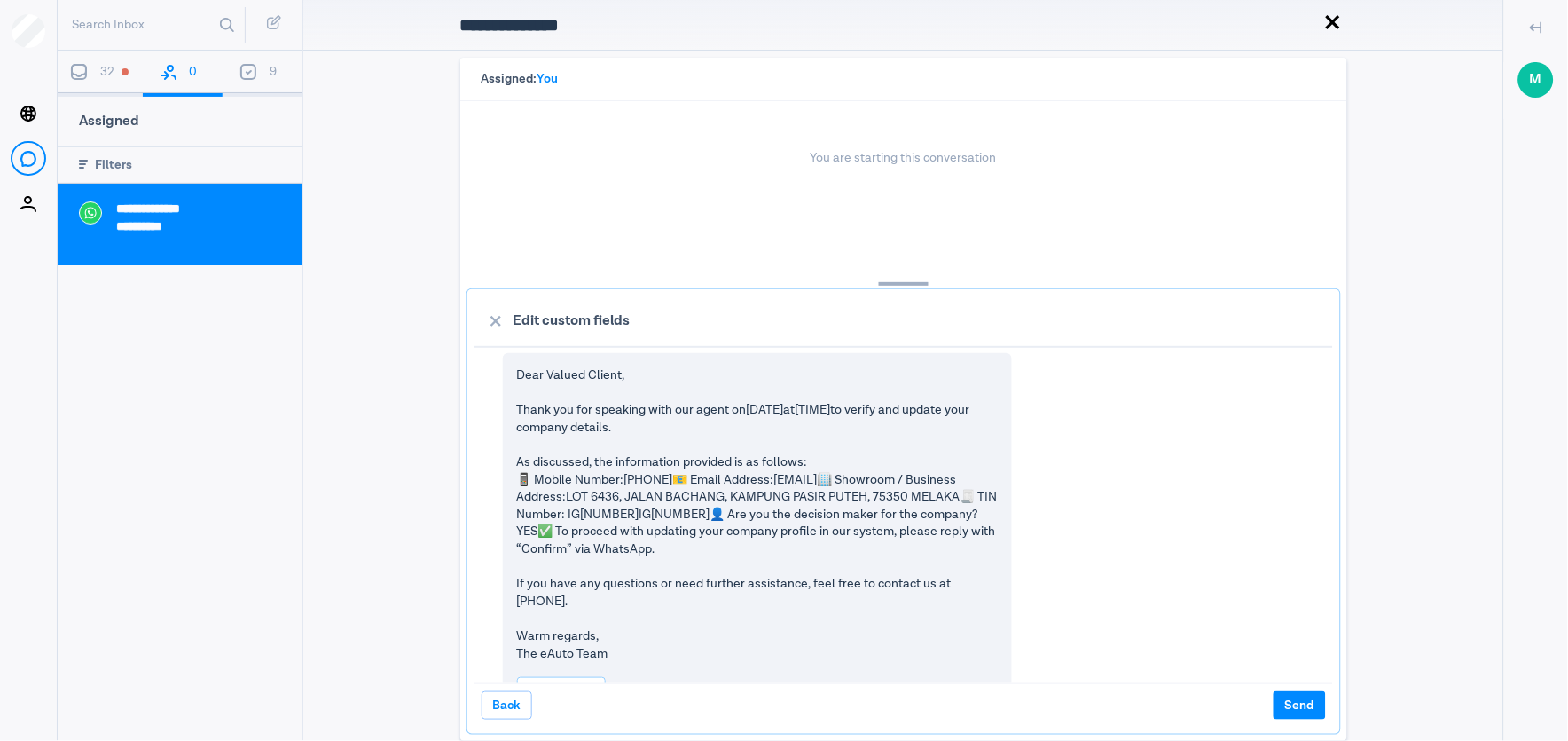scroll, scrollTop: 0, scrollLeft: 0, axis: both 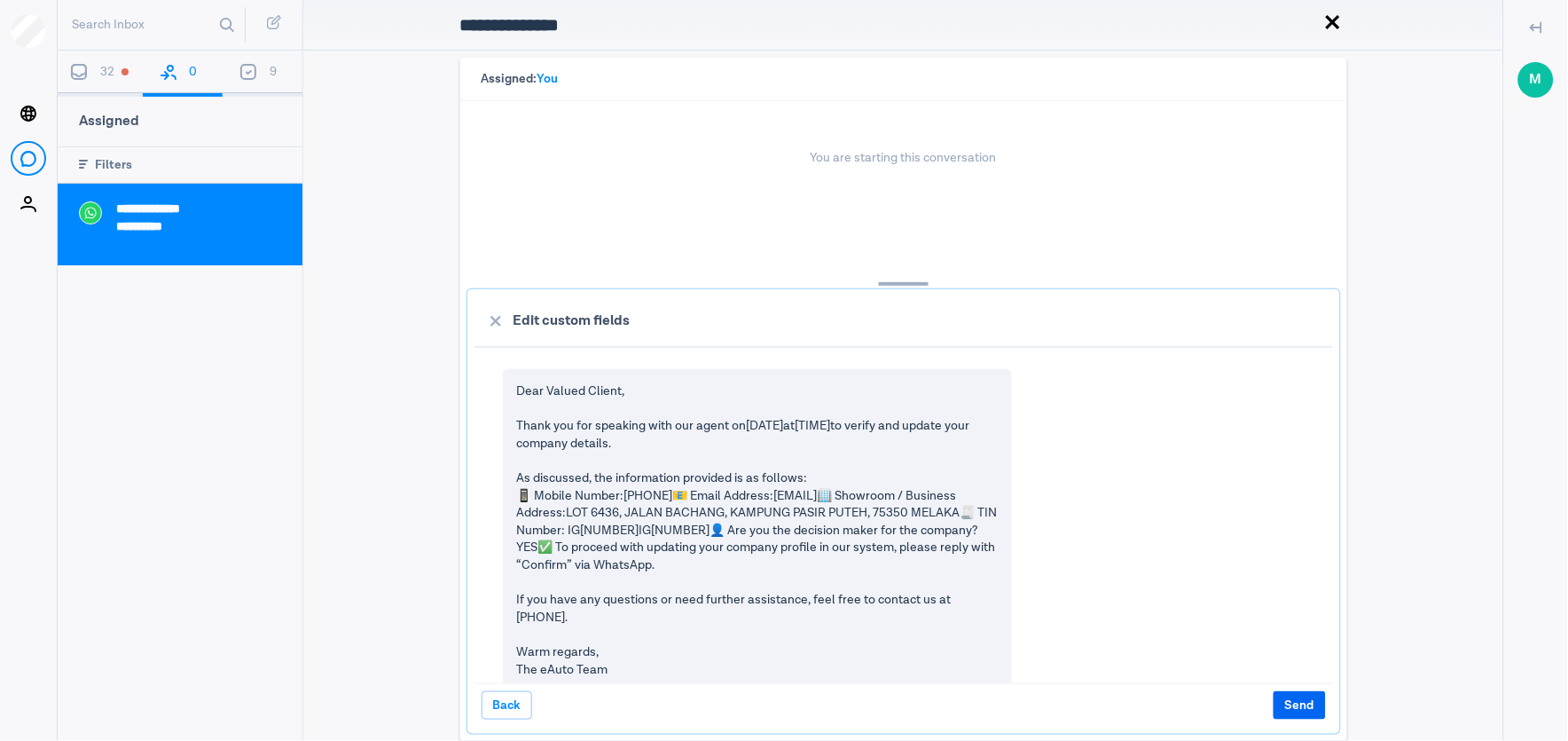 type on "YES" 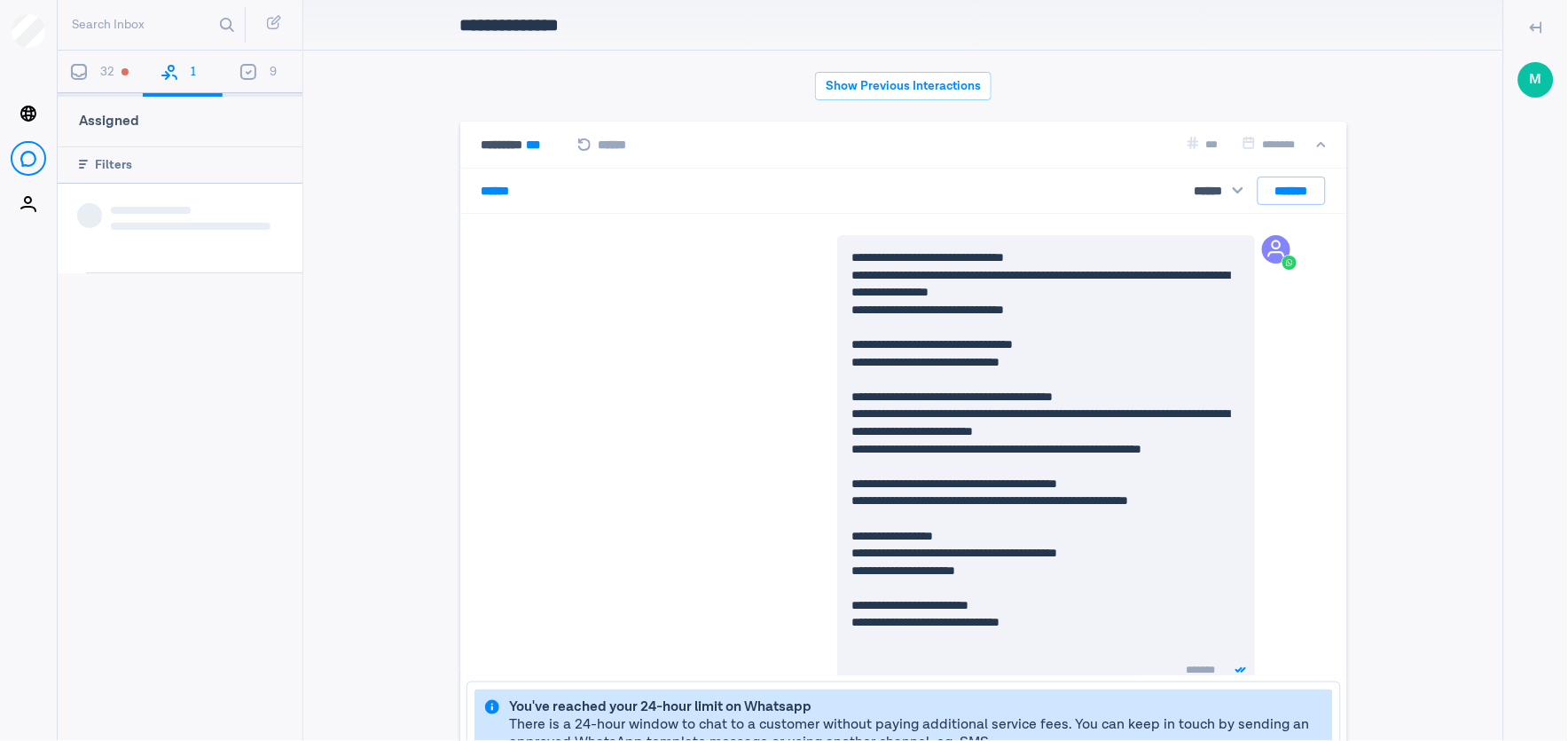 scroll, scrollTop: 494, scrollLeft: 0, axis: vertical 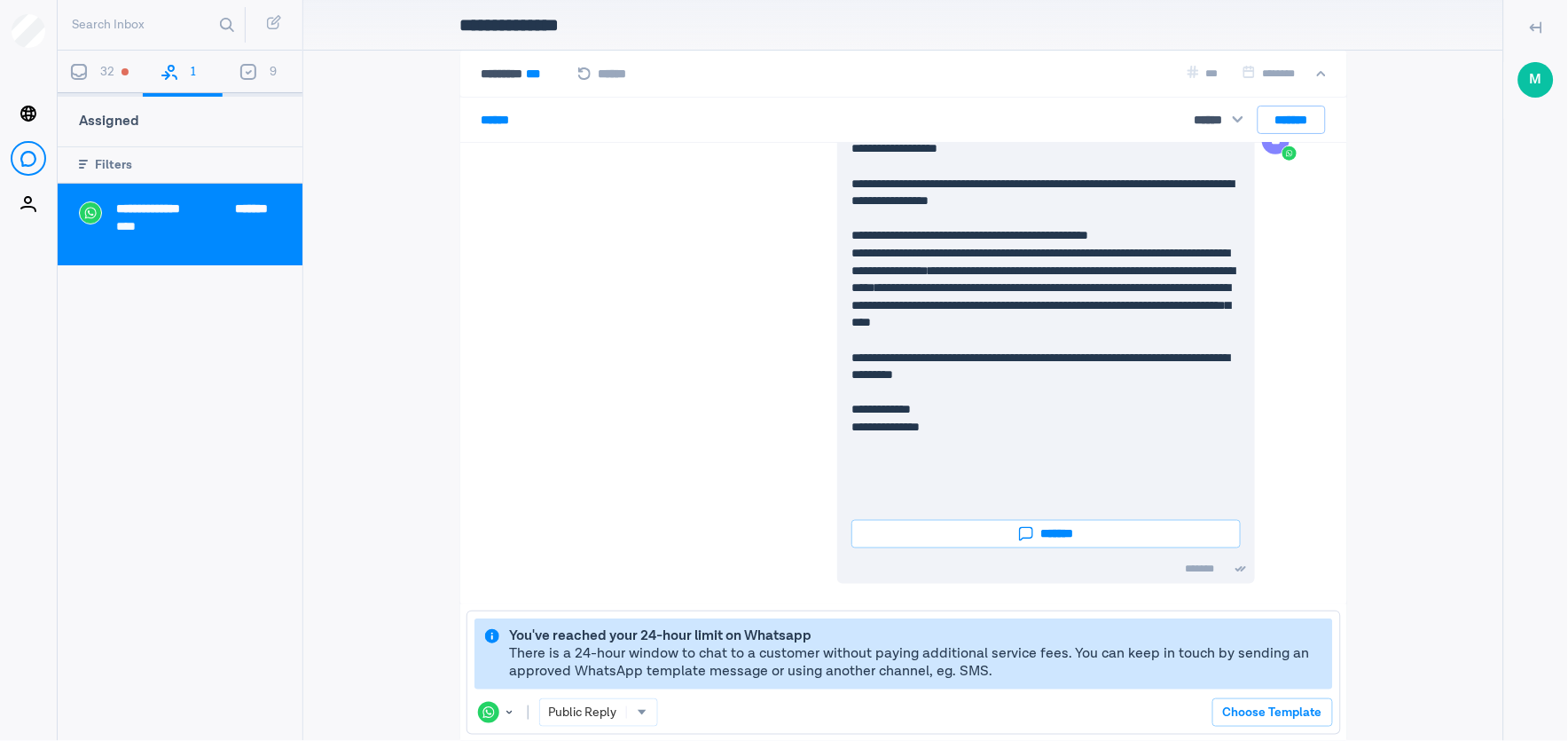 click on "32" at bounding box center (100, 74) 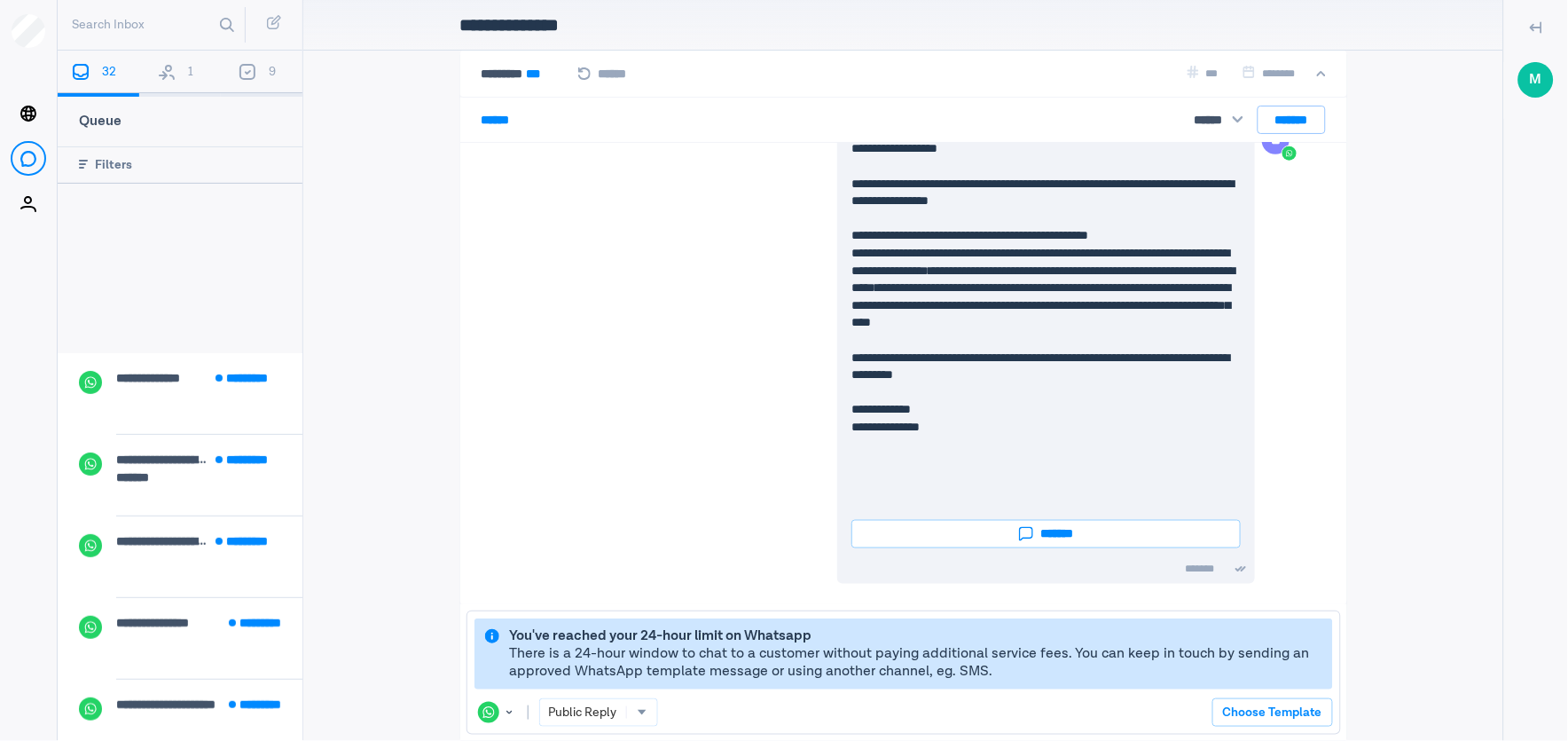 scroll, scrollTop: 2054, scrollLeft: 0, axis: vertical 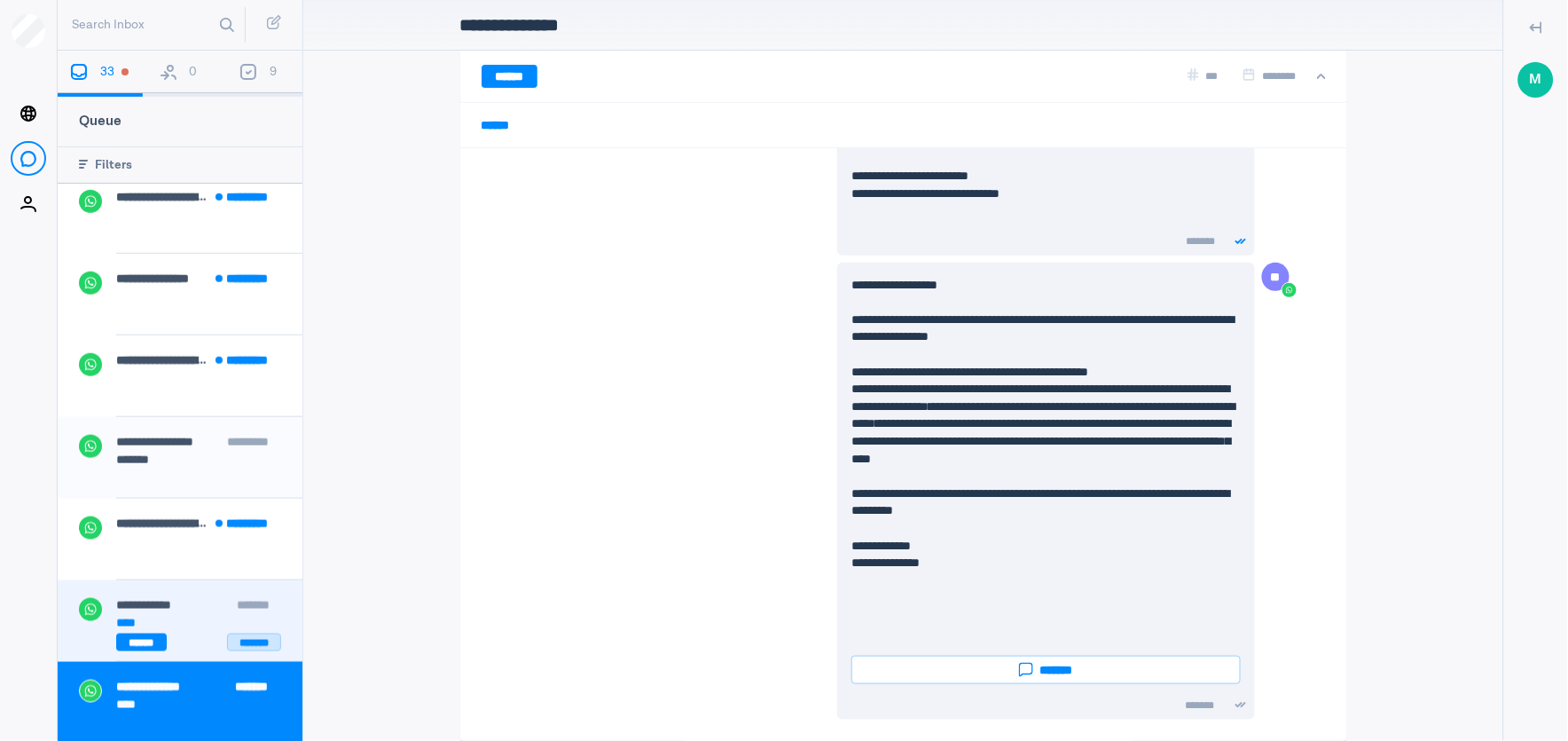 click on "*******" at bounding box center (254, 642) 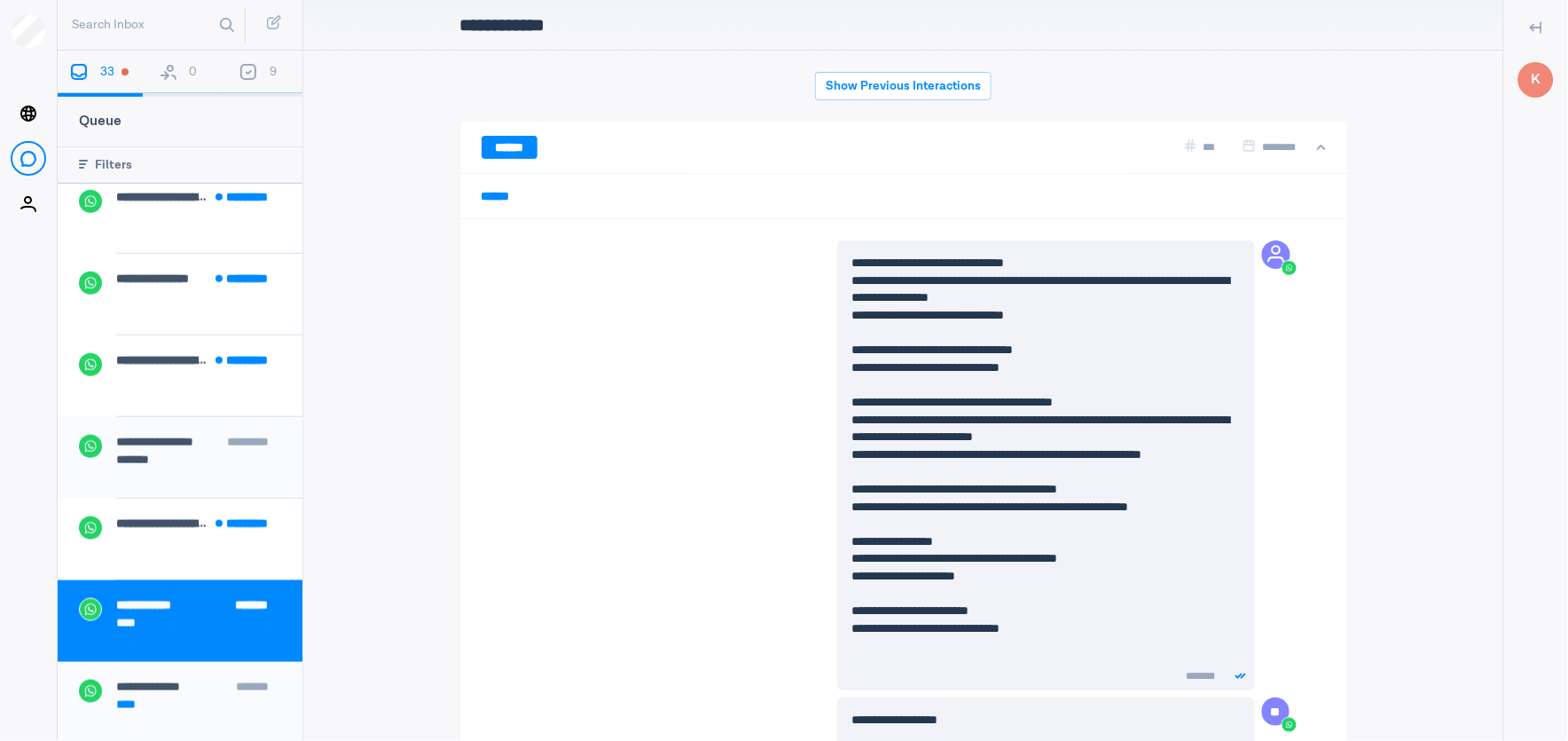 scroll, scrollTop: 71, scrollLeft: 0, axis: vertical 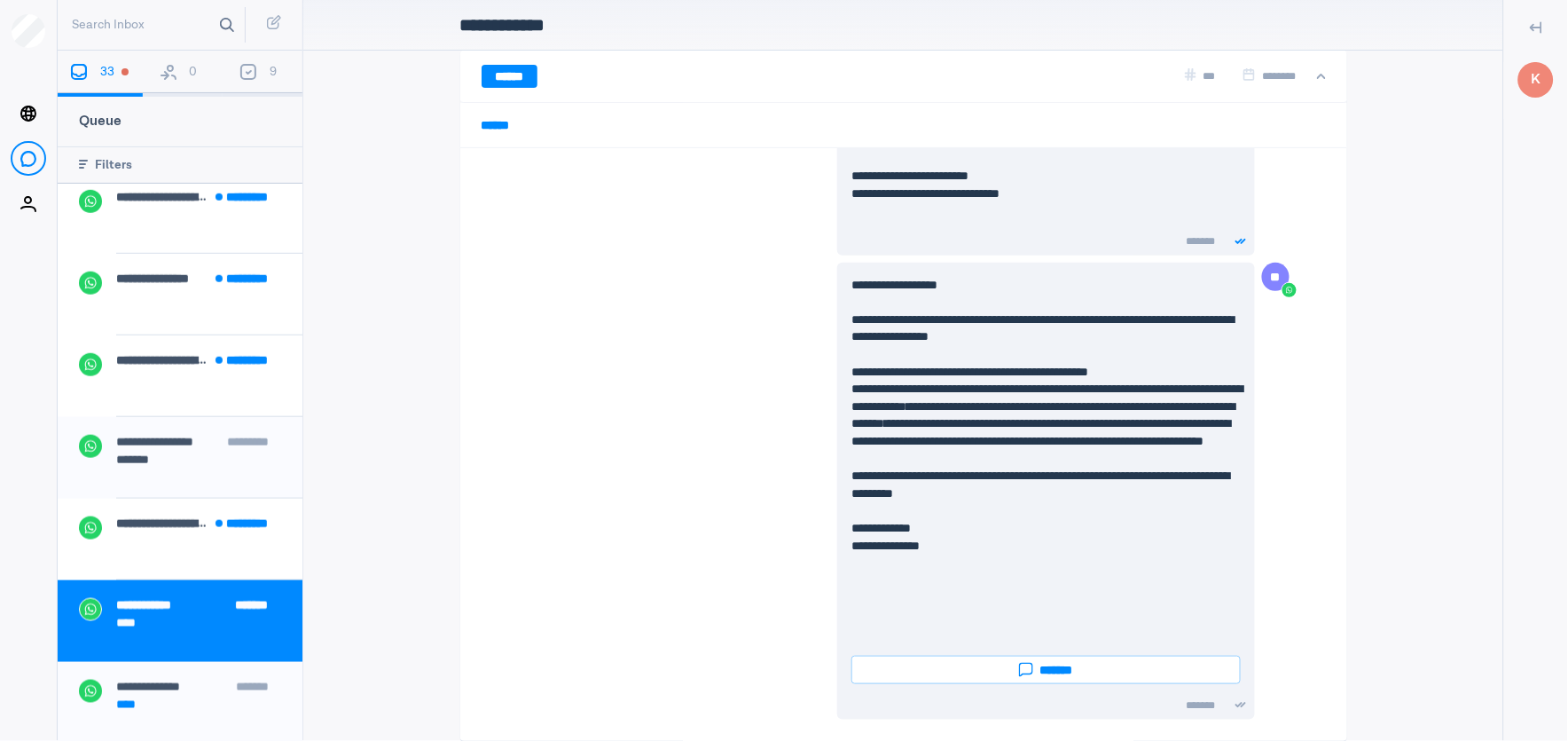 click at bounding box center (227, 25) 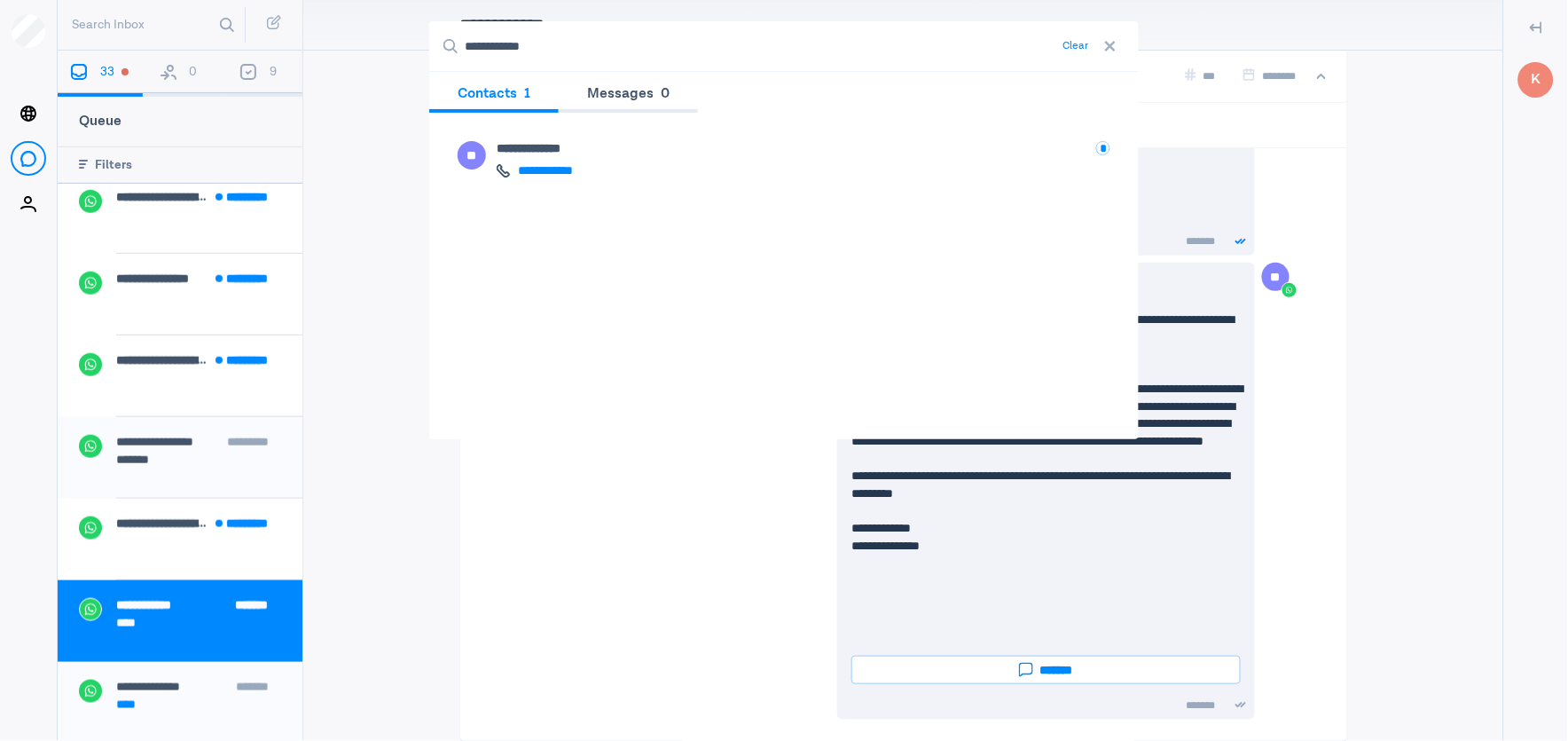 click on "Clear" at bounding box center [1076, 46] 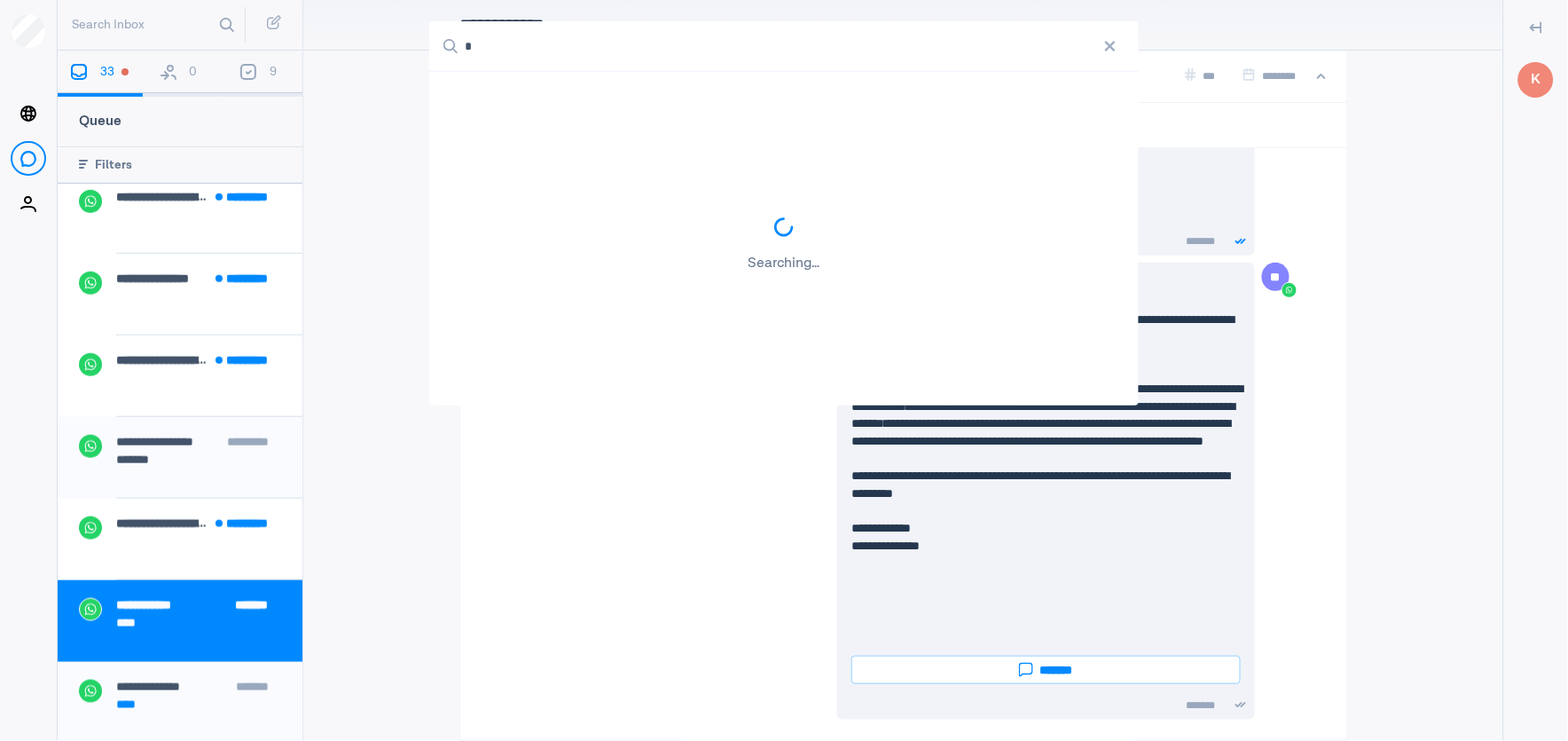 paste on "**********" 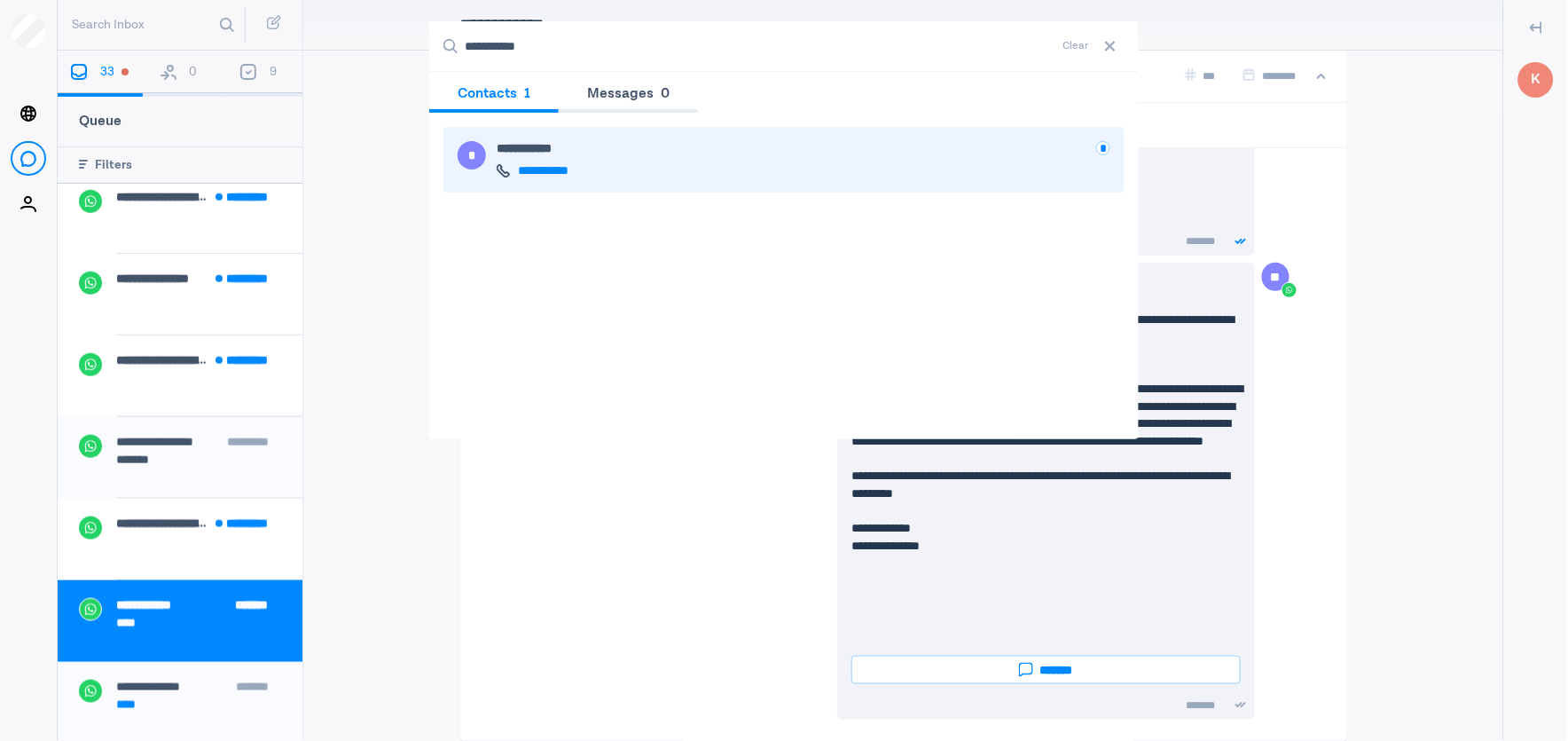 click on "**********" at bounding box center (804, 160) 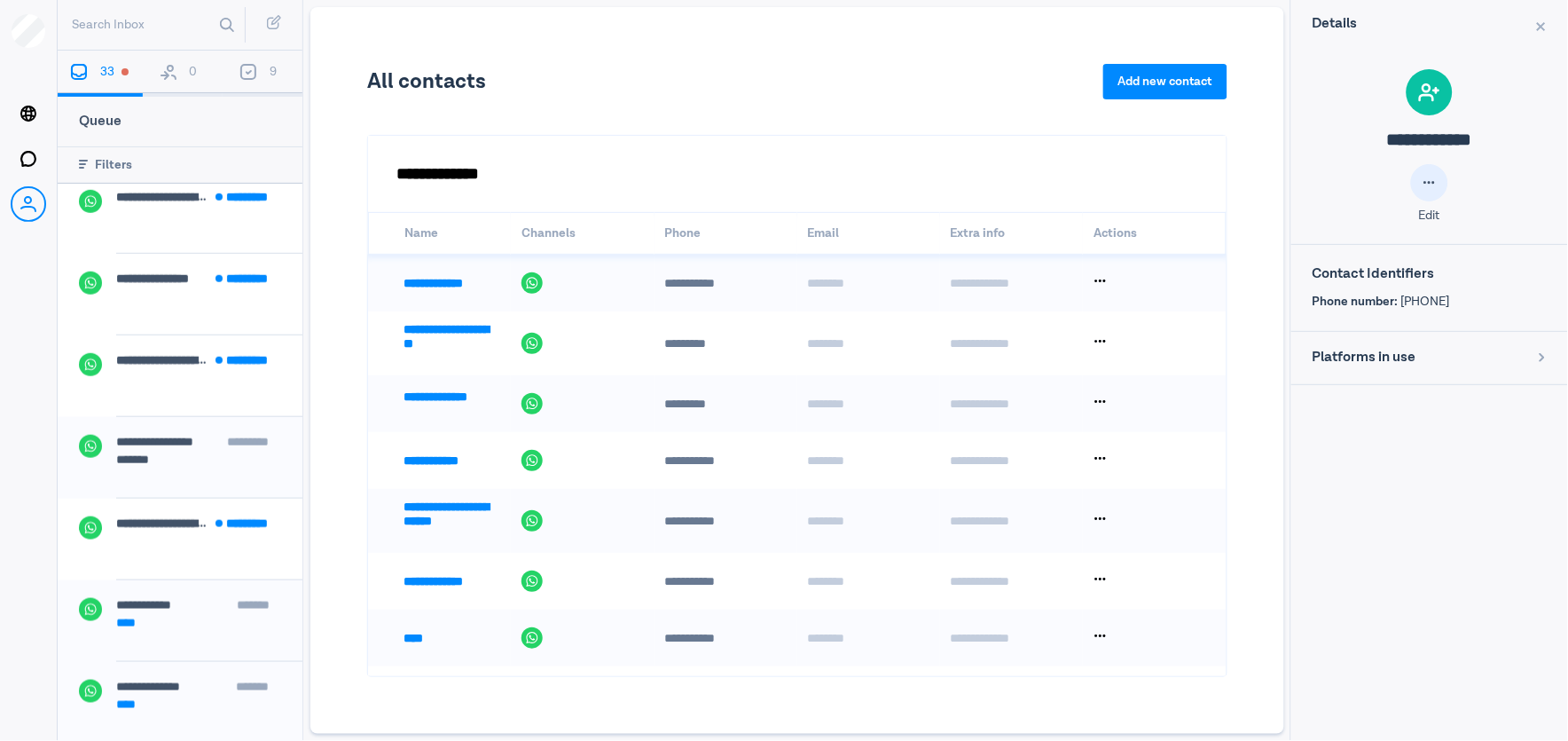 click on "Edit" at bounding box center [1430, 193] 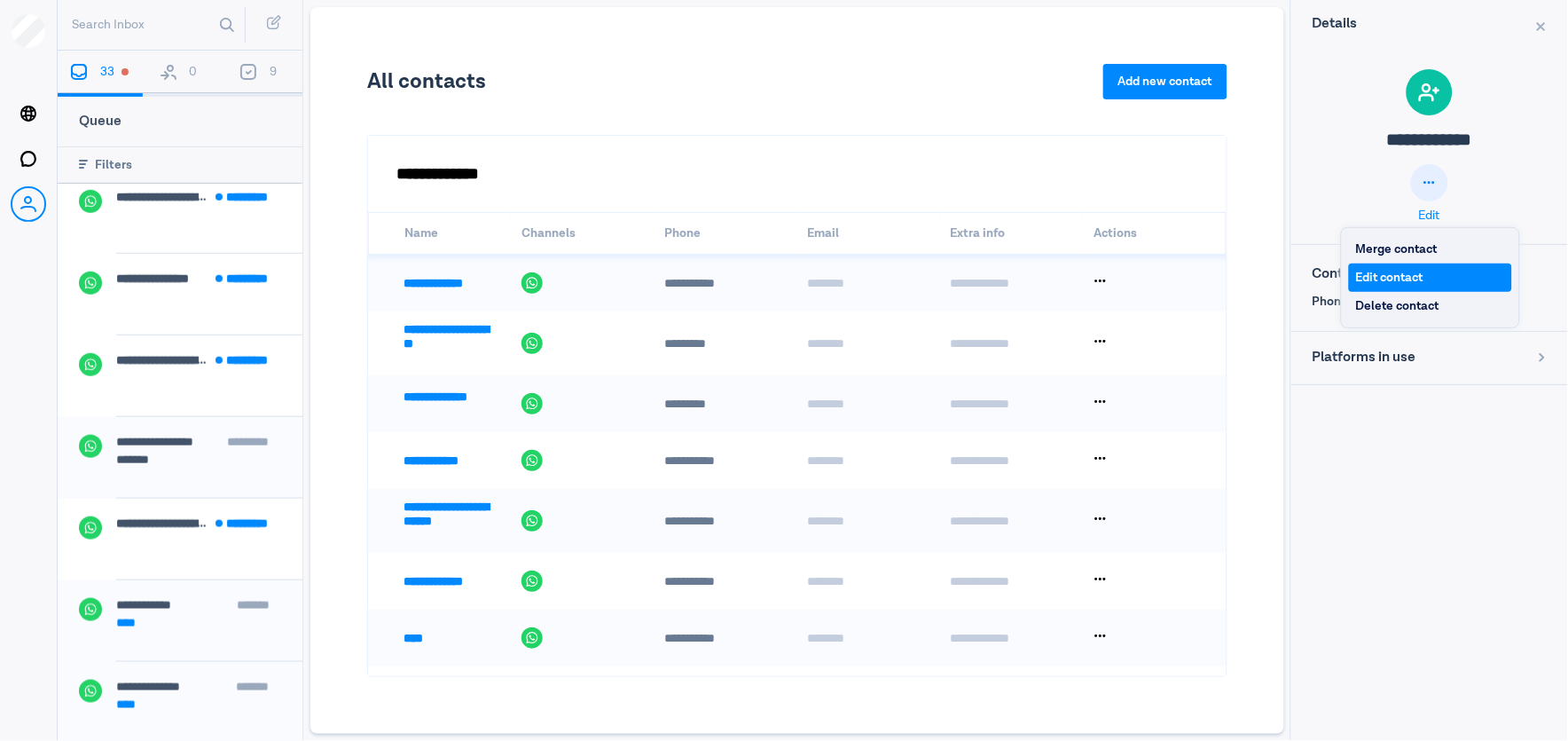 click on "Edit contact" at bounding box center [1431, 278] 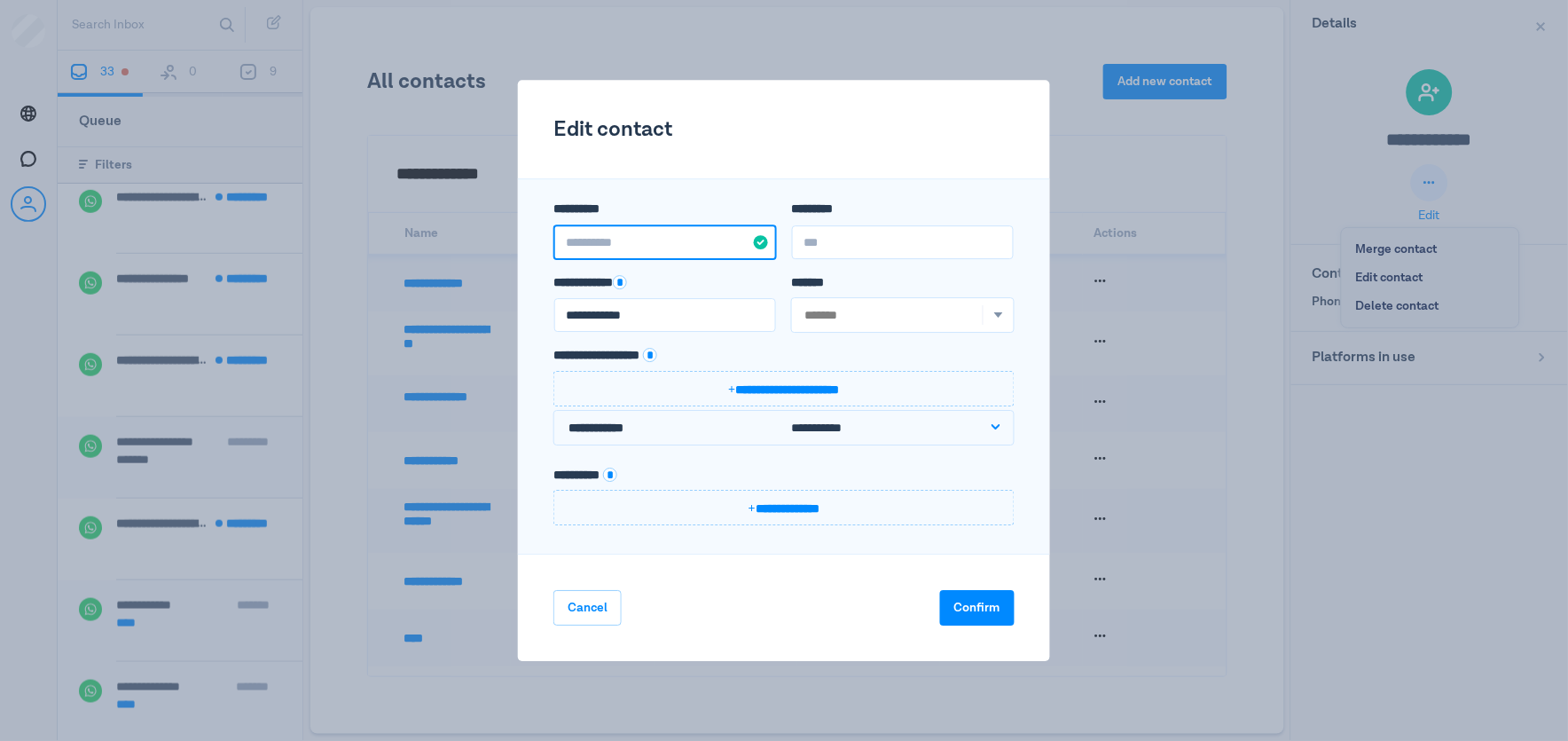 click on "**********" at bounding box center (665, 242) 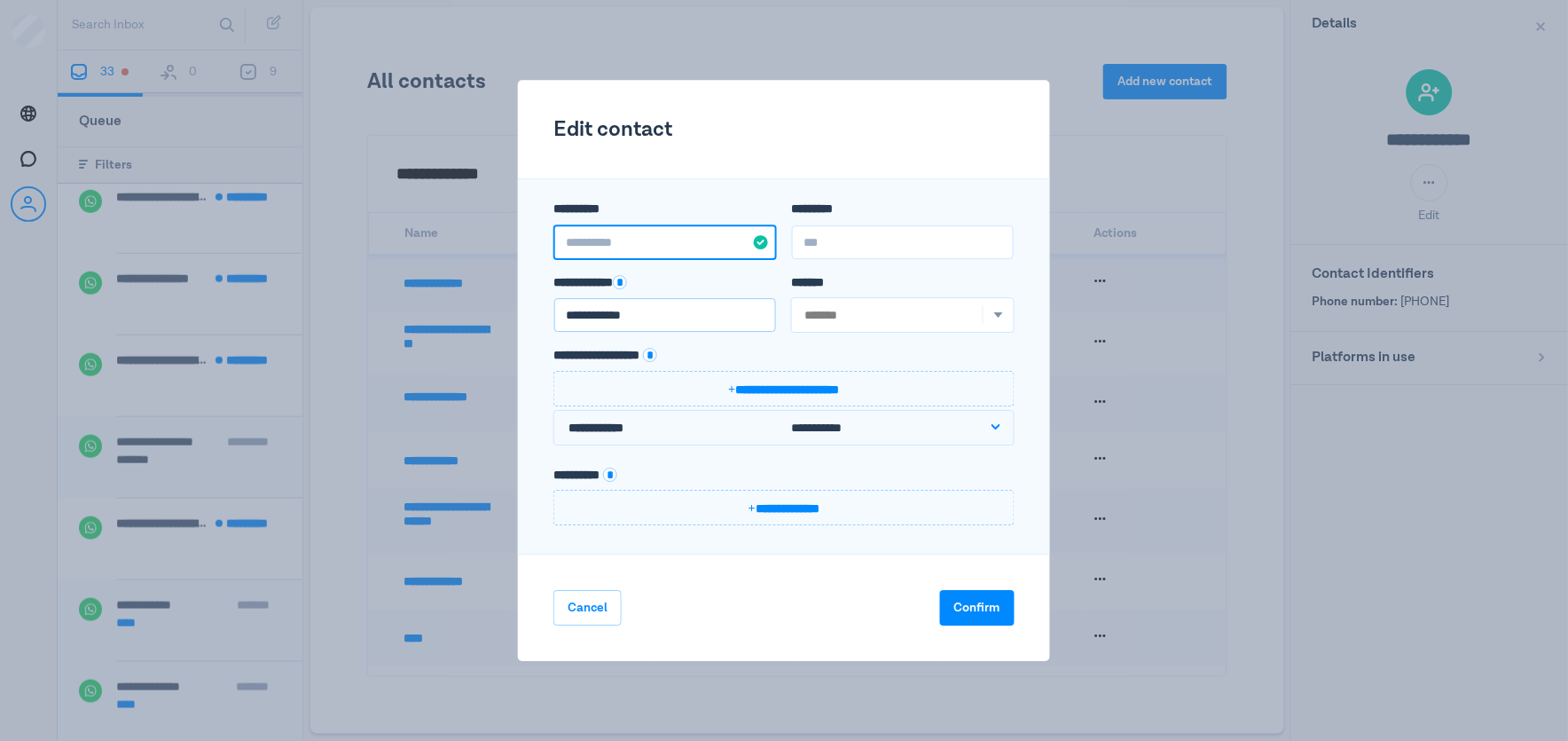 paste on "**********" 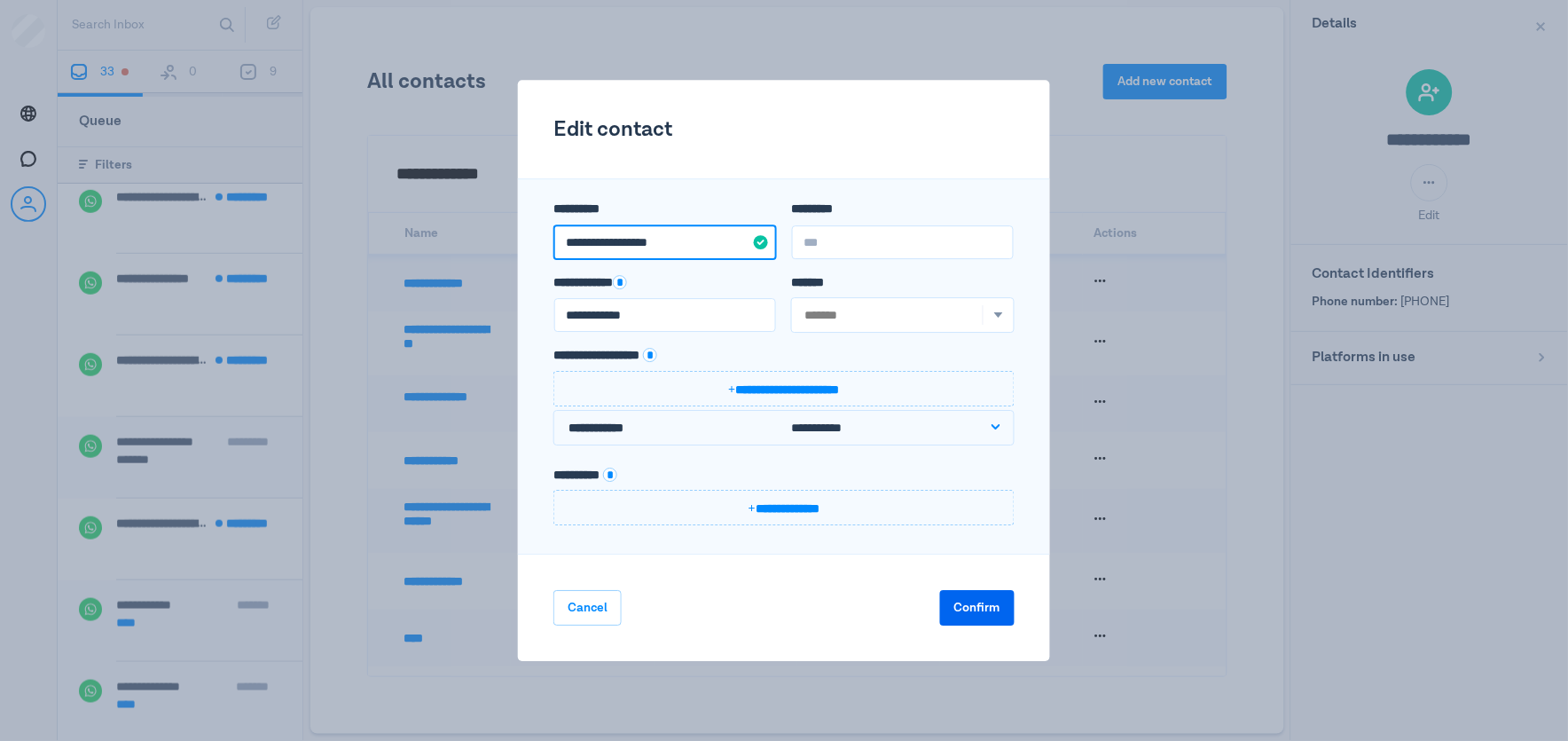type on "**********" 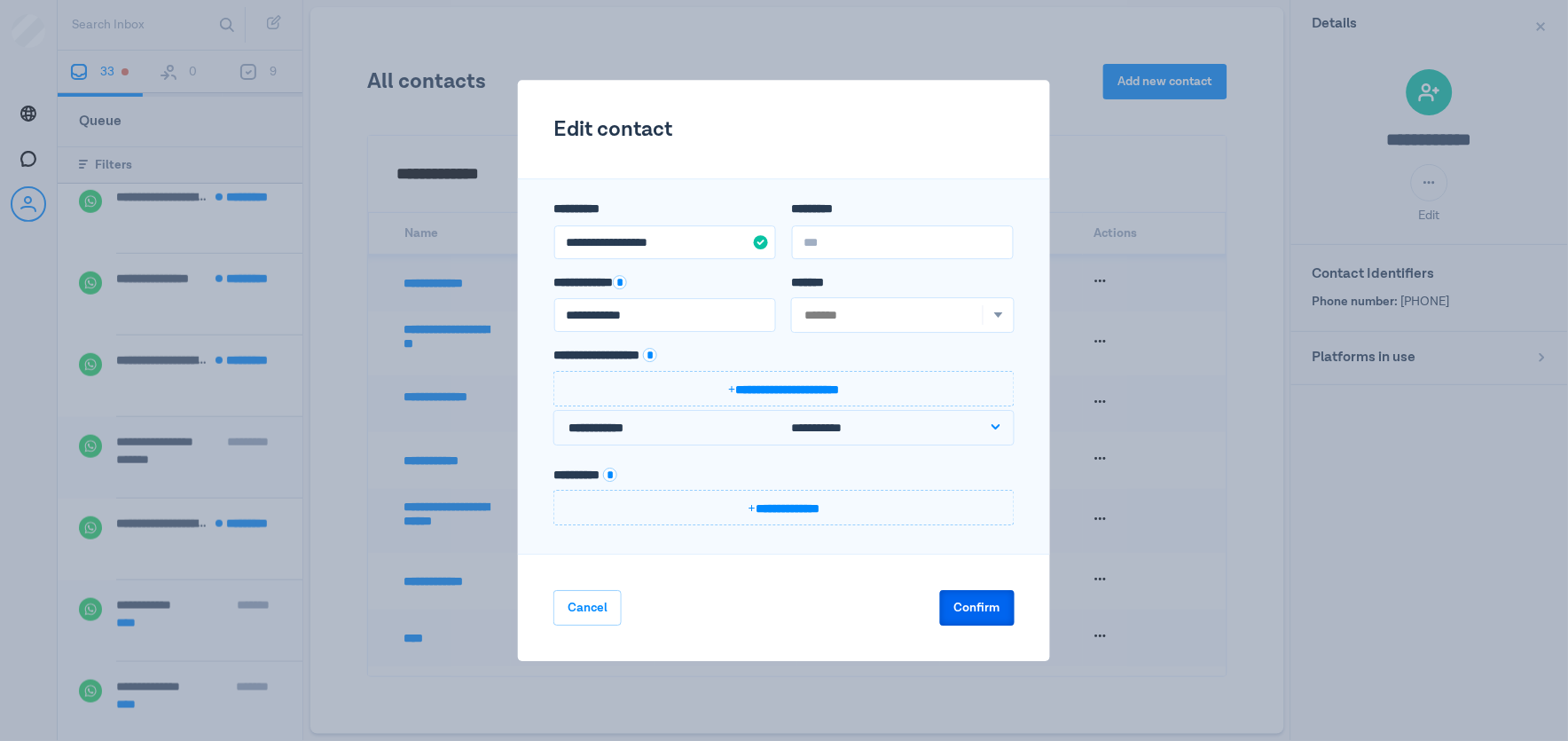 click on "Confirm" at bounding box center [977, 608] 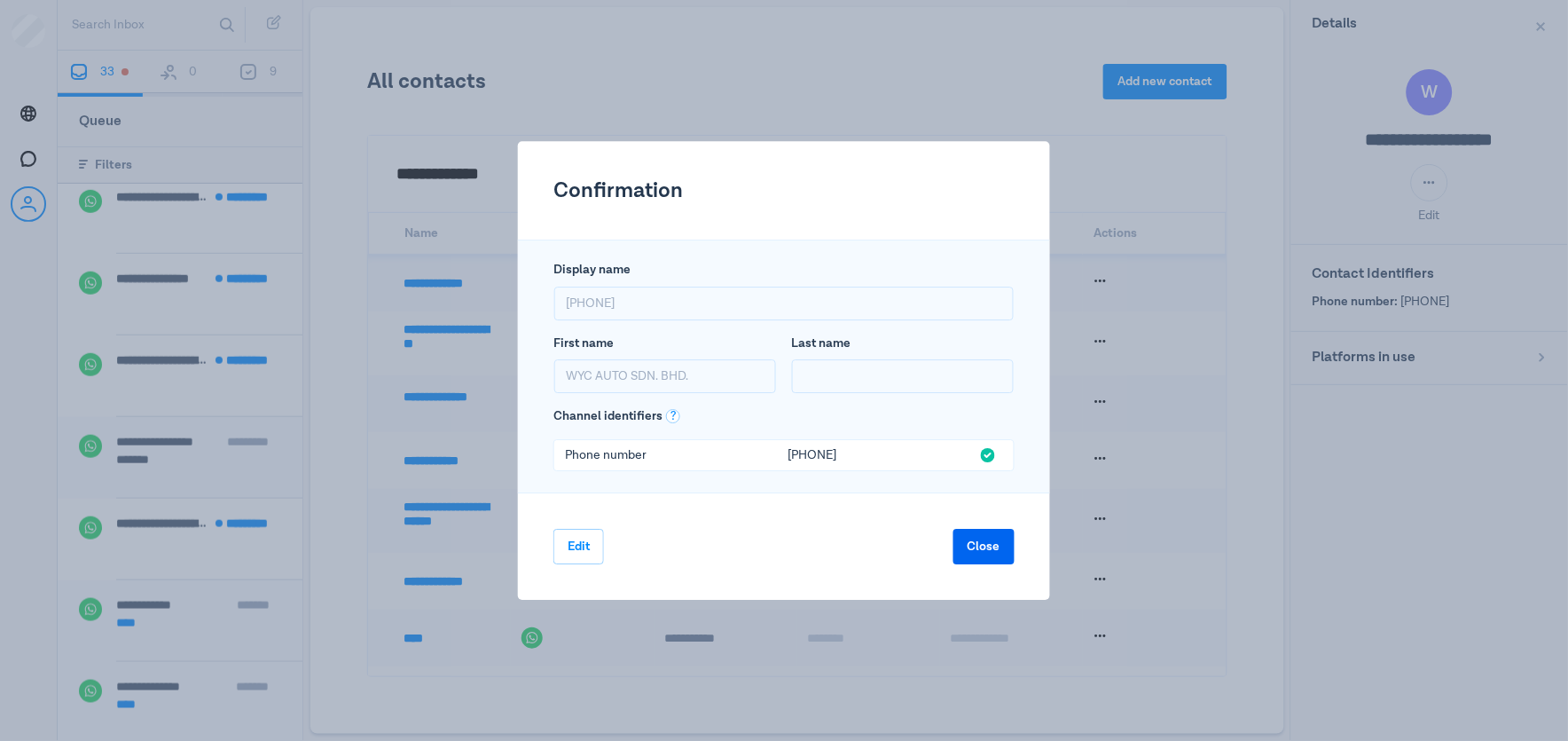 click on "Close" at bounding box center [984, 547] 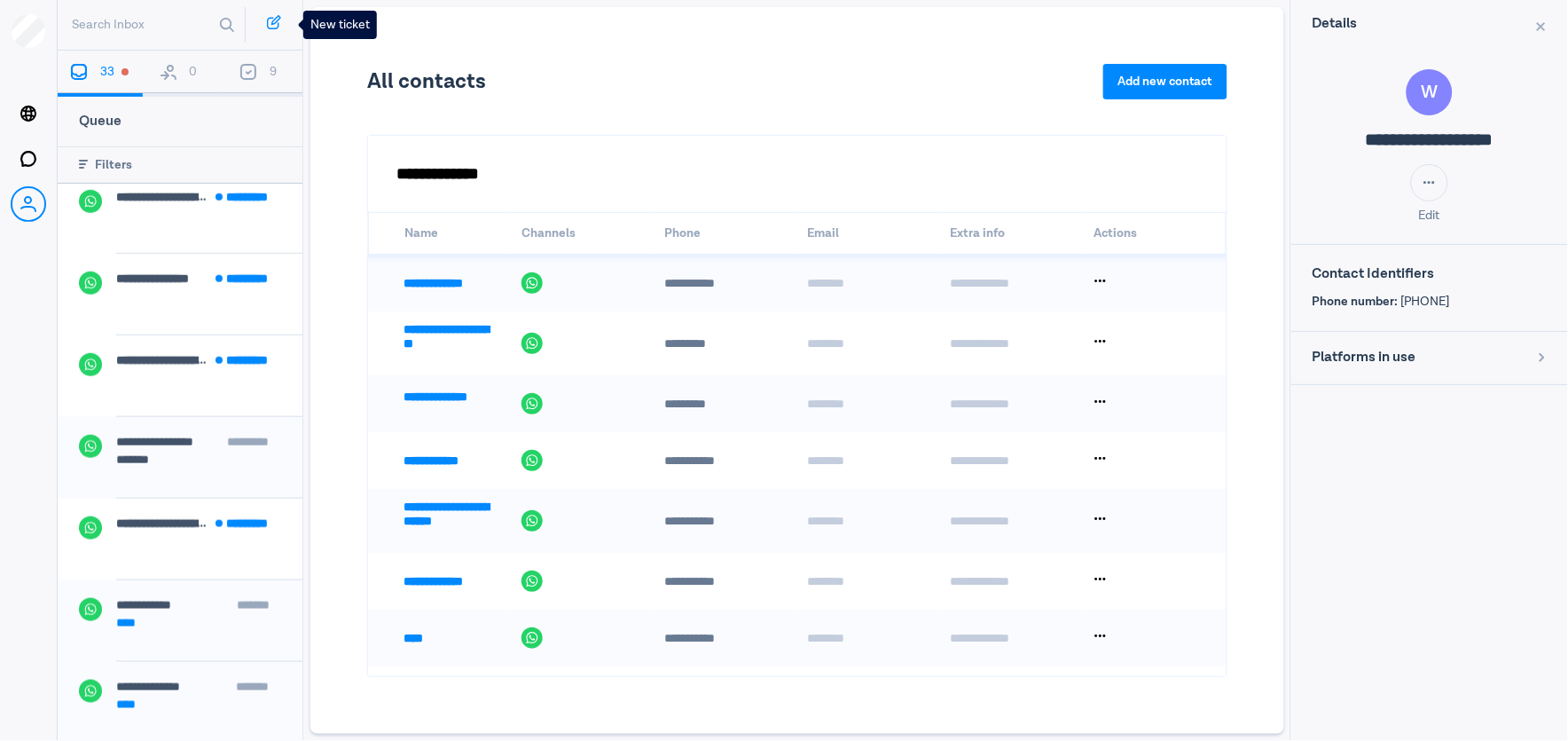 click at bounding box center [274, 22] 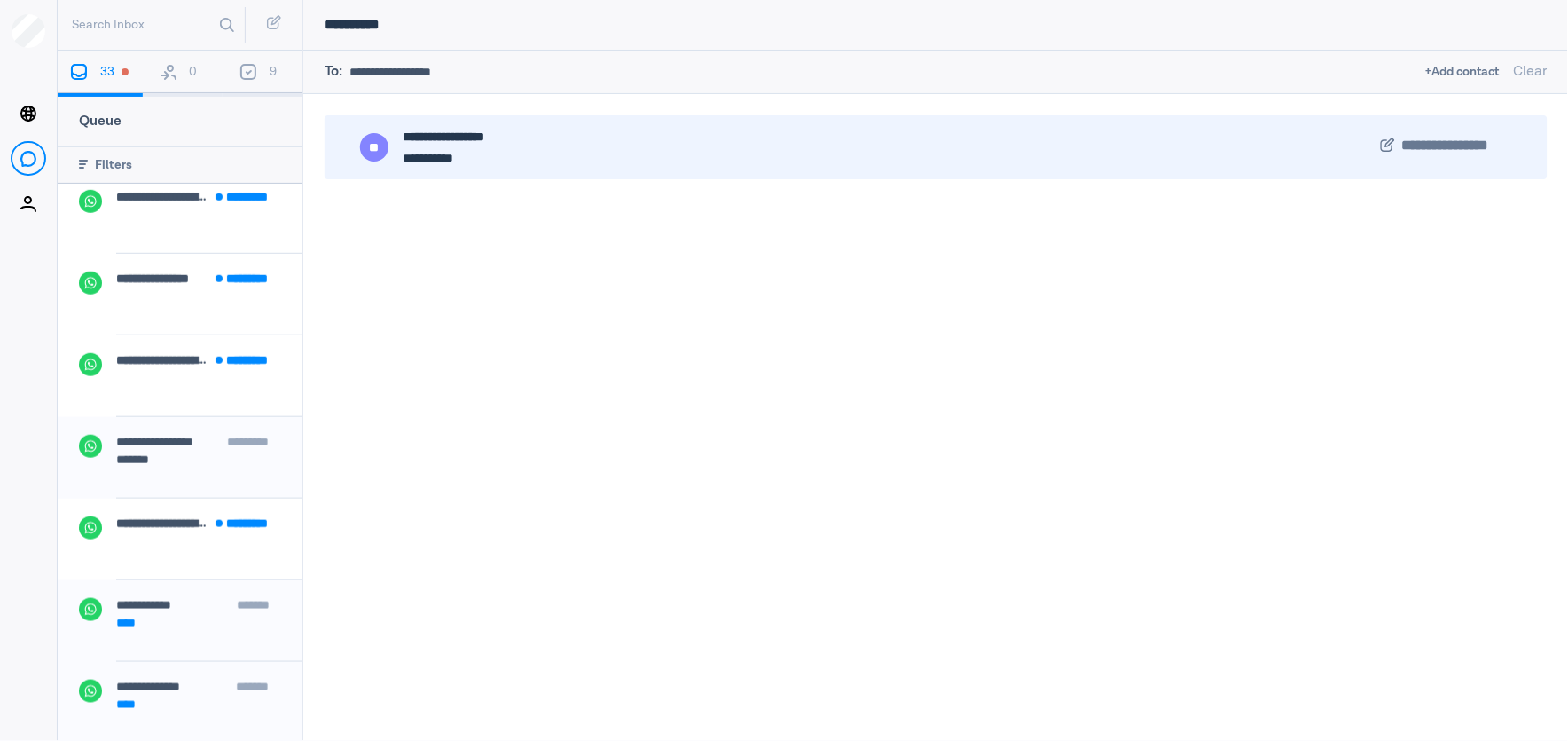 type on "**********" 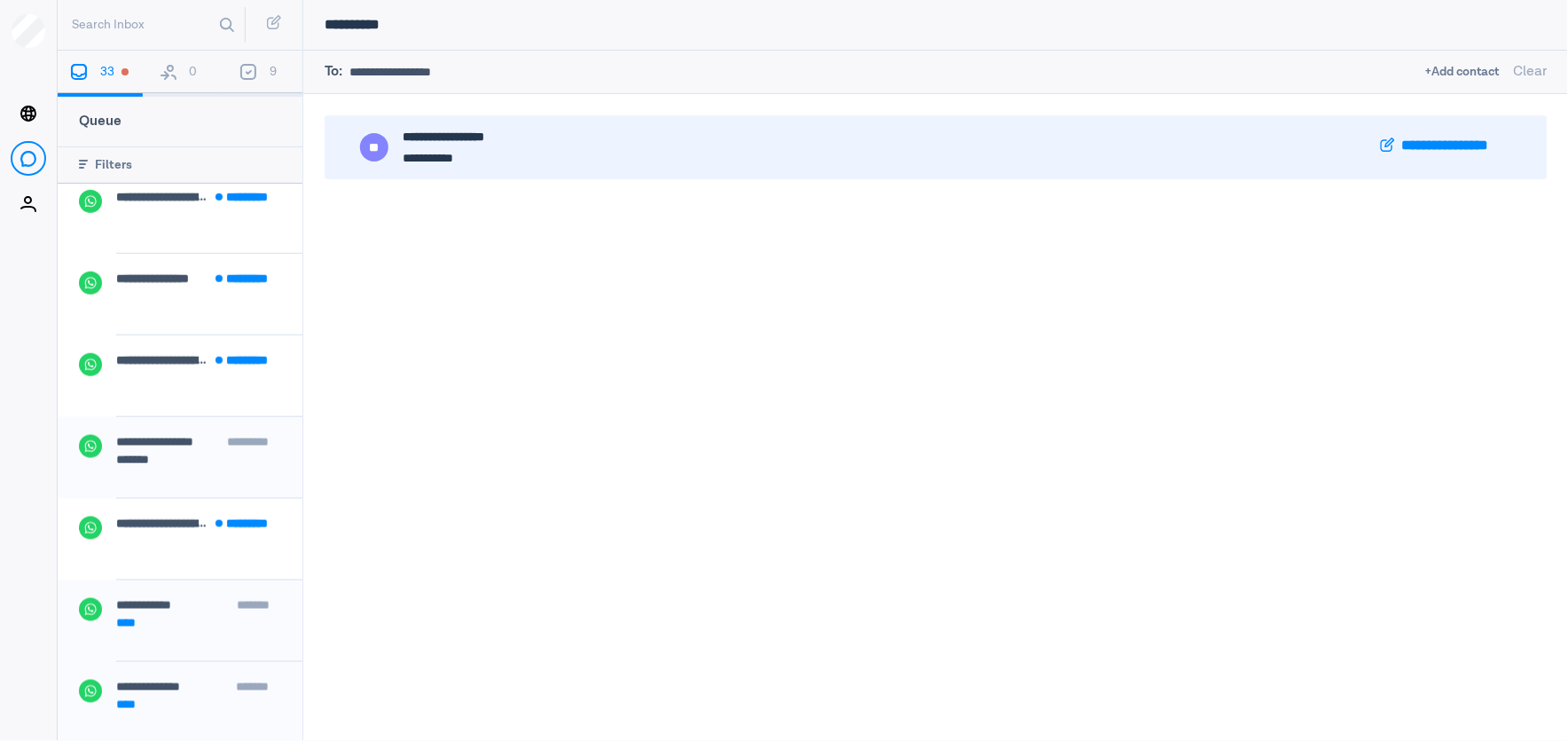 click on "**********" at bounding box center (1454, 146) 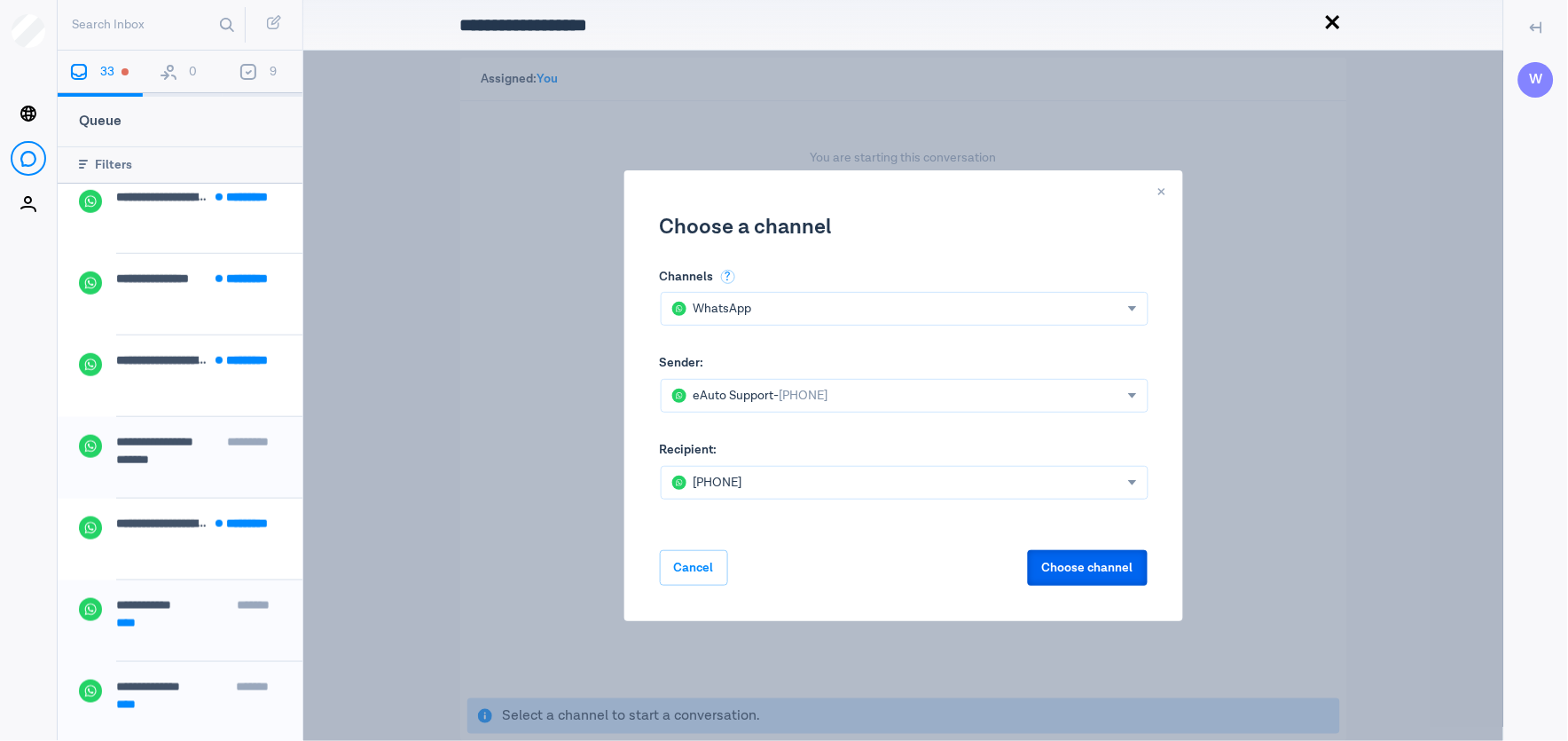 click on "Choose channel" at bounding box center (1087, 568) 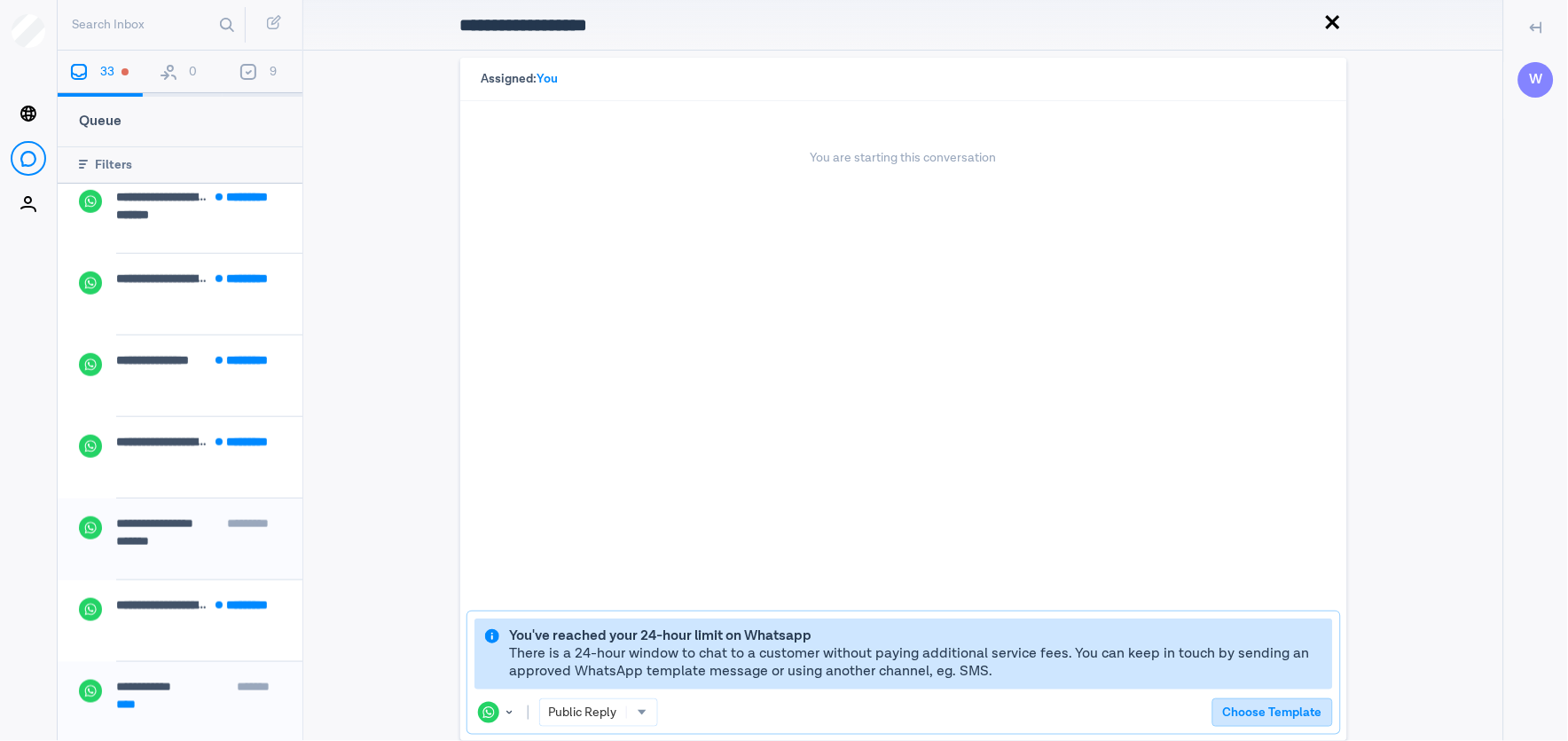 click on "Choose Template" at bounding box center (1273, 713) 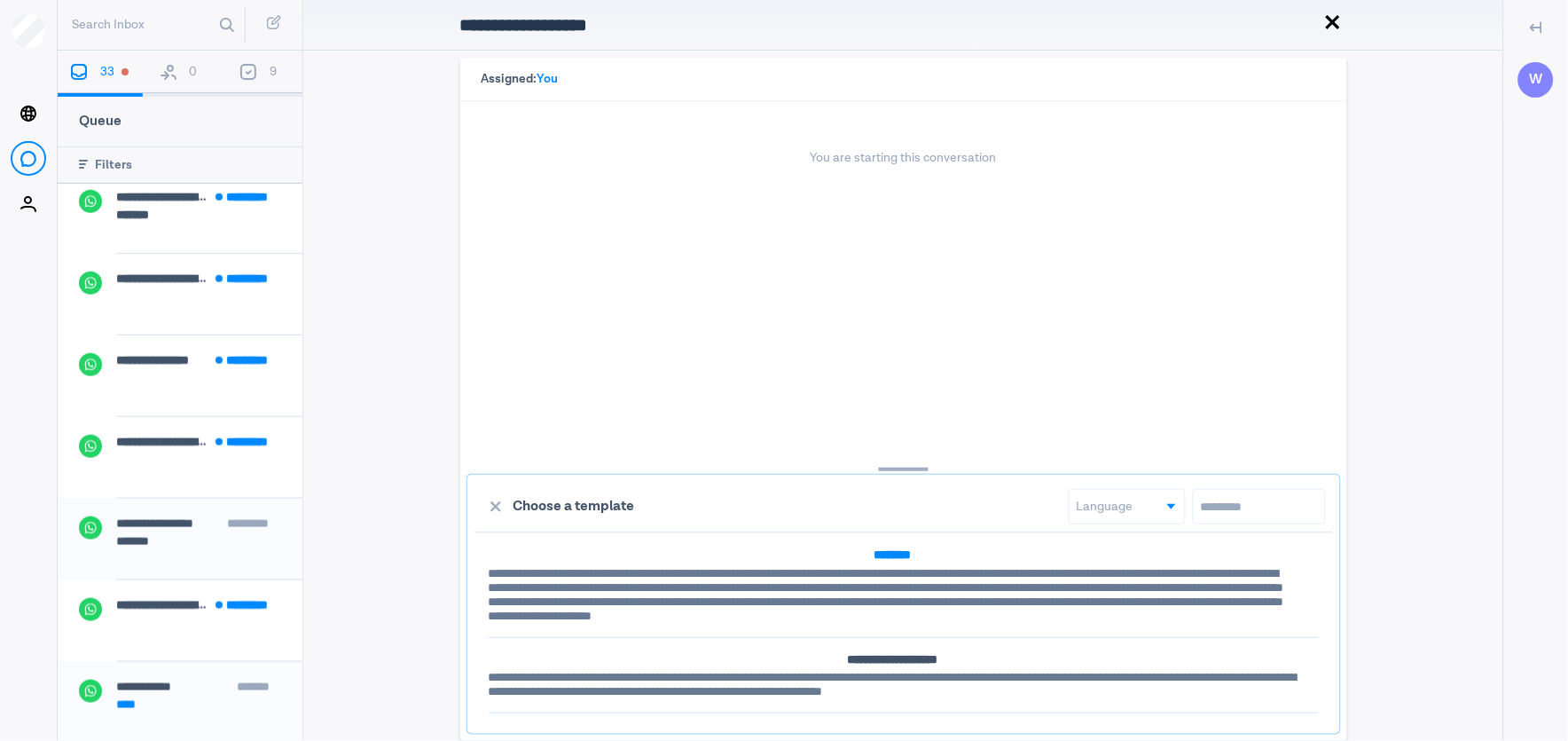 click on "**********" at bounding box center [904, 585] 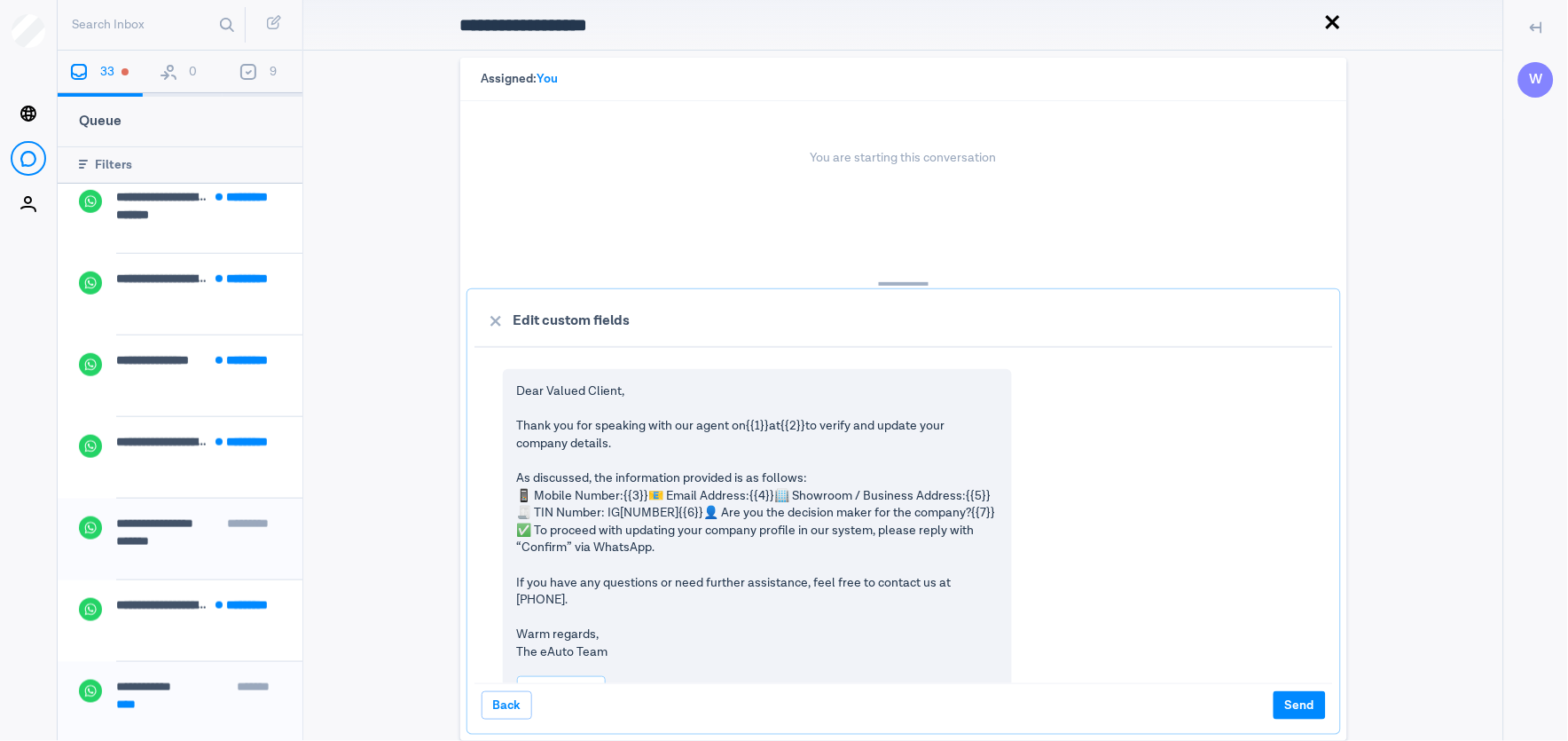 drag, startPoint x: 910, startPoint y: 474, endPoint x: 920, endPoint y: 238, distance: 236.21177 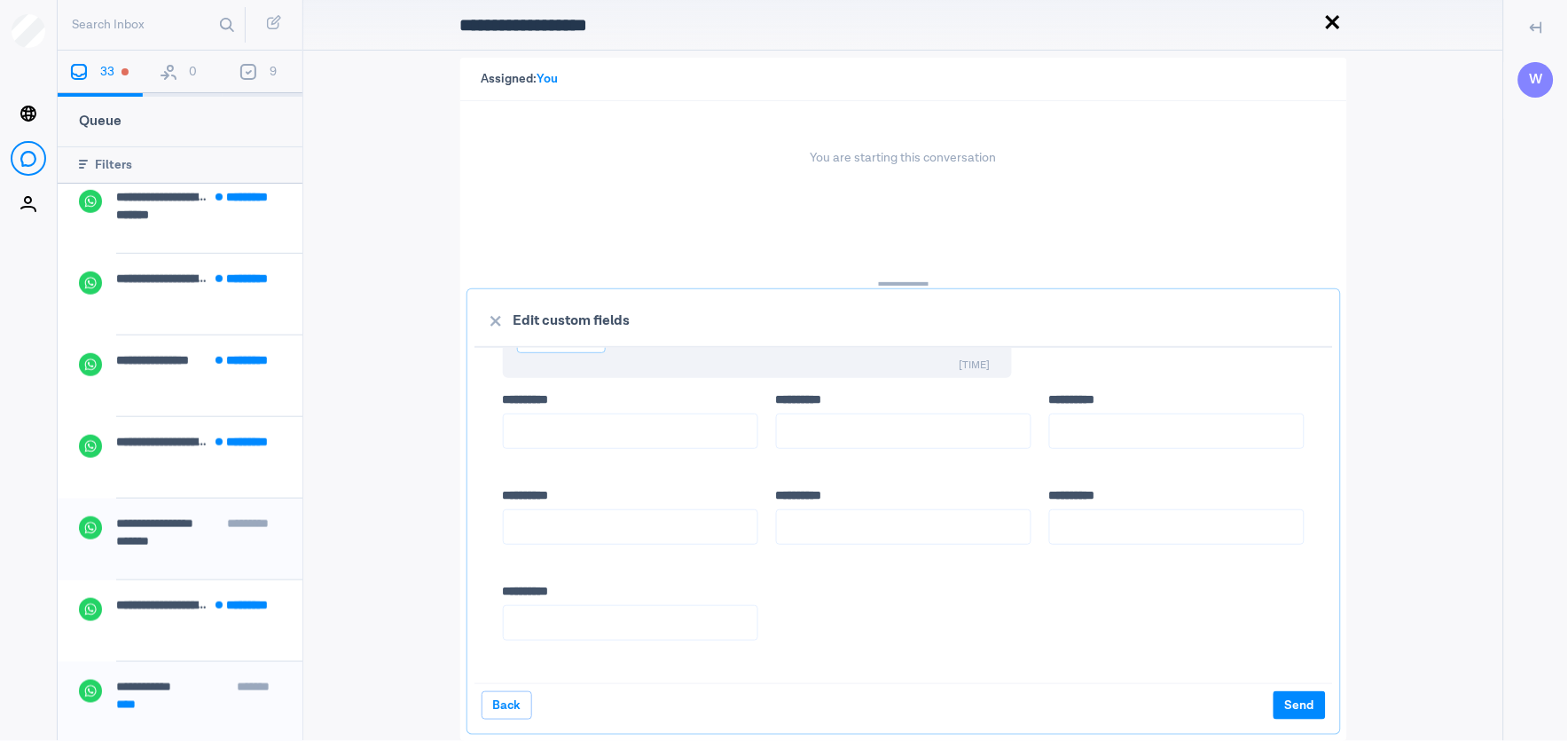 scroll, scrollTop: 421, scrollLeft: 0, axis: vertical 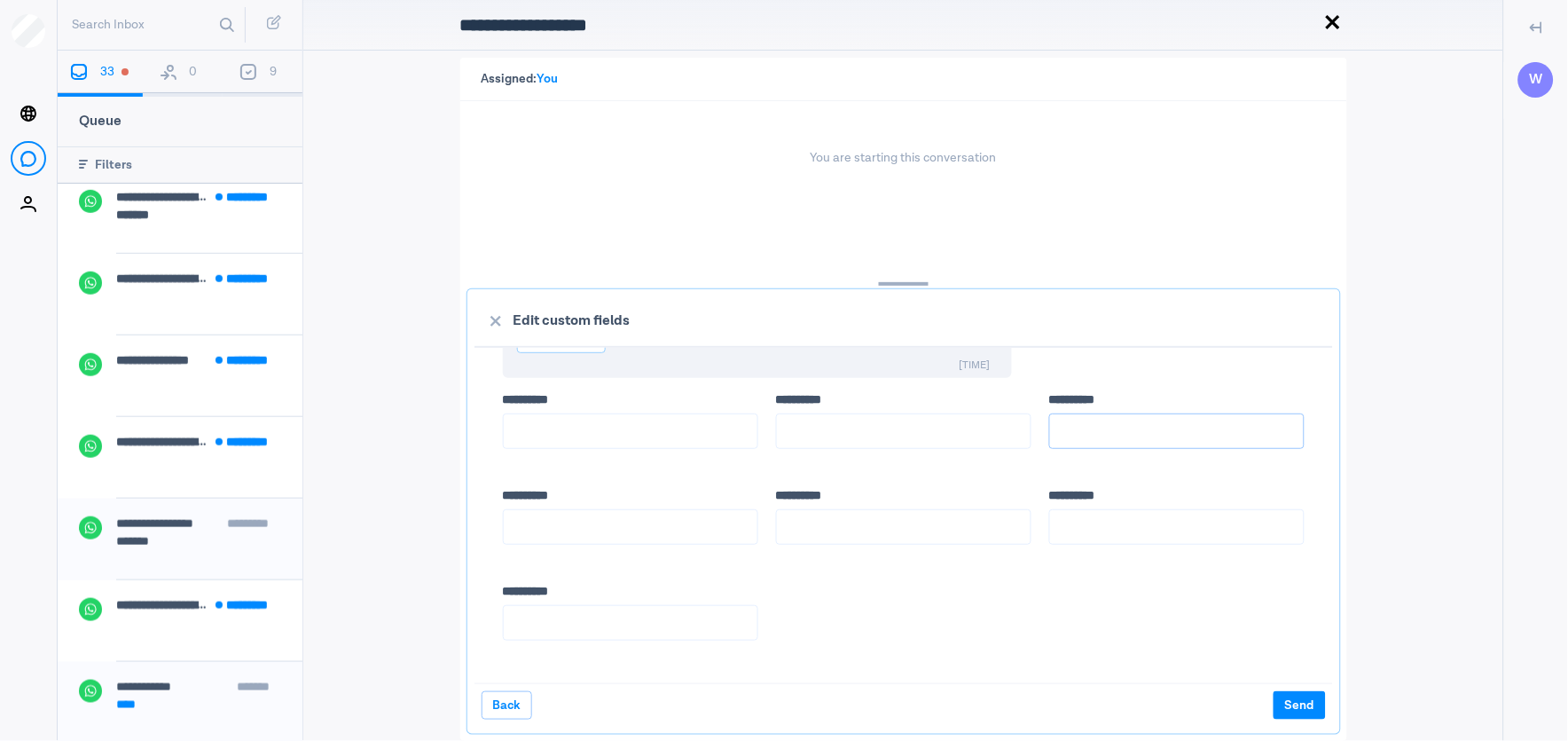 click on "****   *****" at bounding box center [1177, 431] 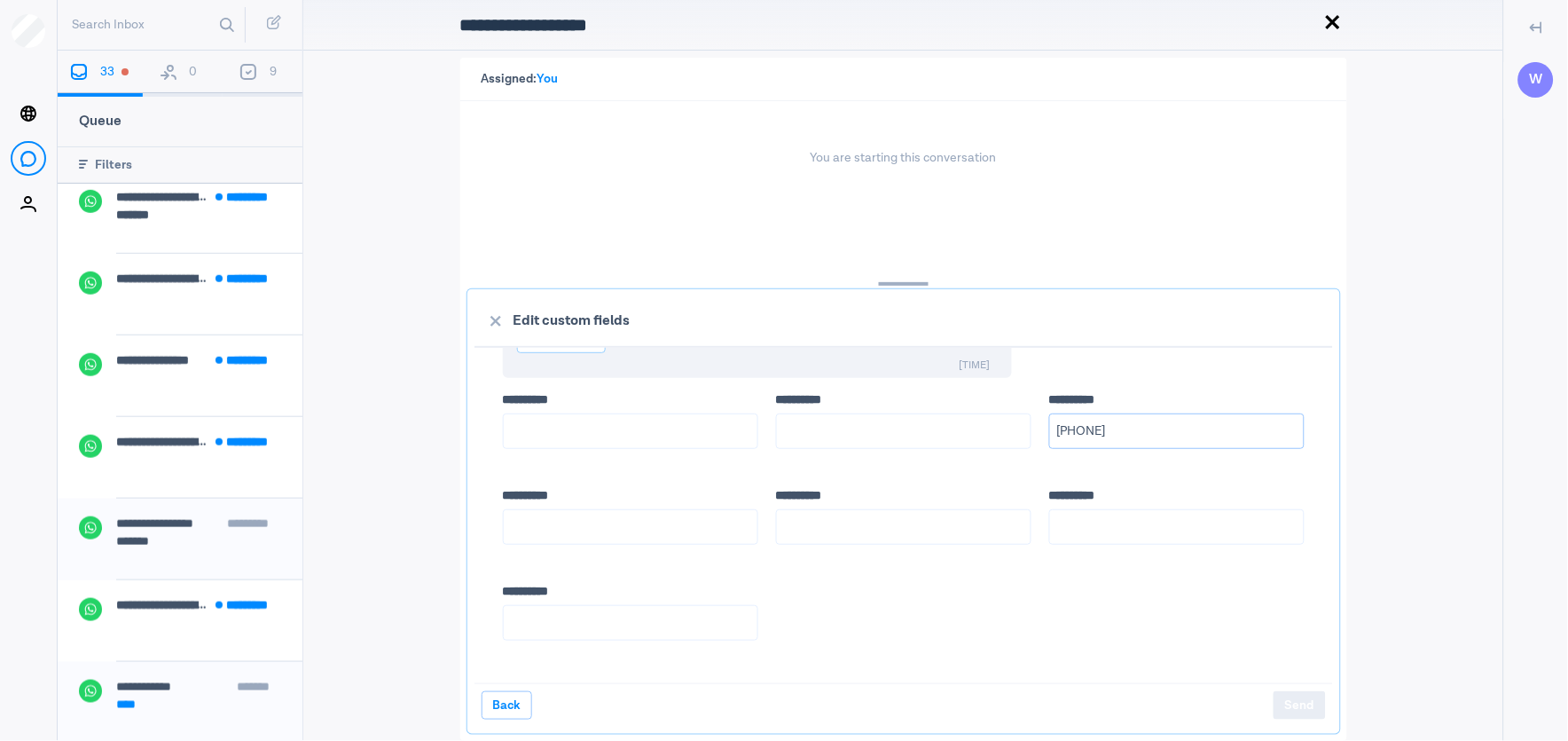 type on "[PHONE]" 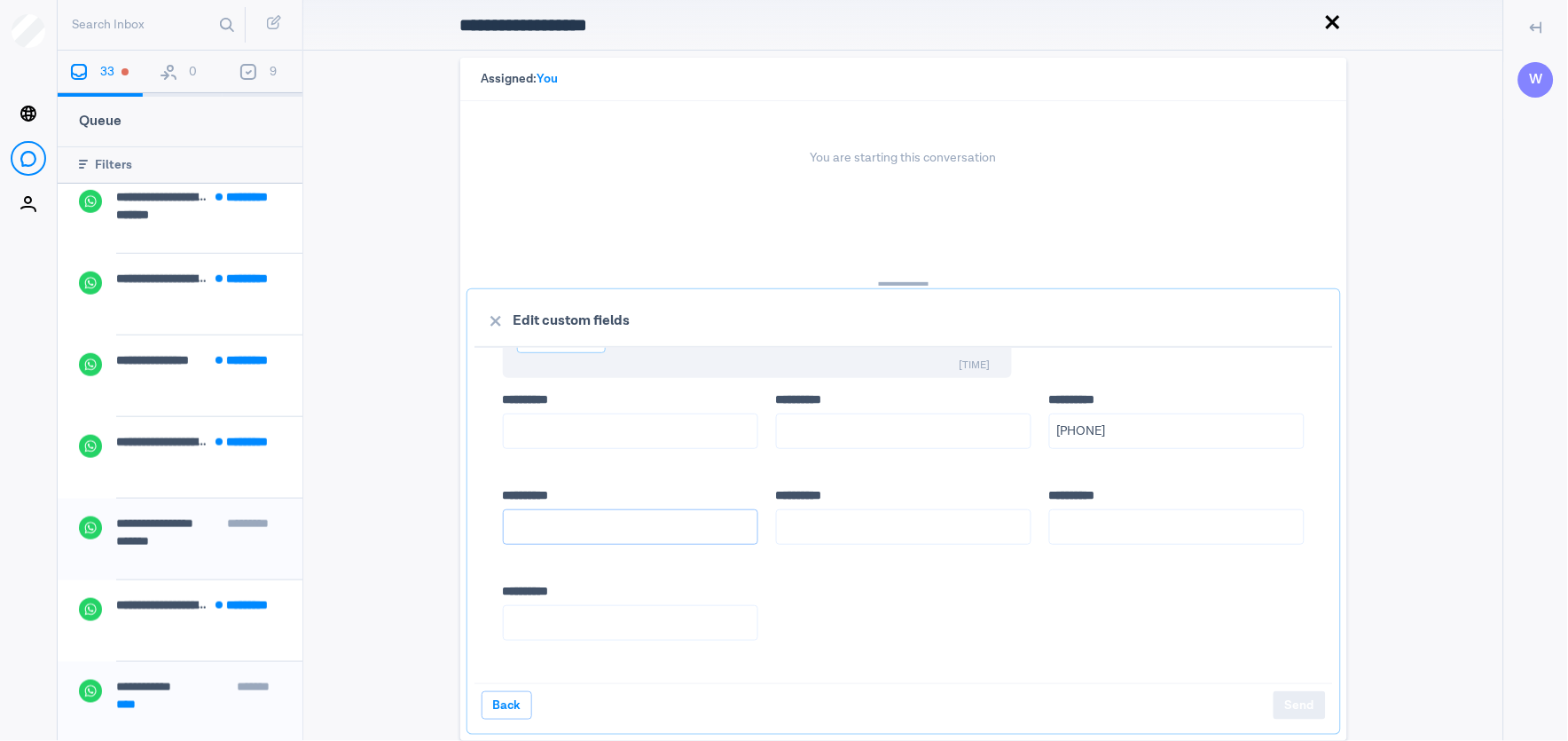 click on "****   *****" at bounding box center [631, 527] 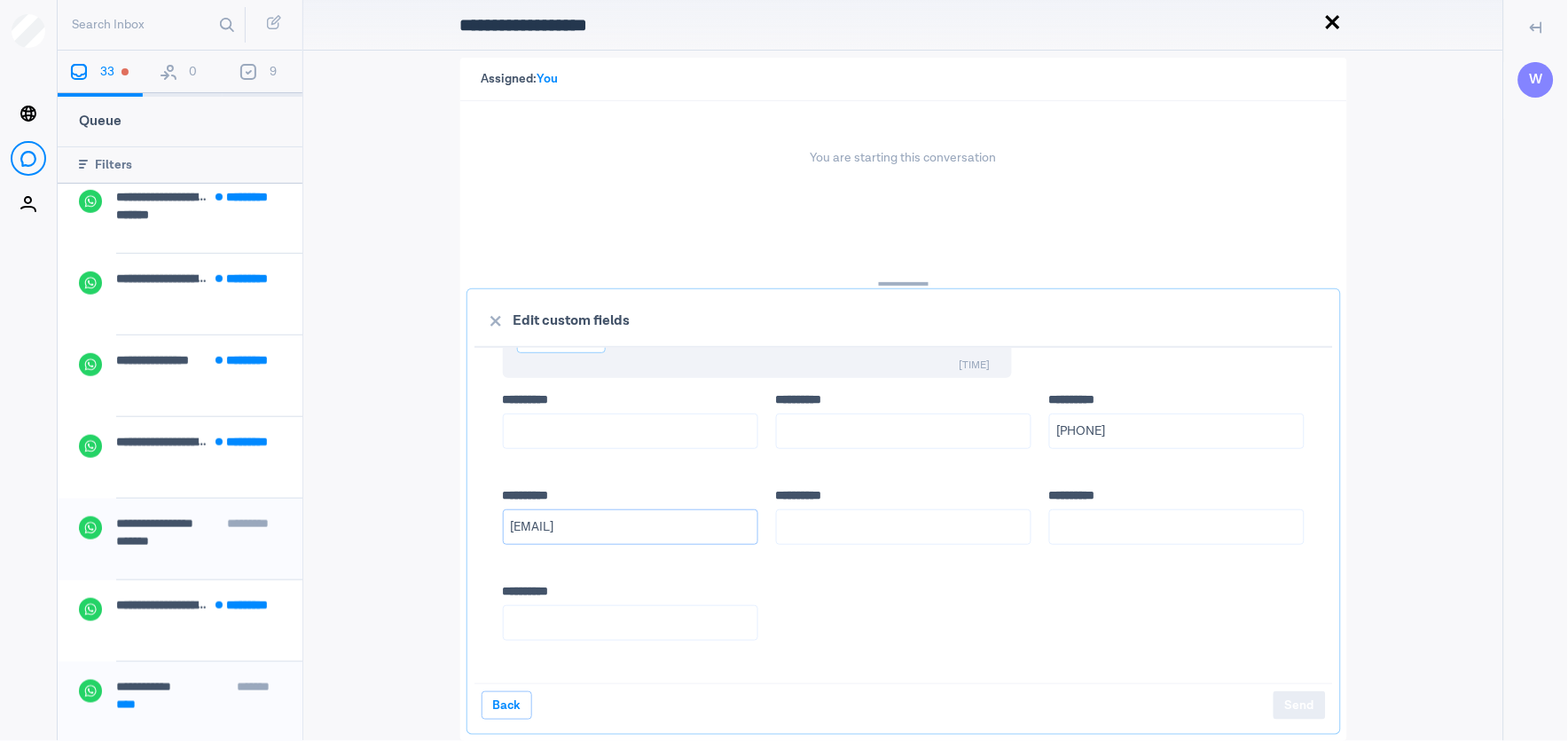 type on "[EMAIL]" 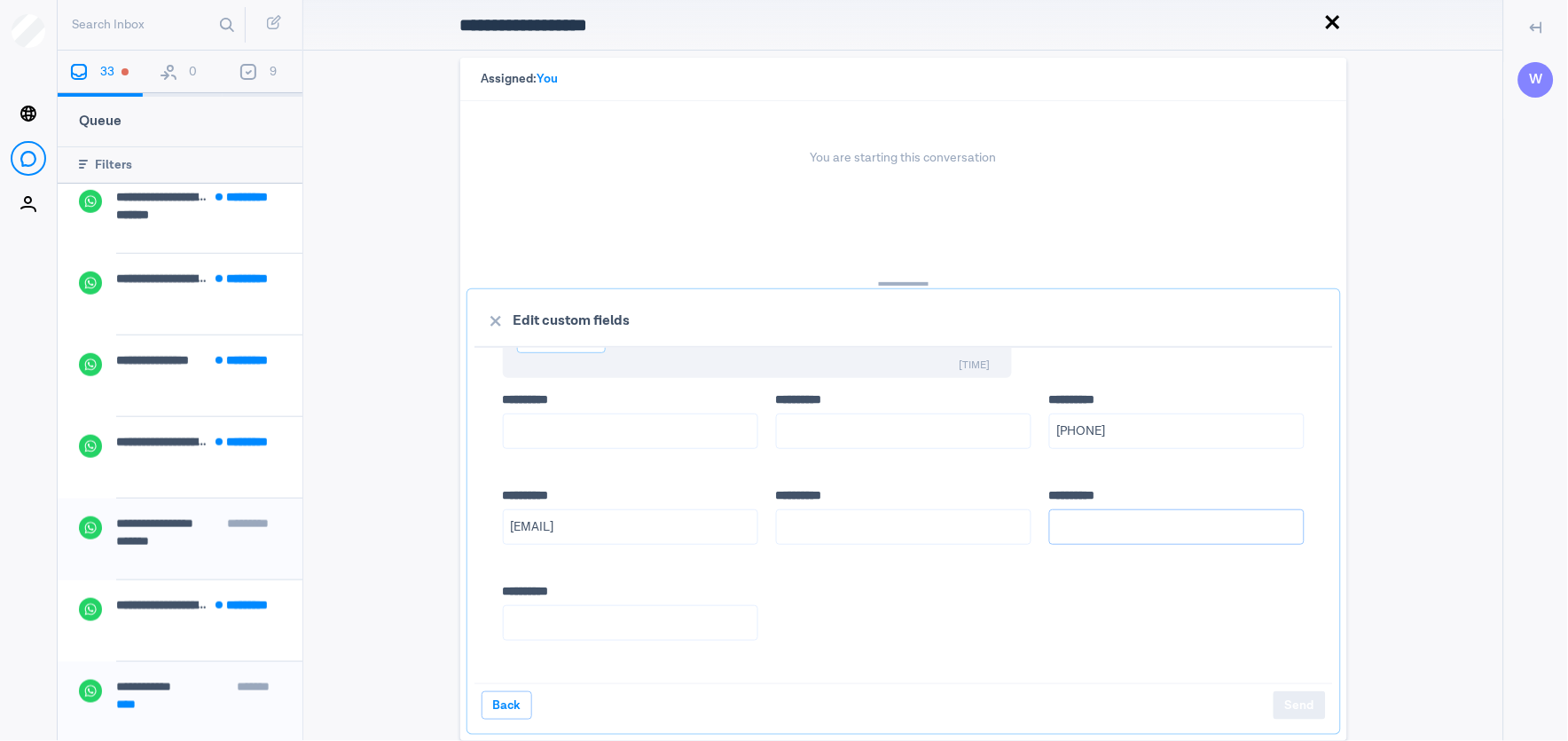 click on "****   *****" at bounding box center (1177, 527) 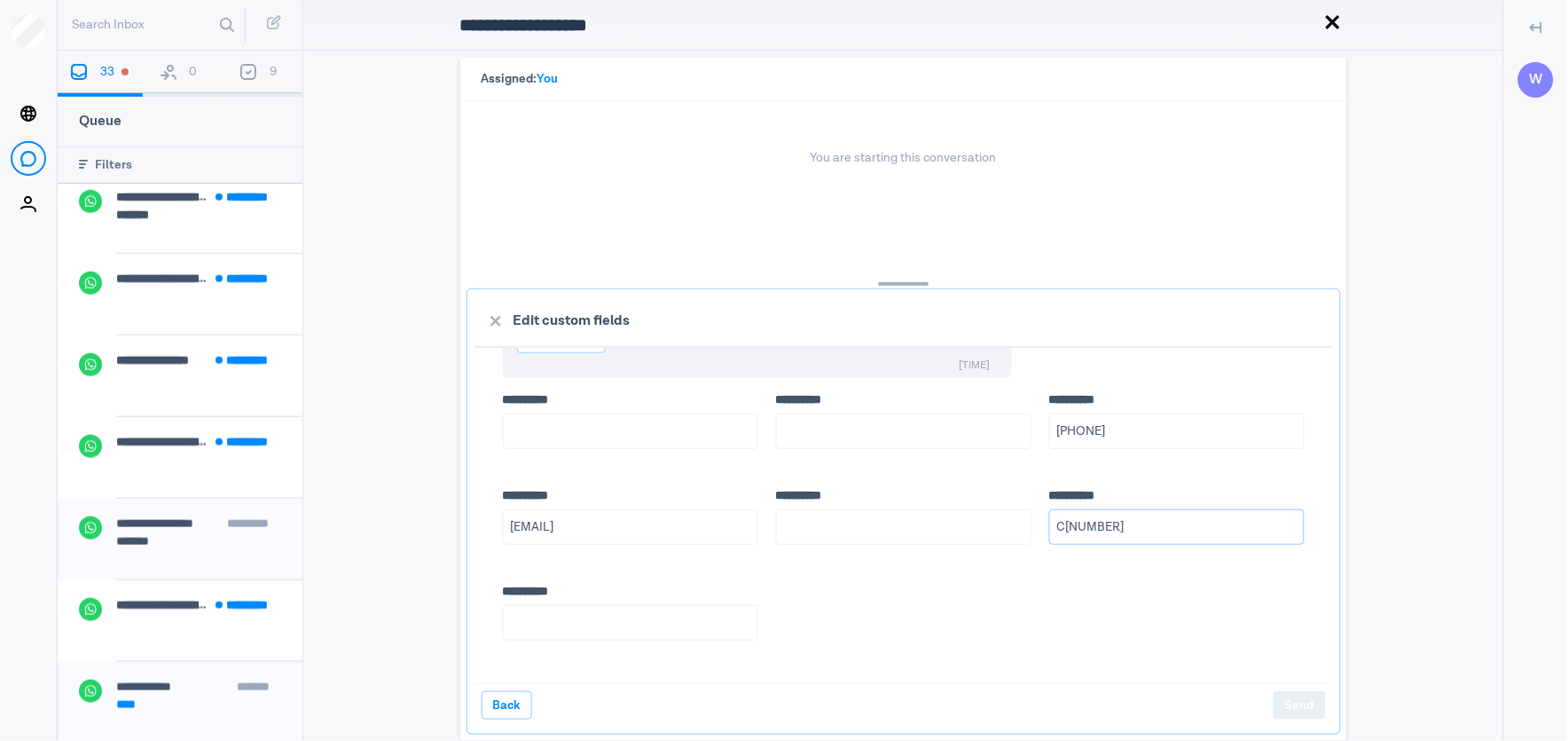 type on "C[NUMBER]" 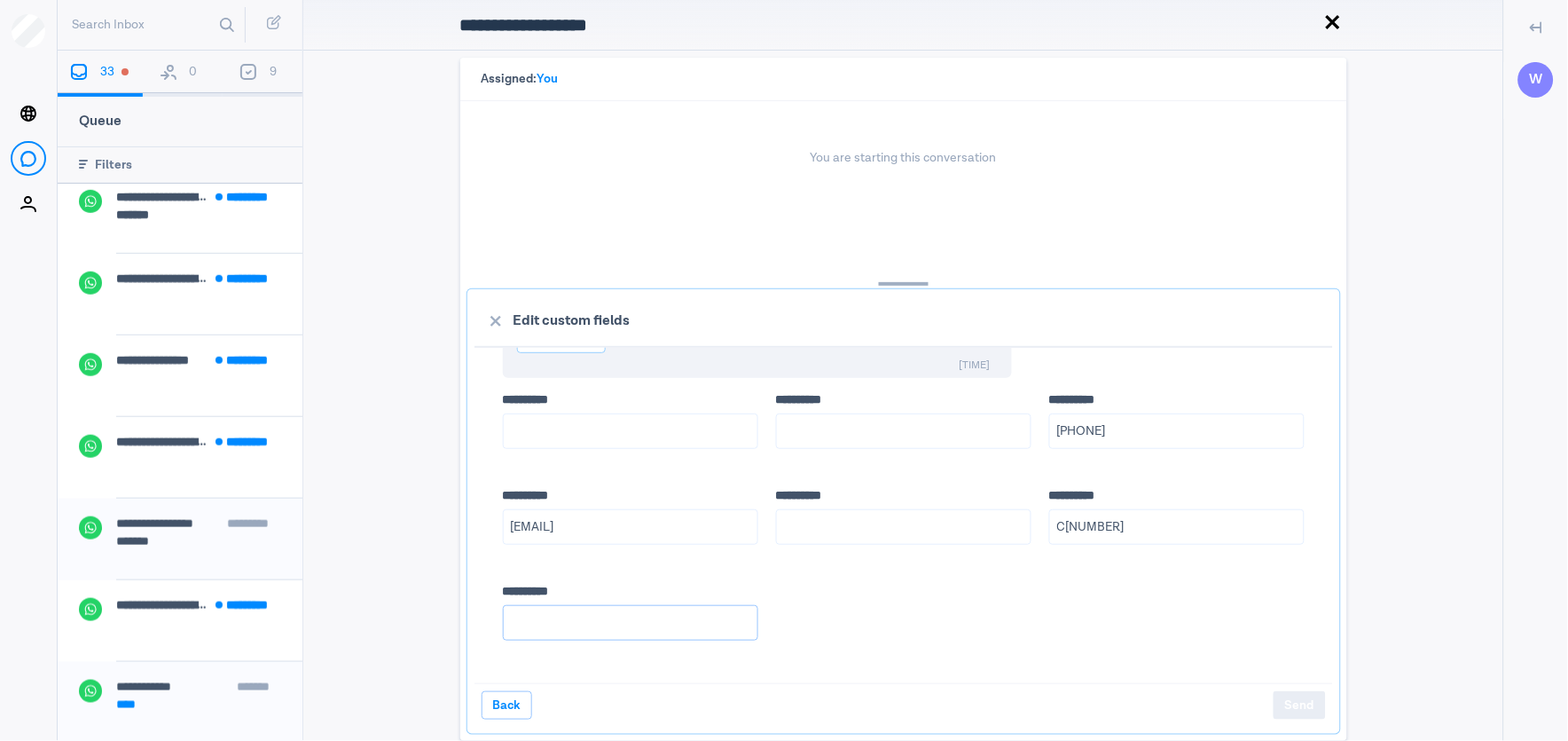 click on "****   *****" at bounding box center [631, 623] 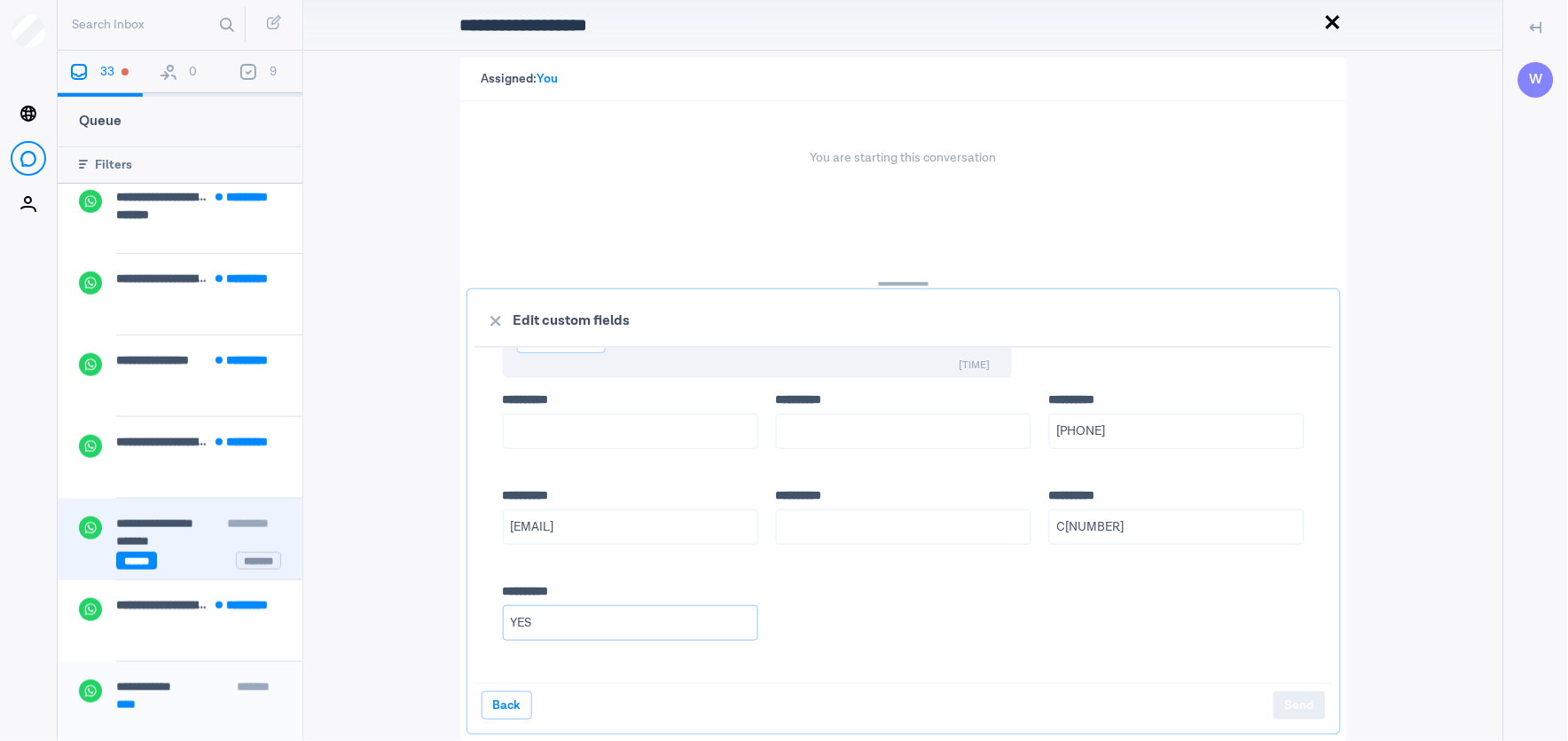 type on "YES" 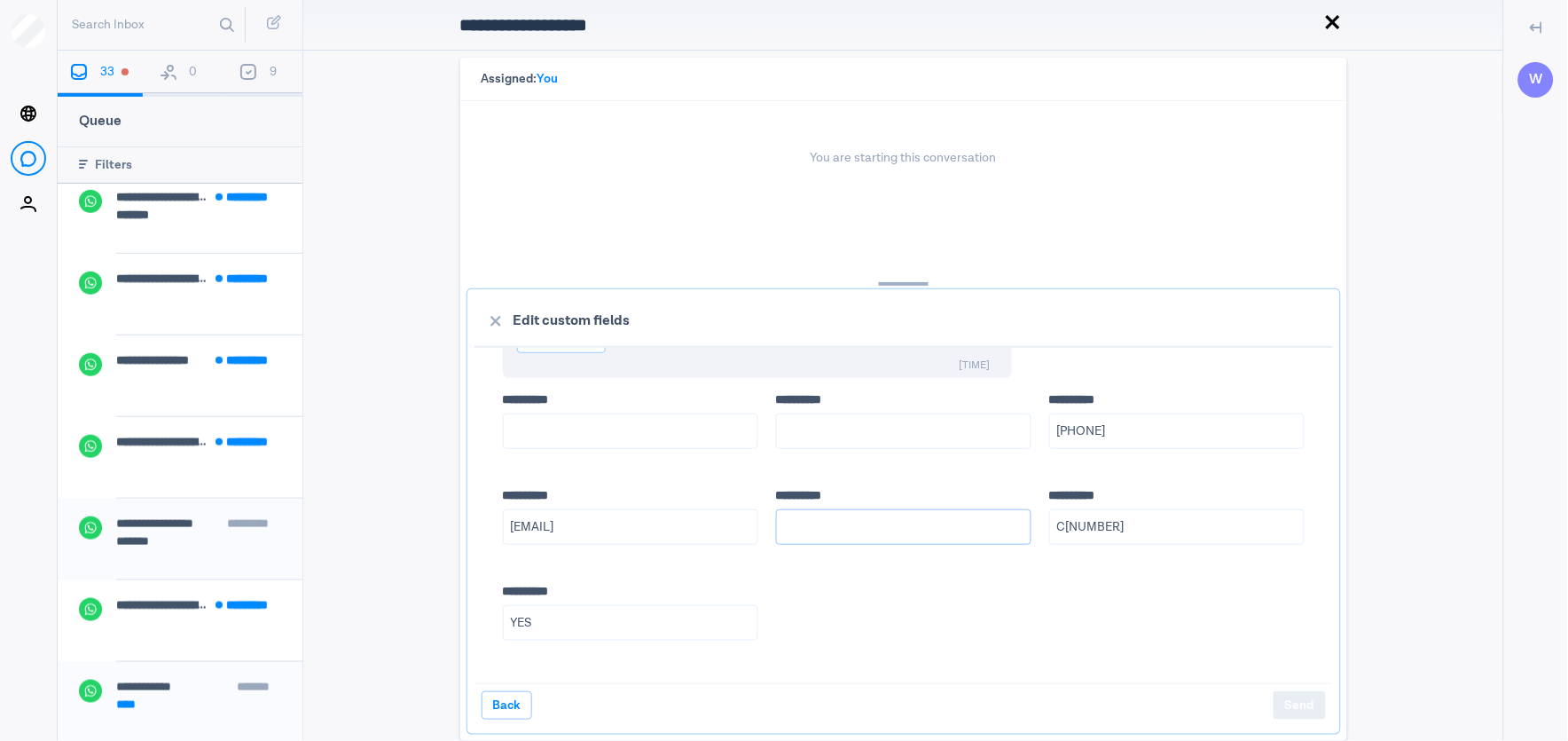 click on "****   *****" at bounding box center (904, 527) 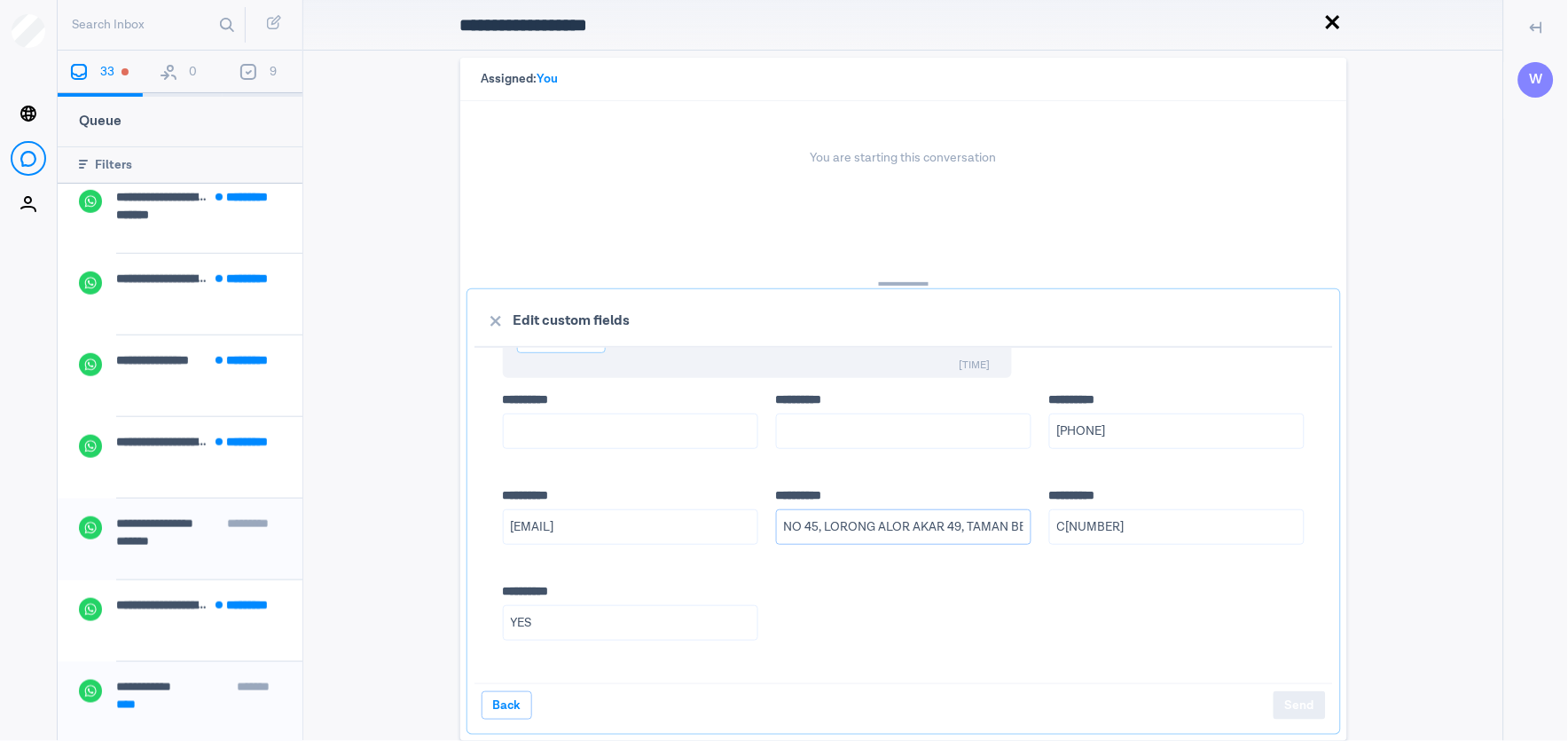 scroll, scrollTop: 0, scrollLeft: 77, axis: horizontal 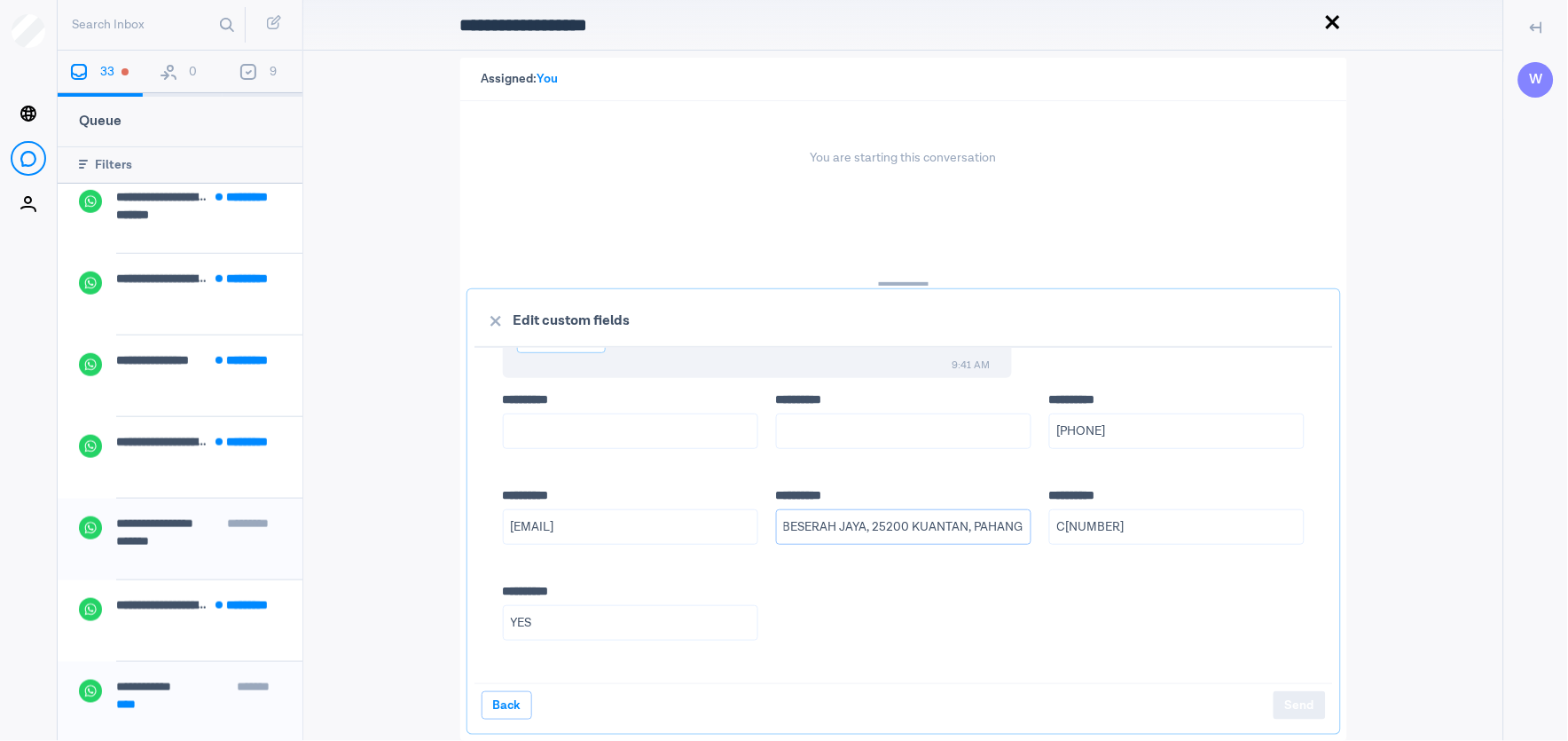 type on "NO 45, LORONG ALOR AKAR 49, TAMAN BESERAH JAYA, 25200 KUANTAN, PAHANG" 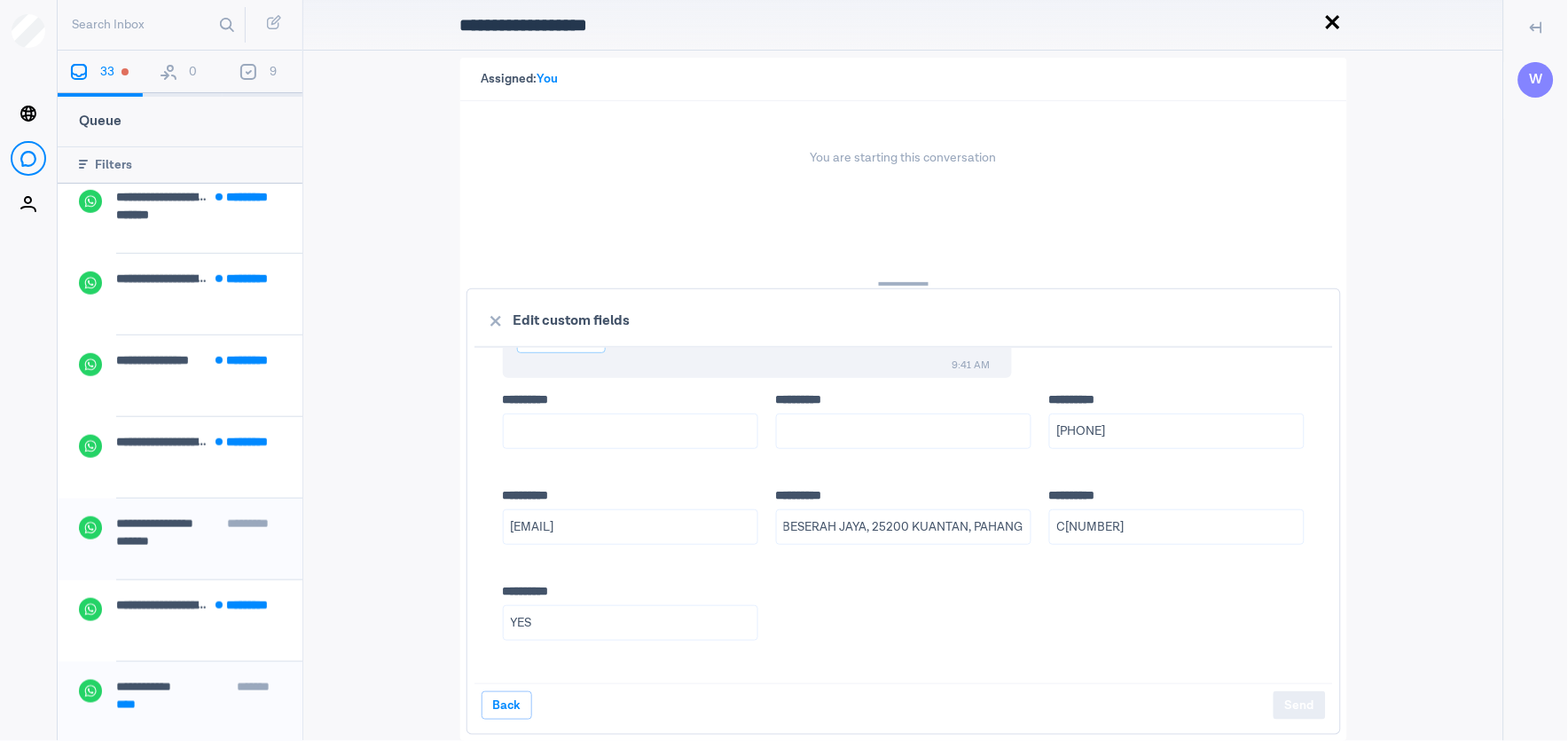 scroll, scrollTop: 0, scrollLeft: 0, axis: both 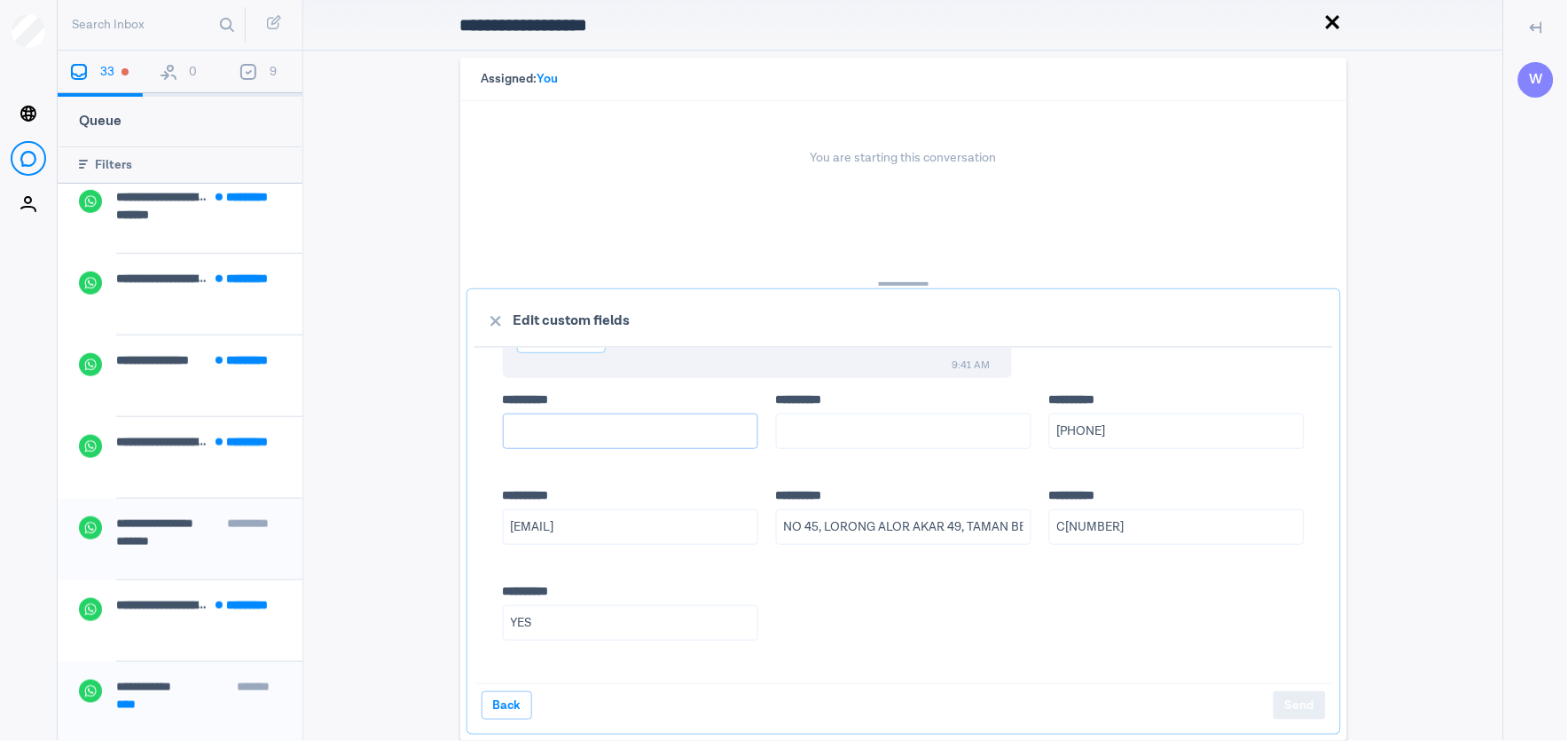 click on "****   *****" at bounding box center (631, 431) 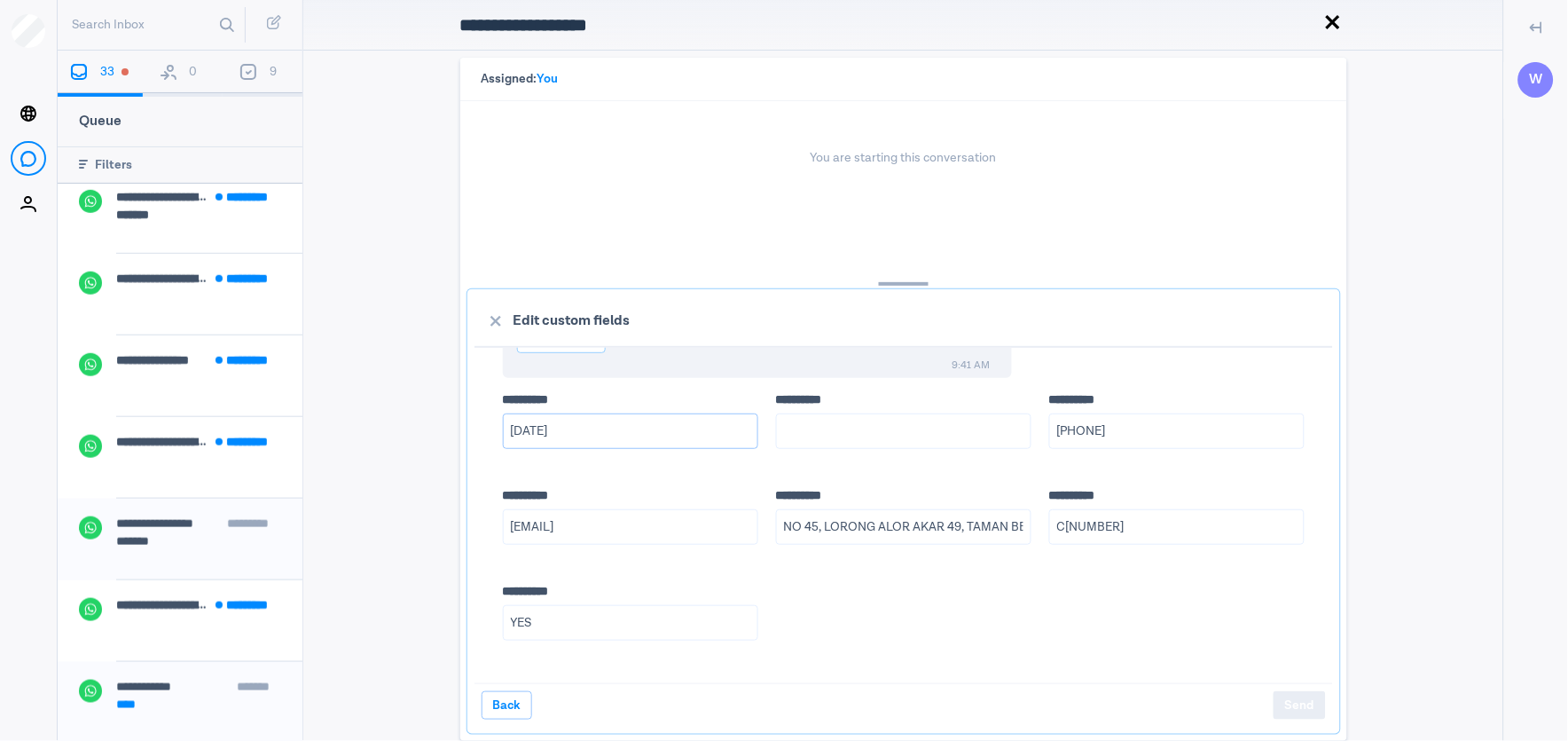 type on "[DATE]" 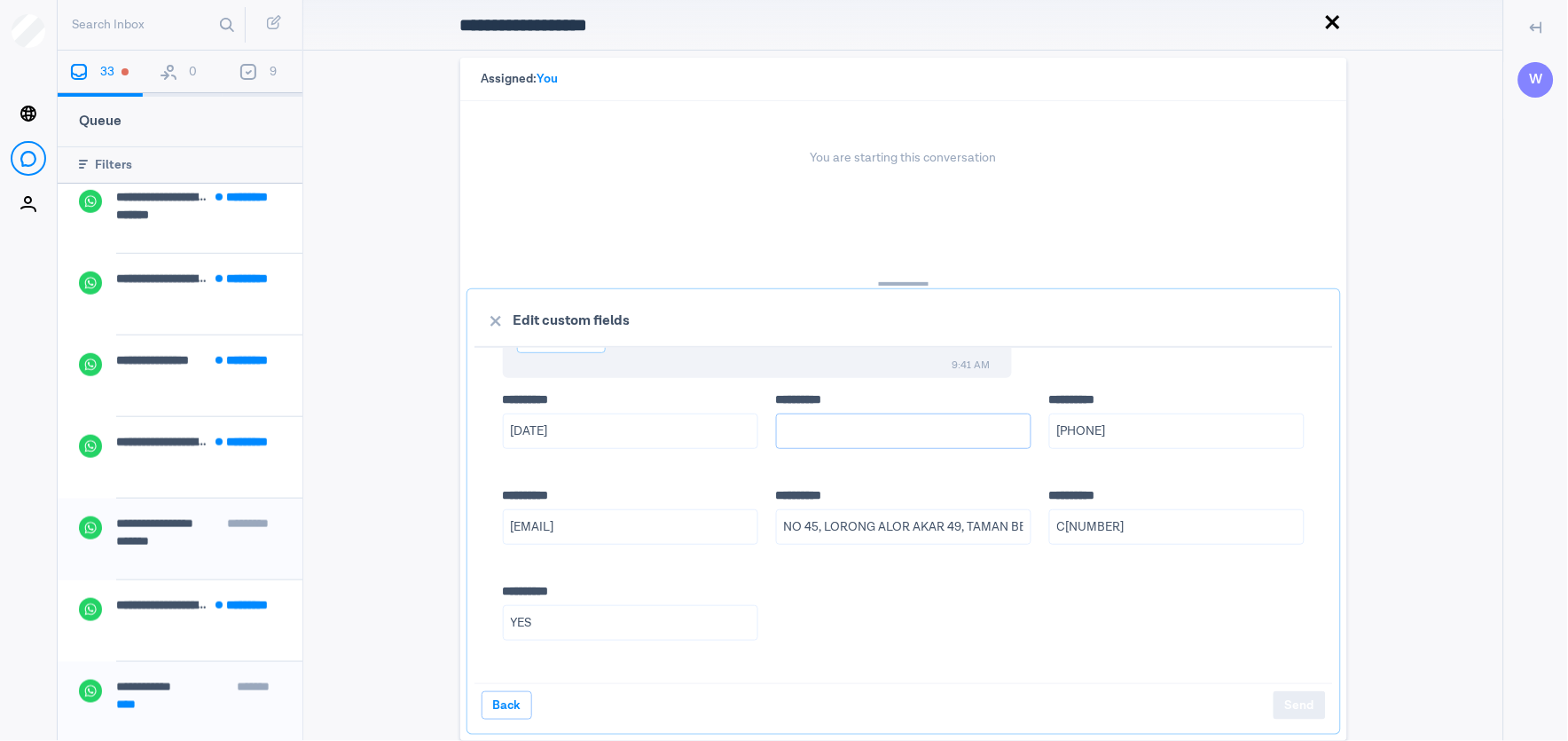 click on "****   *****" at bounding box center (904, 431) 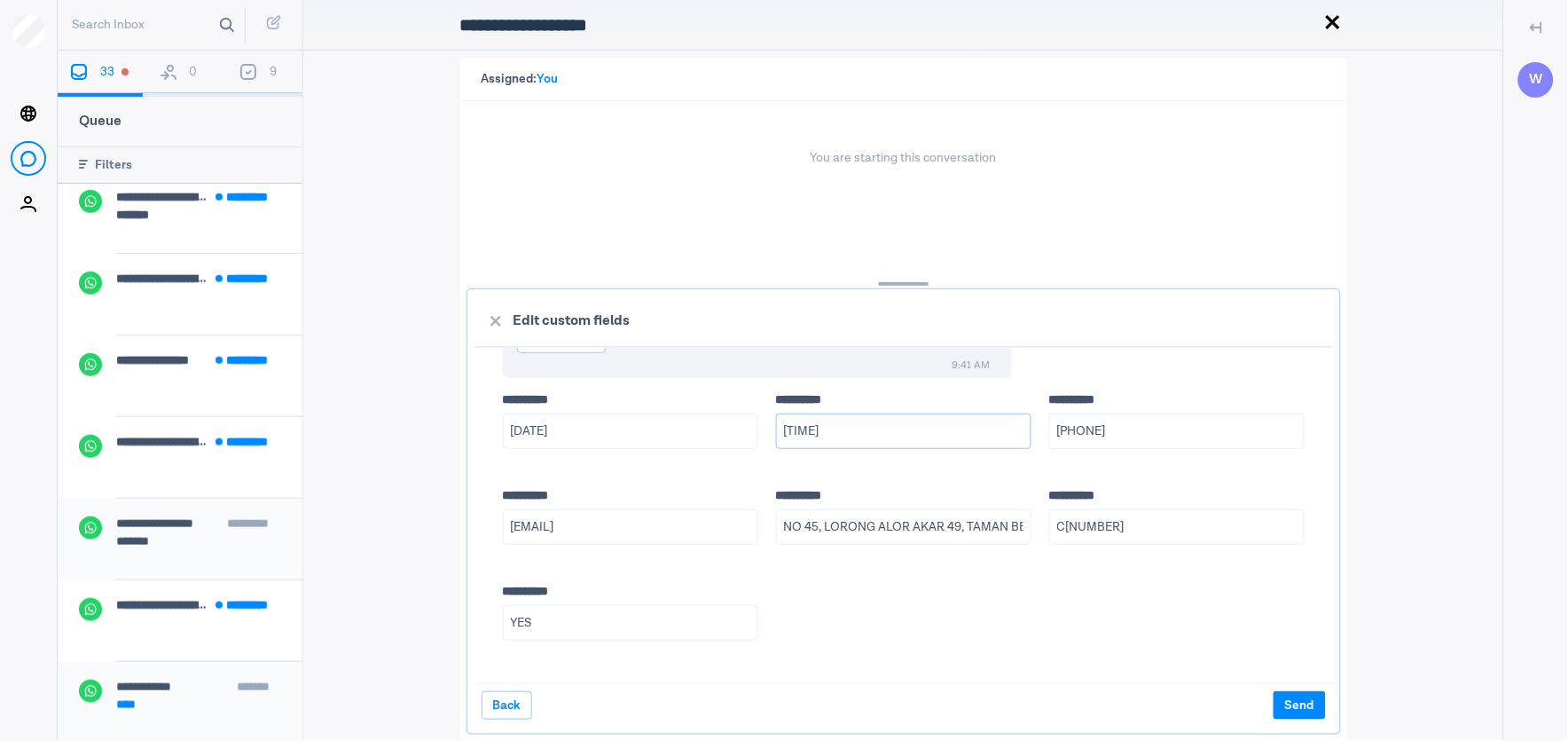 type on "[TIME]" 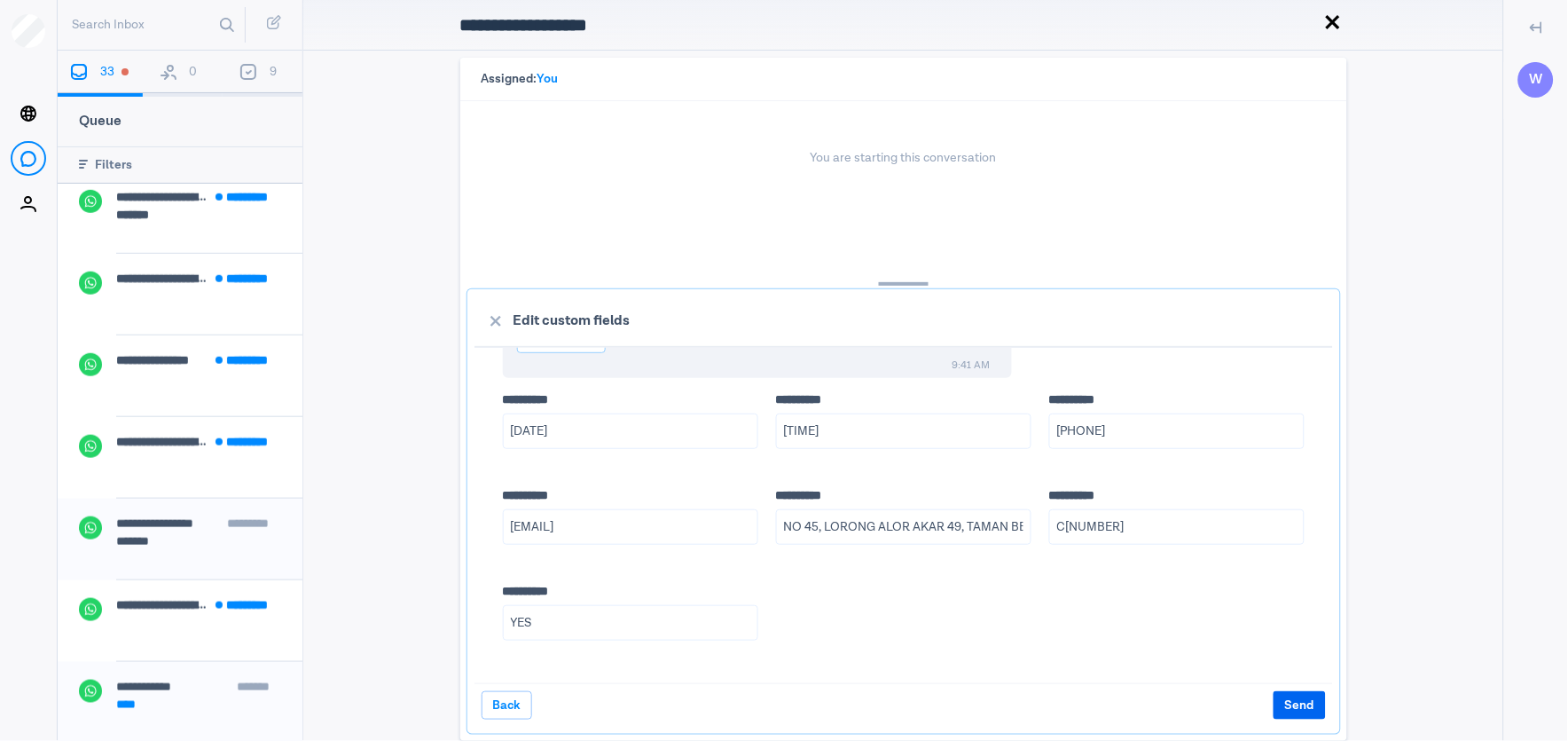 click on "Send" at bounding box center (1299, 706) 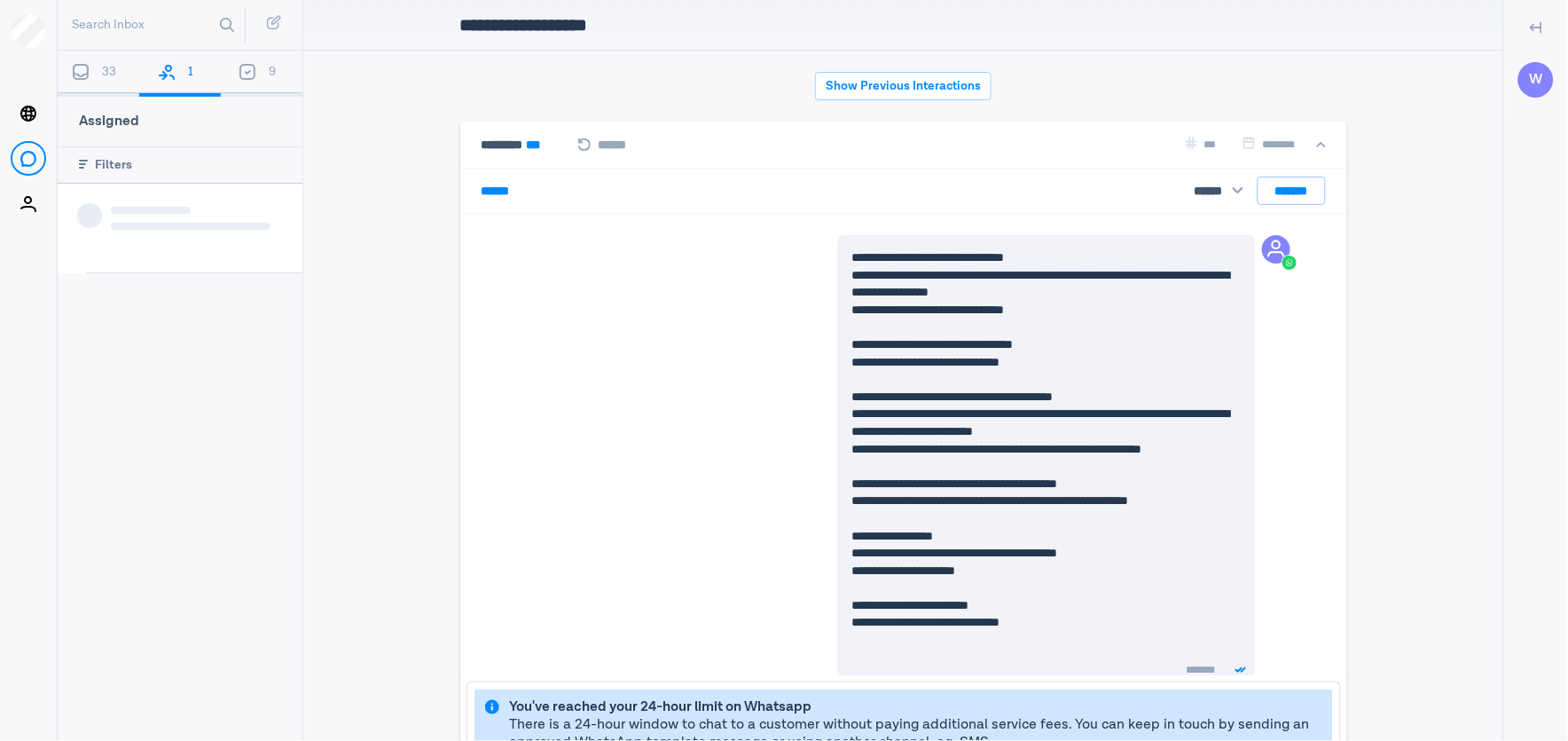 scroll, scrollTop: 71, scrollLeft: 0, axis: vertical 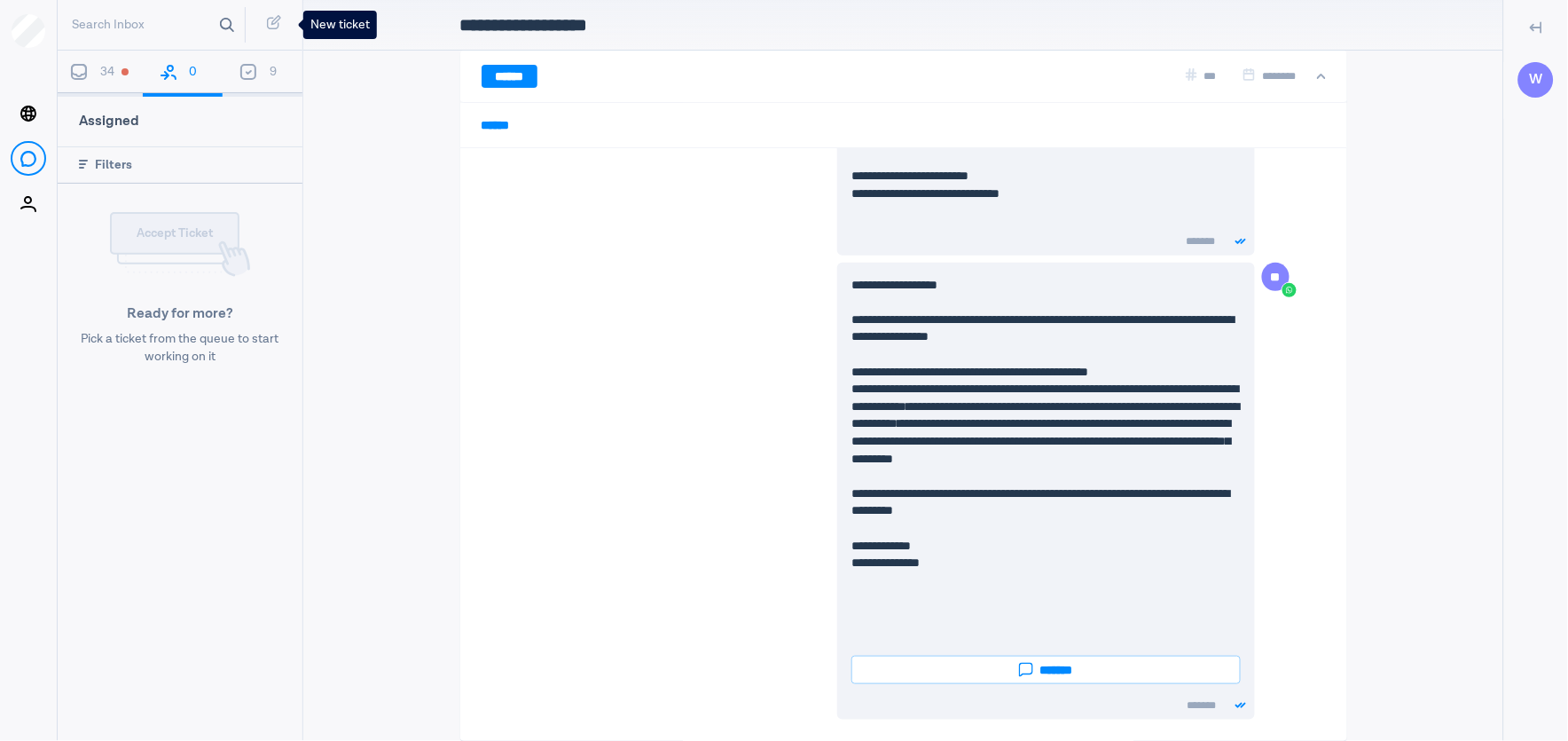click at bounding box center [227, 25] 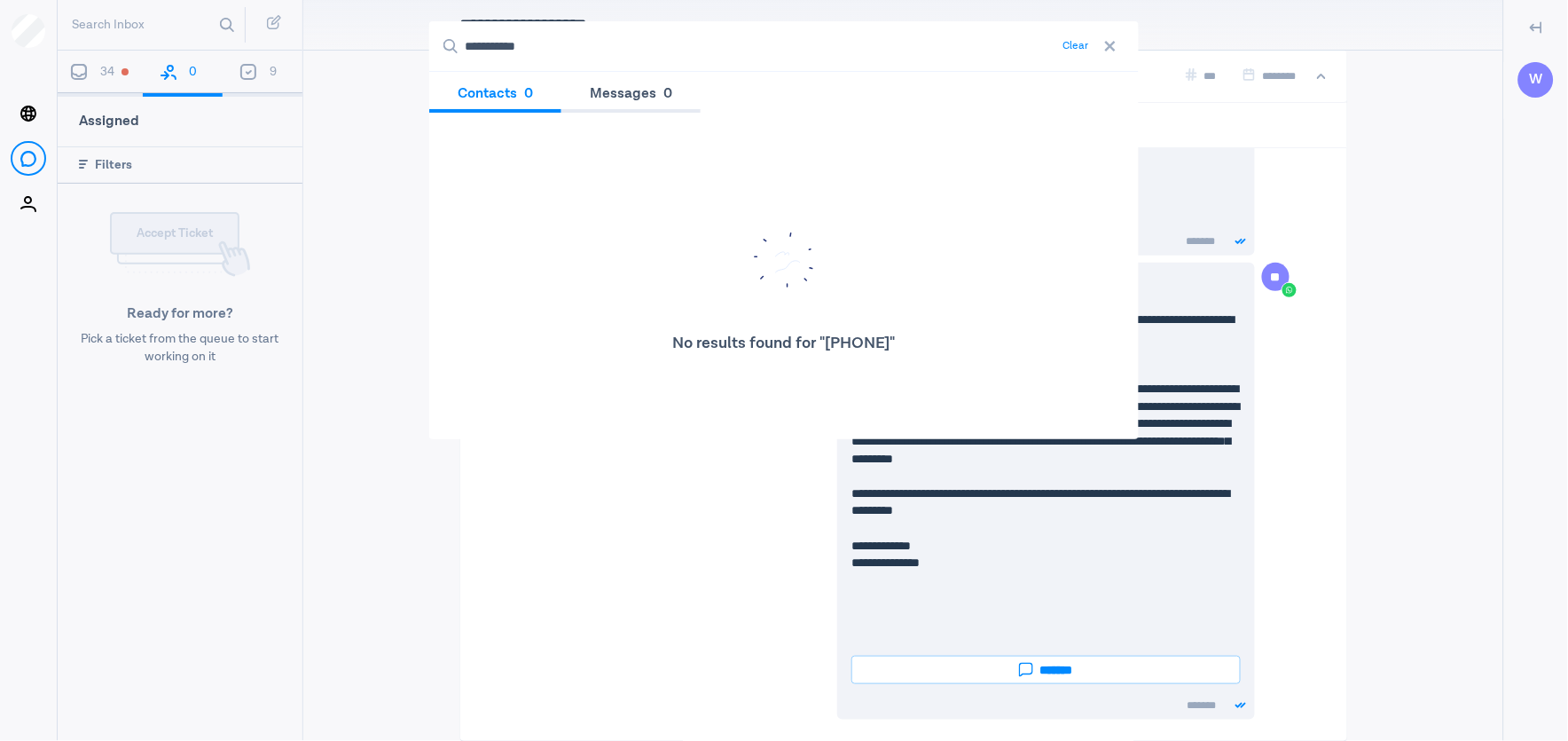 type on "**********" 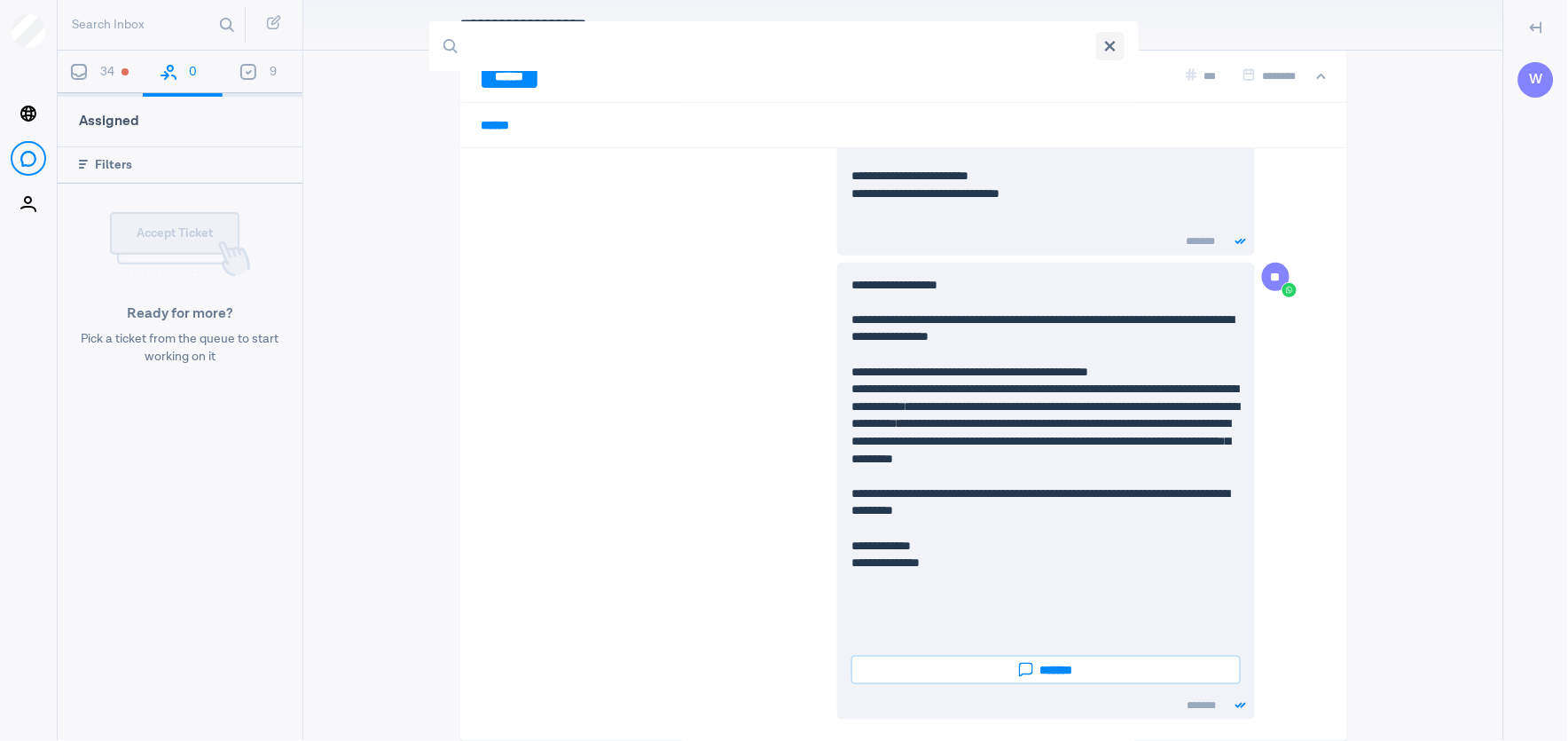 click at bounding box center (1110, 46) 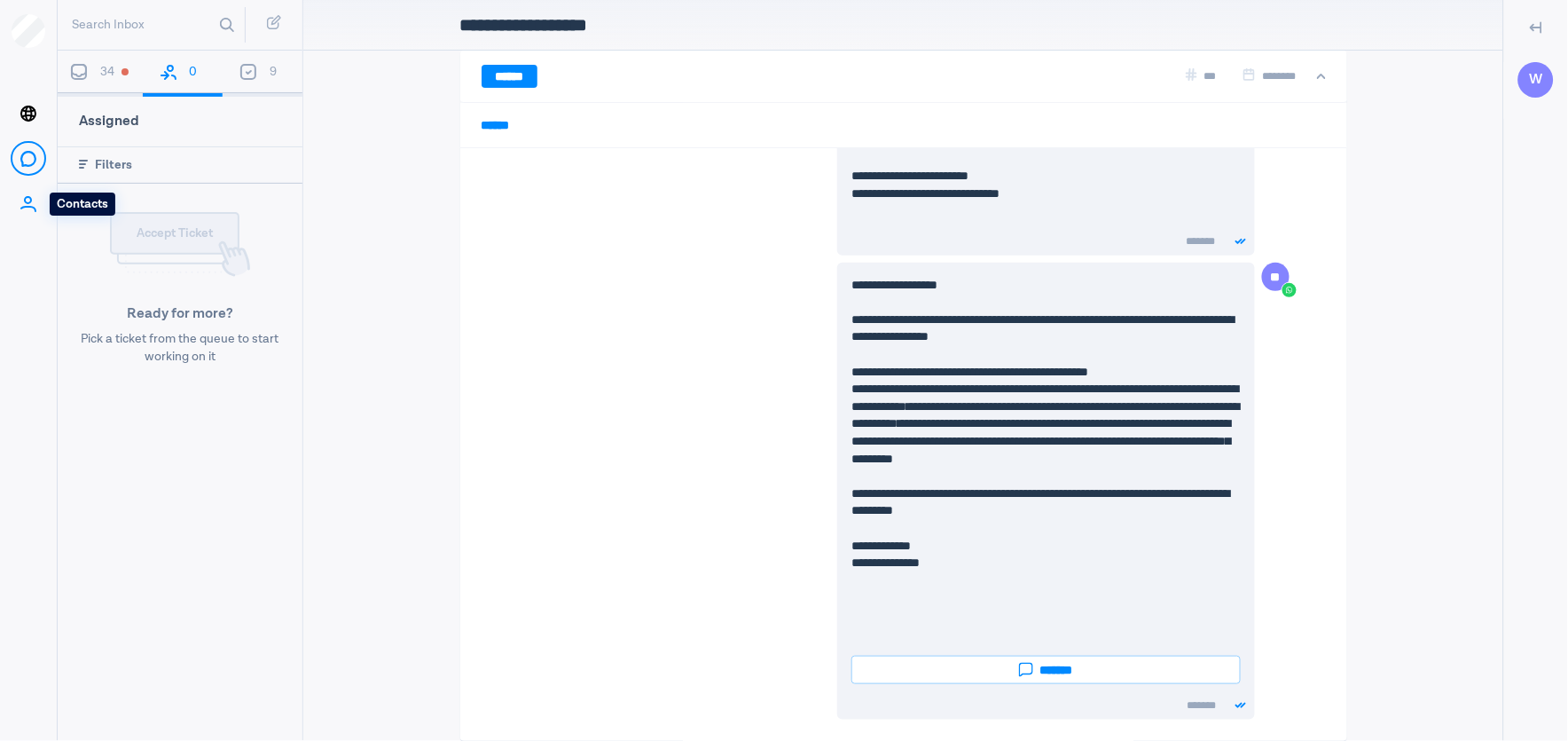 click on "Contacts" at bounding box center (27, 203) 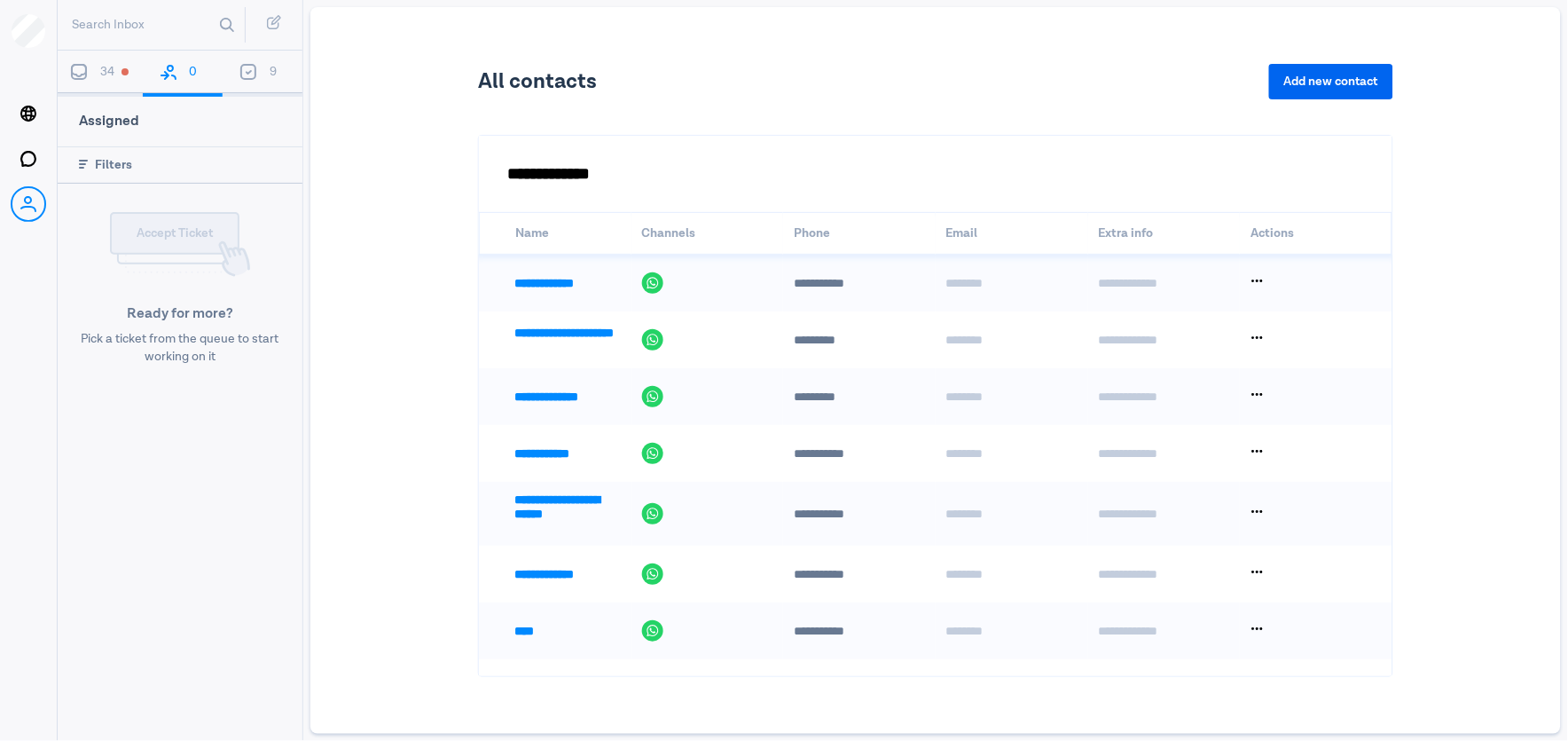 click on "Add new contact" at bounding box center [1331, 82] 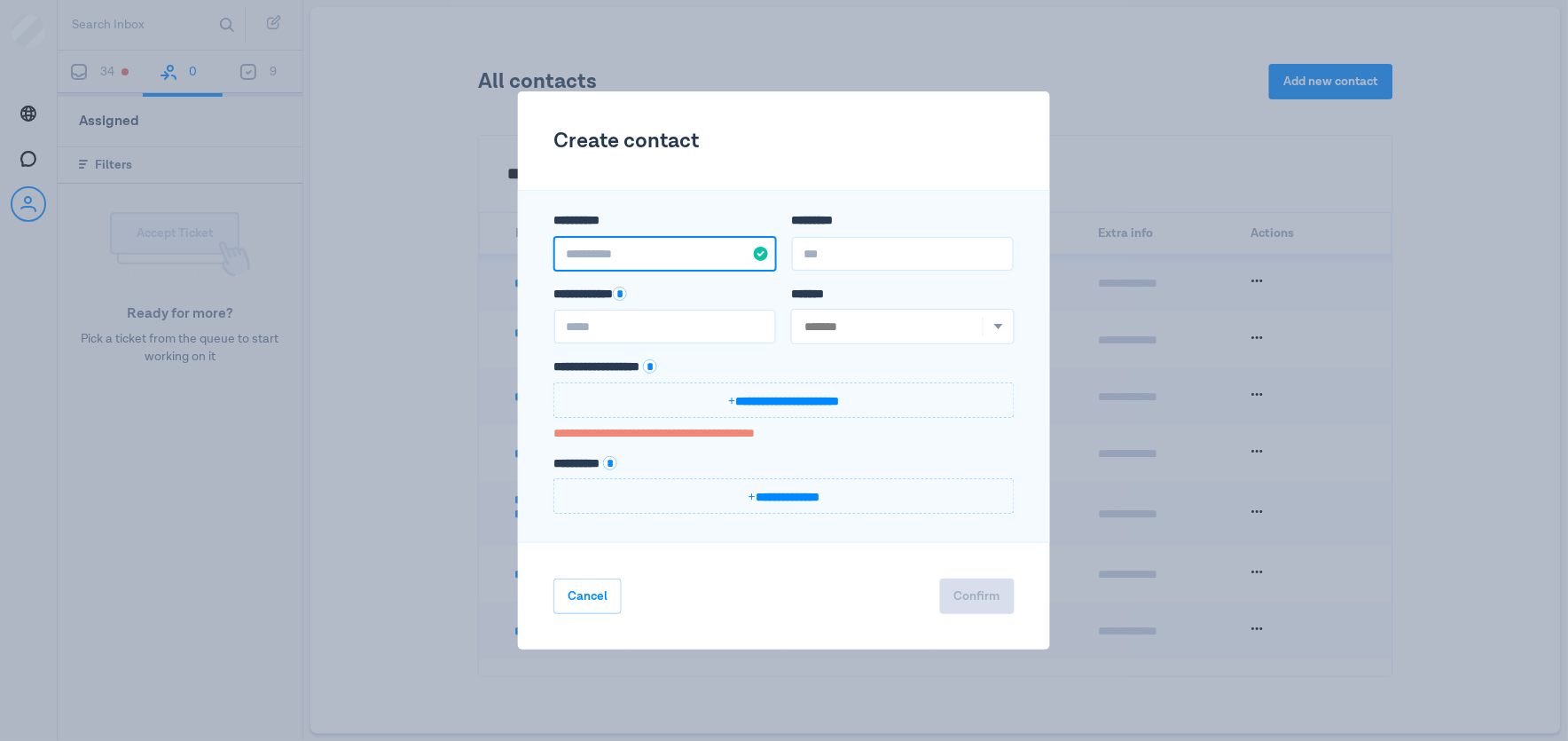click on "**********" at bounding box center [665, 254] 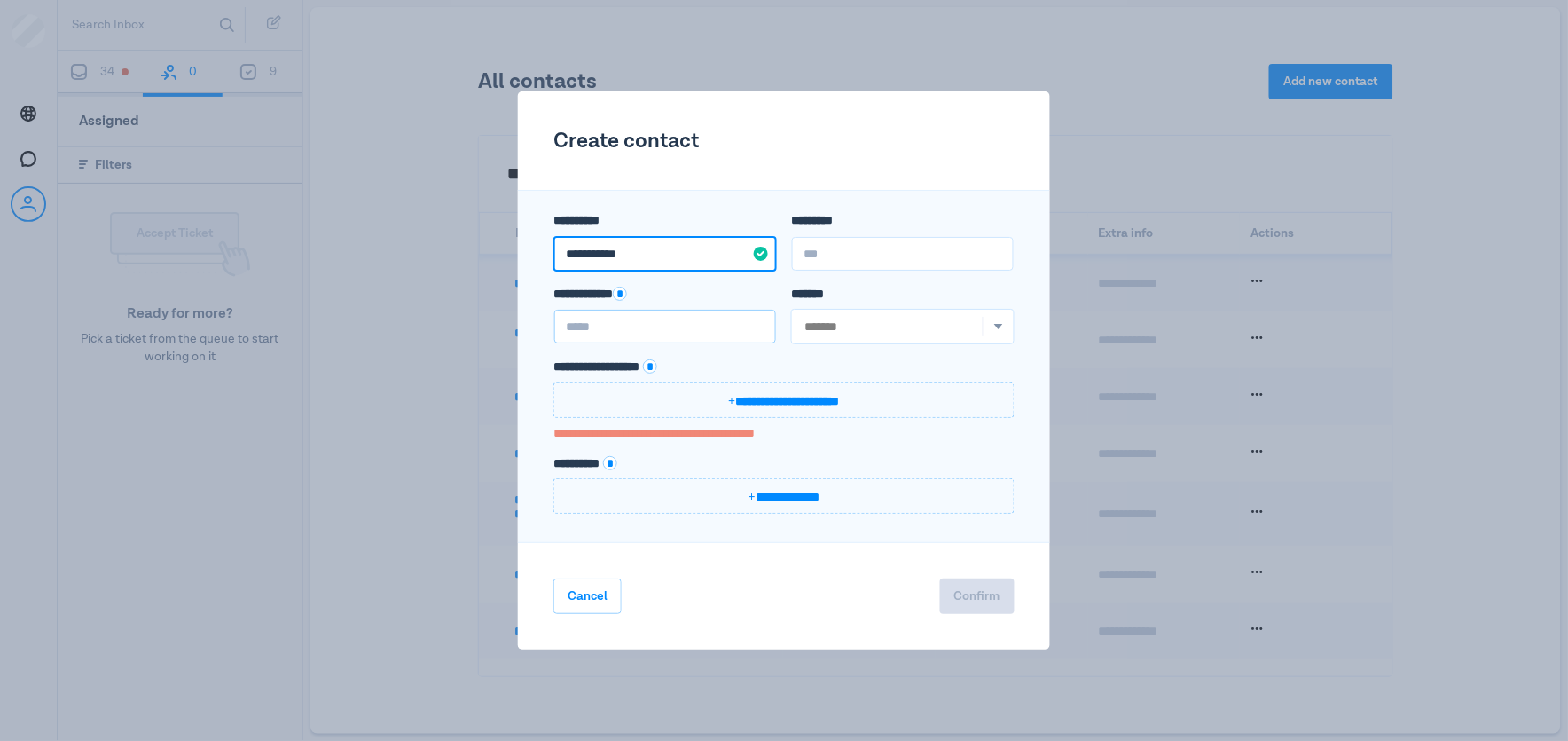 type on "**********" 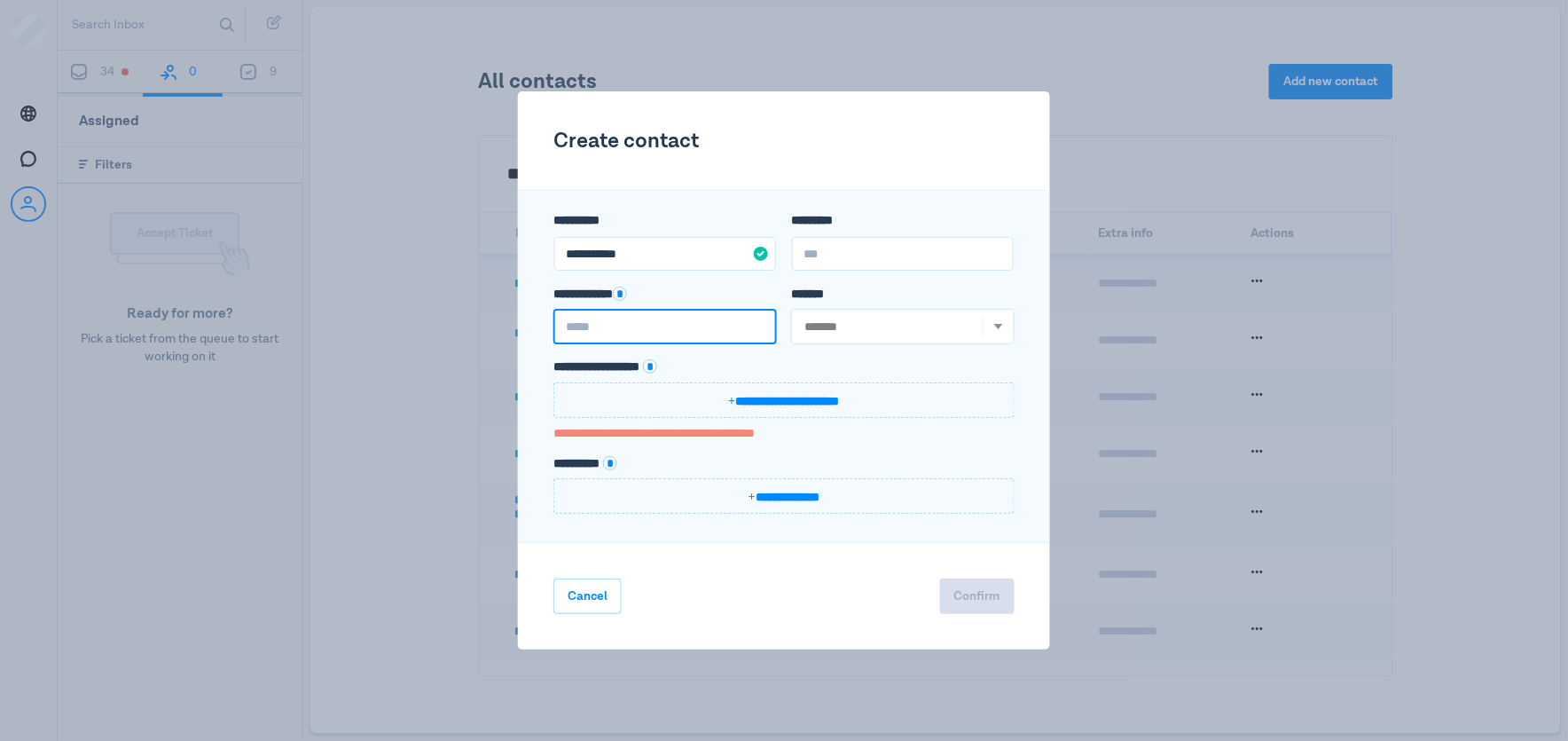 click on "**********" at bounding box center (665, 327) 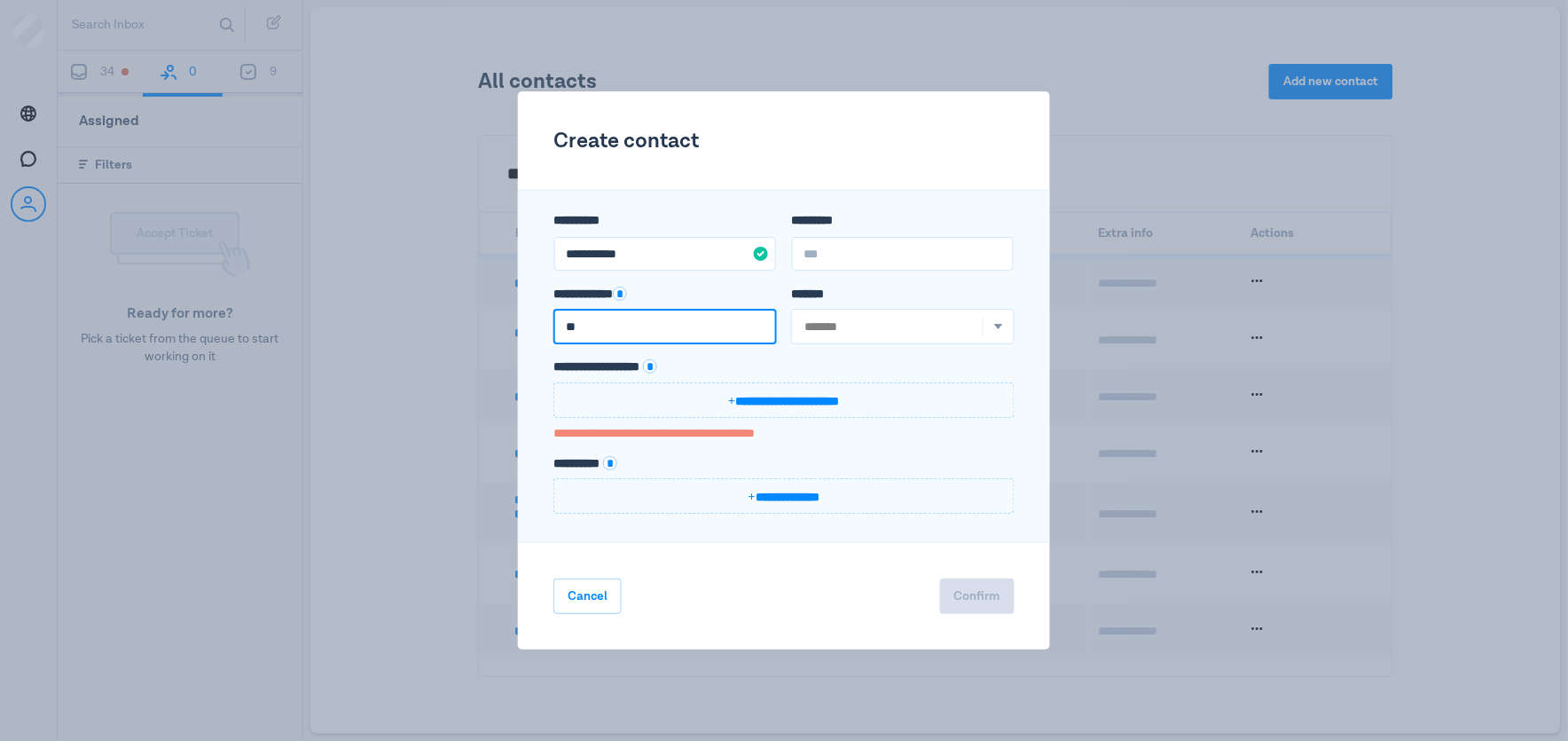 paste on "**********" 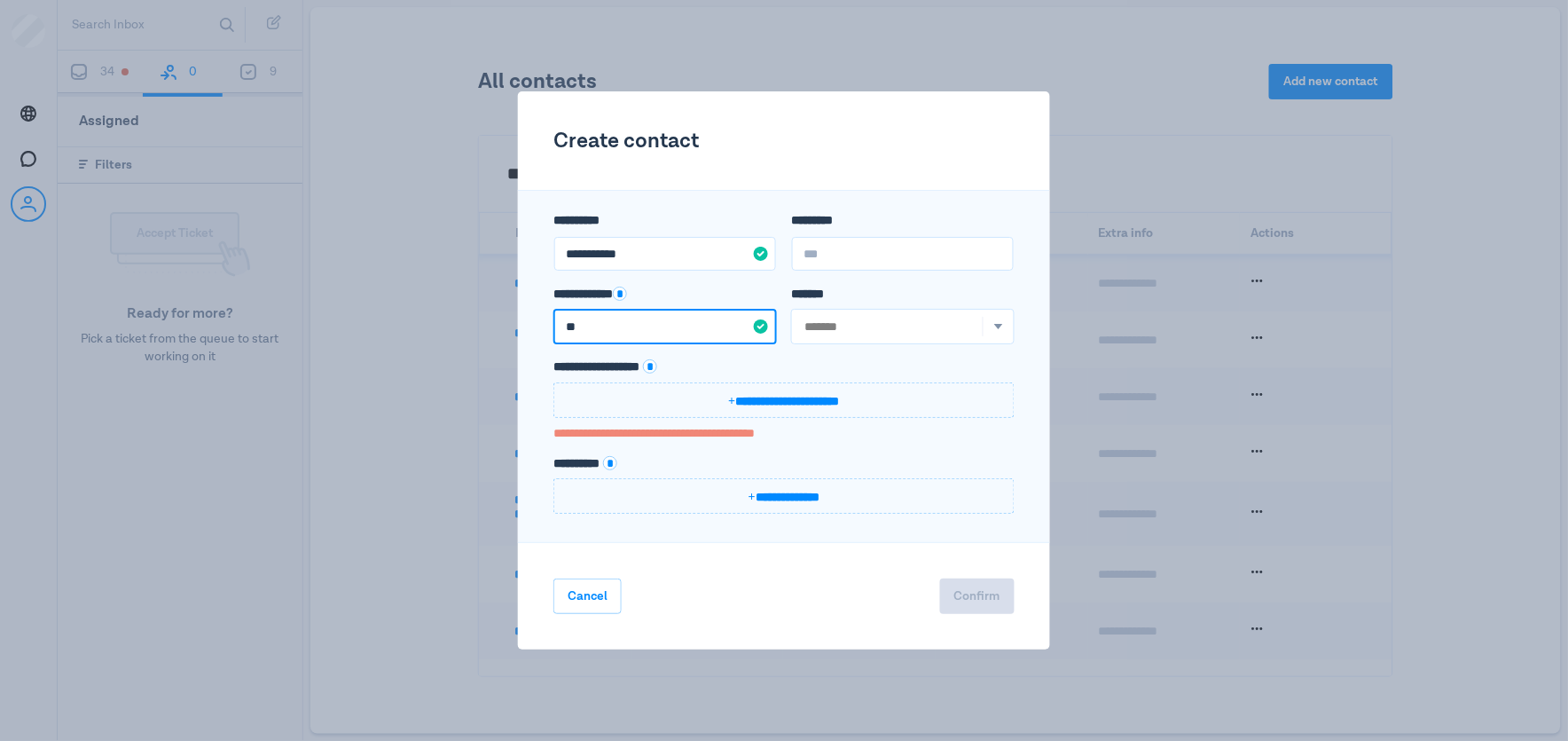 click on "**" at bounding box center (665, 327) 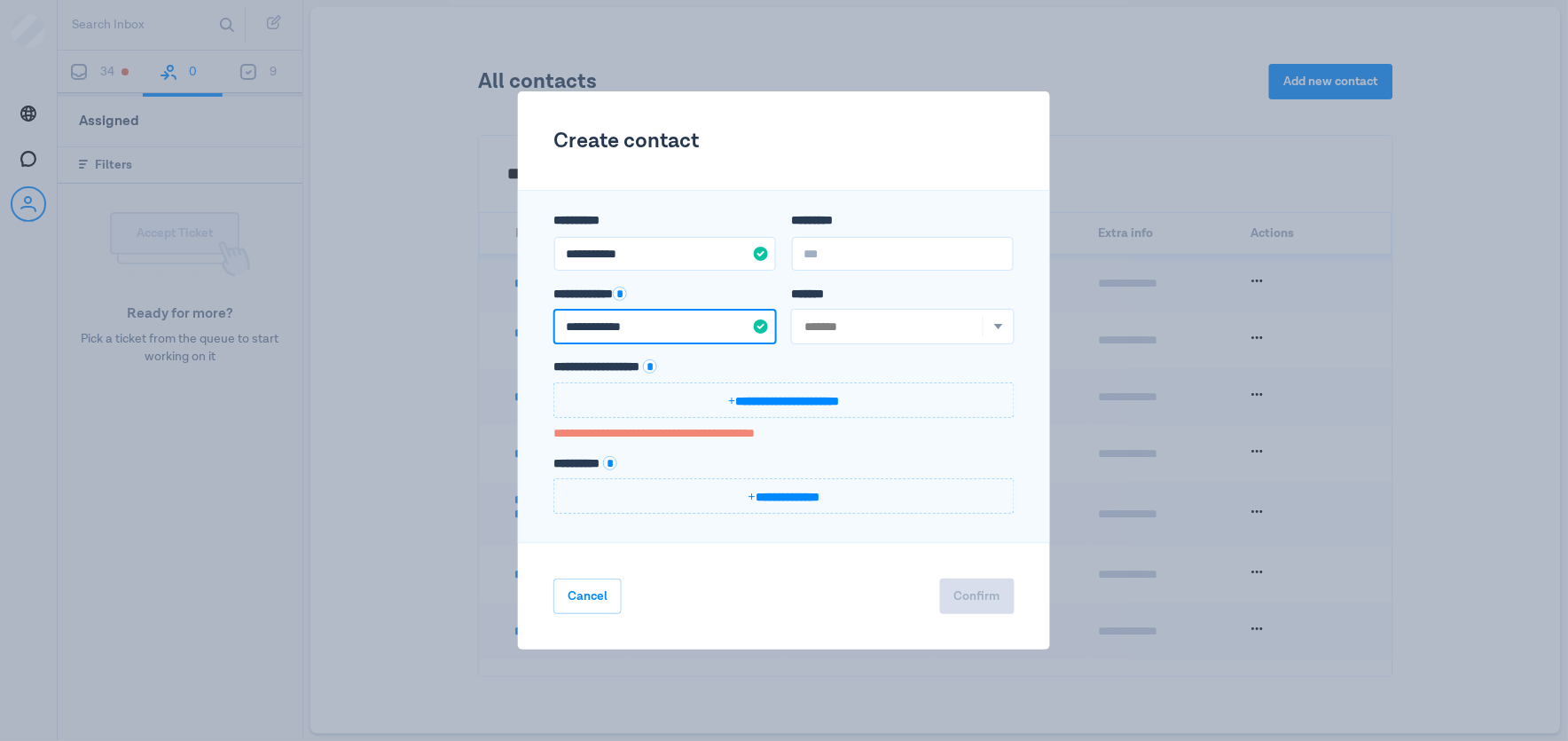 type on "**********" 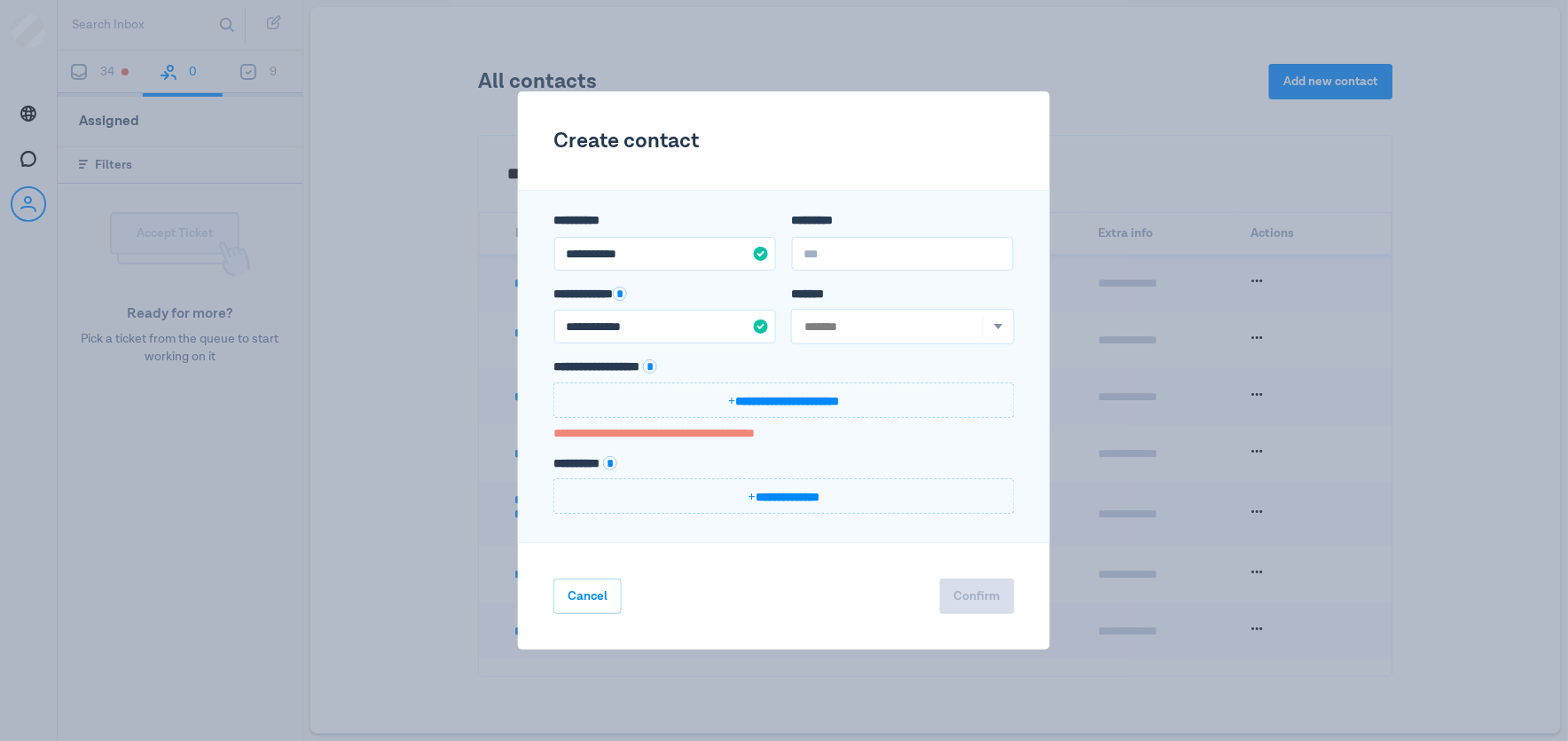 click on "**********" at bounding box center (784, 400) 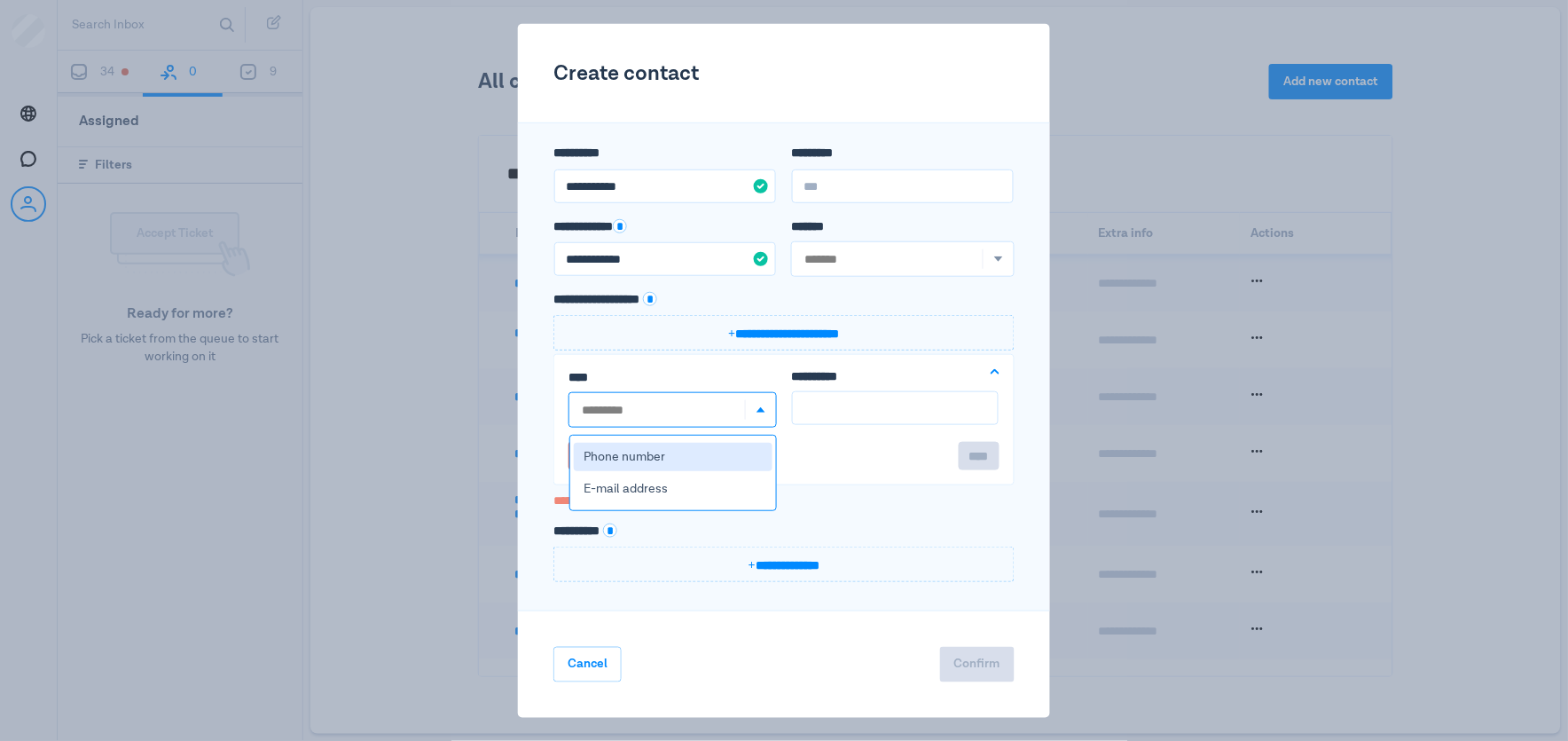 click on "*********" at bounding box center [657, 410] 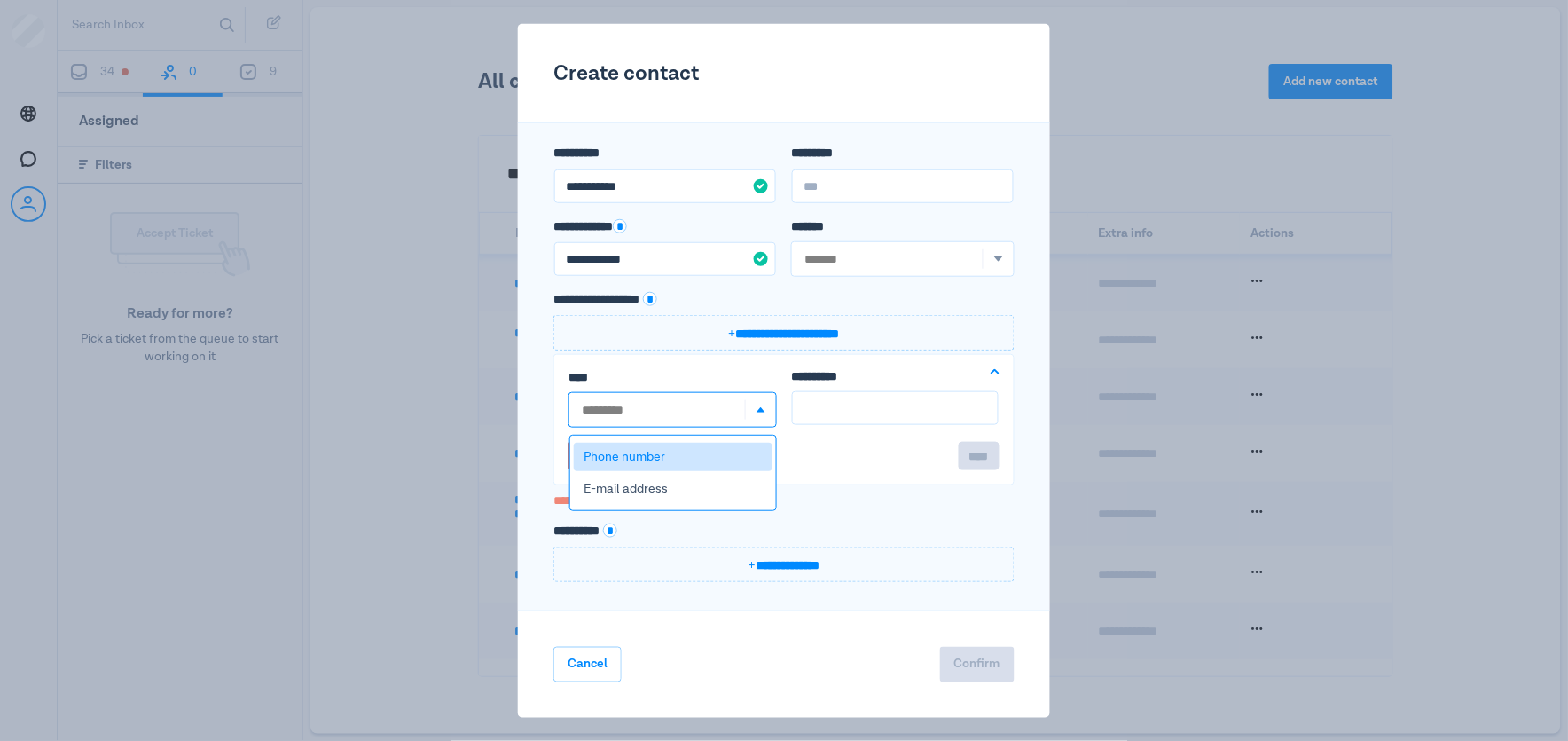 click on "Phone number" at bounding box center [673, 457] 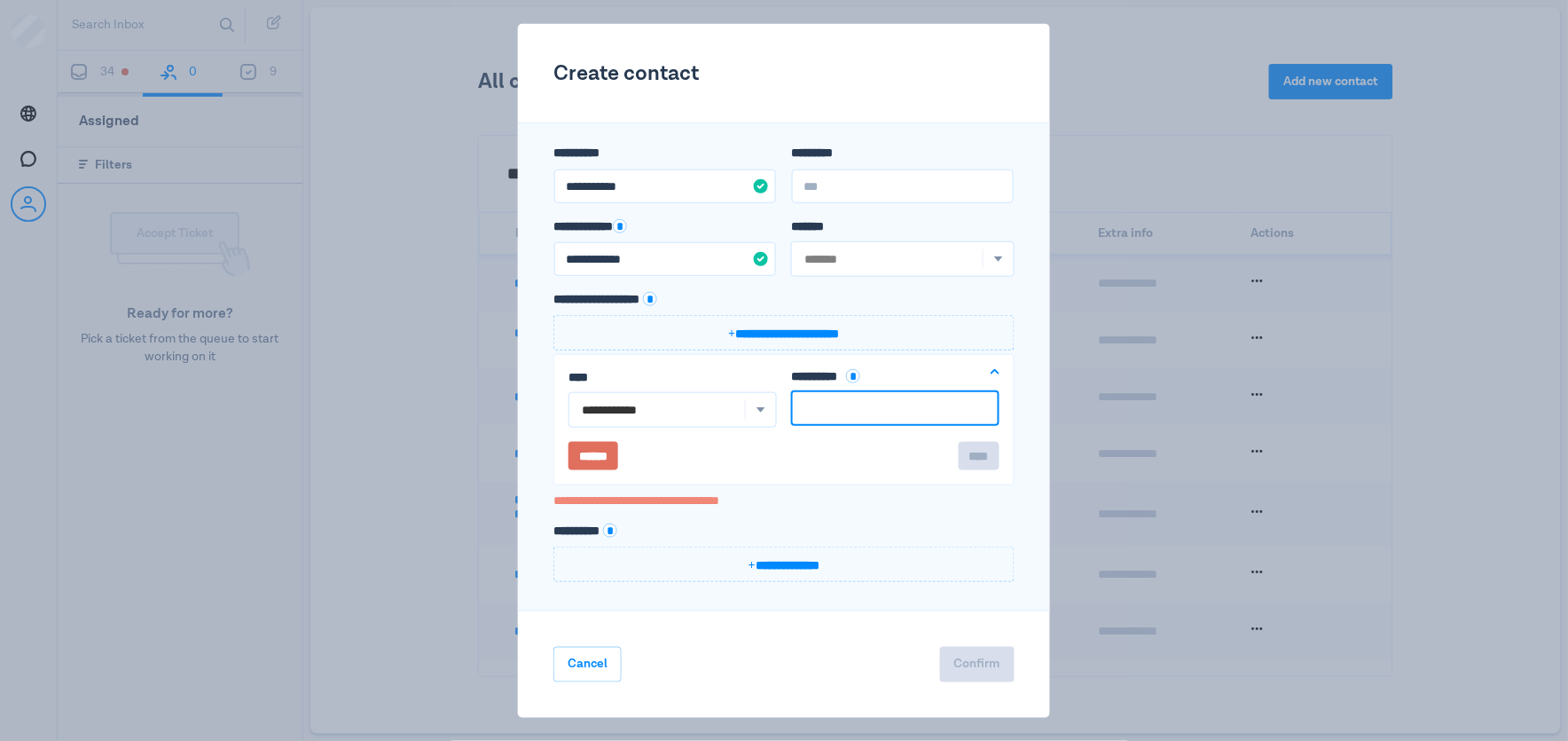 click on "** [NAME] [LAST] * [NAME] [LAST] **" at bounding box center (895, 408) 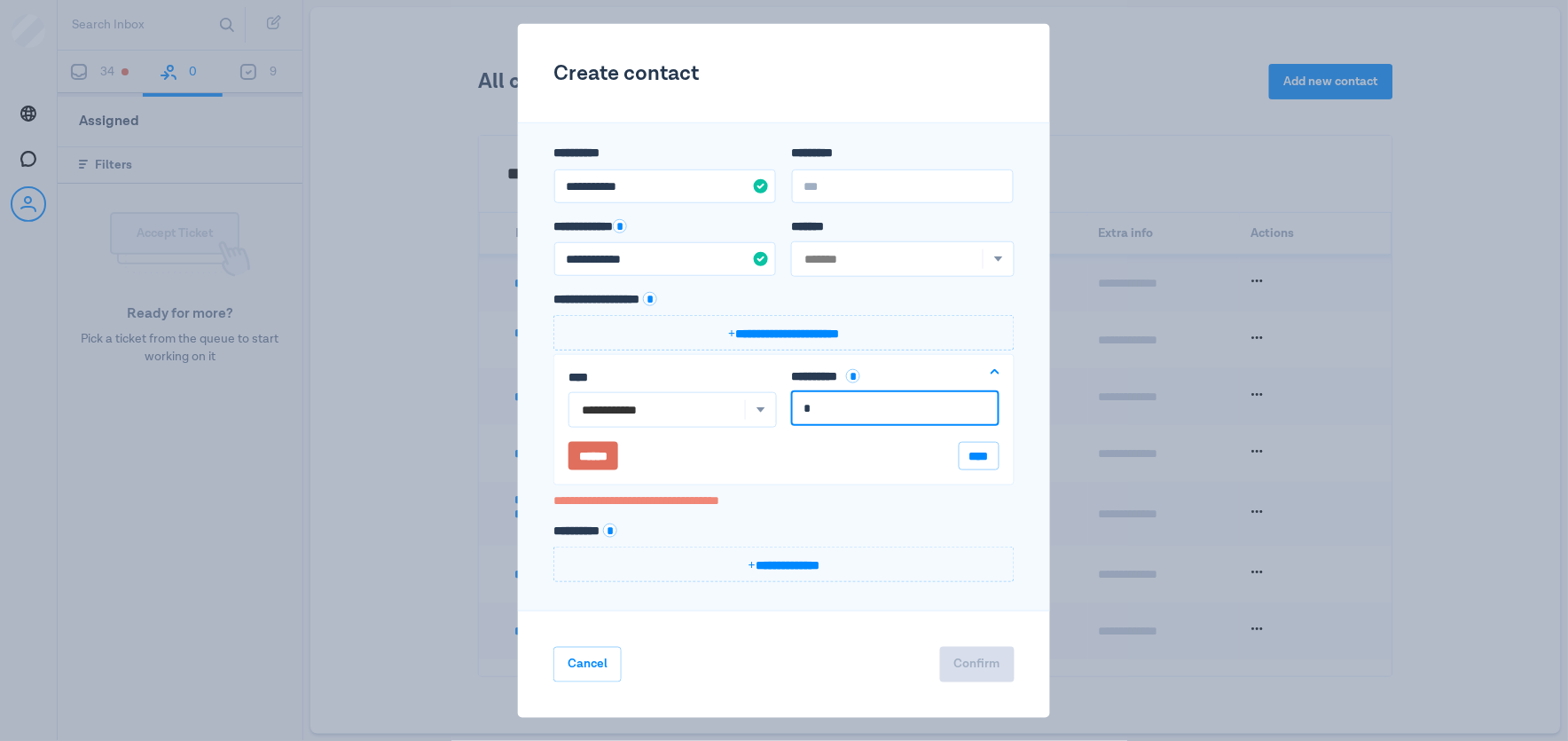 paste on "**********" 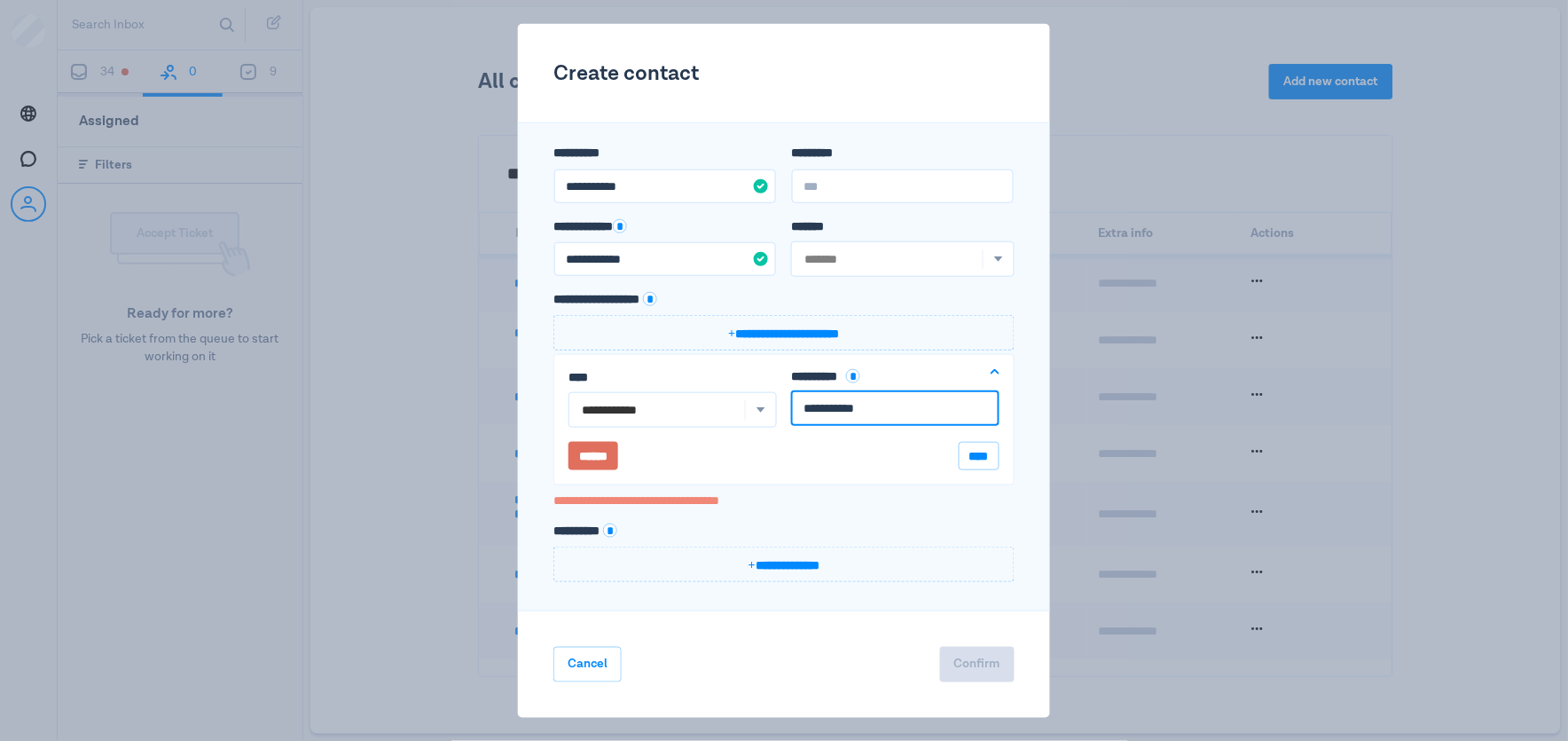 type on "**********" 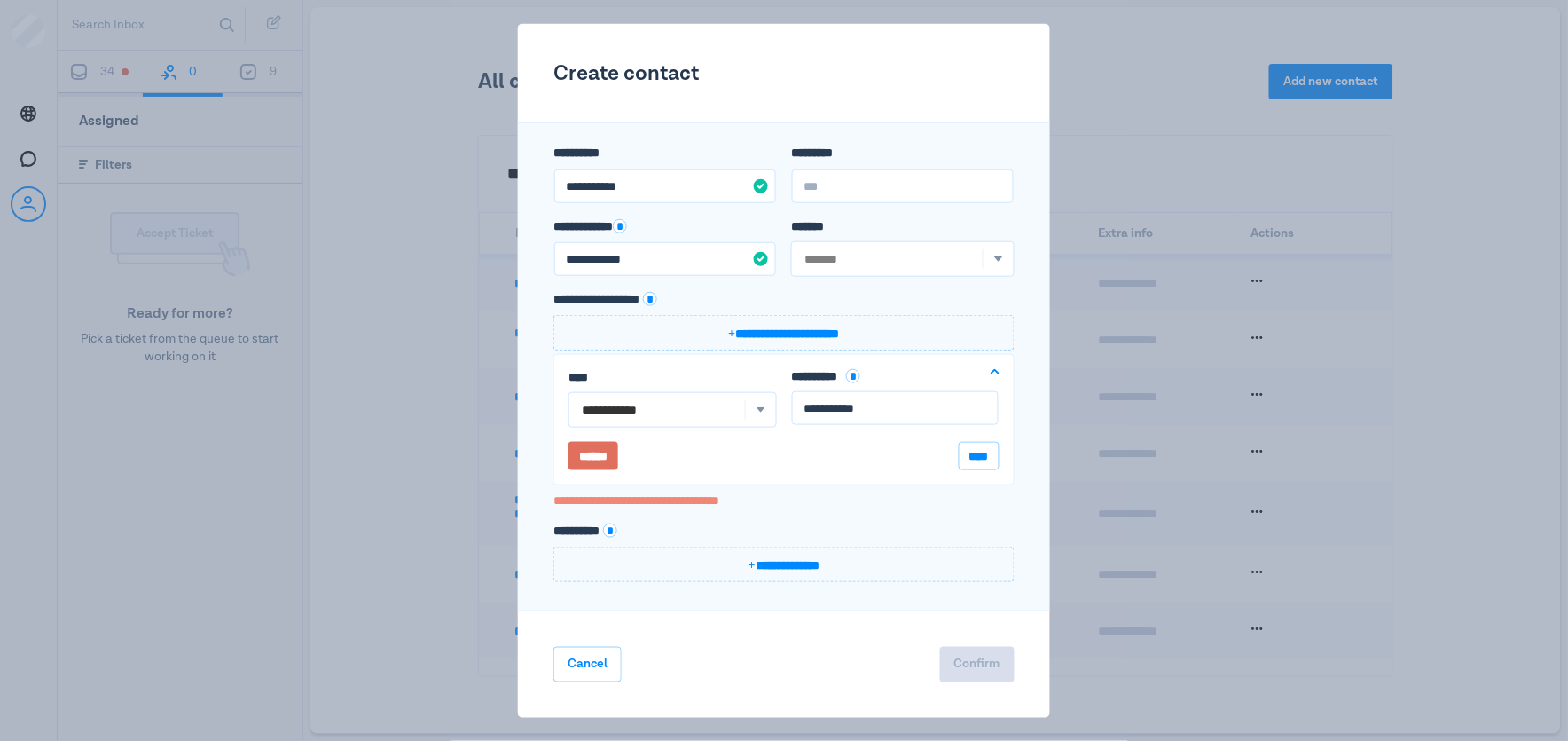 click on "****" at bounding box center [979, 456] 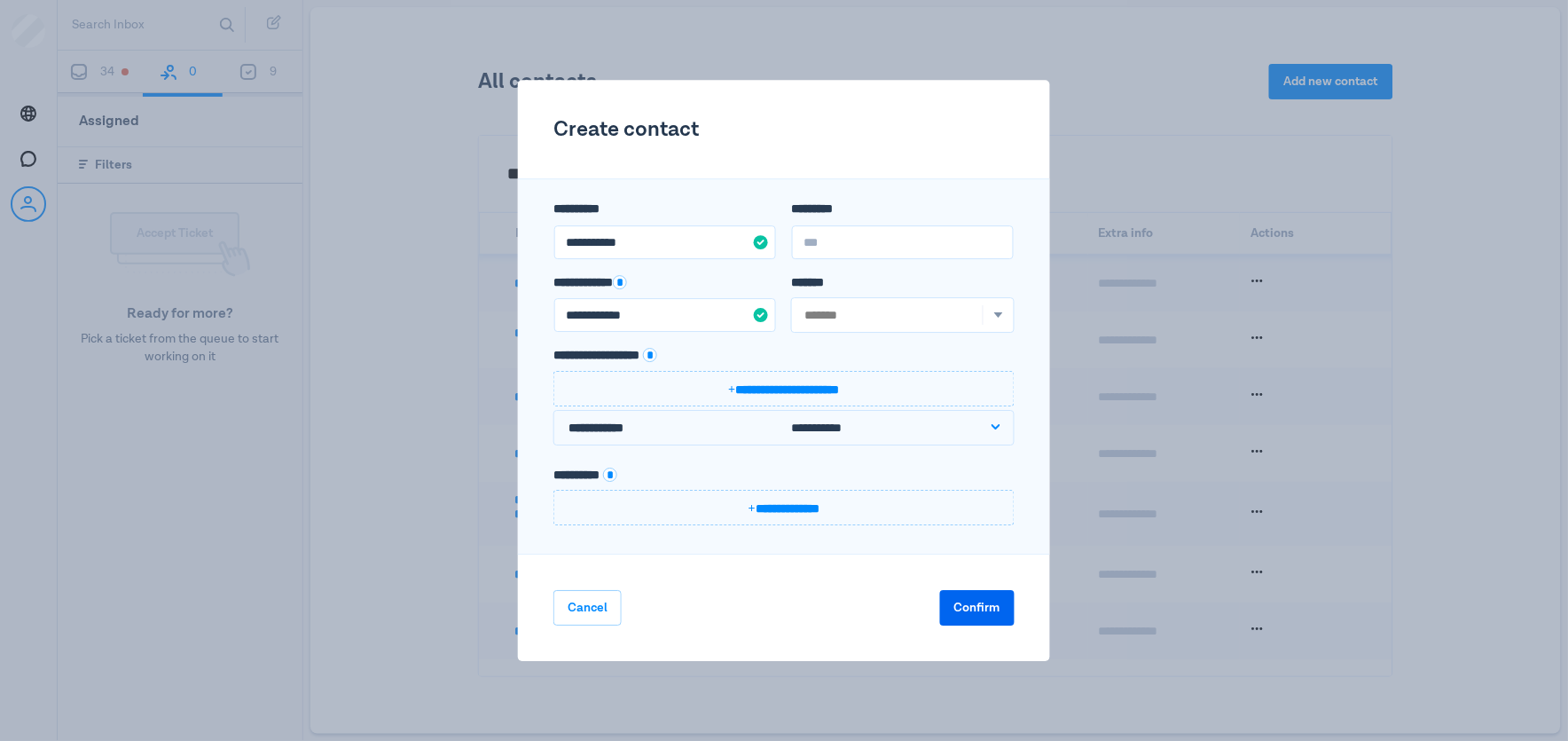 click on "Confirm" at bounding box center (977, 608) 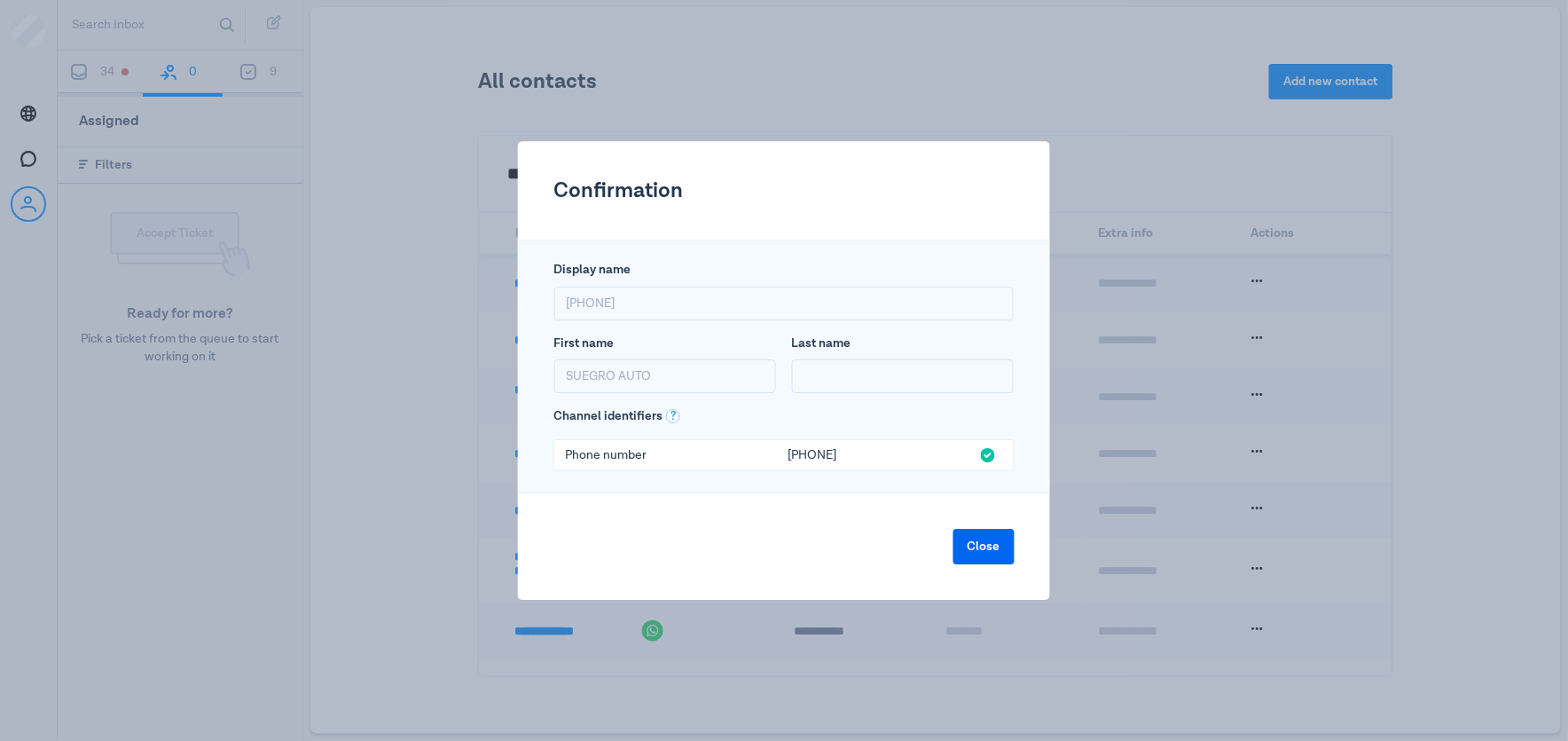 click on "Close" at bounding box center (984, 547) 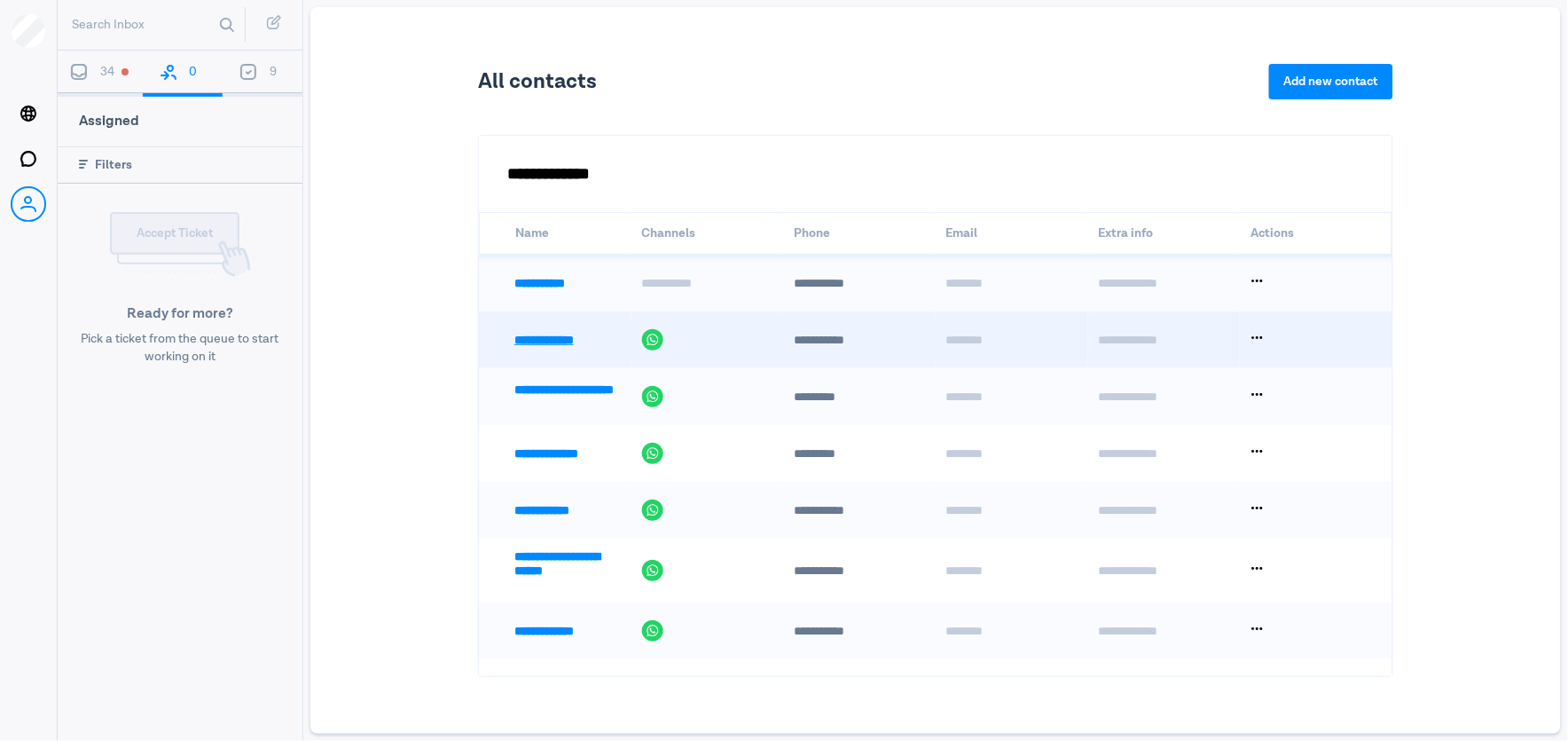 click on "**********" at bounding box center (566, 340) 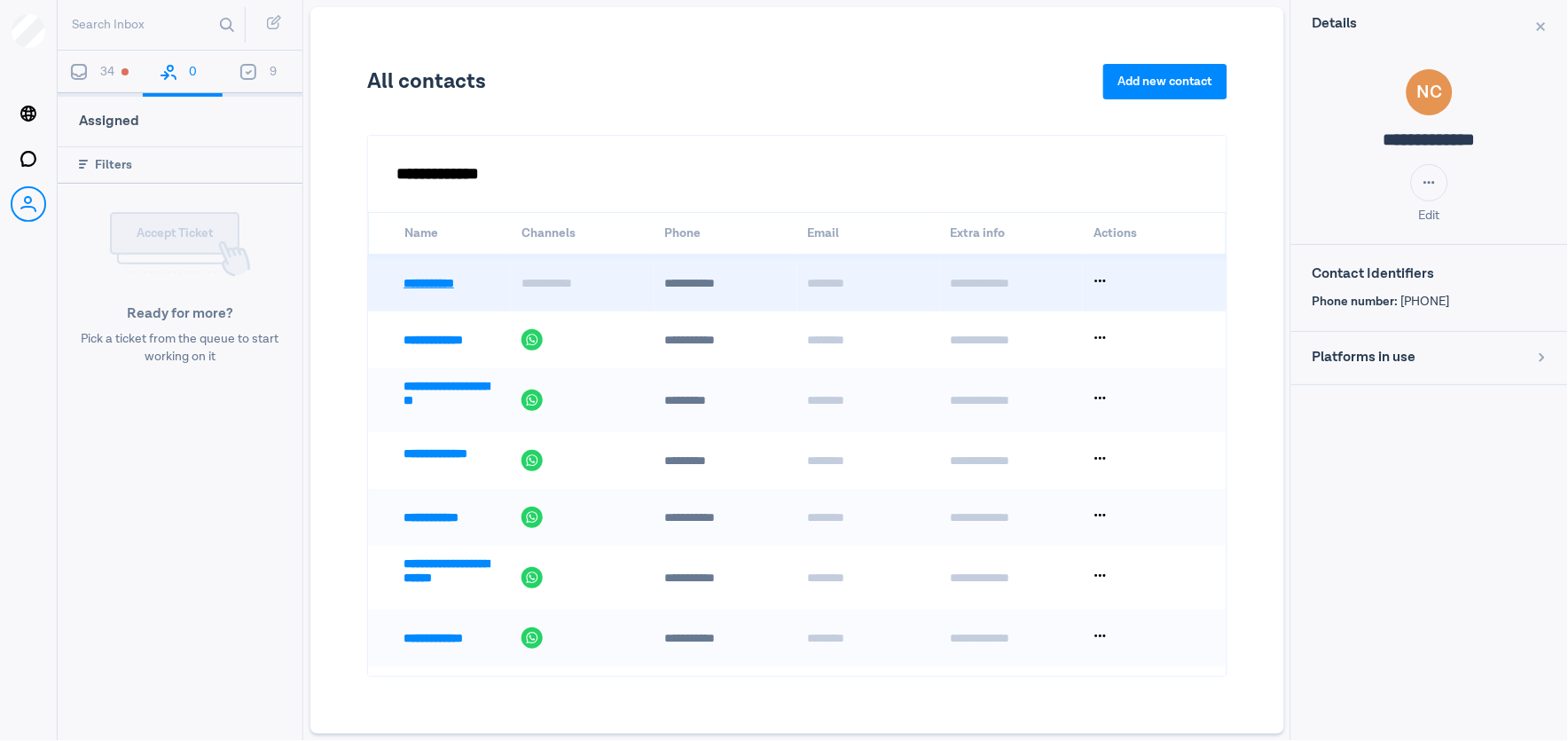 click on "**********" at bounding box center [451, 283] 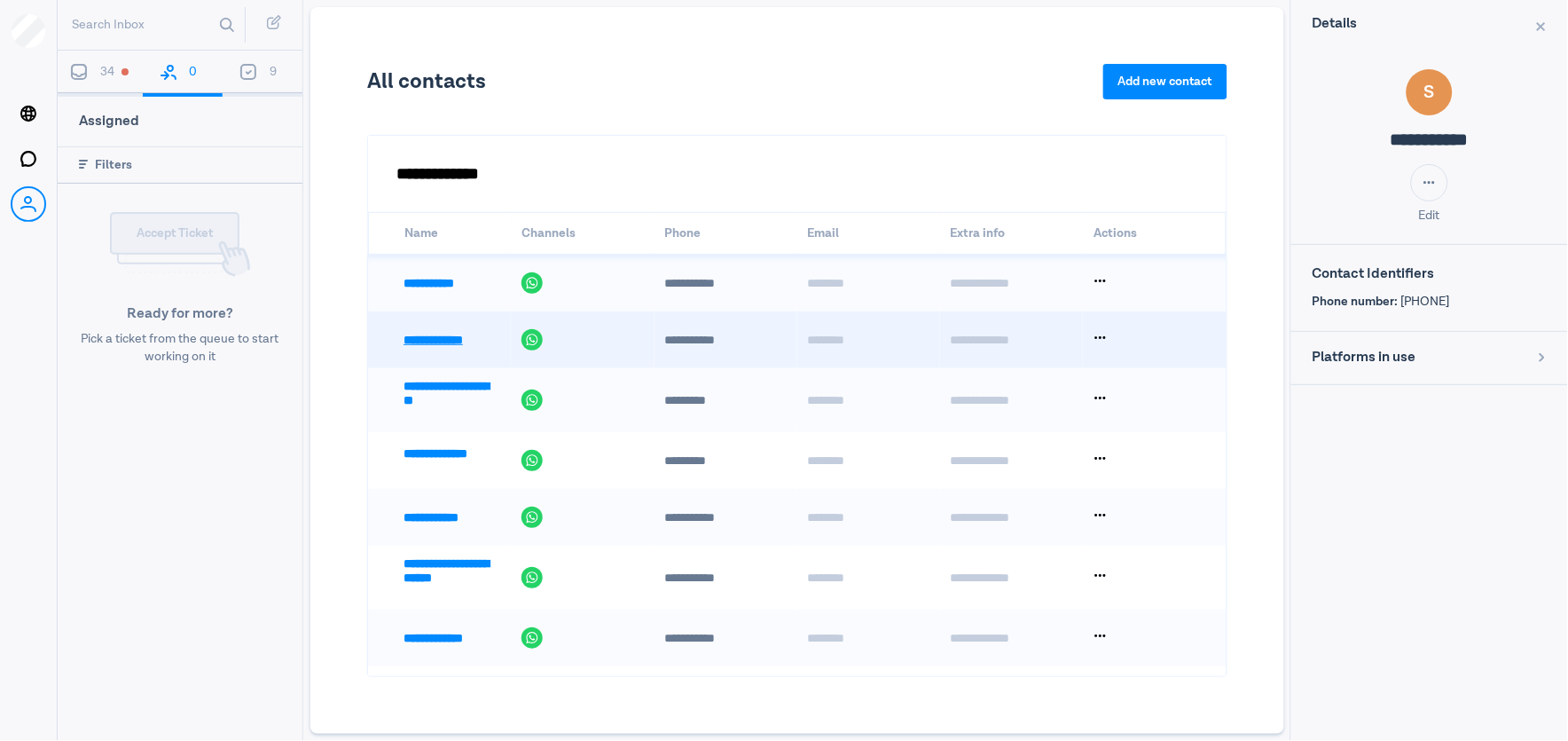 click on "**********" at bounding box center [451, 340] 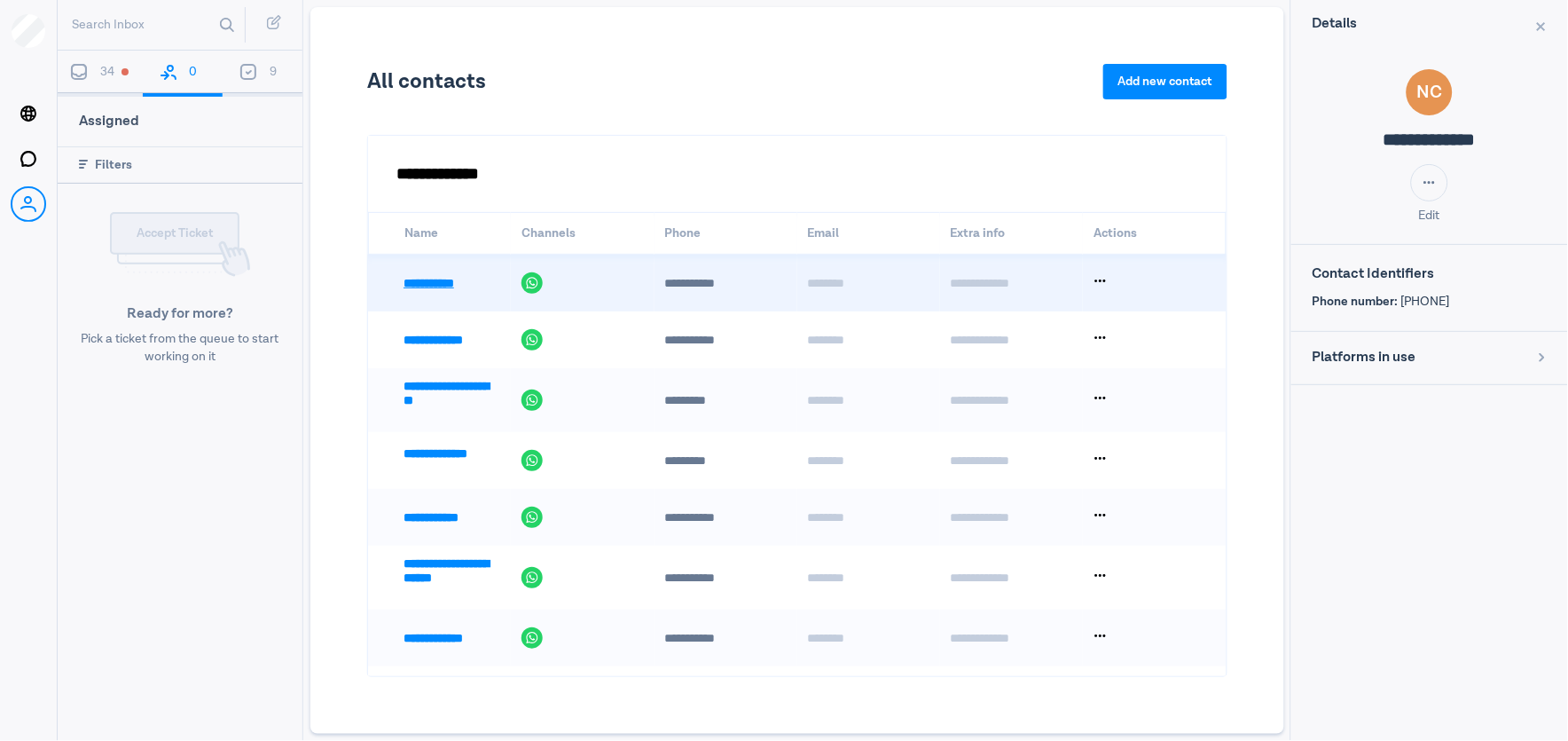 click on "**********" at bounding box center (451, 283) 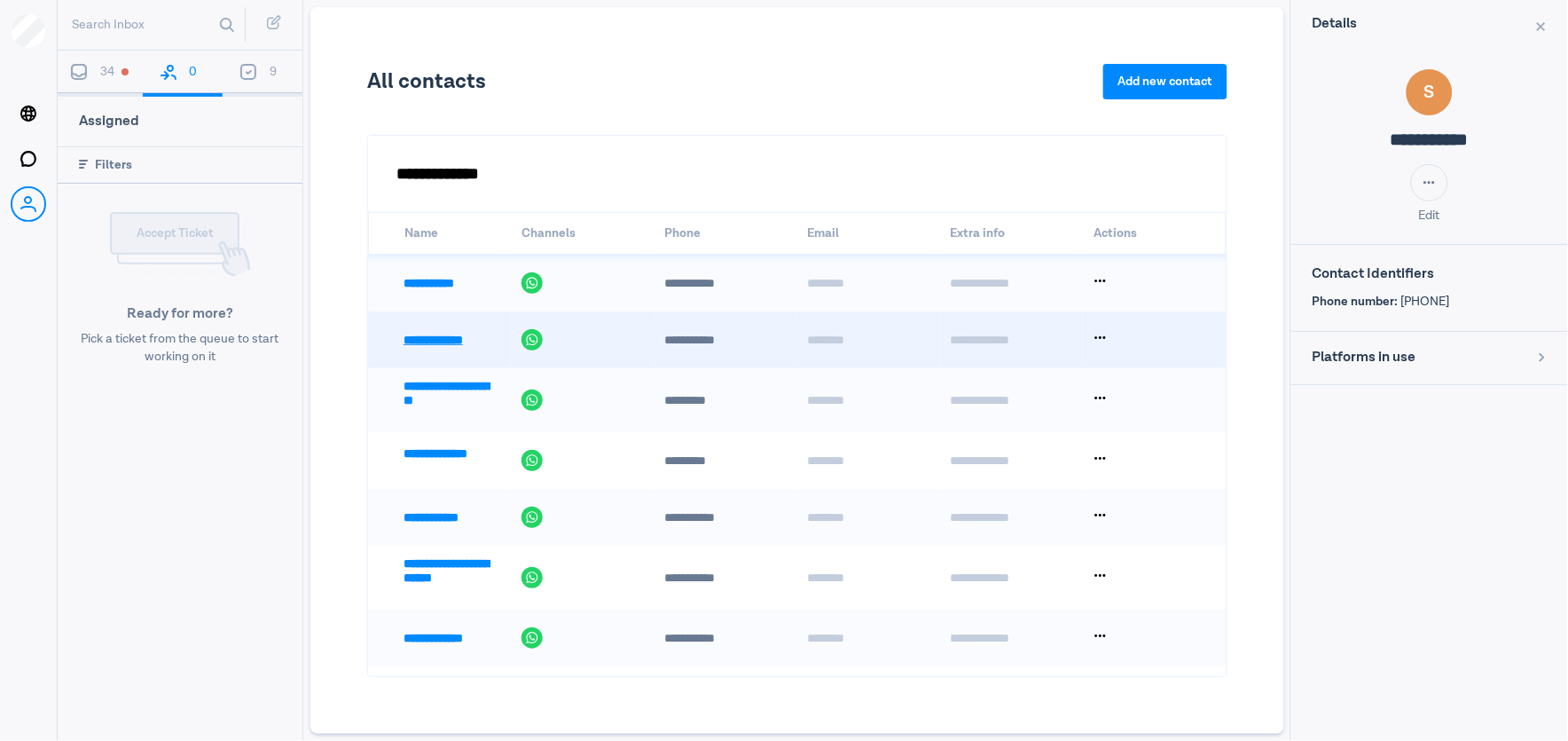 click on "**********" at bounding box center (451, 340) 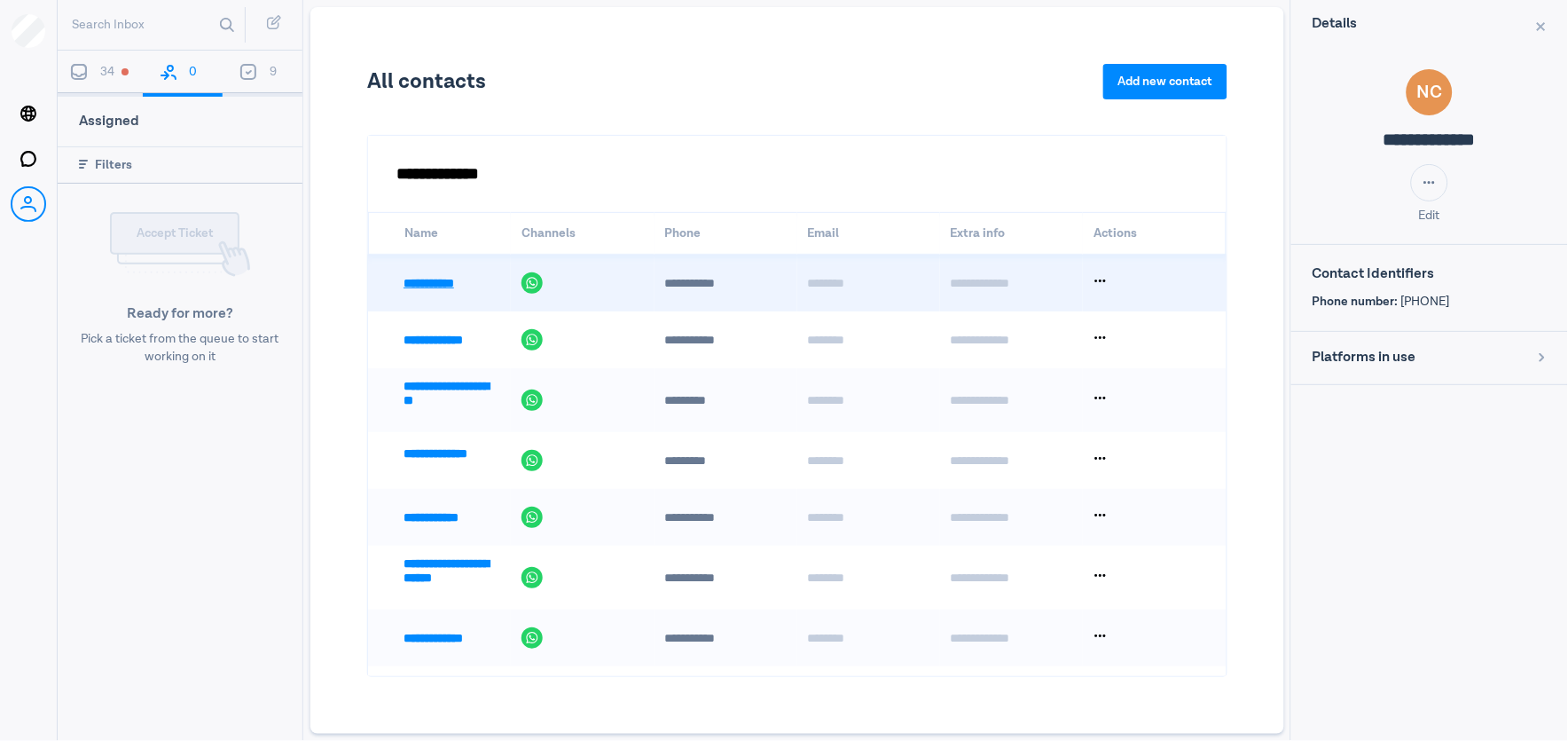 click on "**********" at bounding box center [451, 283] 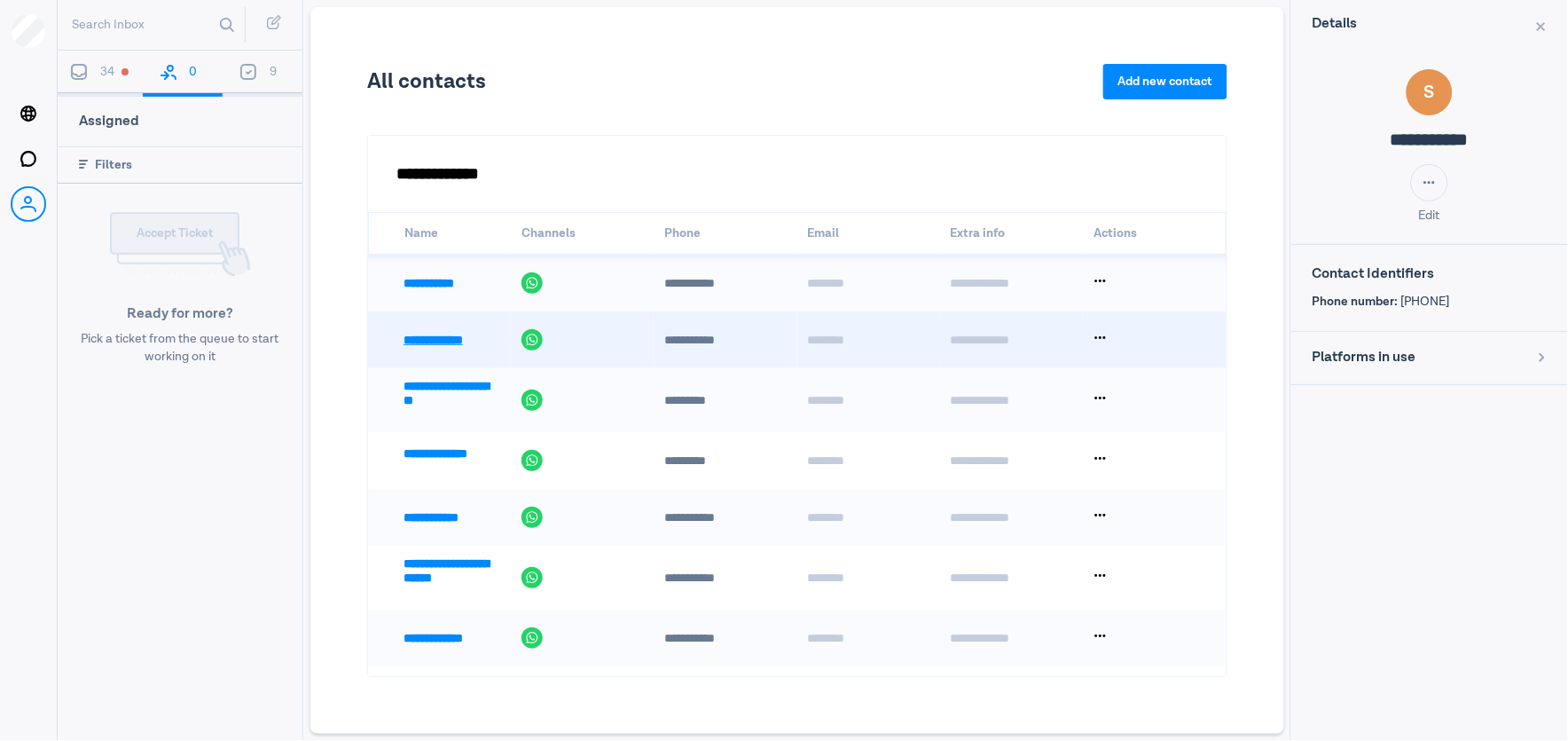 click on "**********" at bounding box center (451, 340) 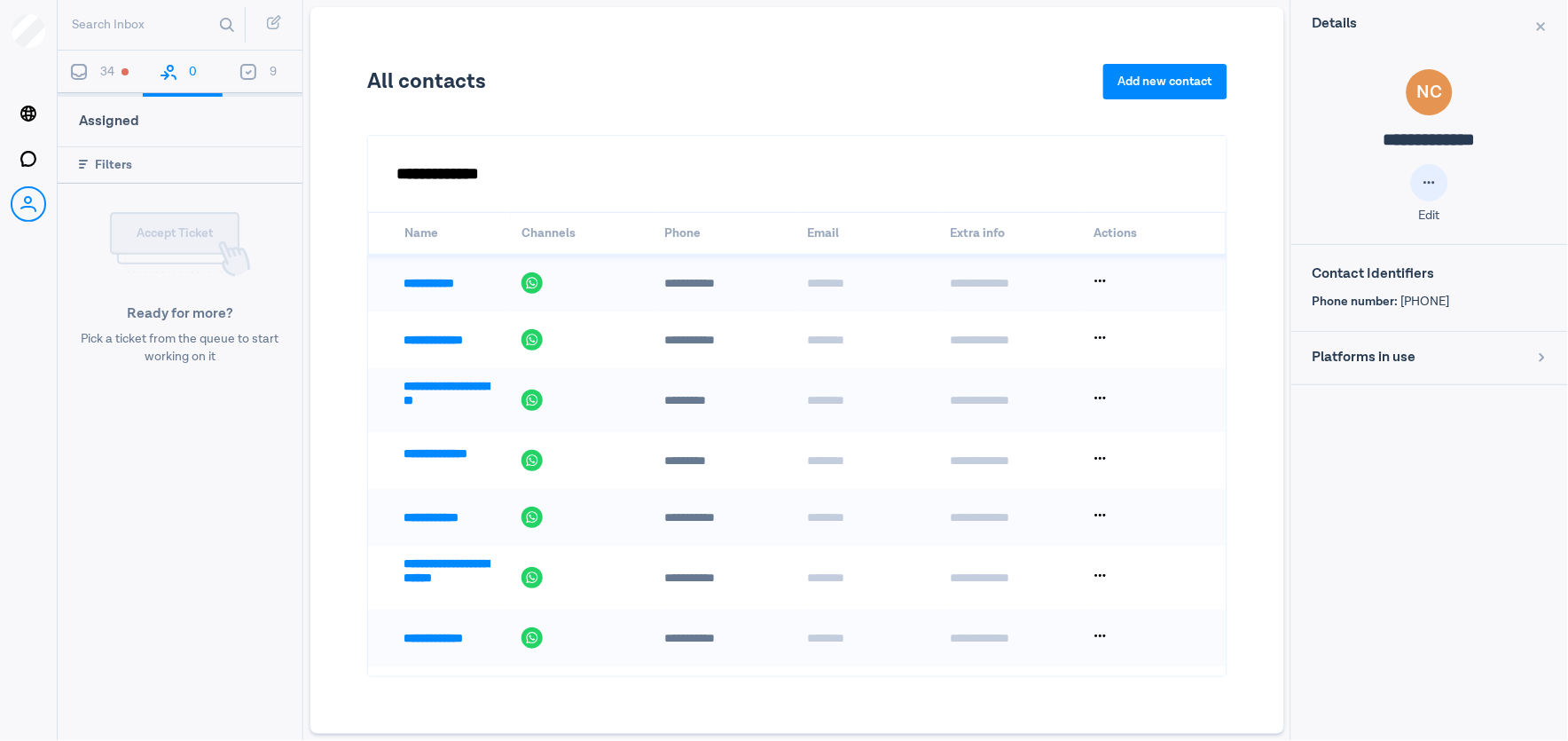 click at bounding box center [1430, 183] 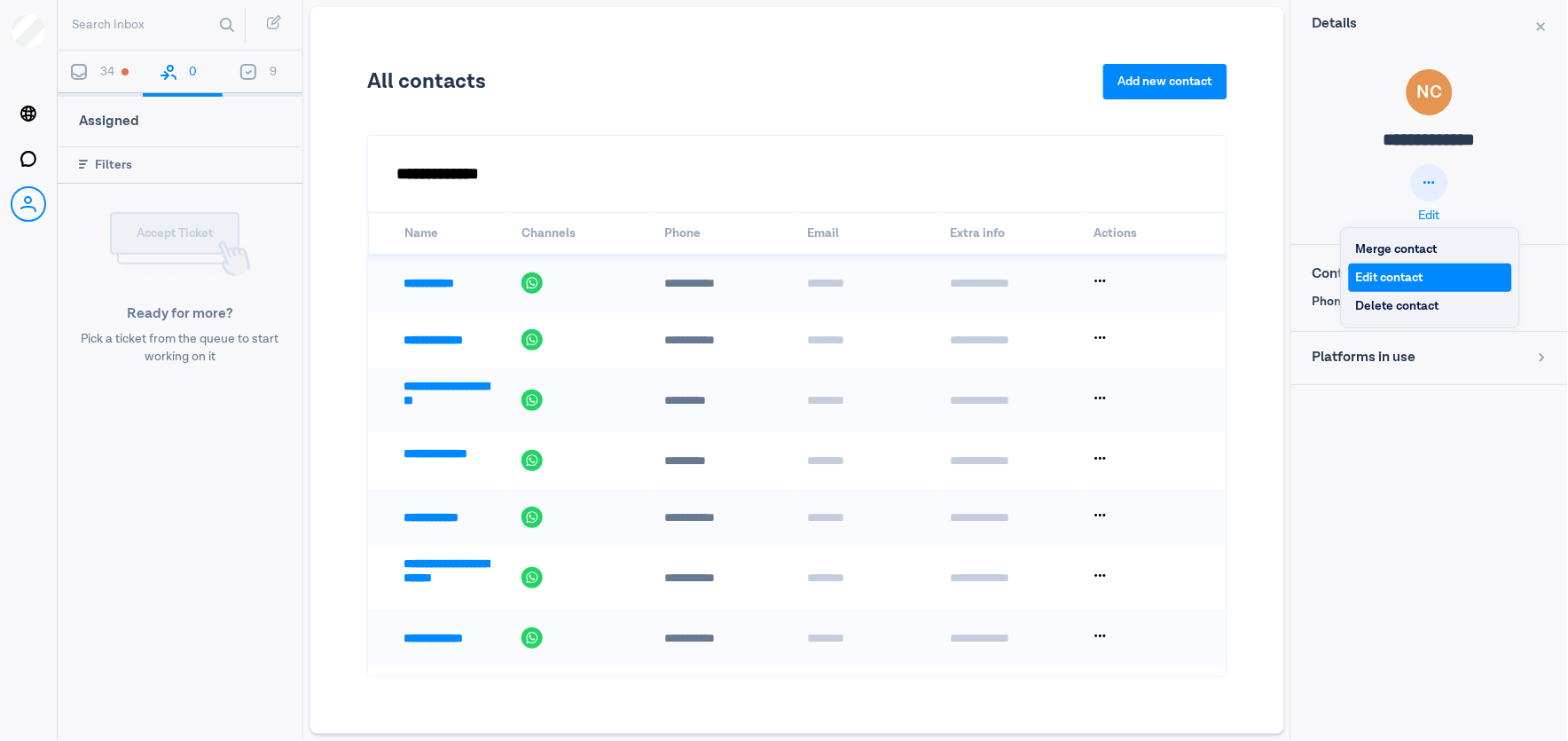 click on "Edit contact" at bounding box center (1431, 278) 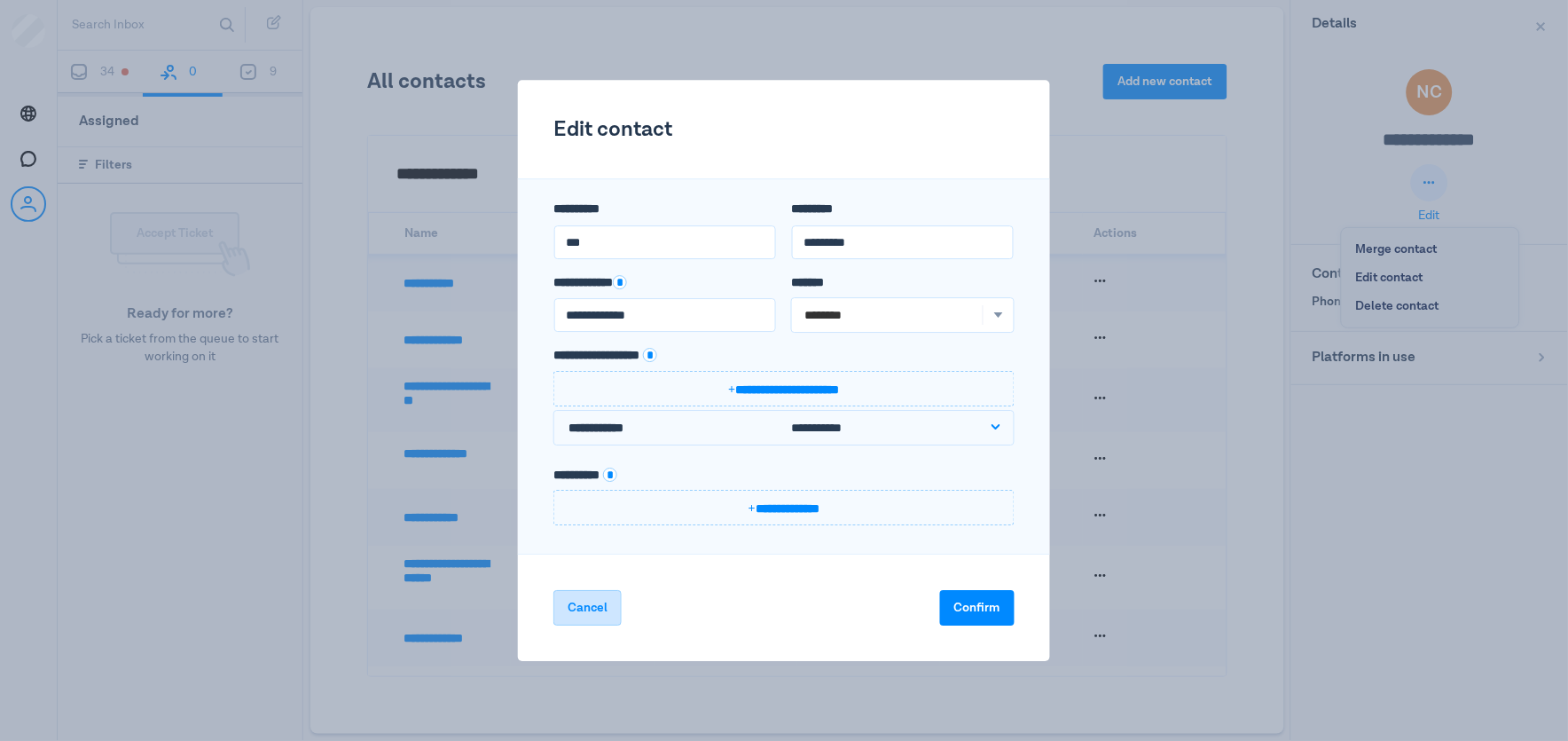 click on "Cancel" at bounding box center (587, 608) 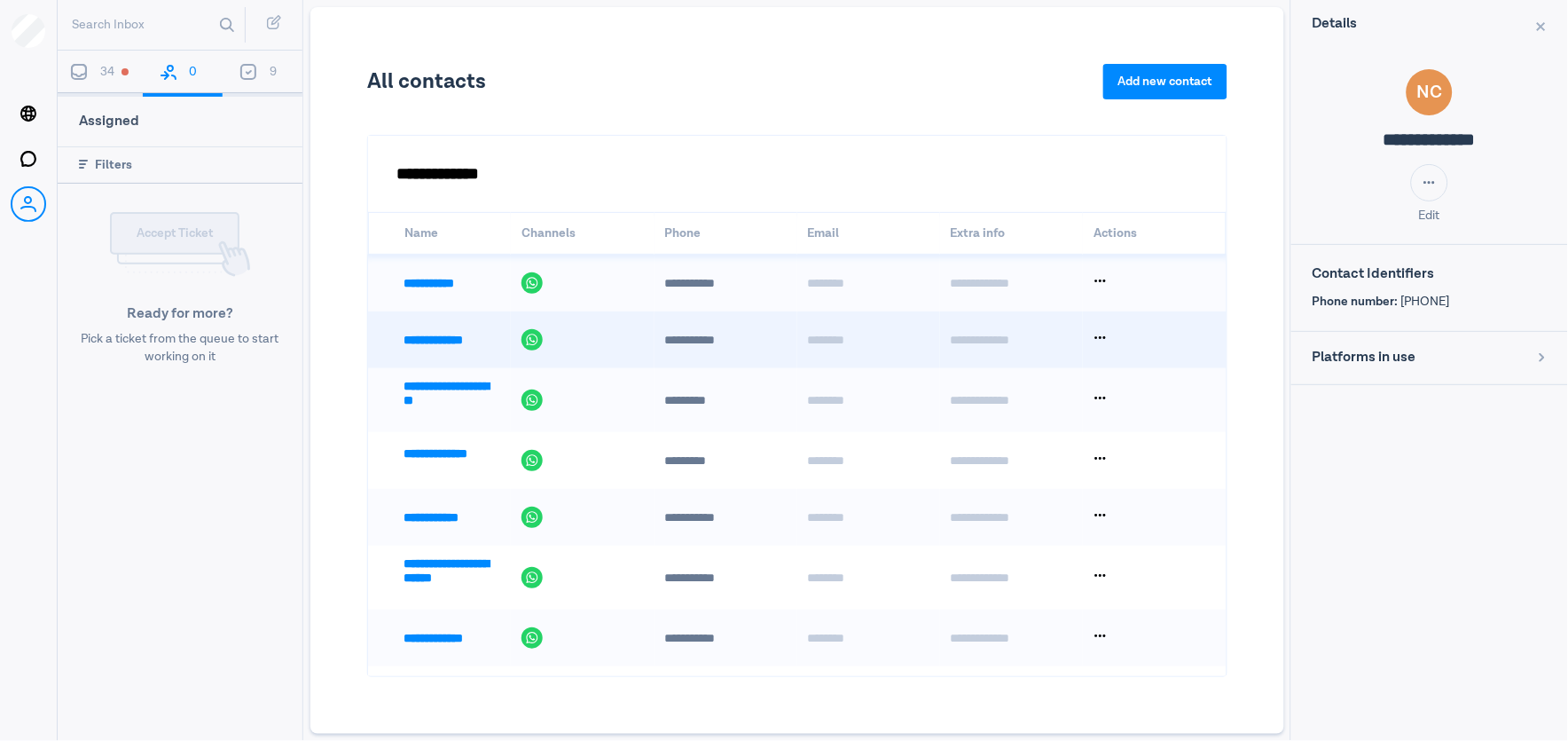 click on "**********" at bounding box center (439, 283) 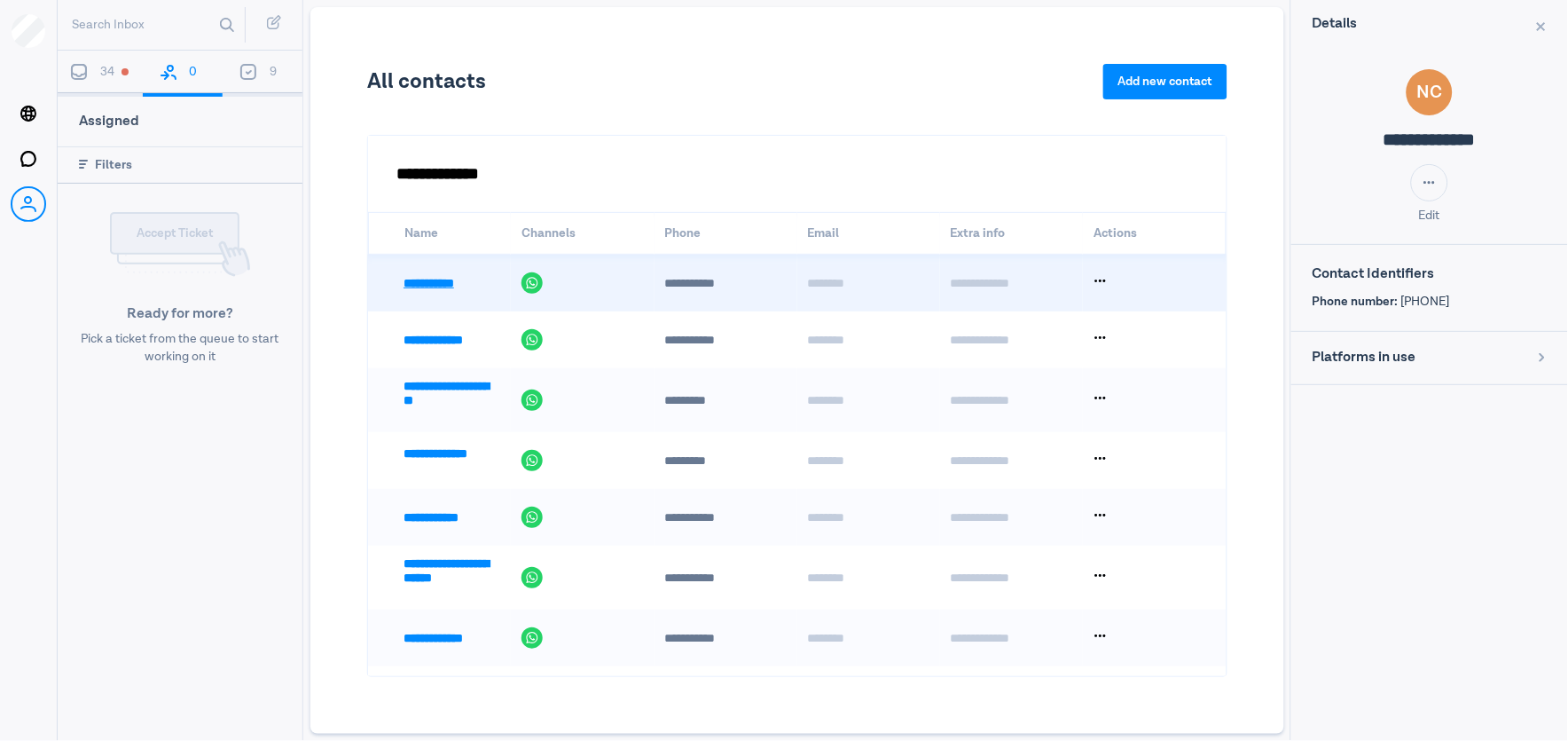 click on "**********" at bounding box center [451, 283] 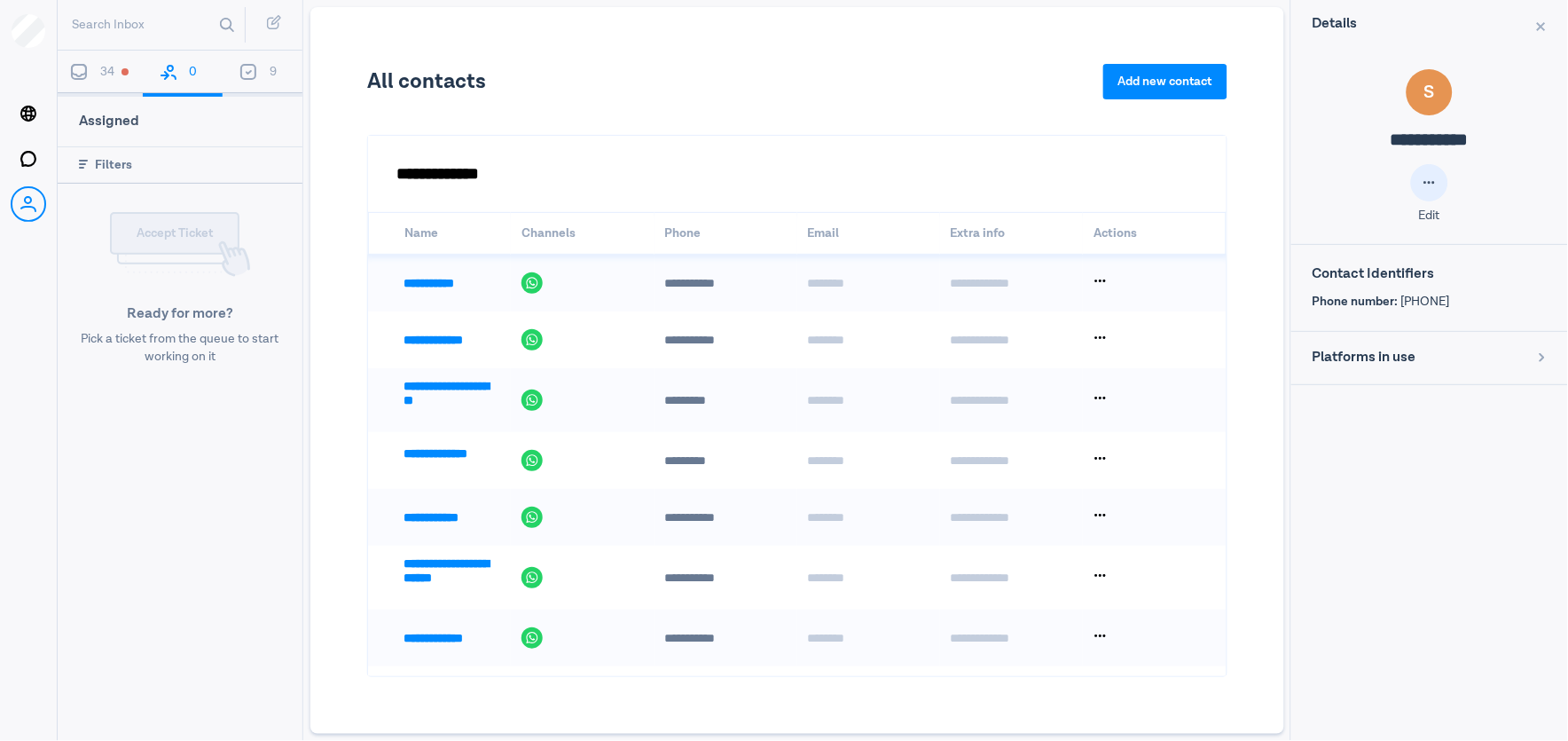 click at bounding box center (1430, 183) 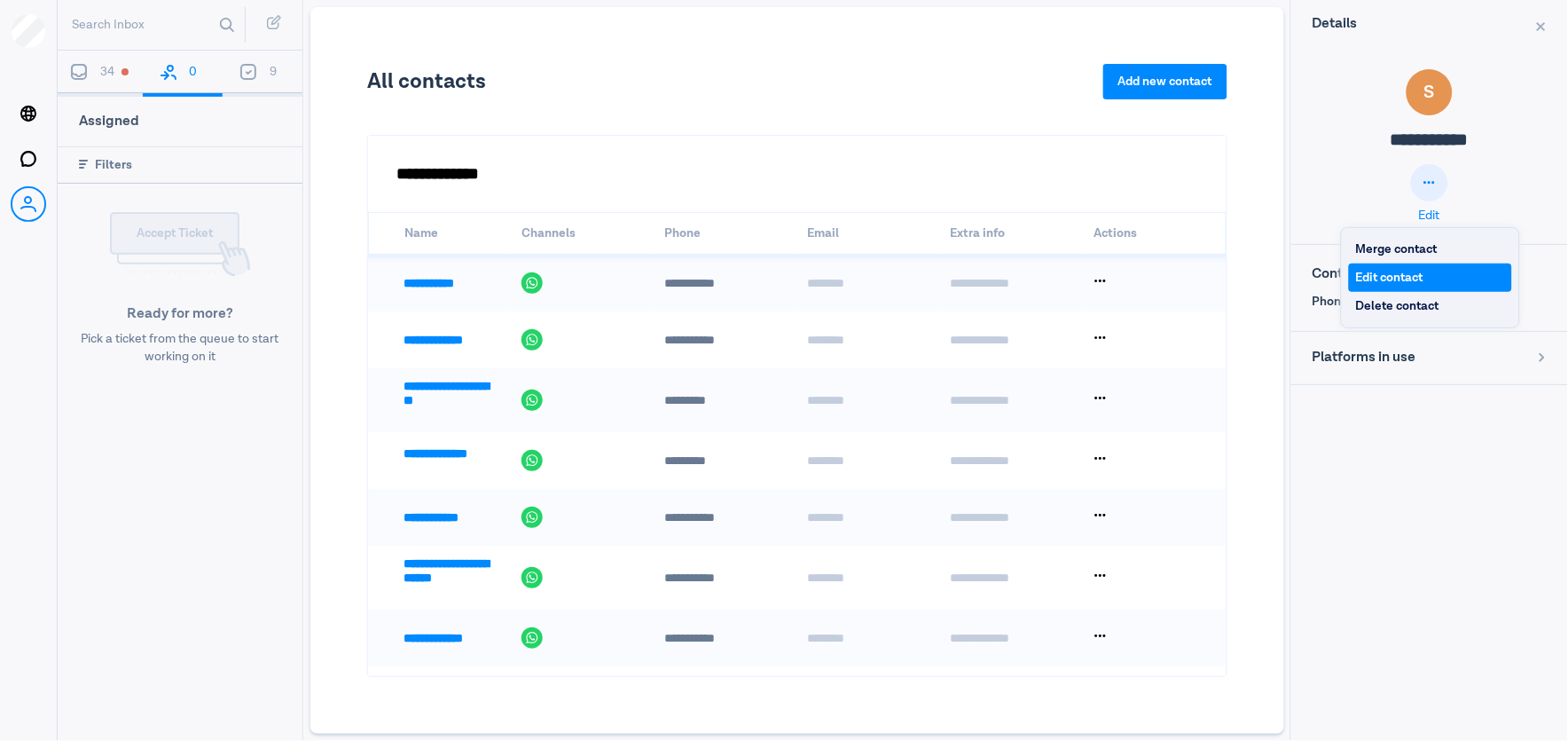 click on "Edit contact" at bounding box center [1431, 278] 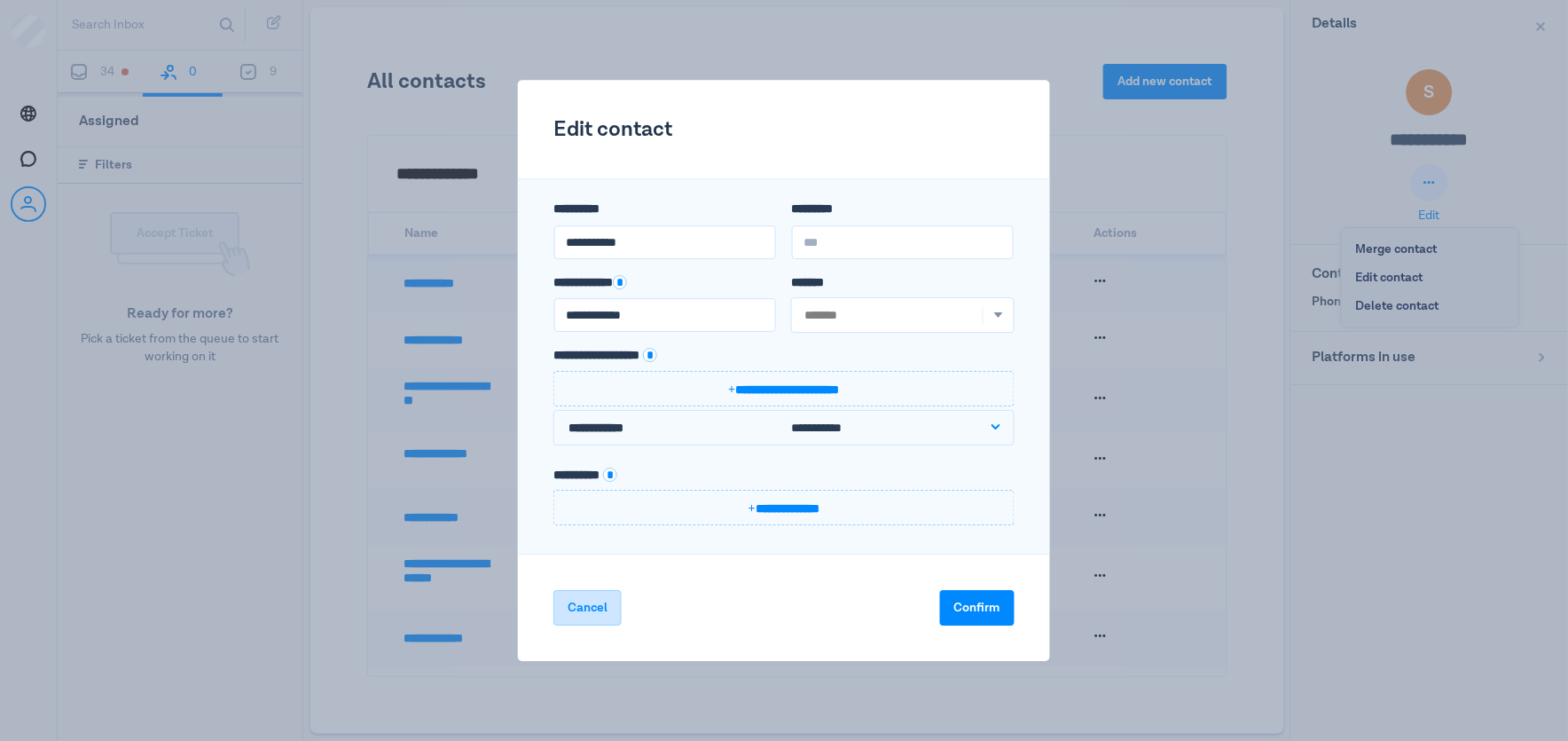 click on "Cancel" at bounding box center (587, 608) 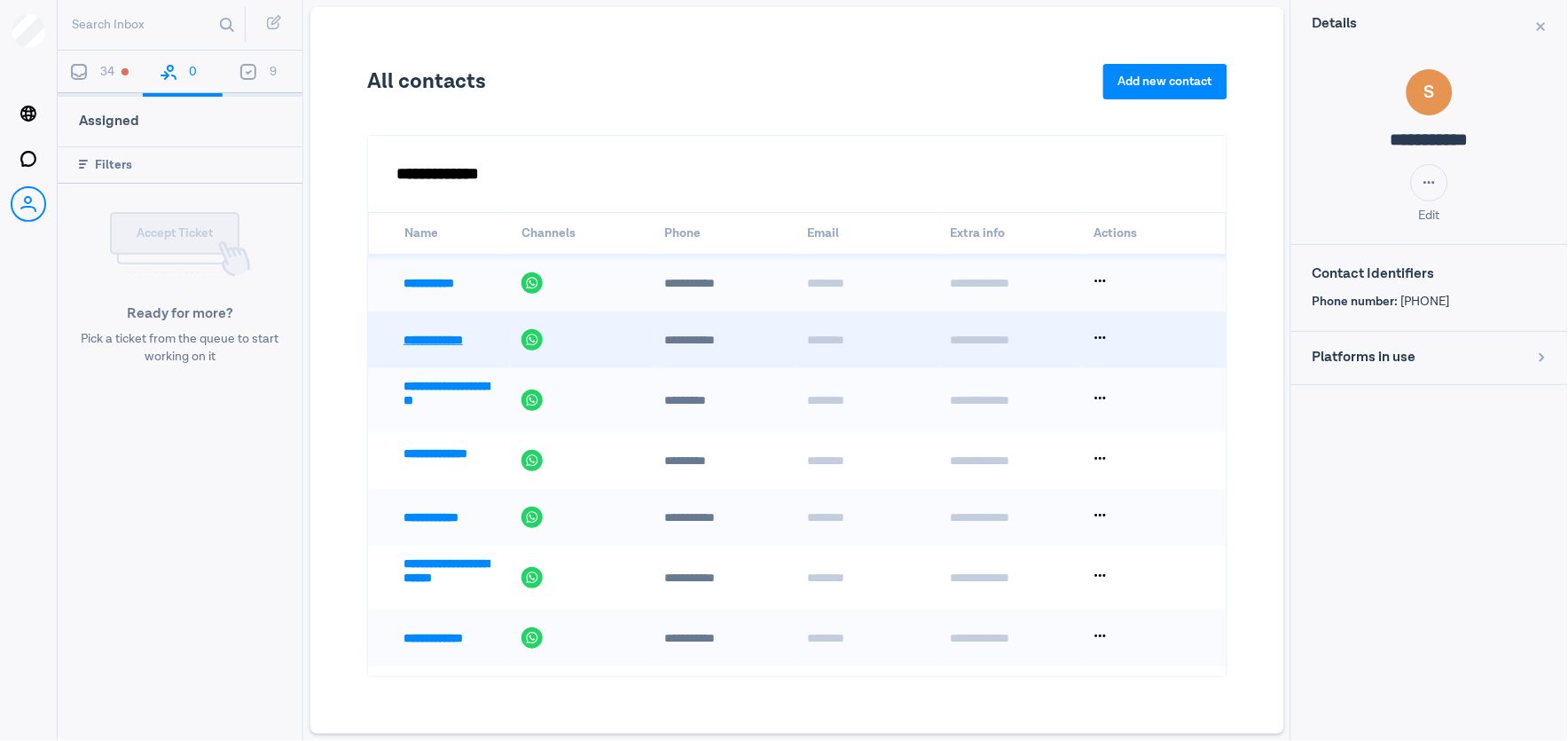 click on "**********" at bounding box center [451, 340] 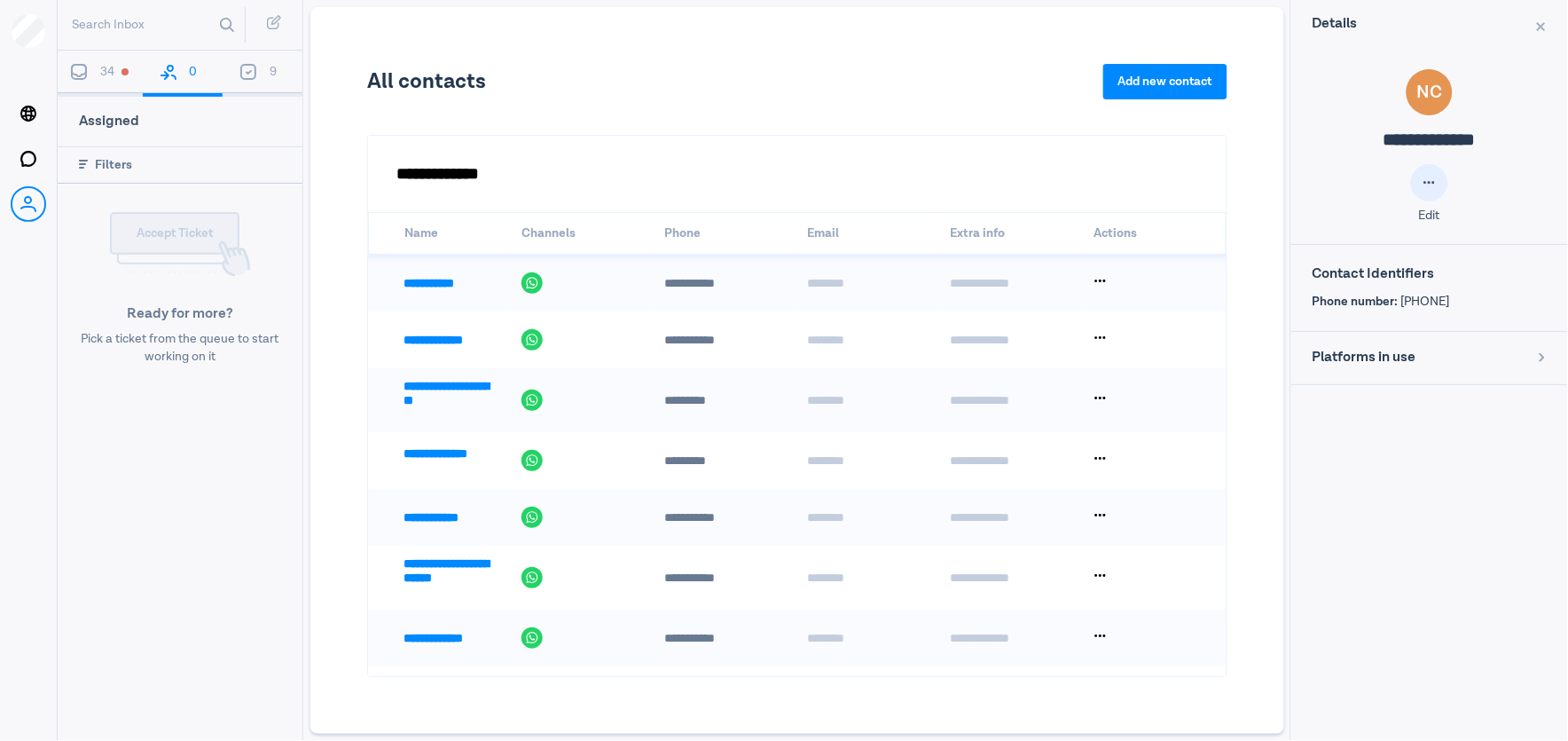 drag, startPoint x: 1422, startPoint y: 185, endPoint x: 1415, endPoint y: 192, distance: 9.899495 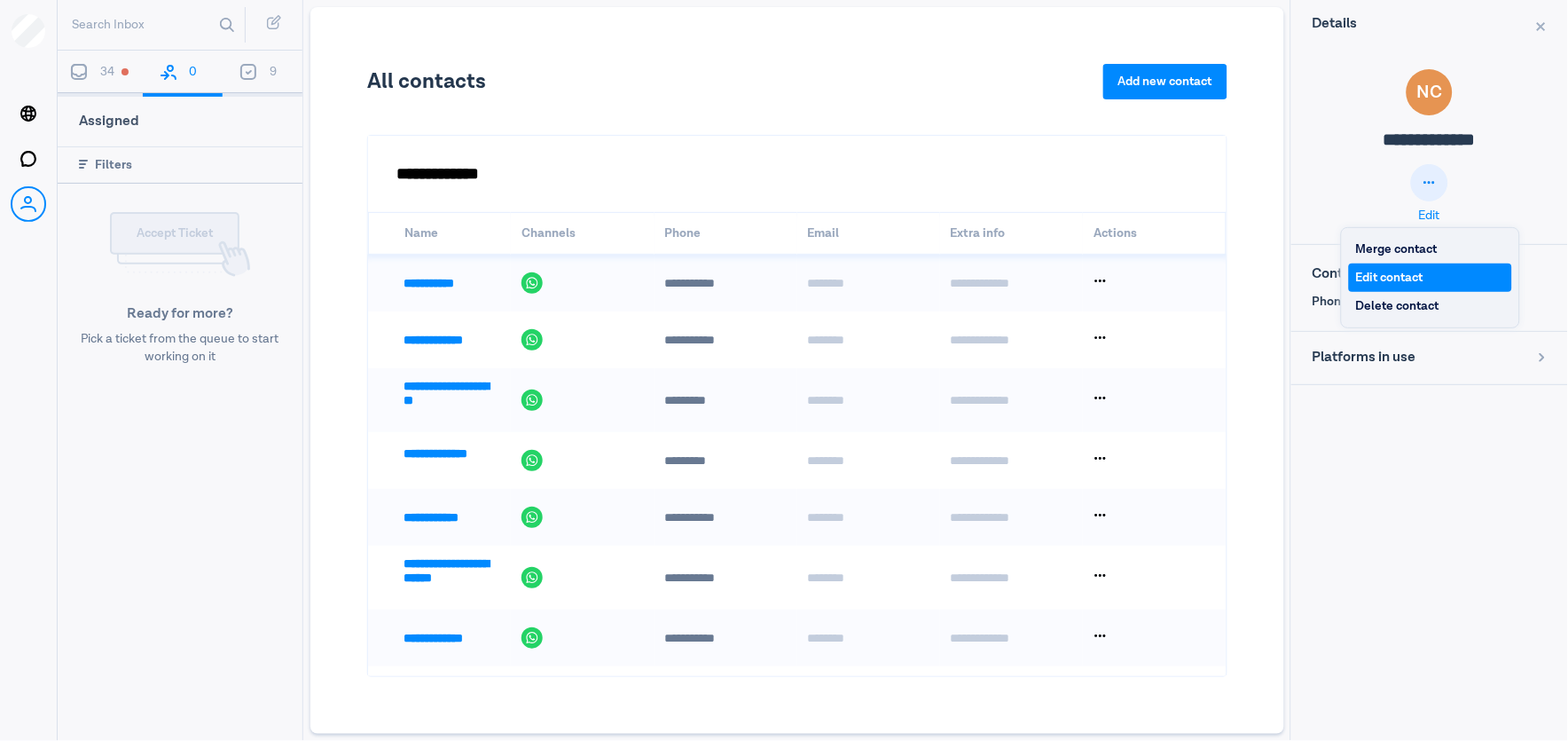 click on "Edit contact" at bounding box center [1431, 278] 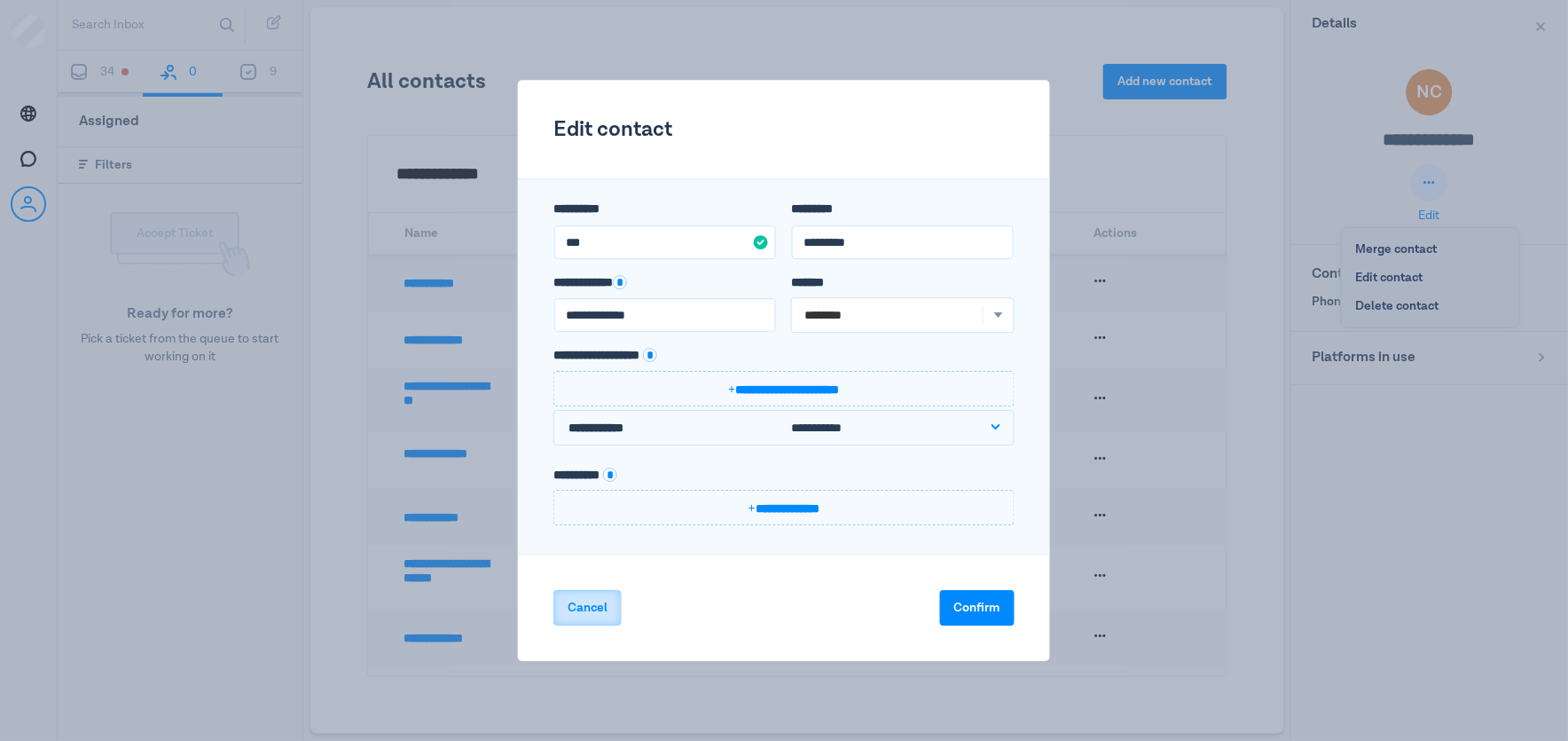 click on "Cancel" at bounding box center (587, 608) 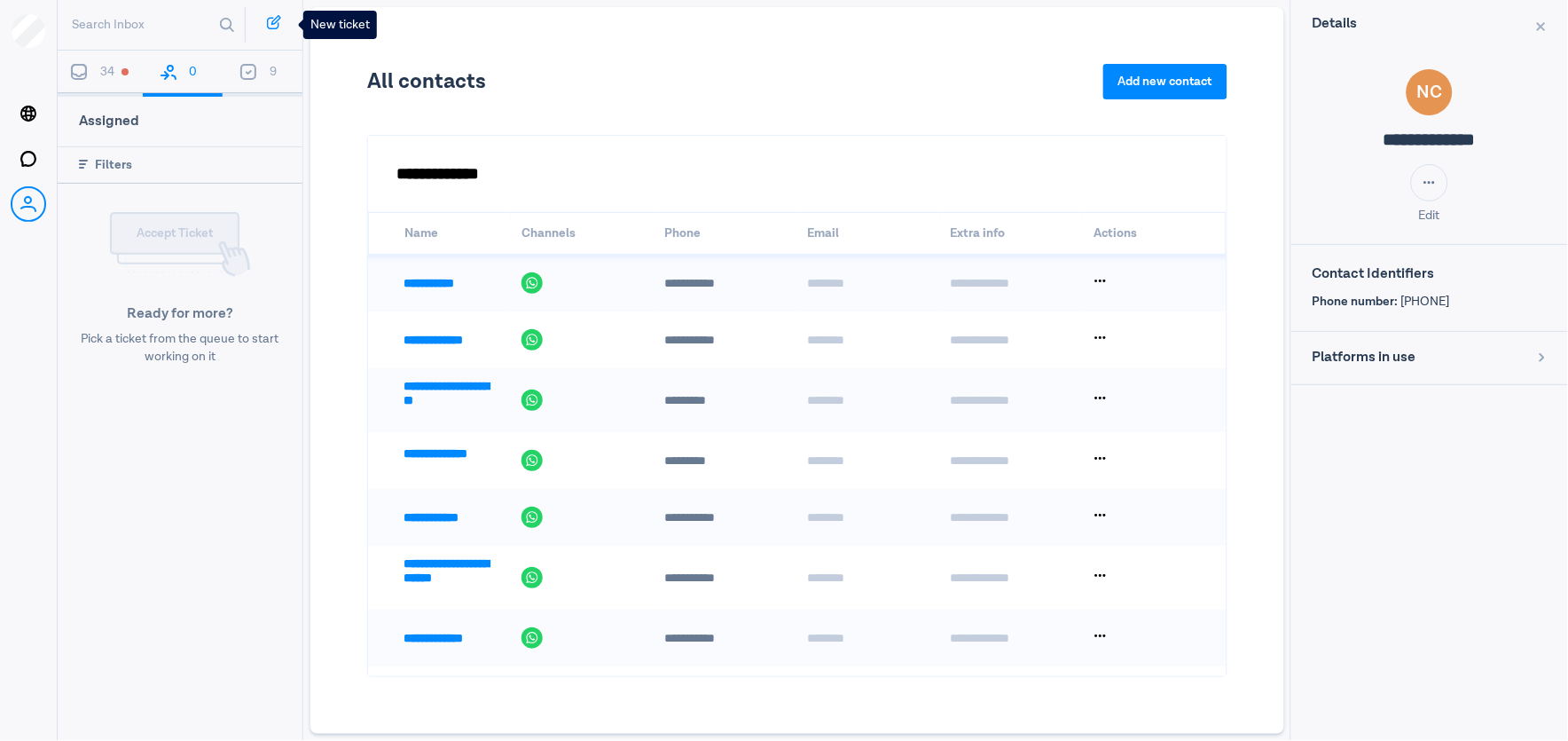 click at bounding box center (276, 20) 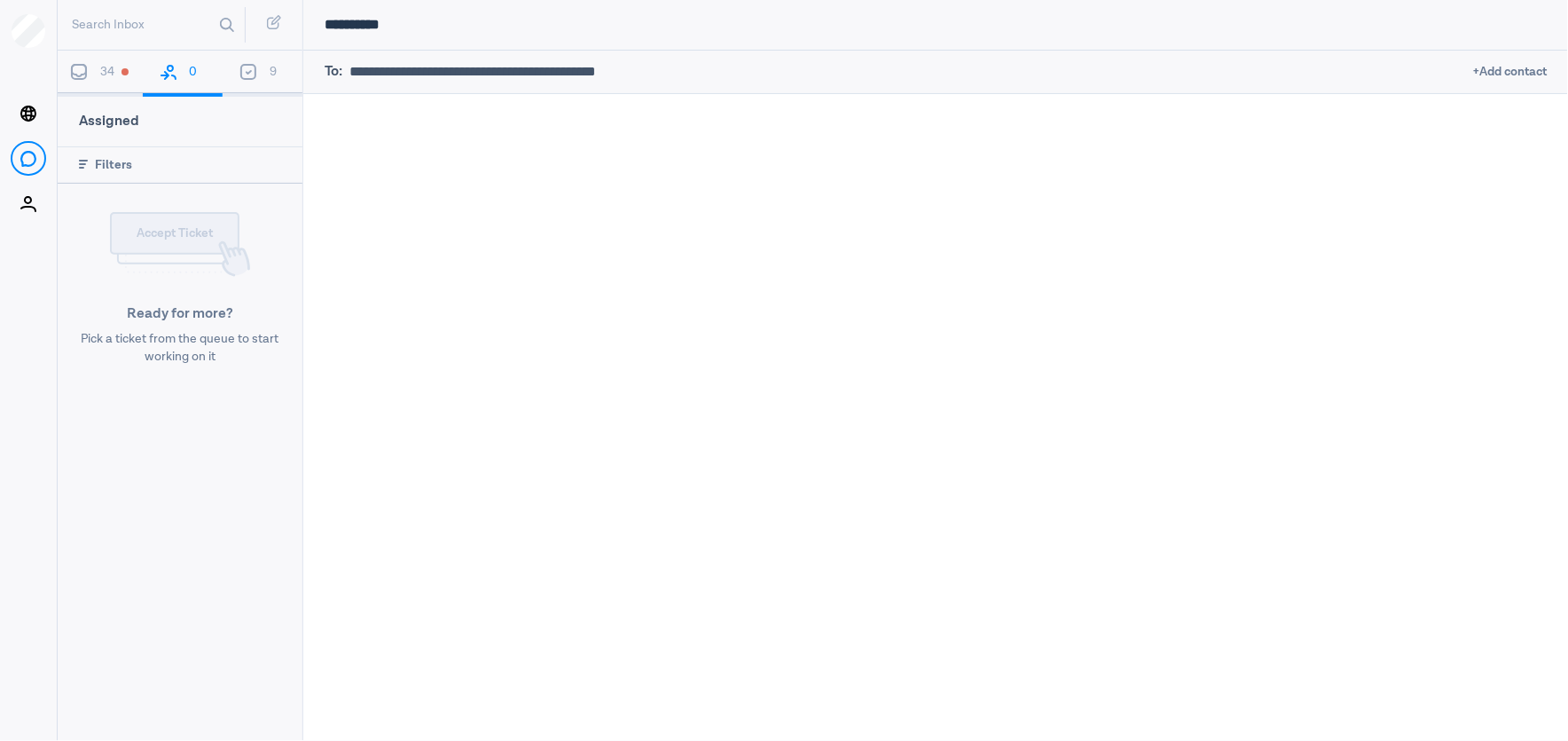 click at bounding box center (908, 72) 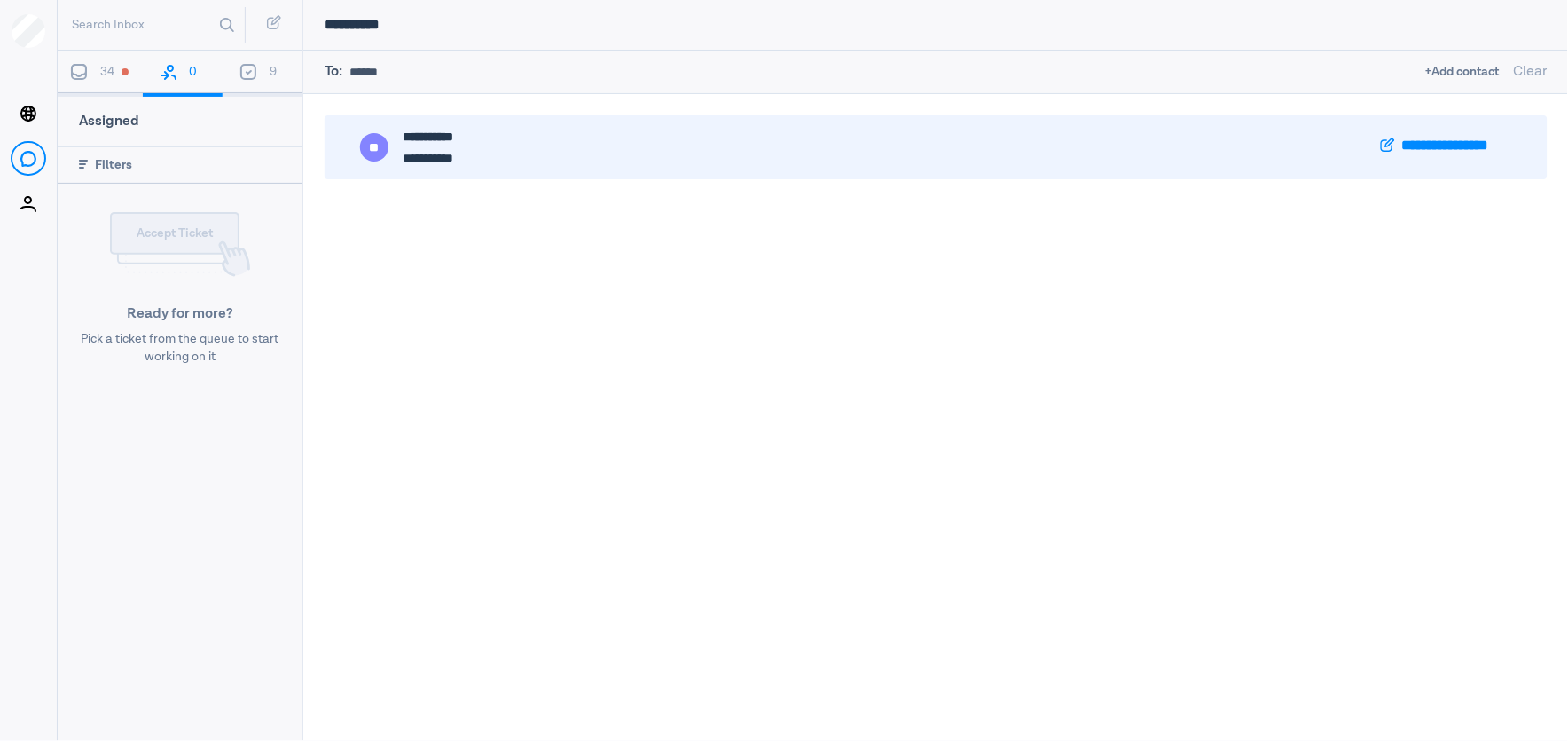 type on "******" 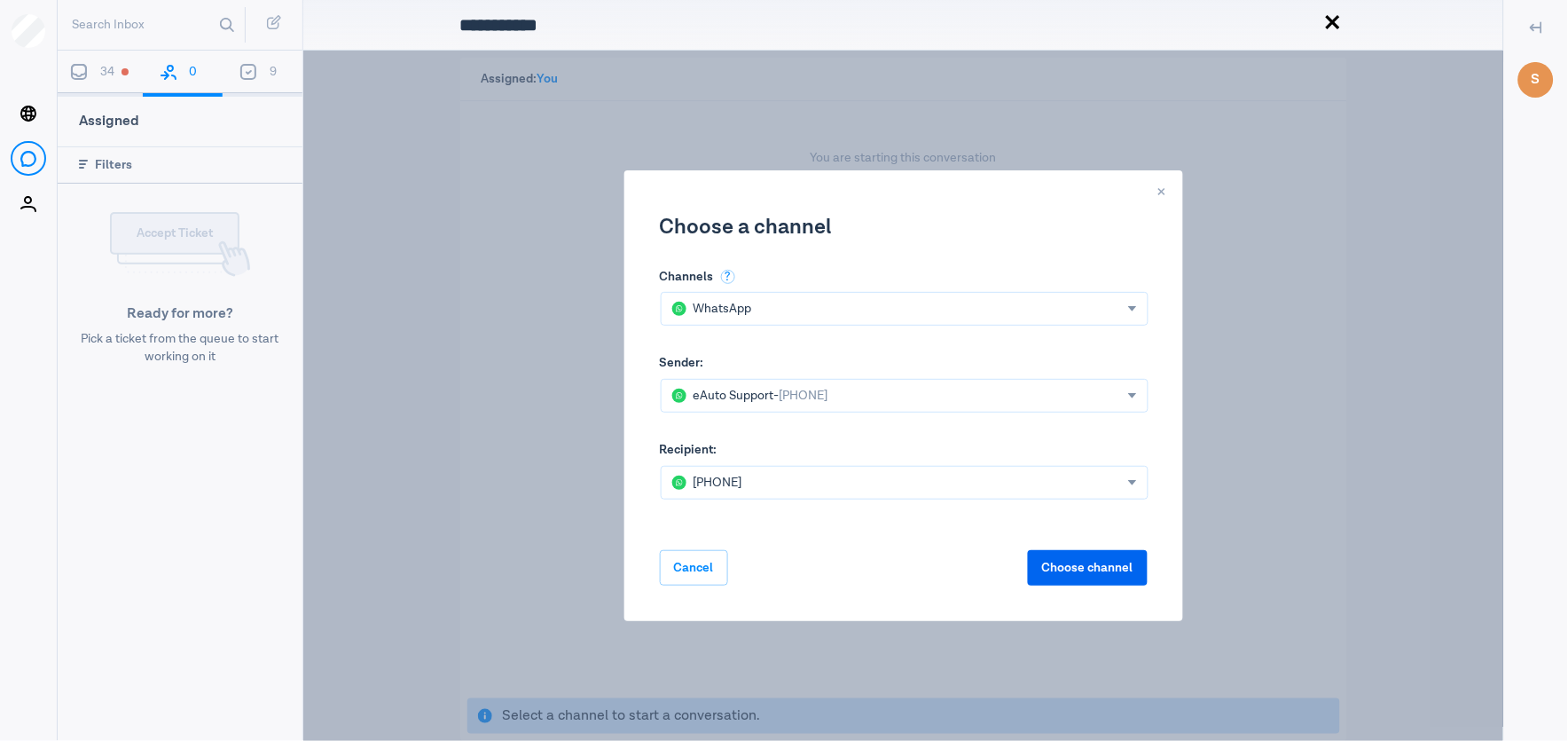 click on "Choose channel" at bounding box center [1087, 568] 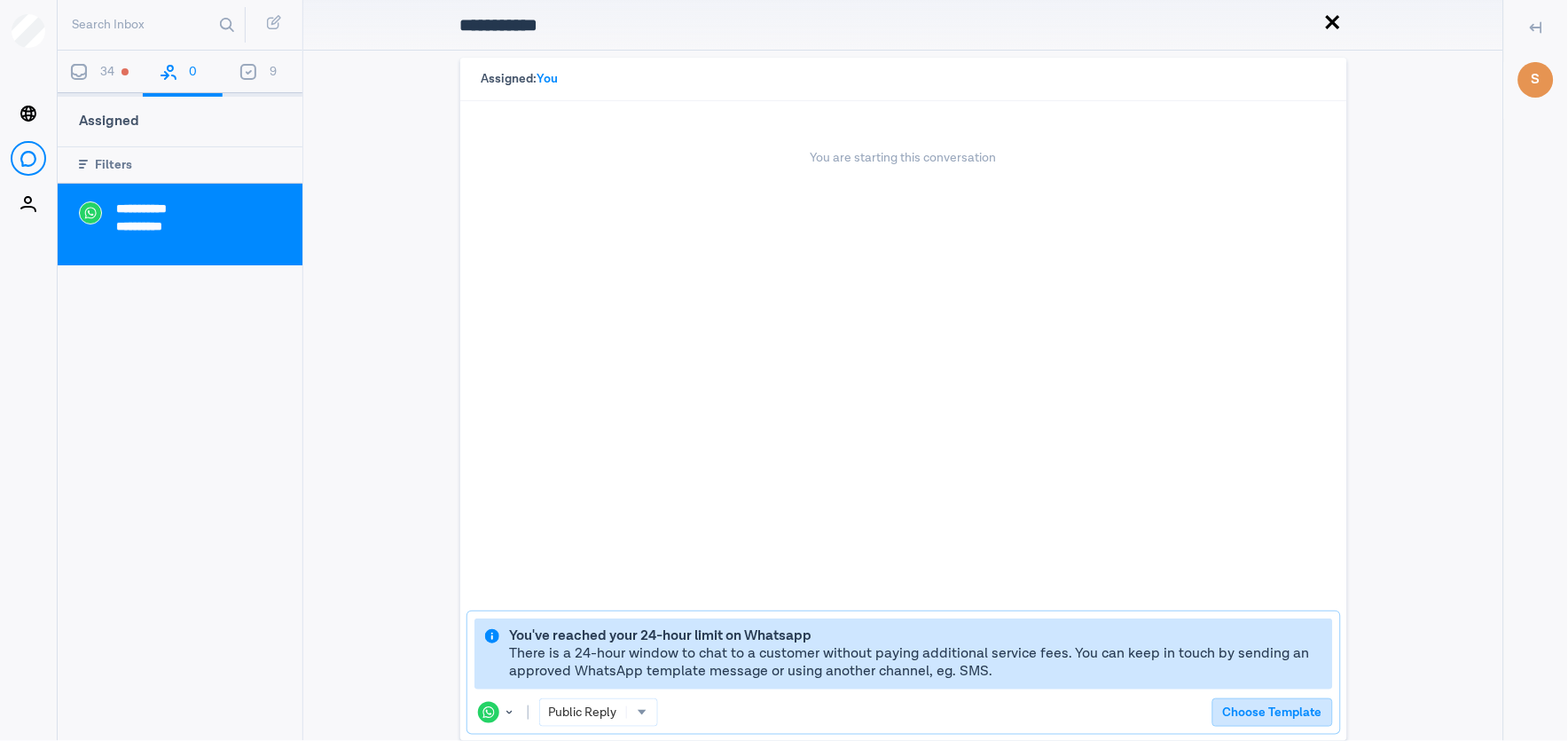 click on "Choose Template" at bounding box center [1273, 713] 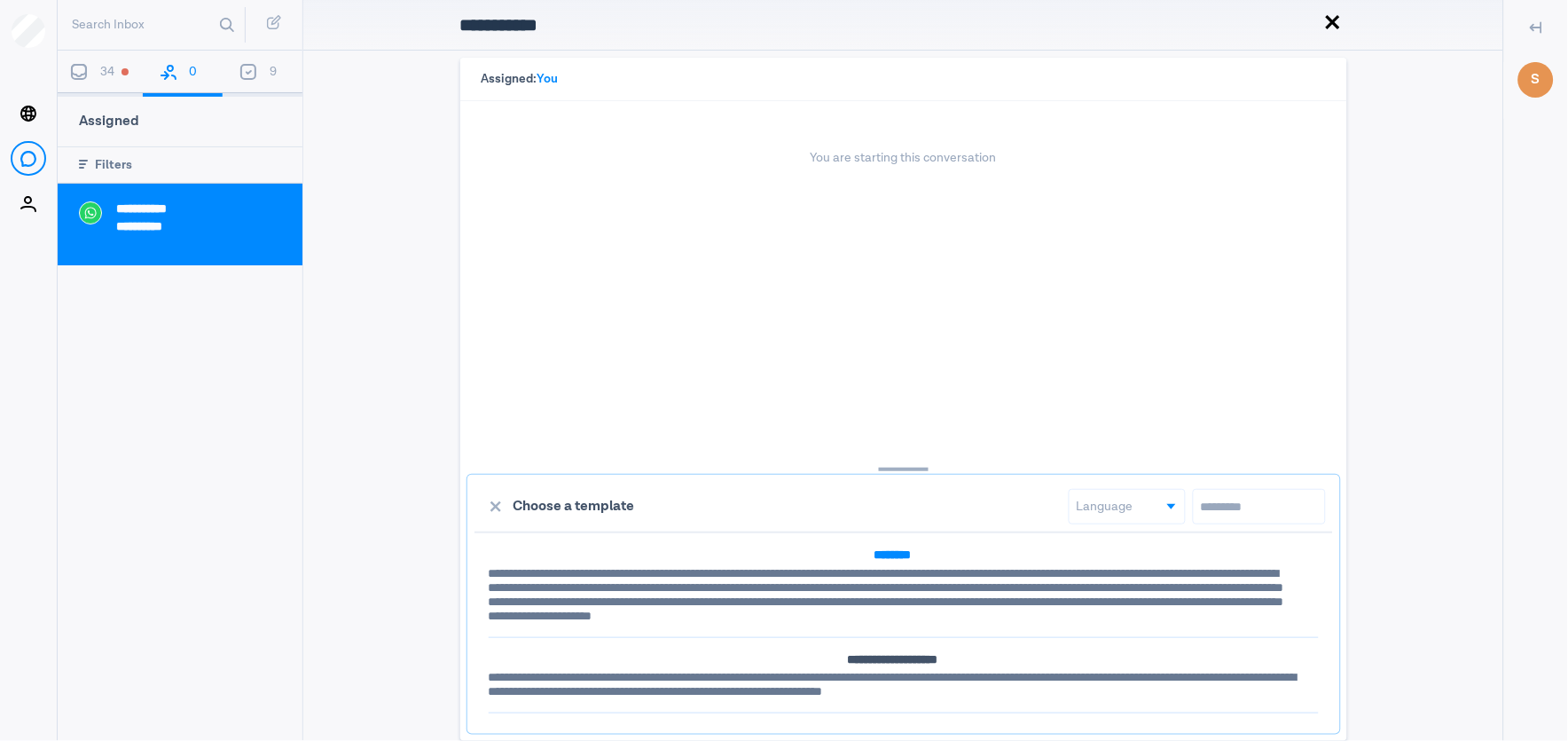 click on "**********" at bounding box center [904, 585] 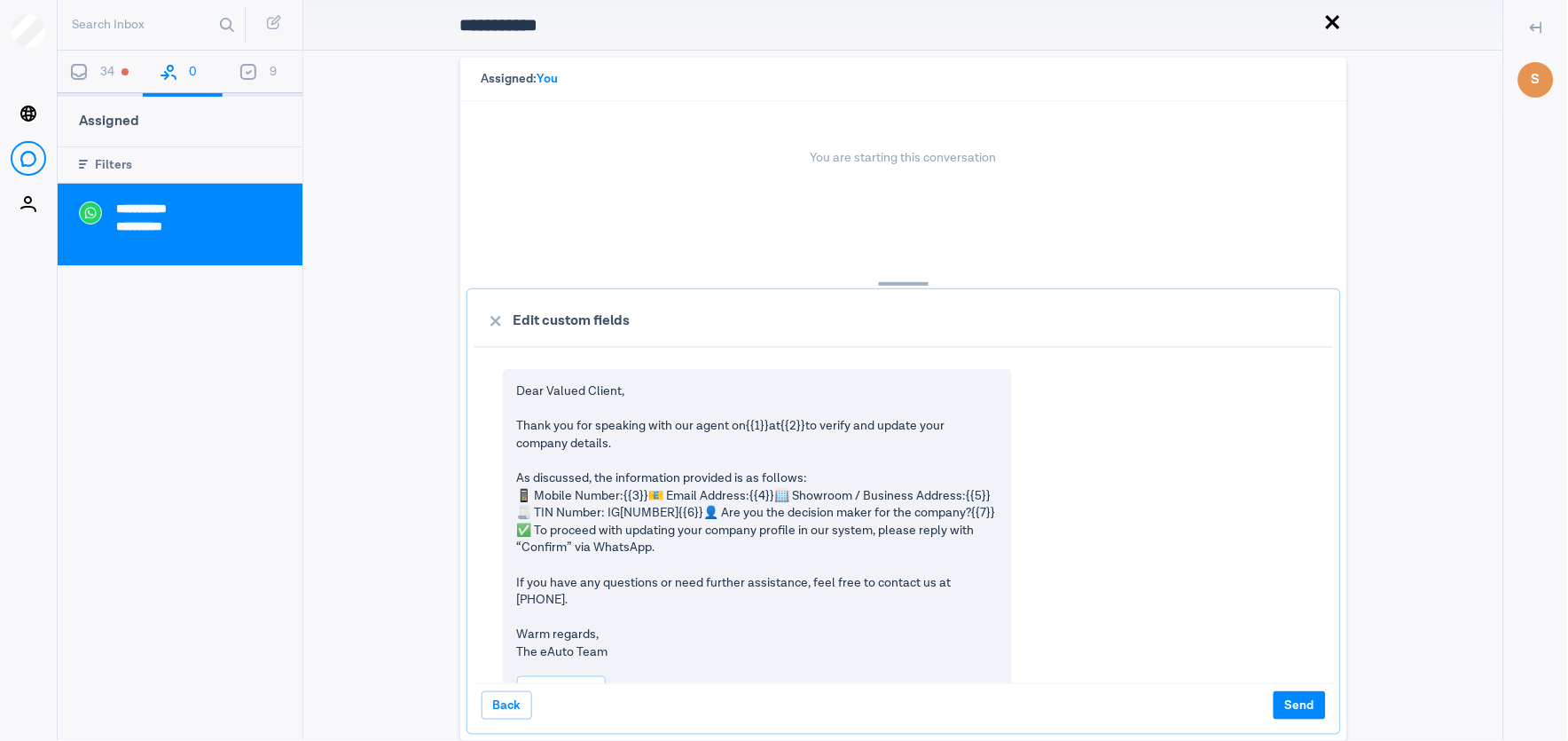 drag, startPoint x: 933, startPoint y: 474, endPoint x: 950, endPoint y: 135, distance: 339.42599 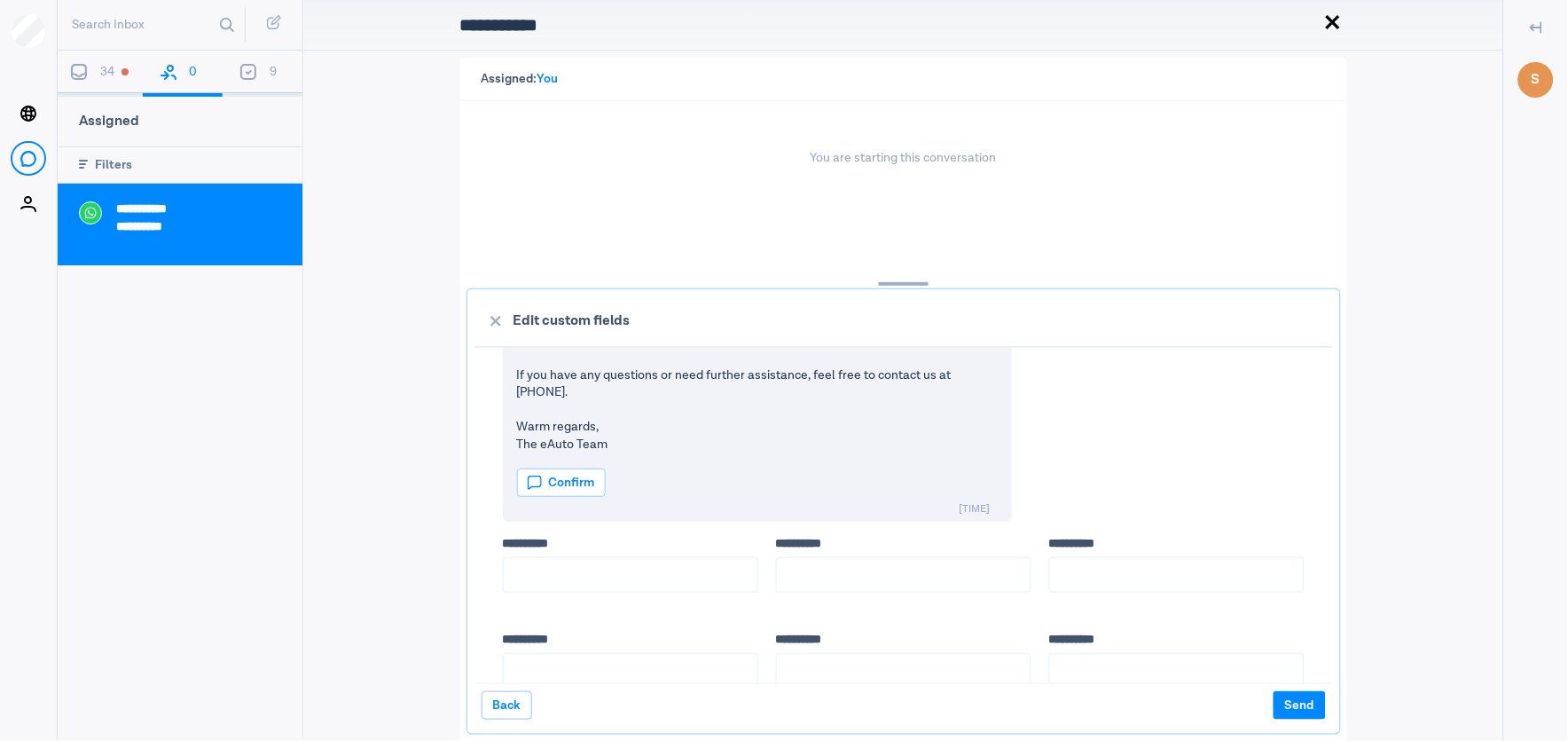 scroll, scrollTop: 421, scrollLeft: 0, axis: vertical 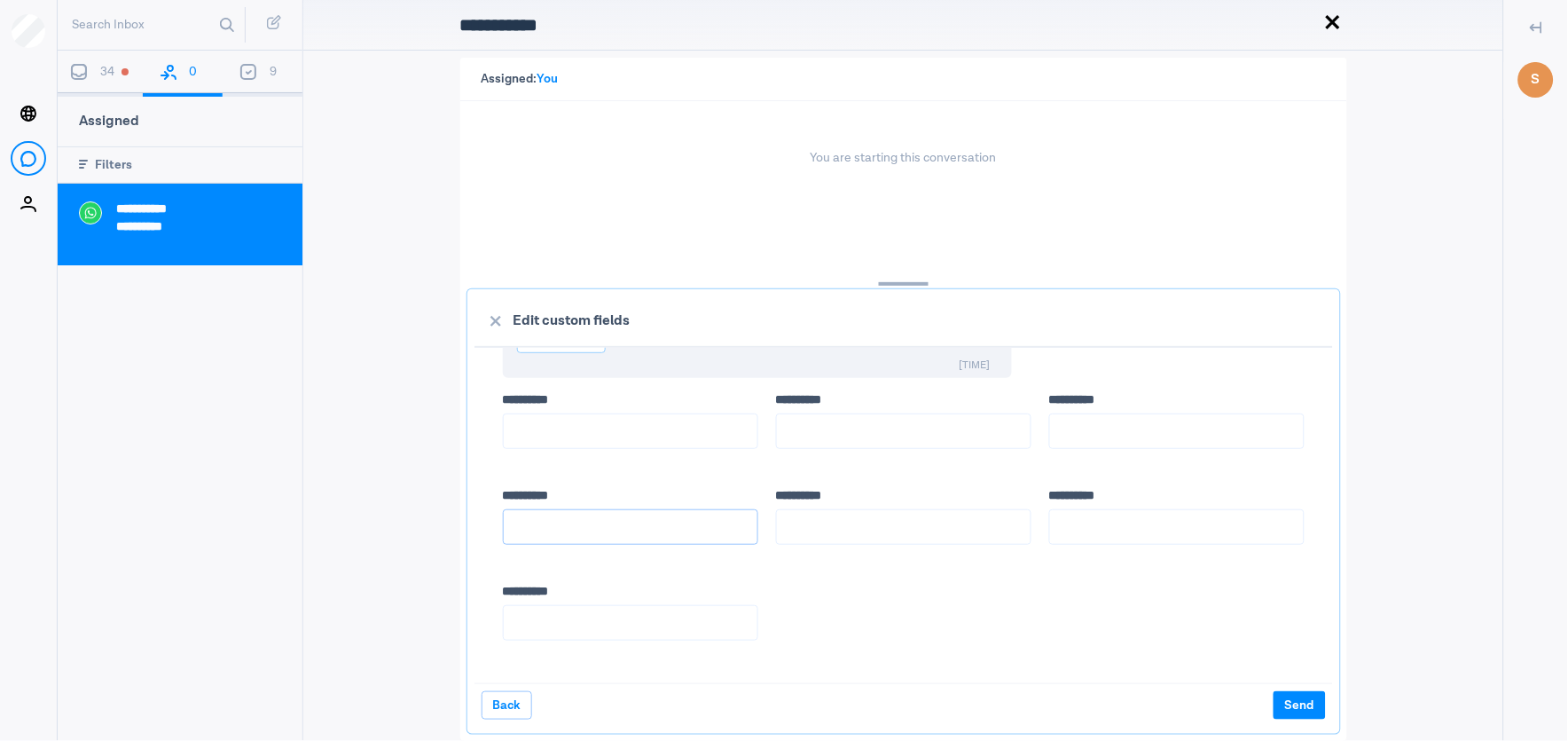 click on "****   *****" at bounding box center [631, 527] 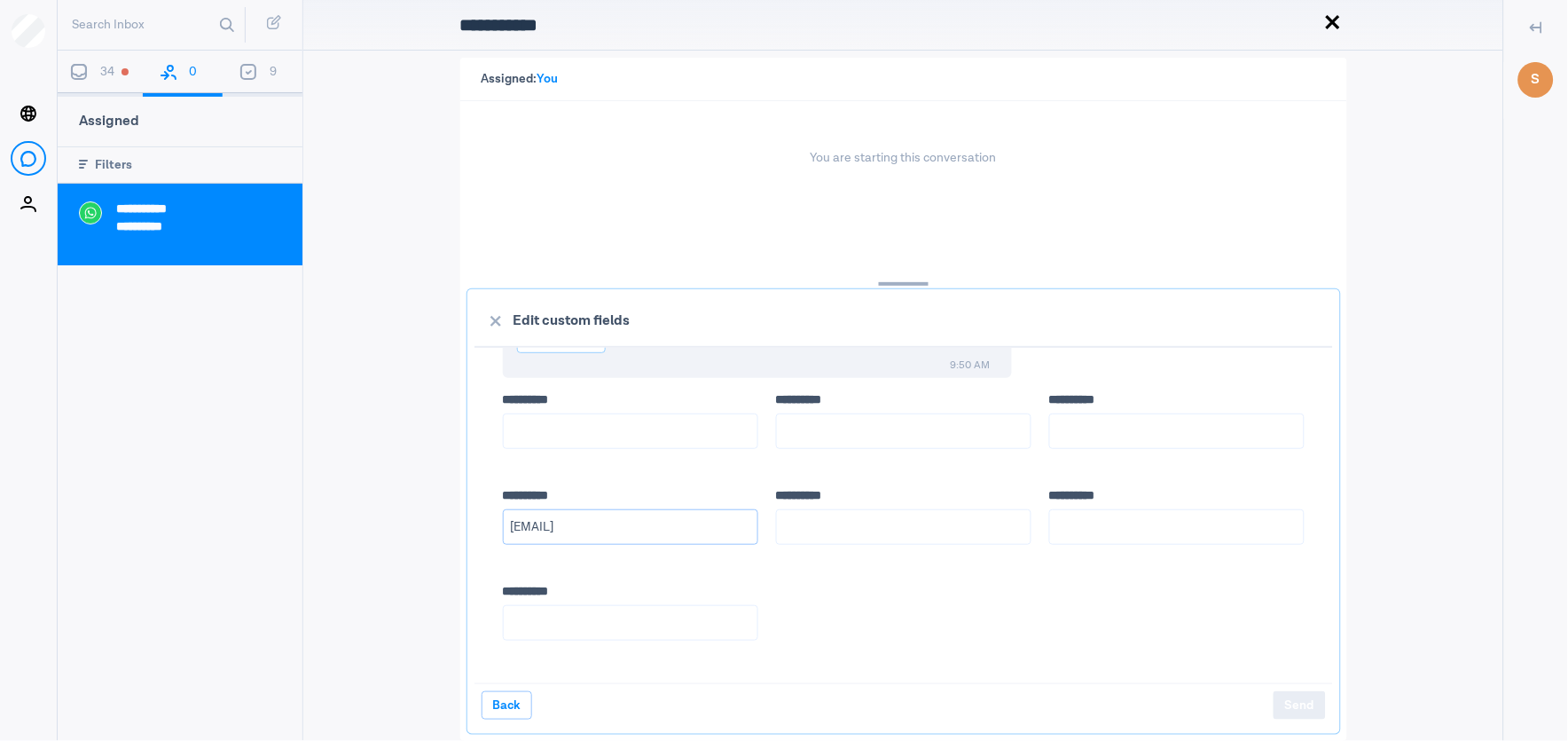 type on "[EMAIL]" 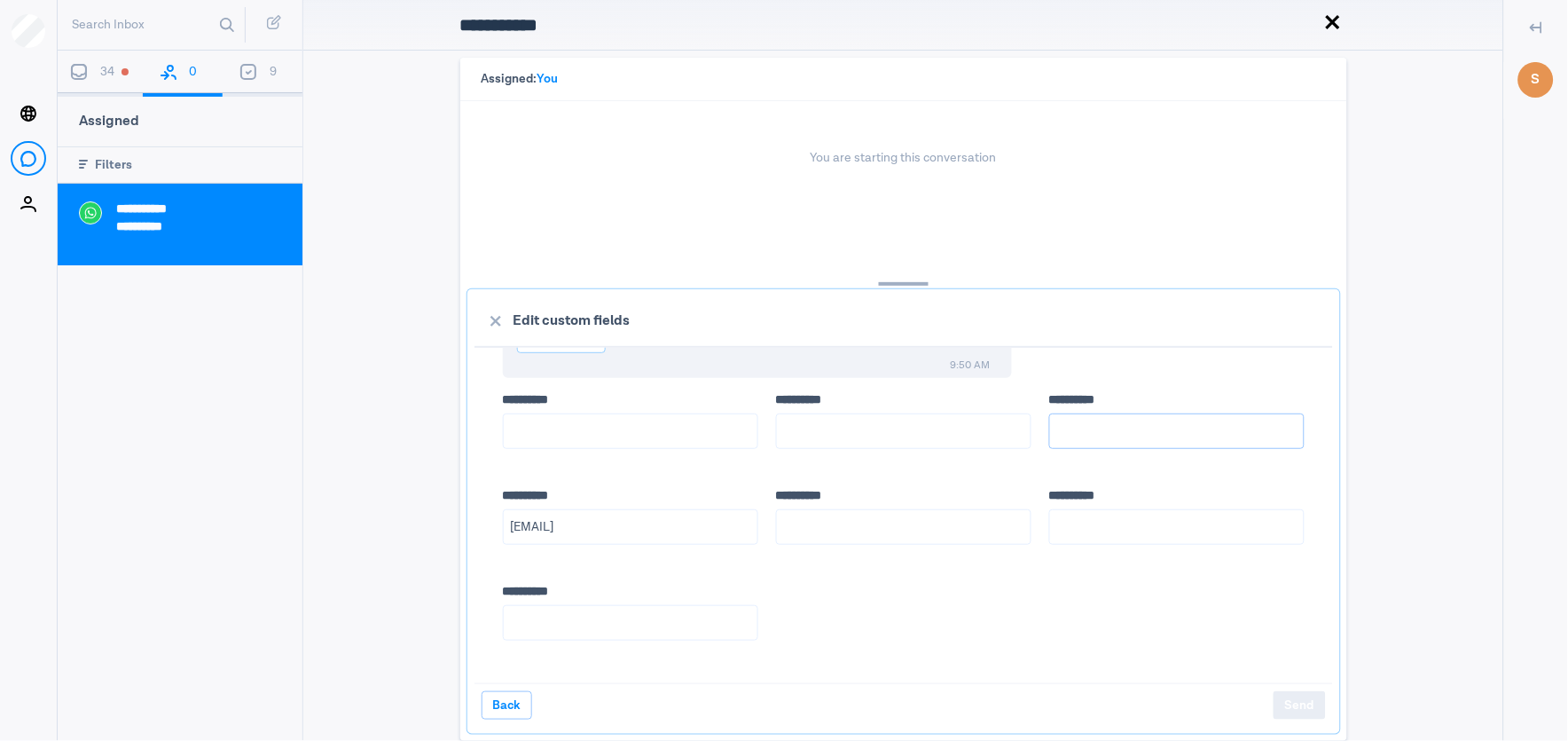 click on "****   *****" at bounding box center [1177, 431] 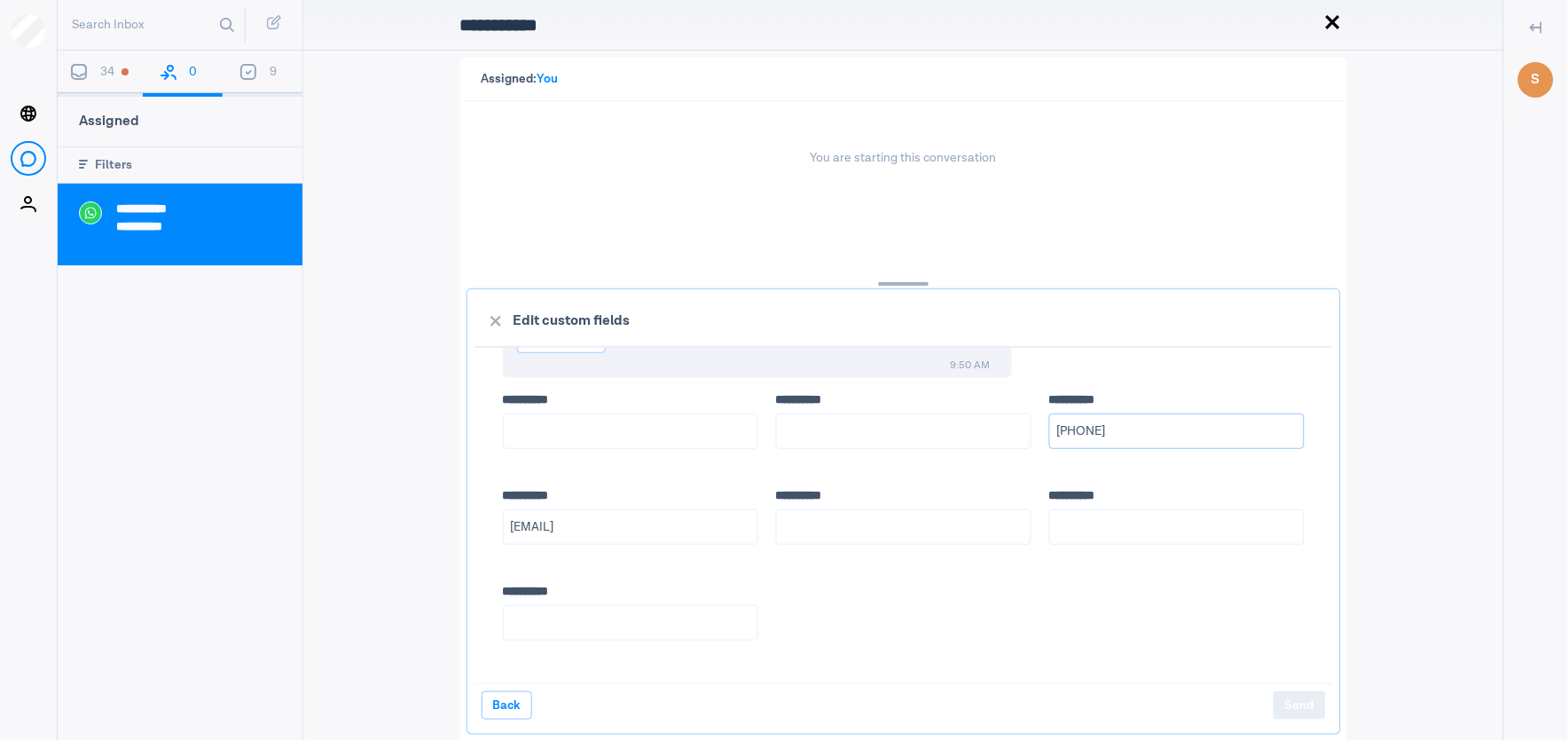 type on "[PHONE]" 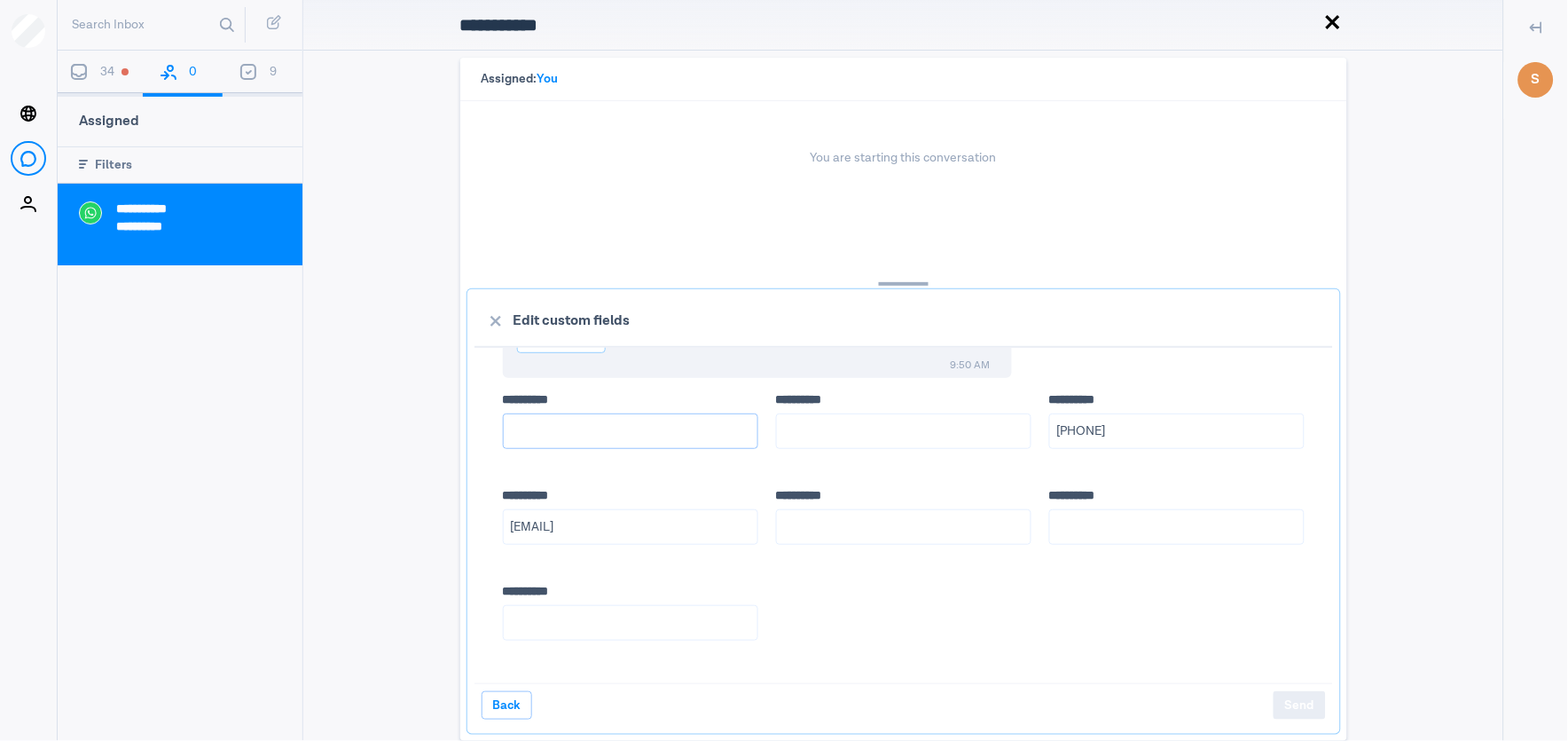 click on "****   *****" at bounding box center [631, 431] 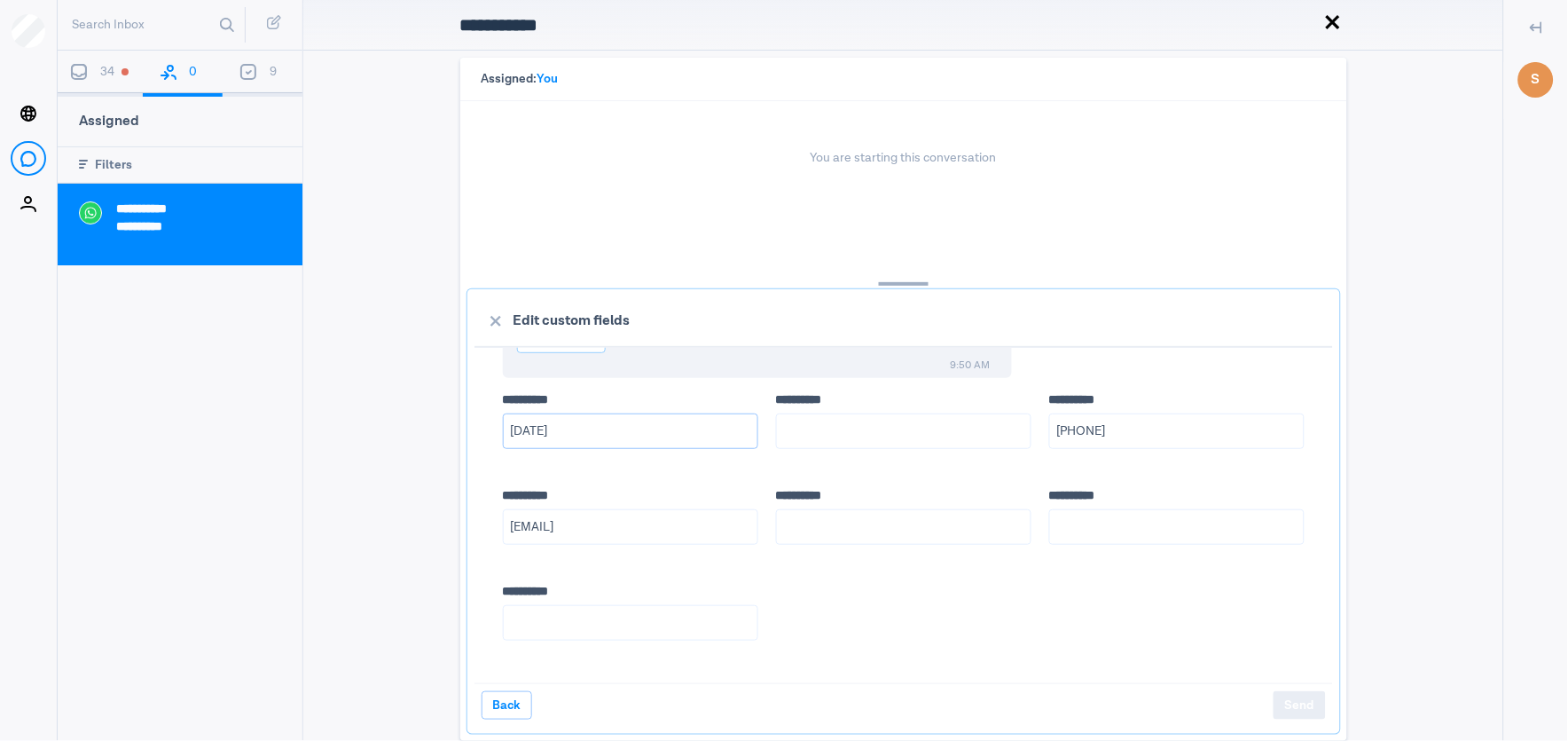 type on "[DATE]" 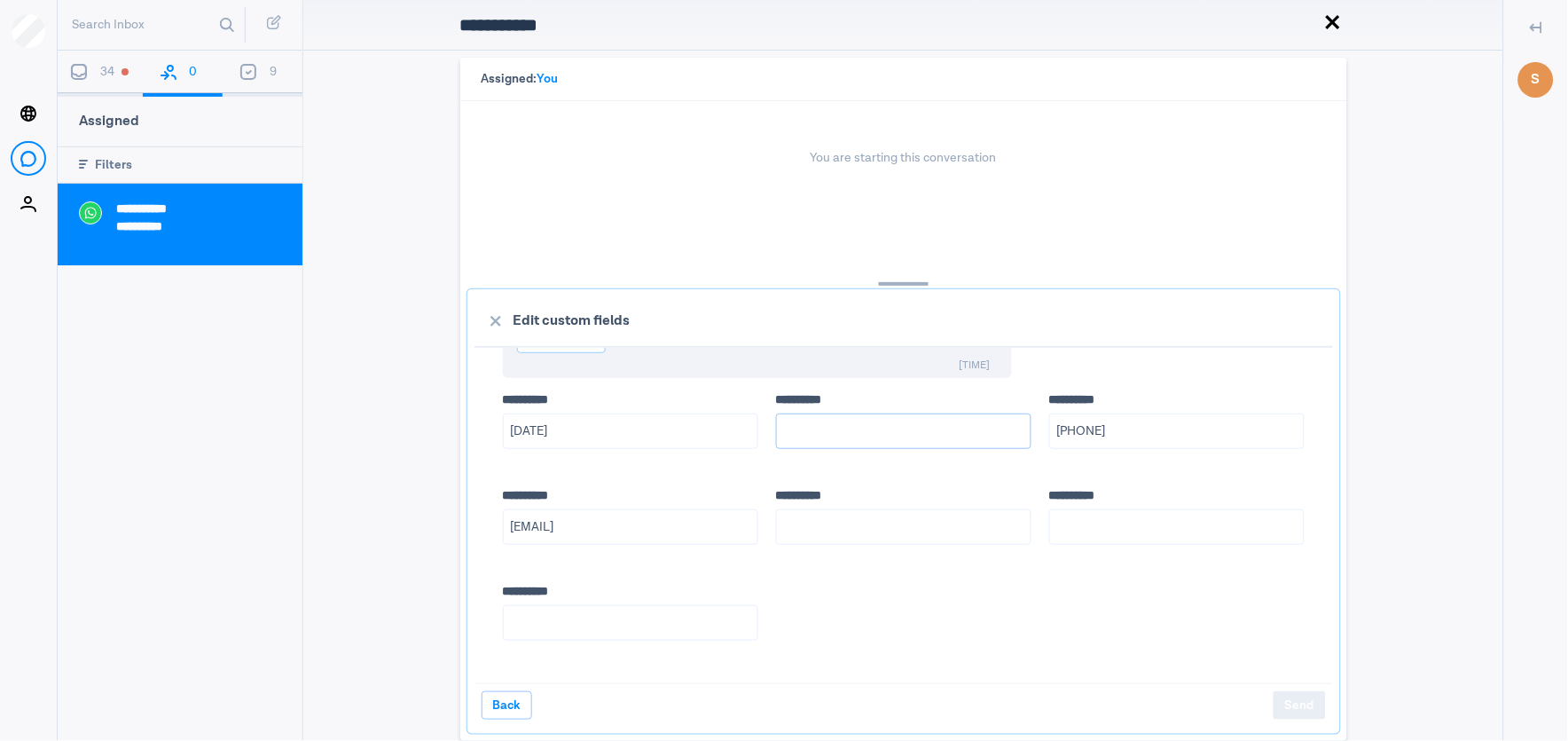 click on "****   *****" at bounding box center (904, 431) 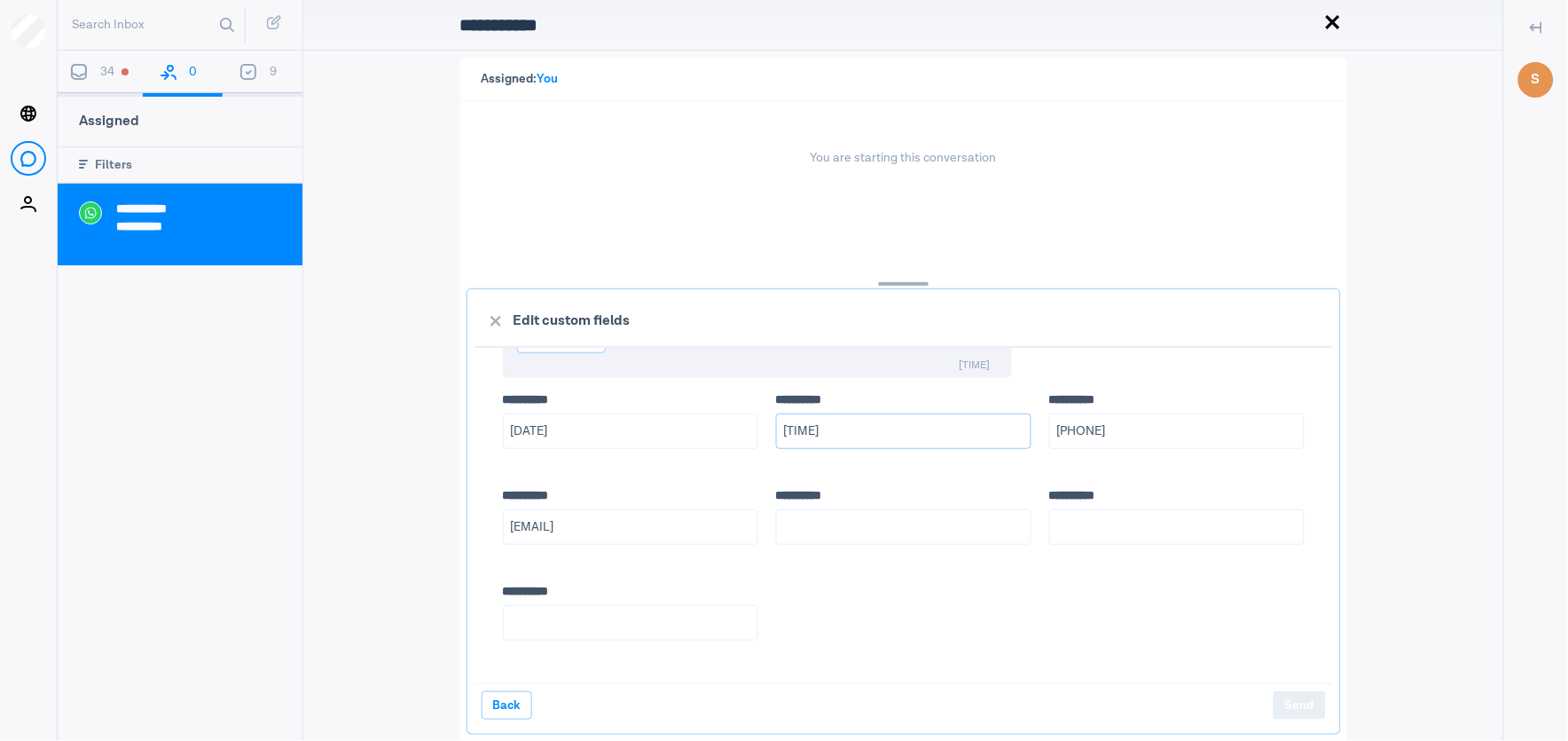 type on "[TIME]" 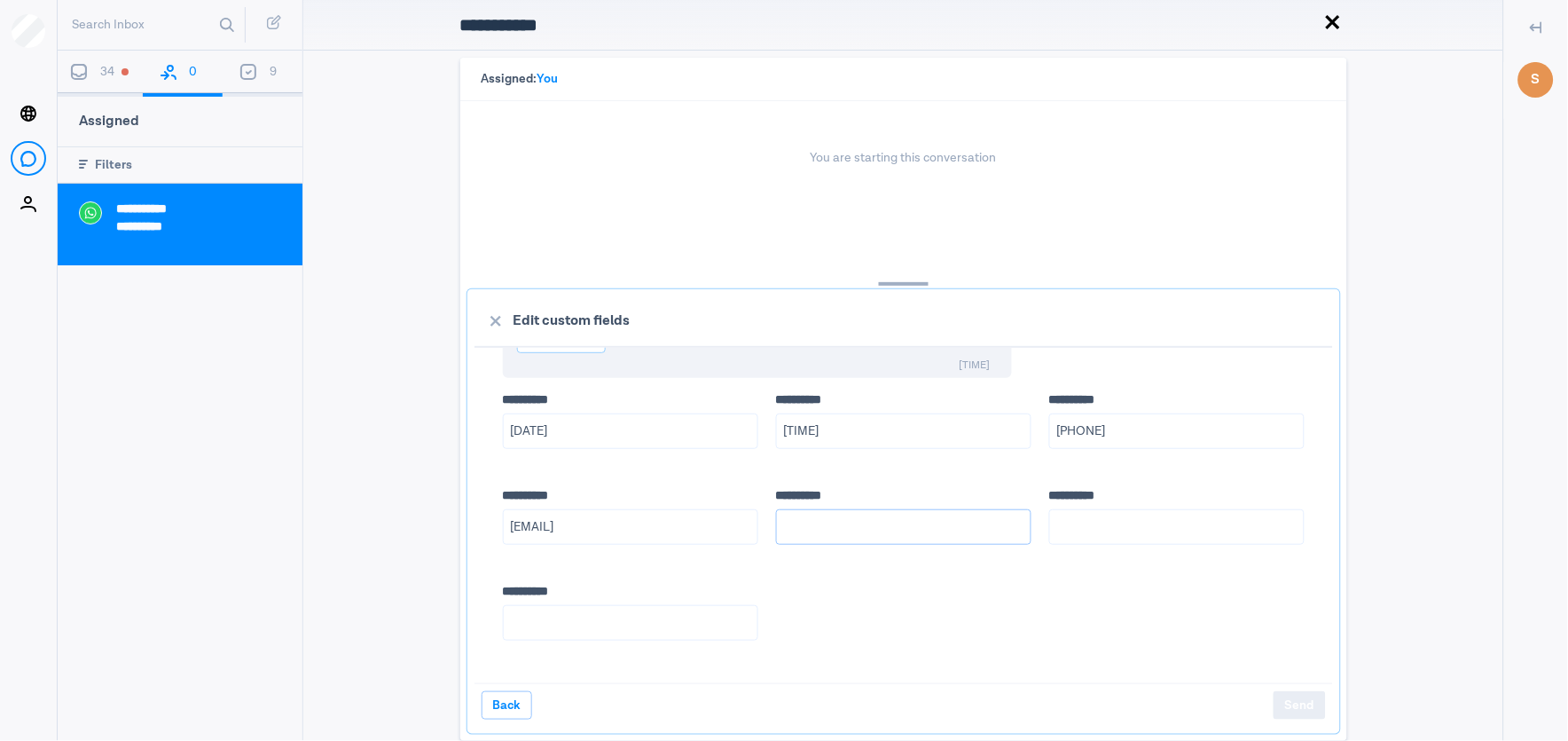 click on "****   *****" at bounding box center [904, 527] 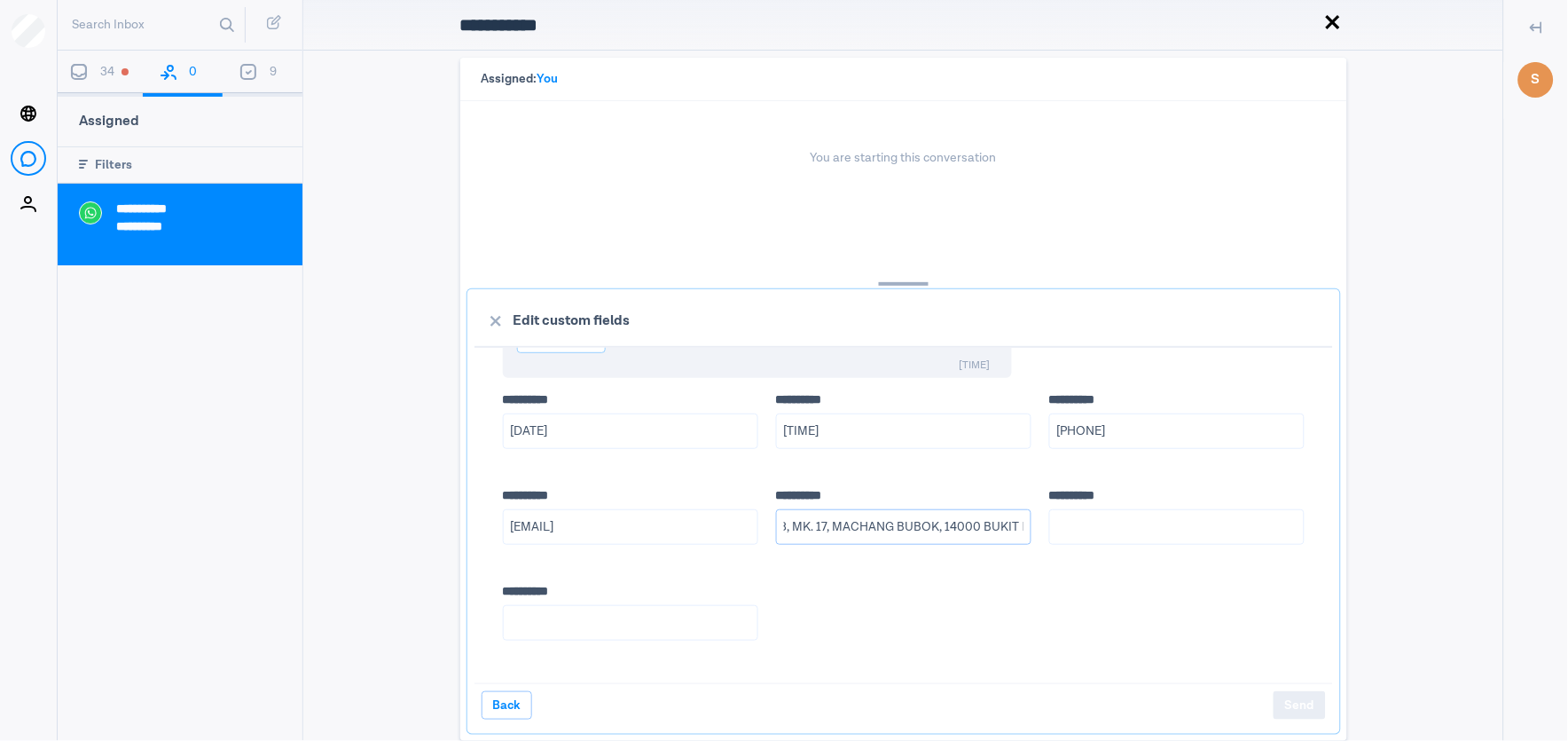 scroll, scrollTop: 0, scrollLeft: 54, axis: horizontal 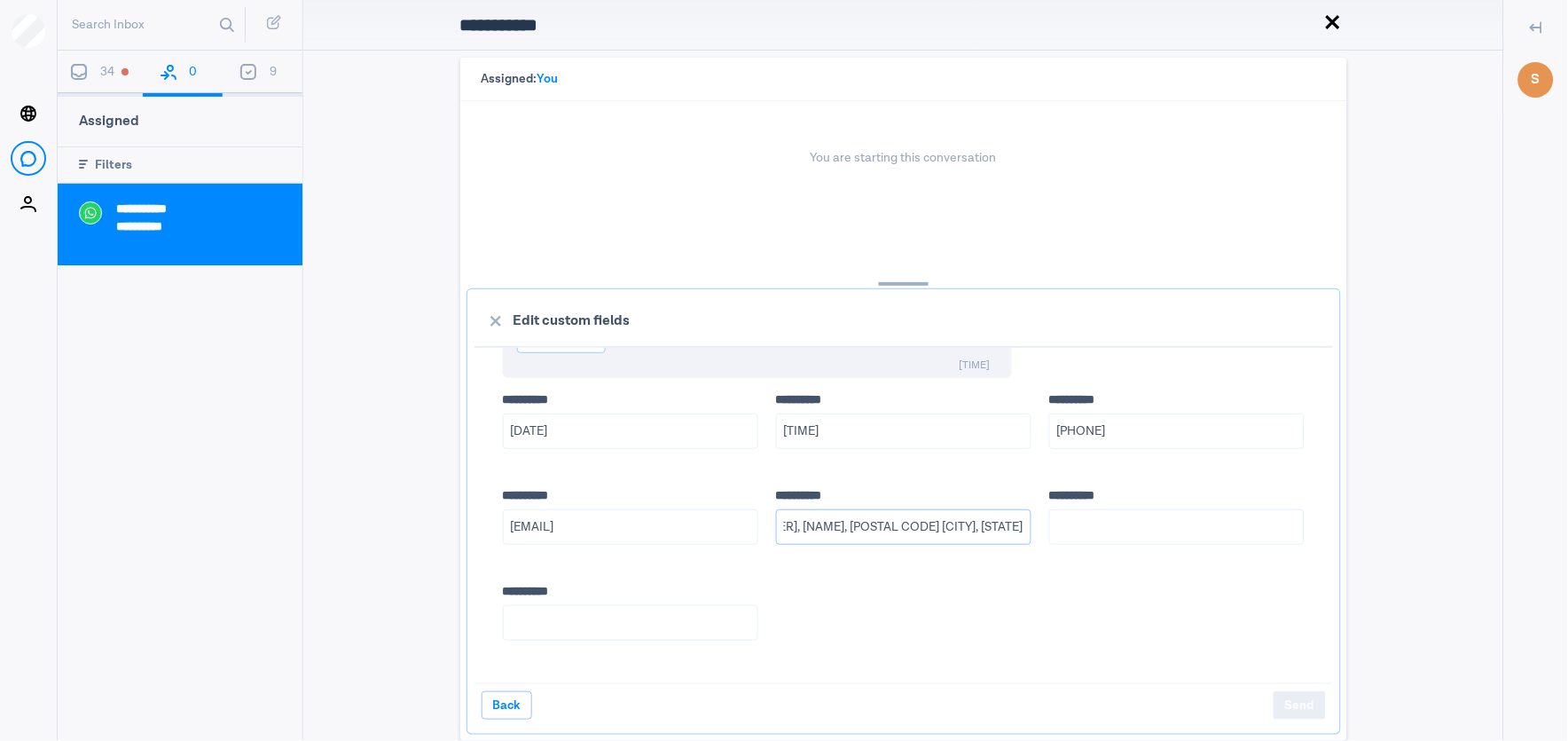 type on "LOT [NUMBER], MK. [NUMBER], [NAME], [POSTAL CODE] [CITY], [STATE]" 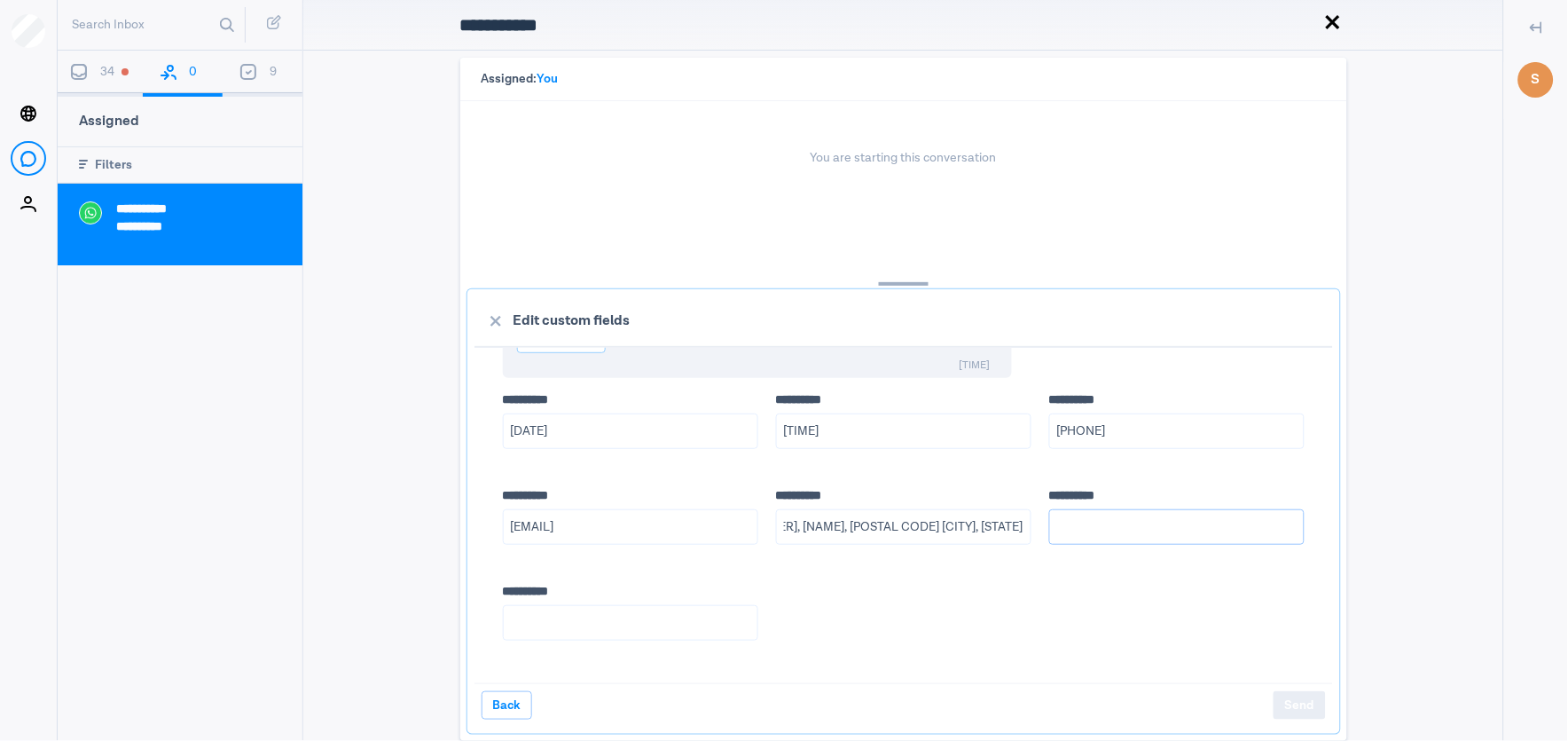click on "****   *****" at bounding box center (1177, 527) 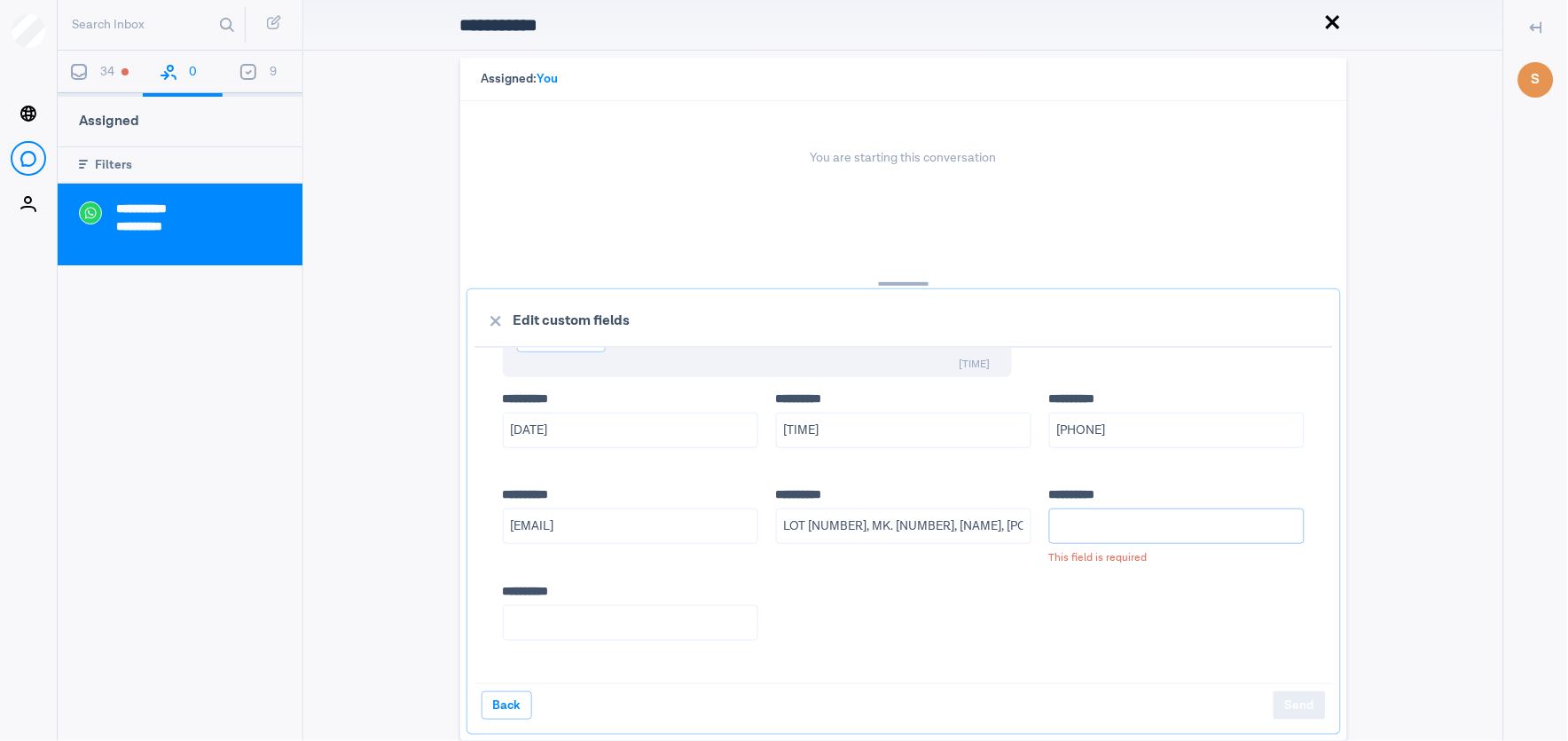 click on "****   *****" at bounding box center [1177, 526] 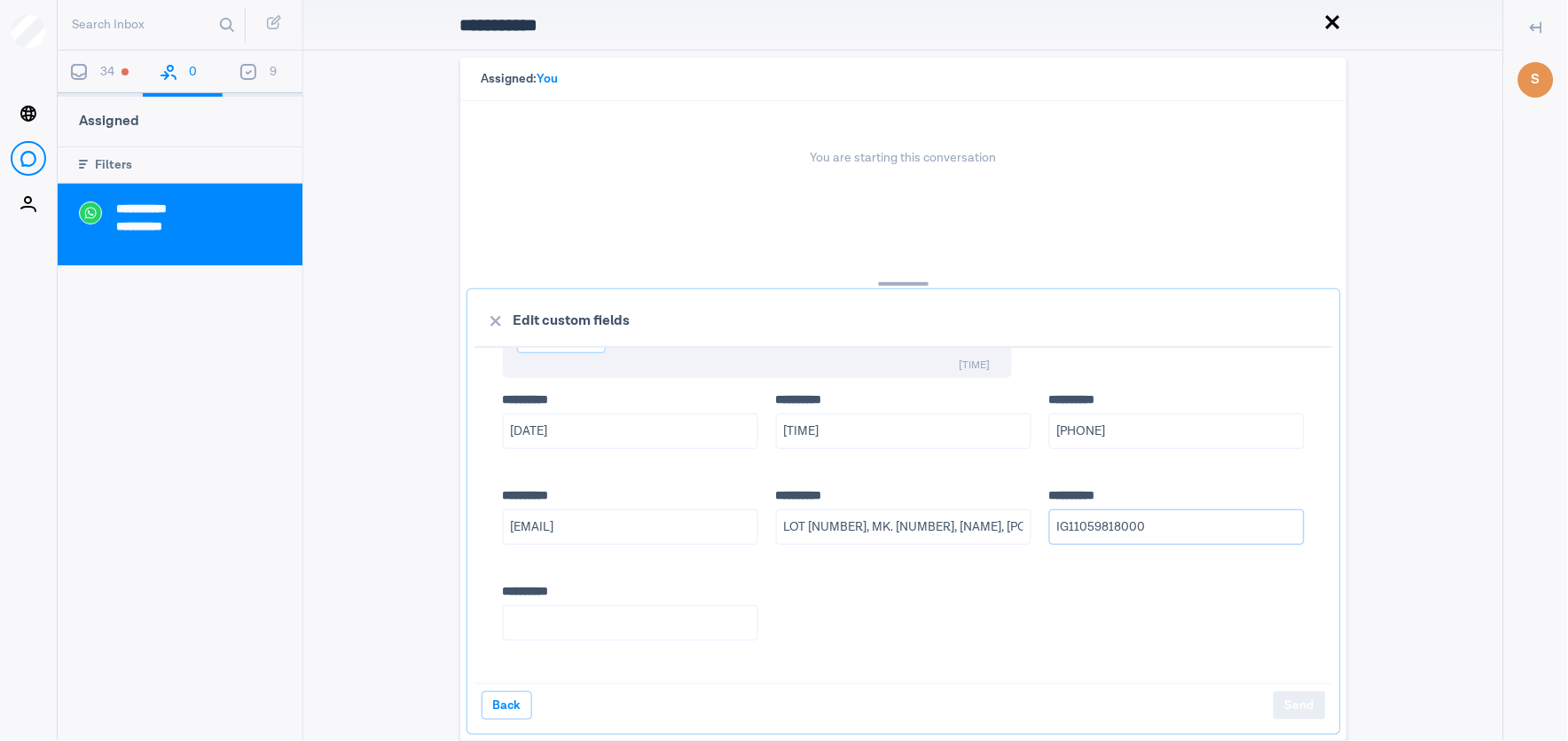 type on "IG11059818000" 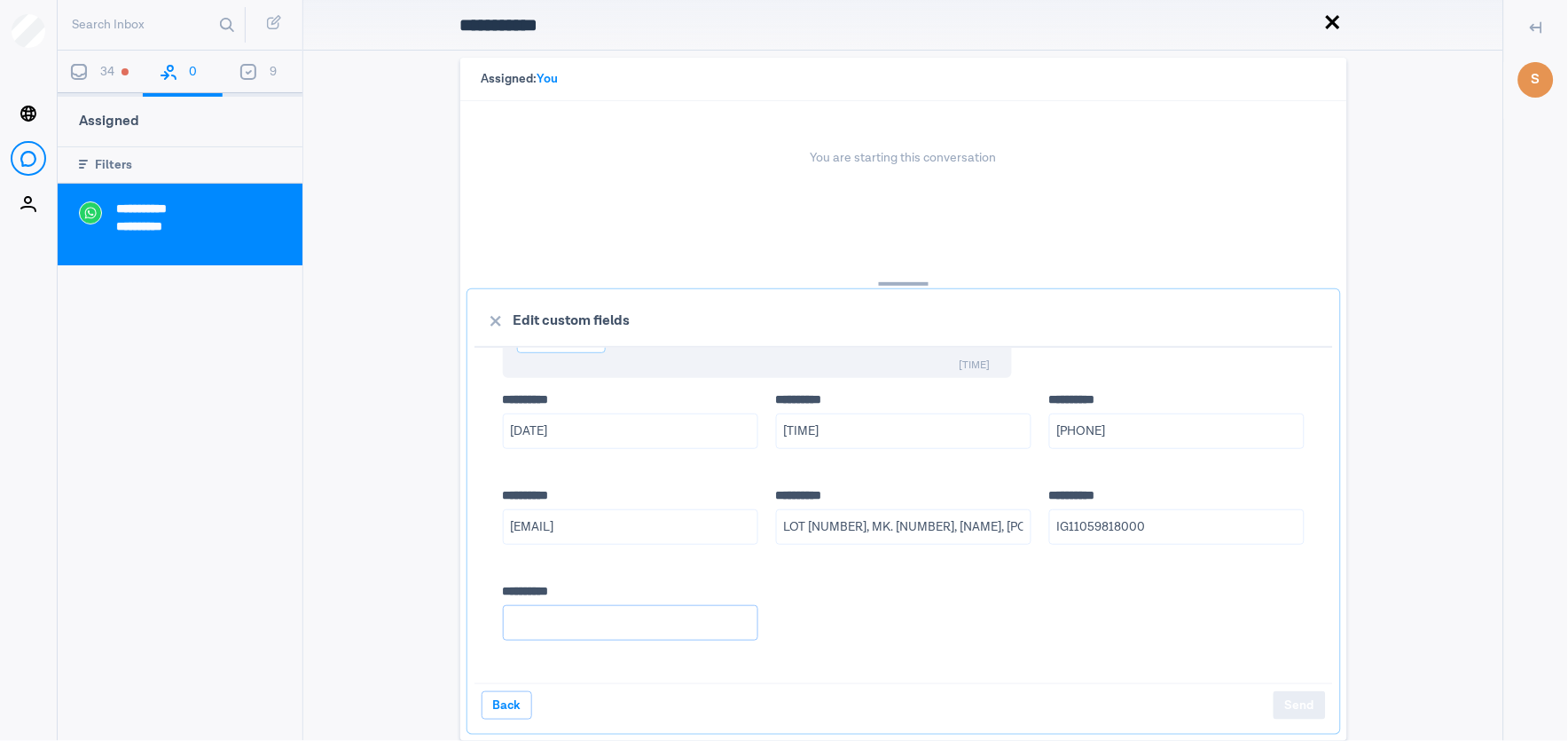 click on "****   *****" at bounding box center [631, 623] 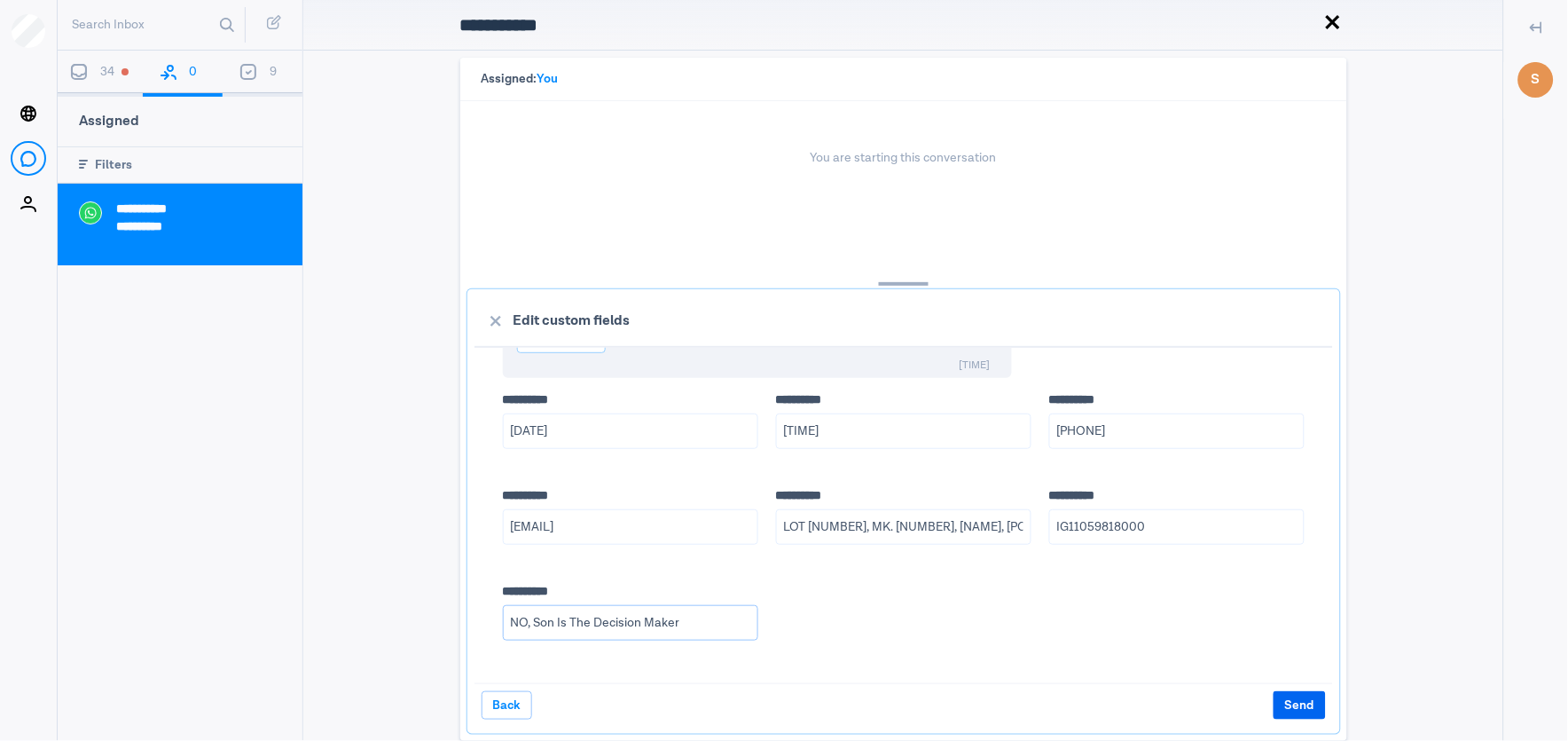 type on "NO, Son Is The Decision Maker" 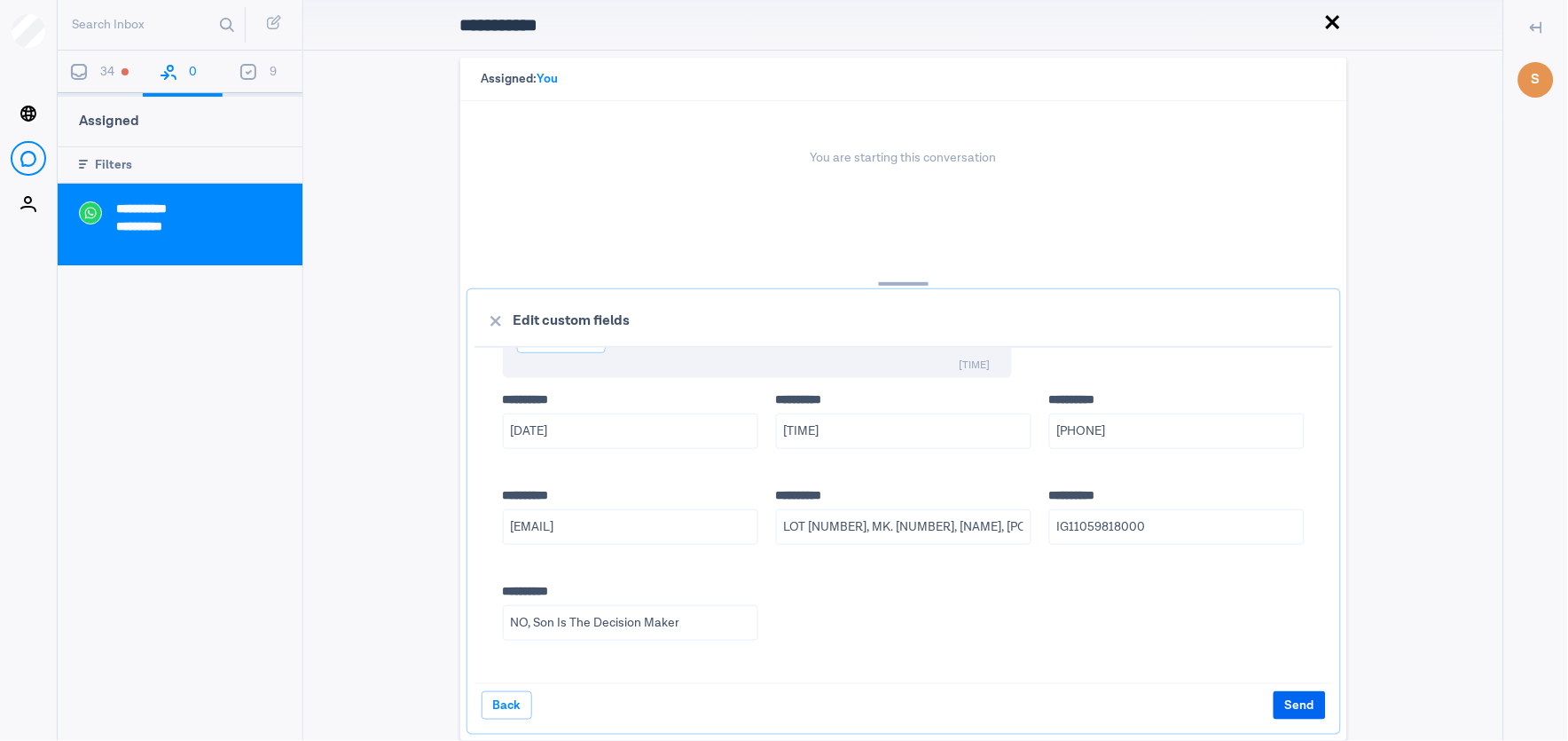 click on "Send" at bounding box center [1299, 706] 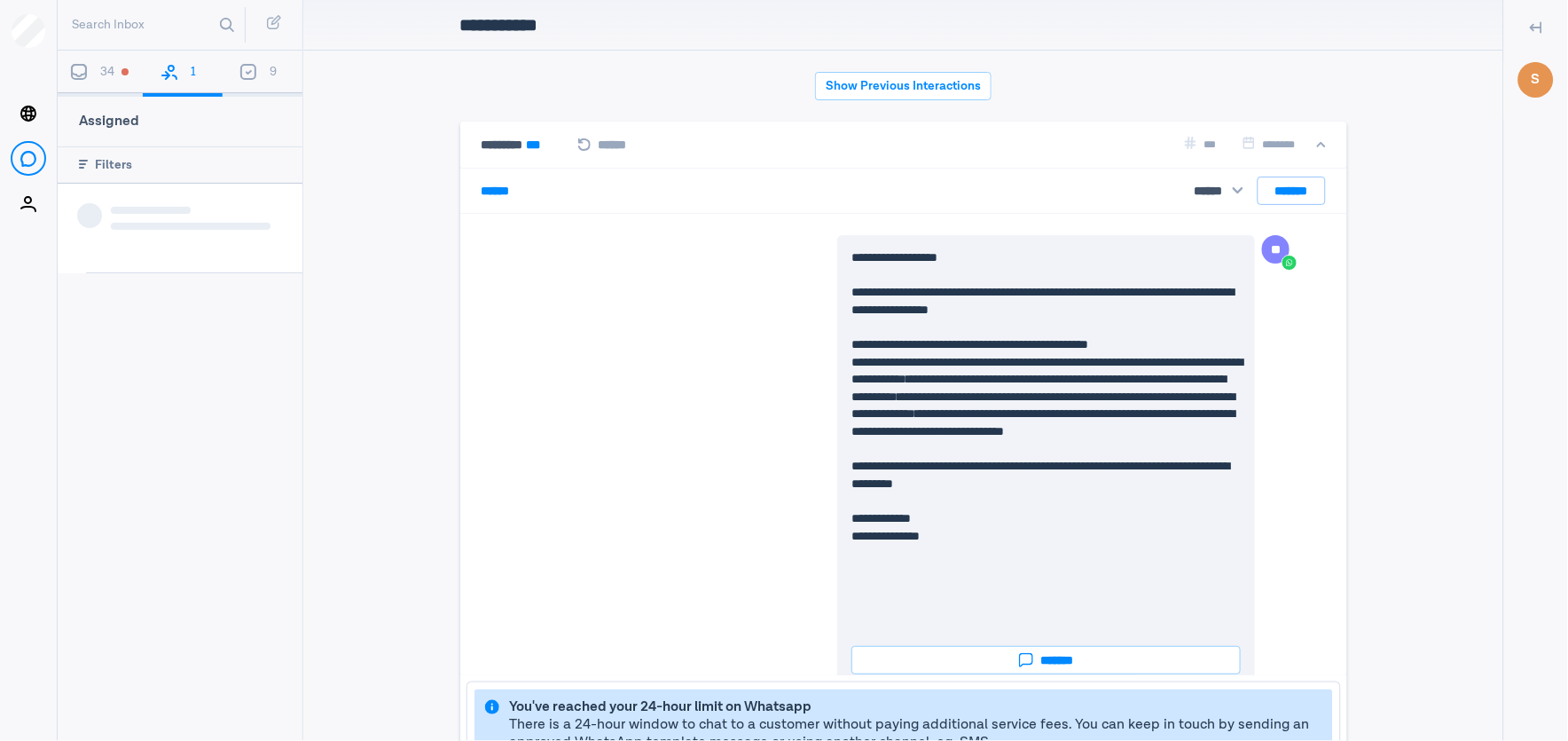 scroll, scrollTop: 71, scrollLeft: 0, axis: vertical 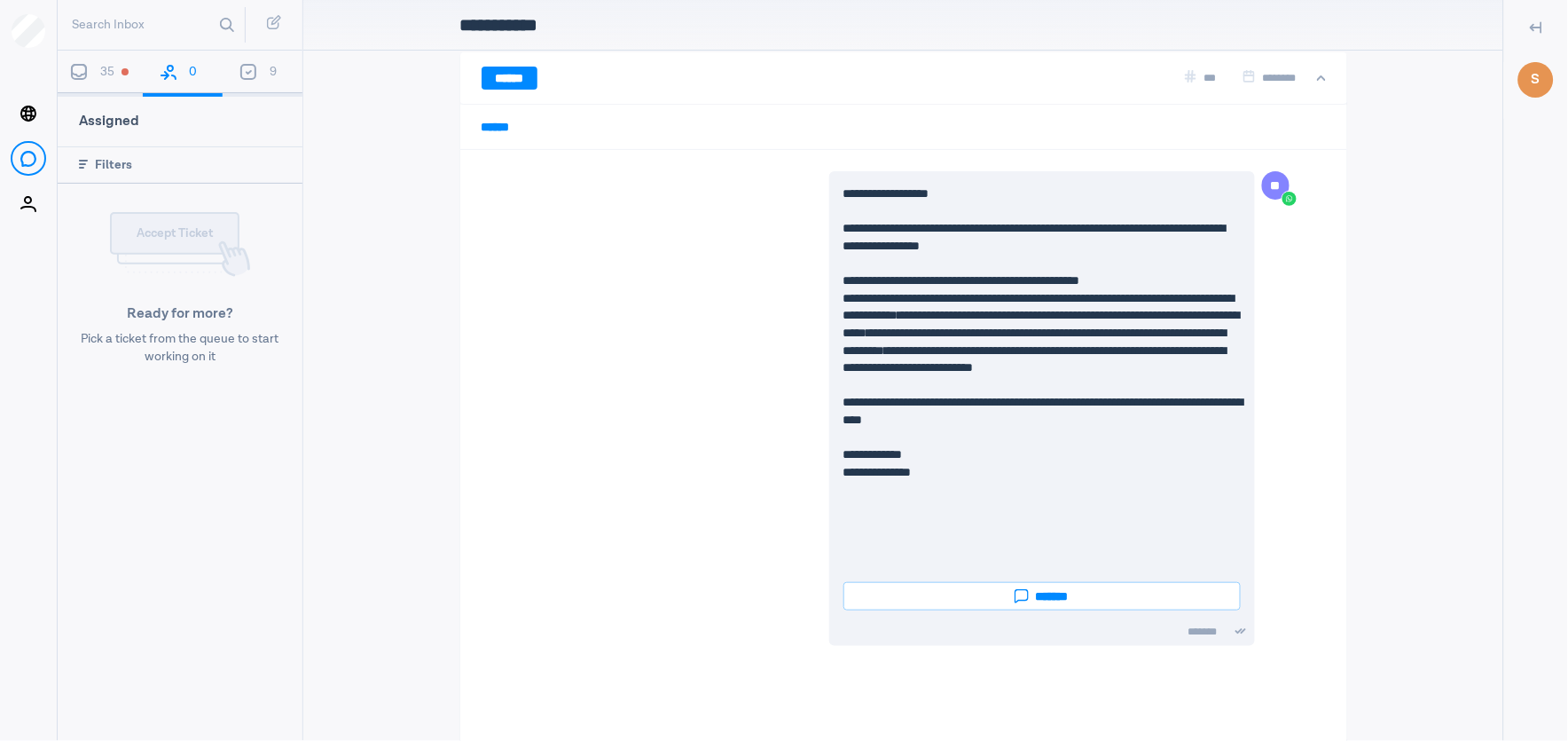click on "35" at bounding box center [100, 74] 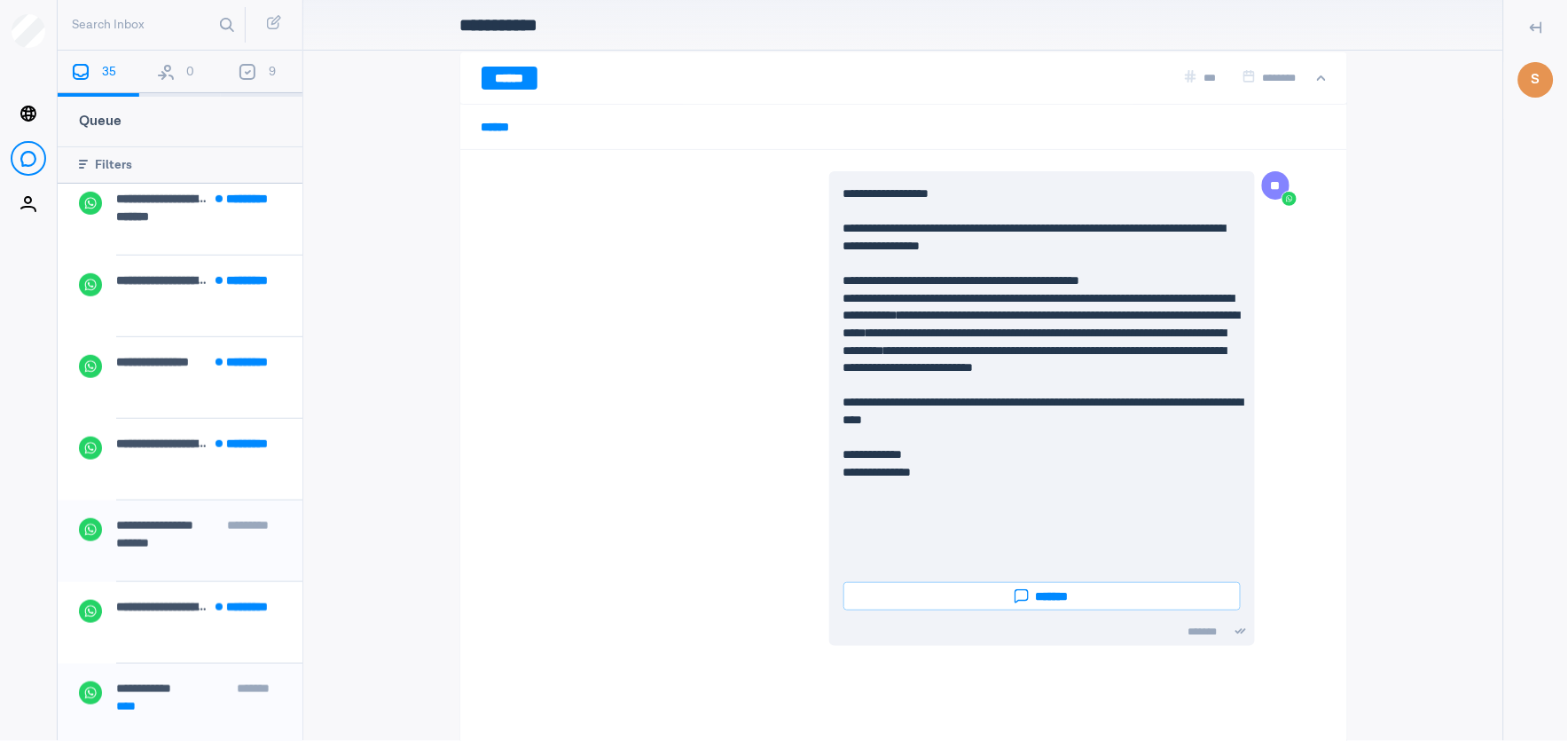 scroll, scrollTop: 2298, scrollLeft: 0, axis: vertical 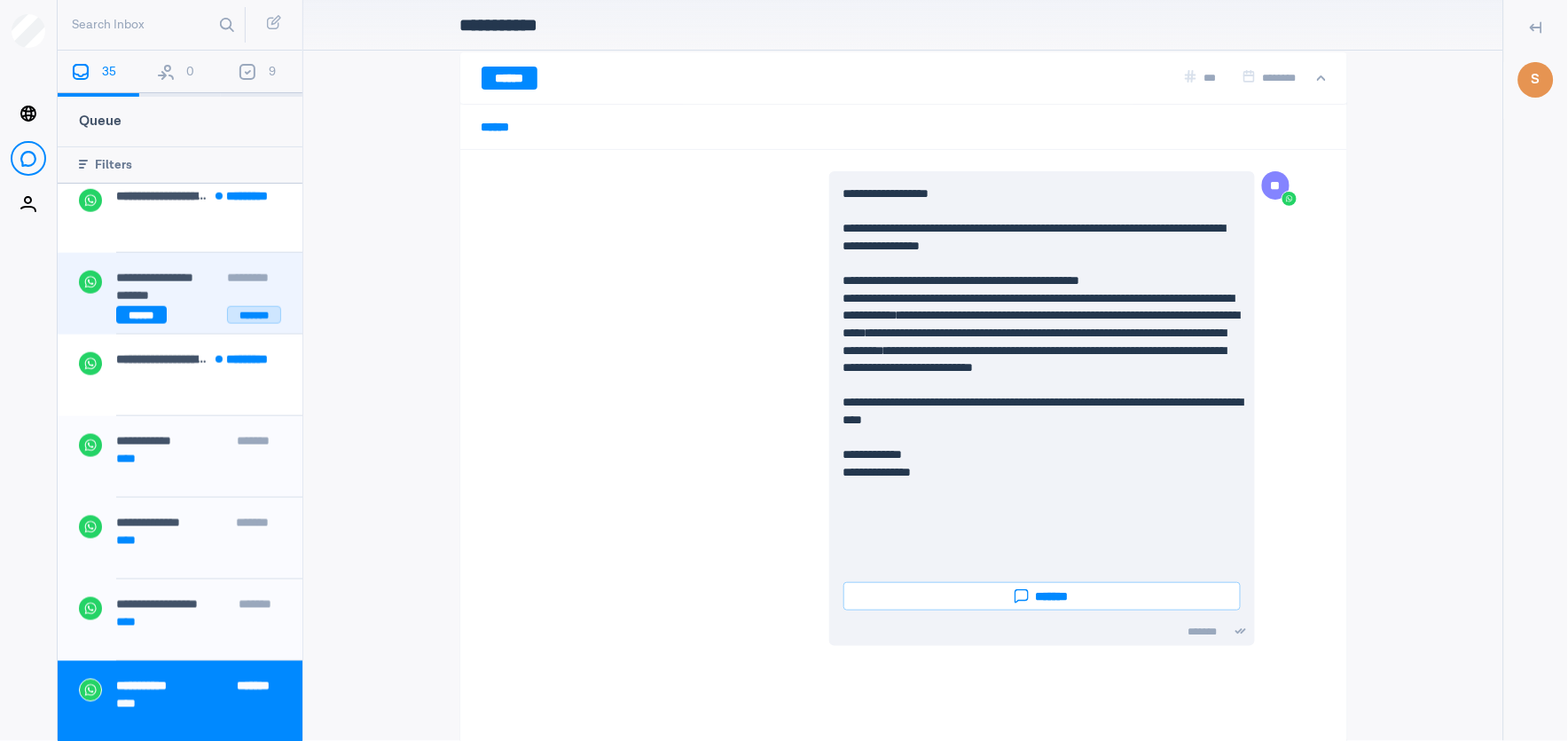 click on "*******" at bounding box center (254, 315) 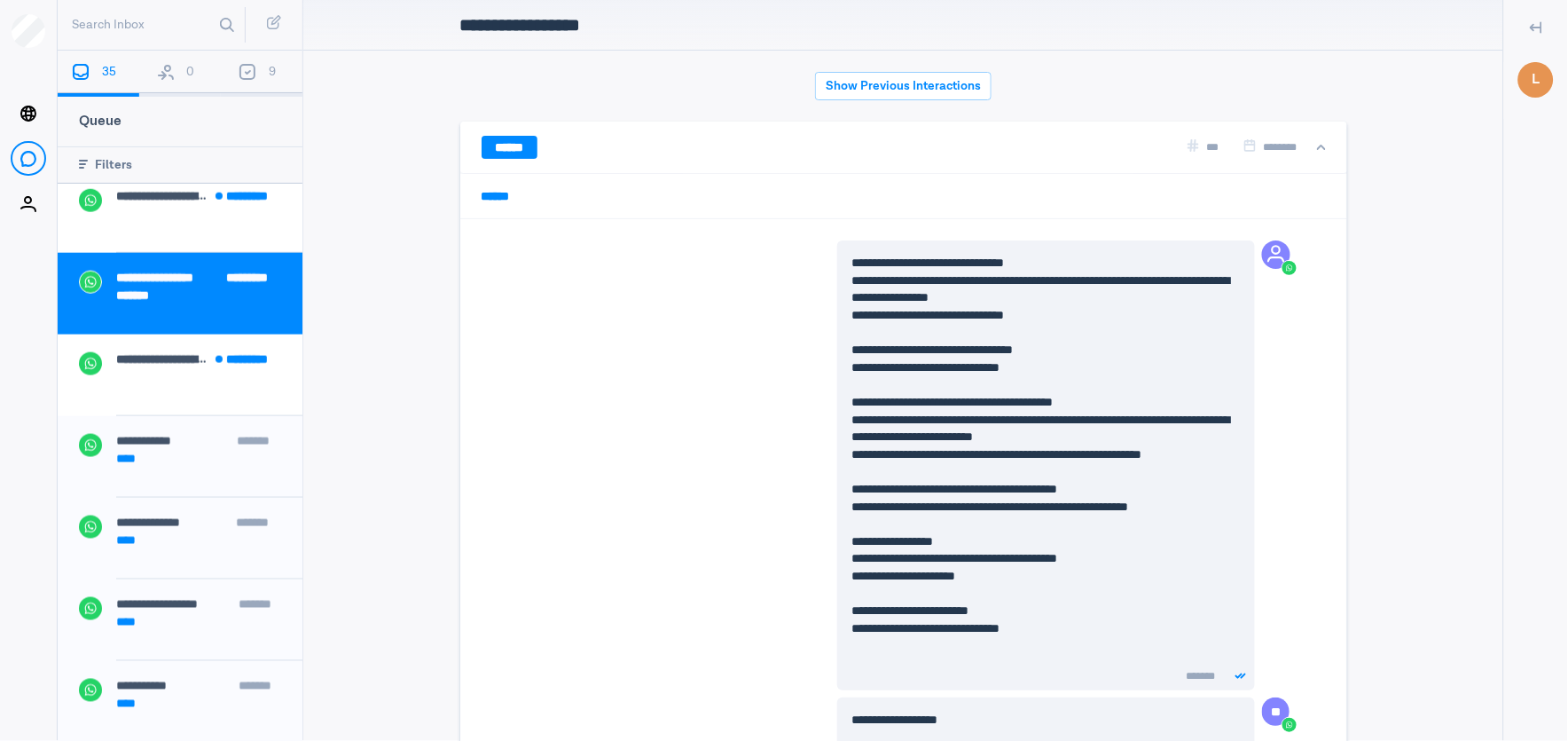 scroll, scrollTop: 71, scrollLeft: 0, axis: vertical 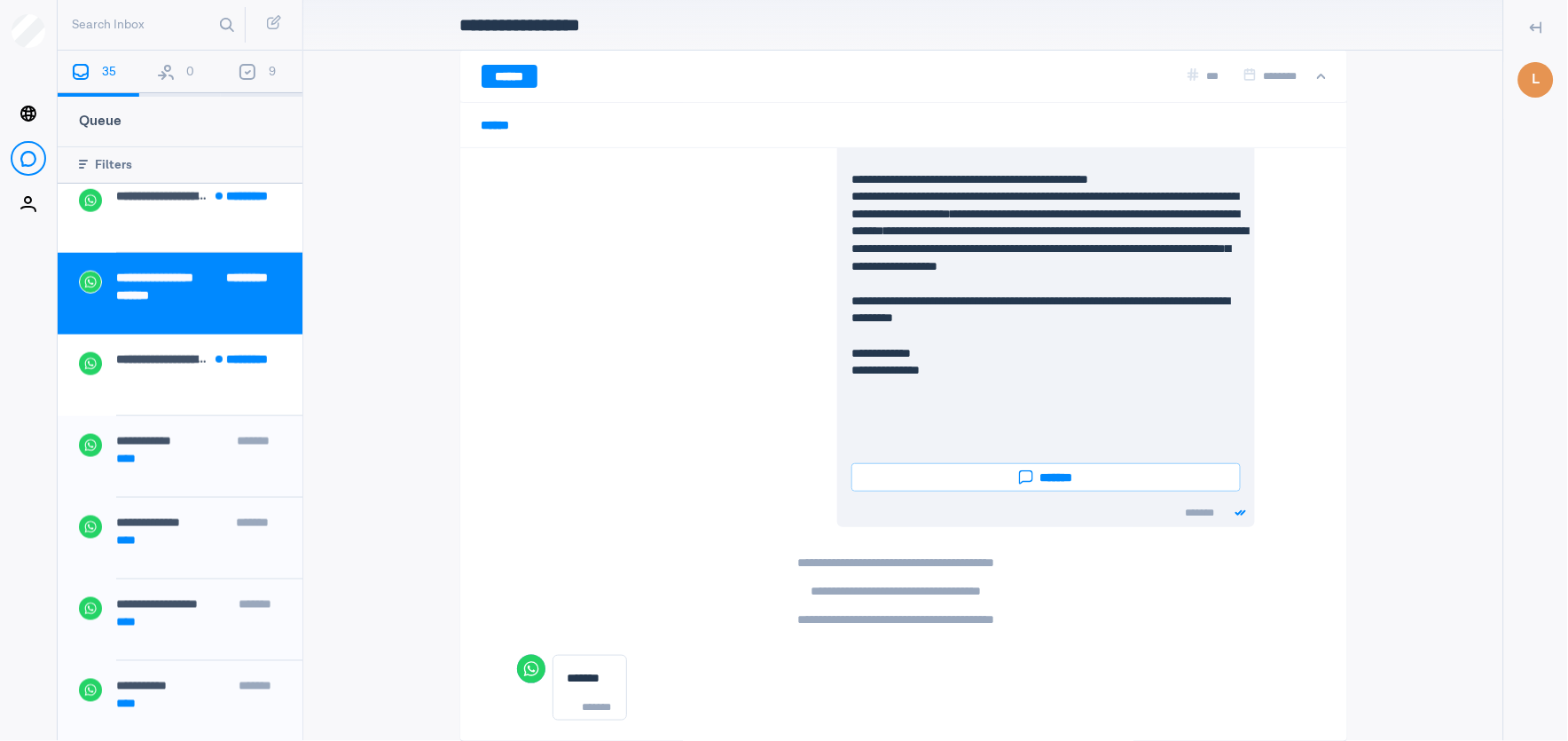 click on "9" at bounding box center [262, 74] 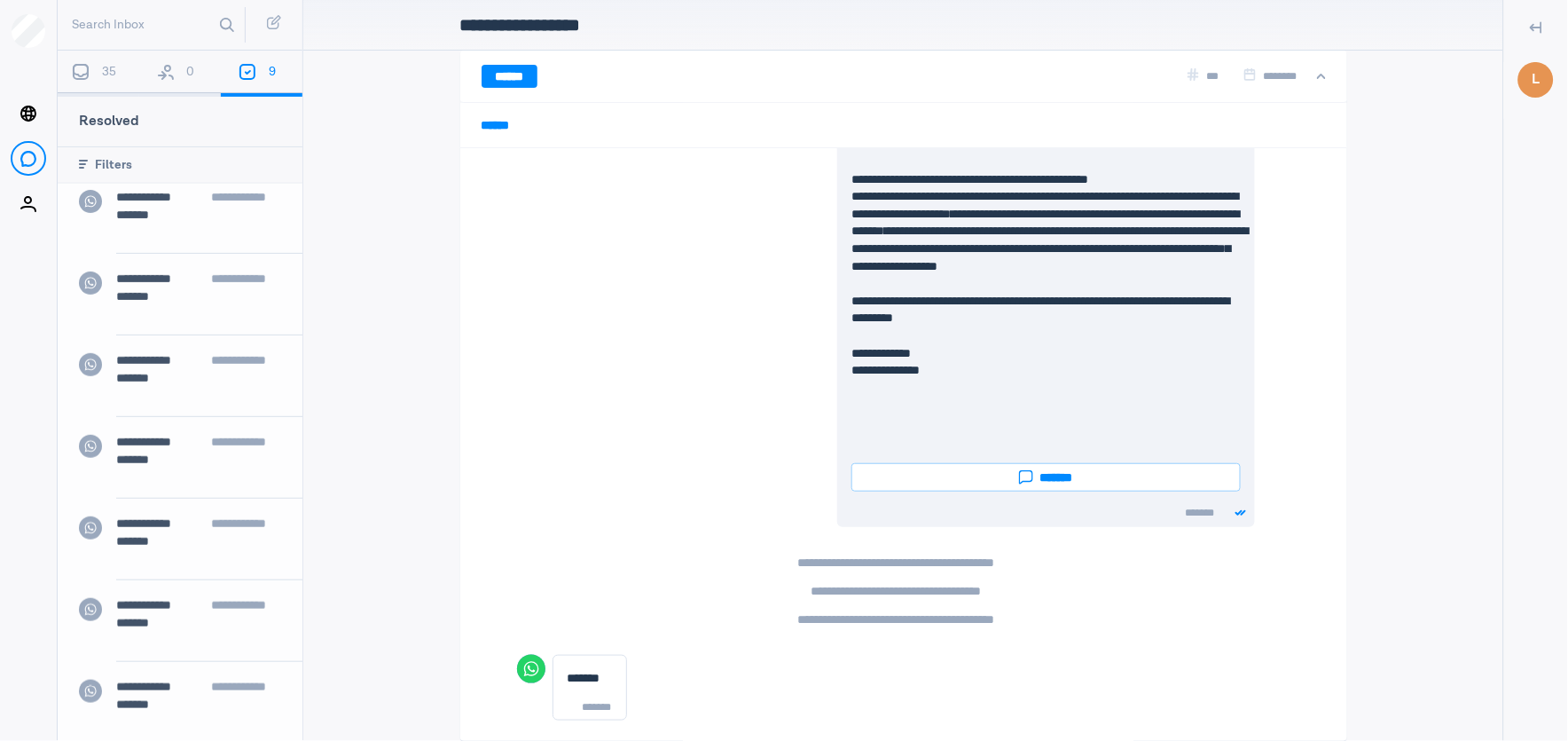 scroll, scrollTop: 0, scrollLeft: 0, axis: both 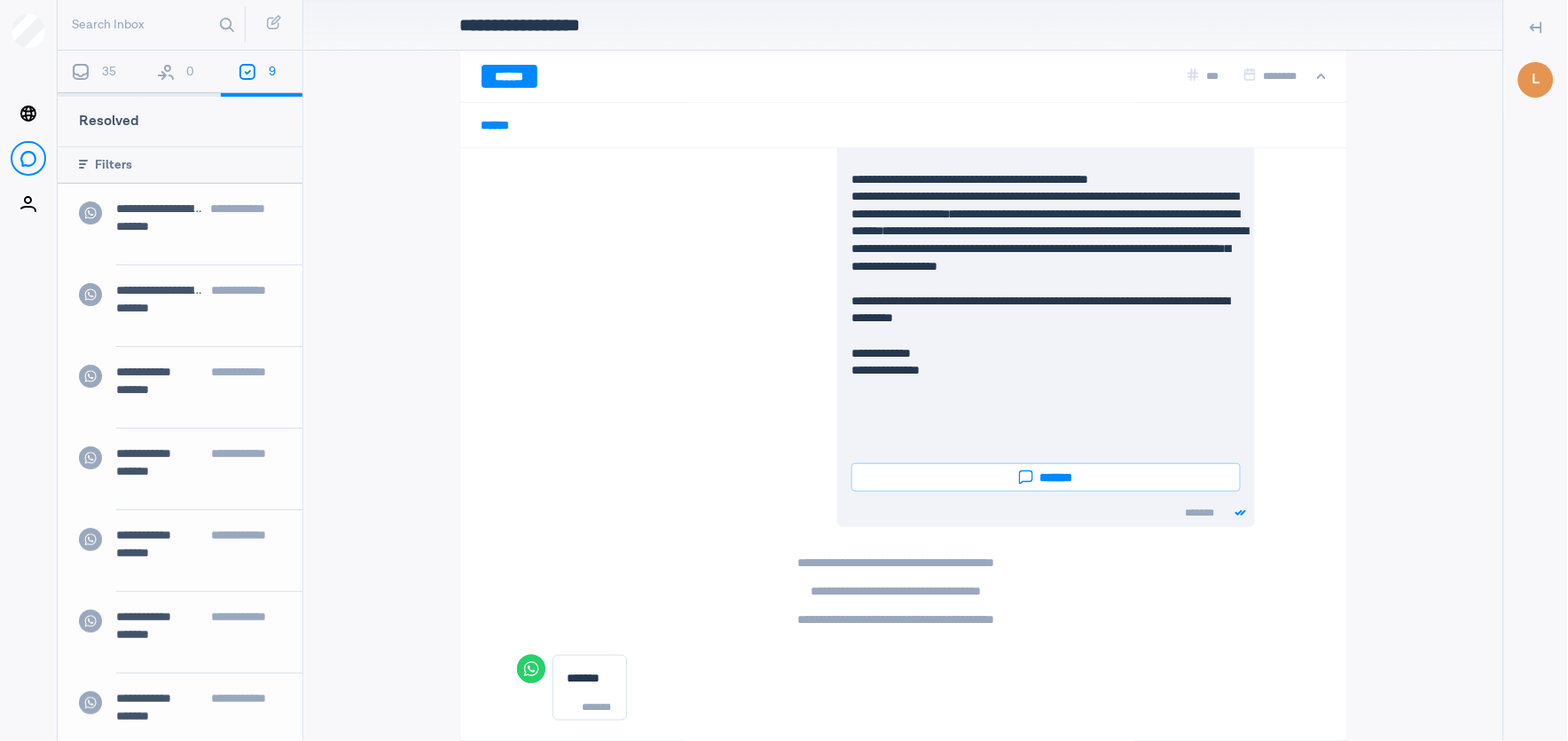 click on "35" at bounding box center [98, 74] 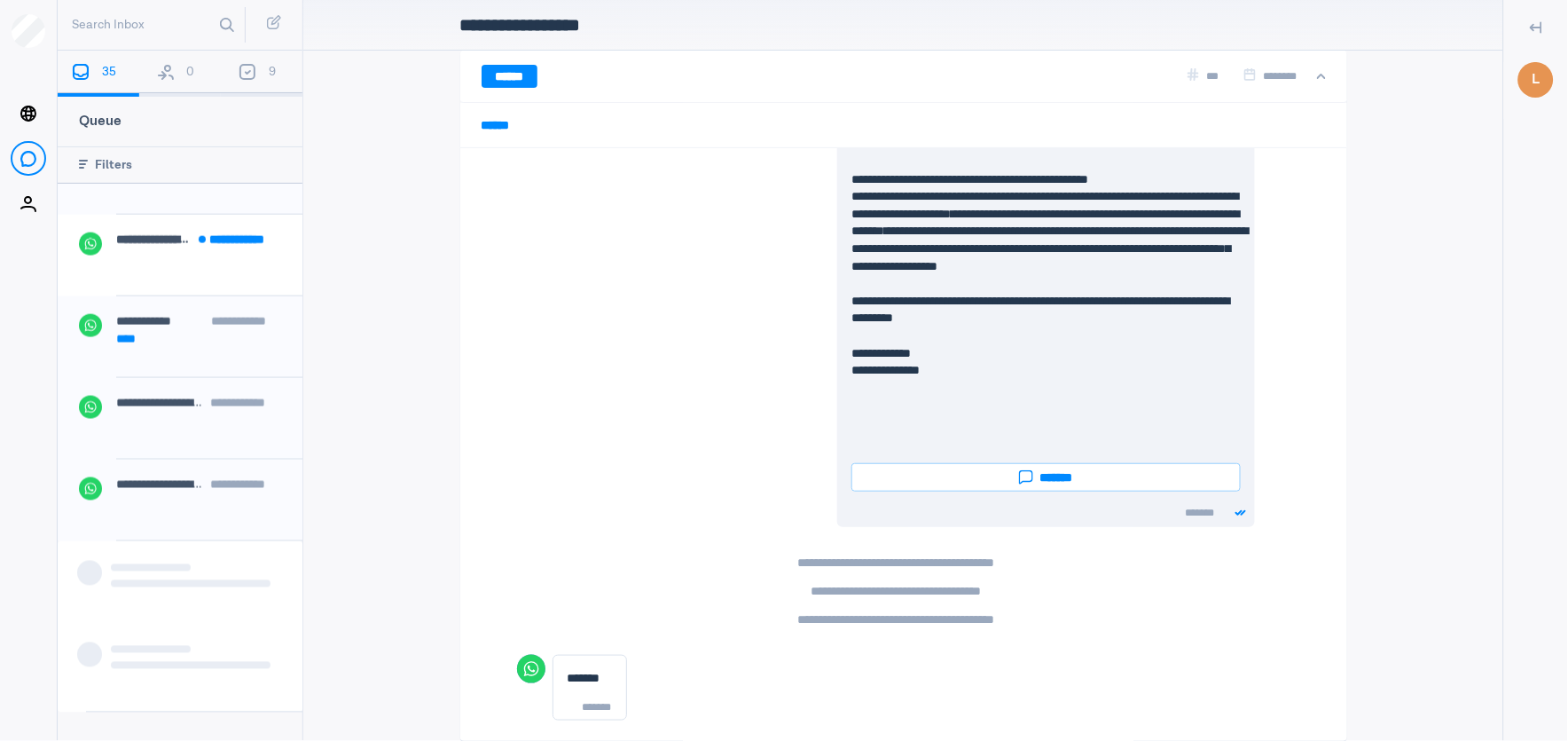 scroll, scrollTop: 0, scrollLeft: 0, axis: both 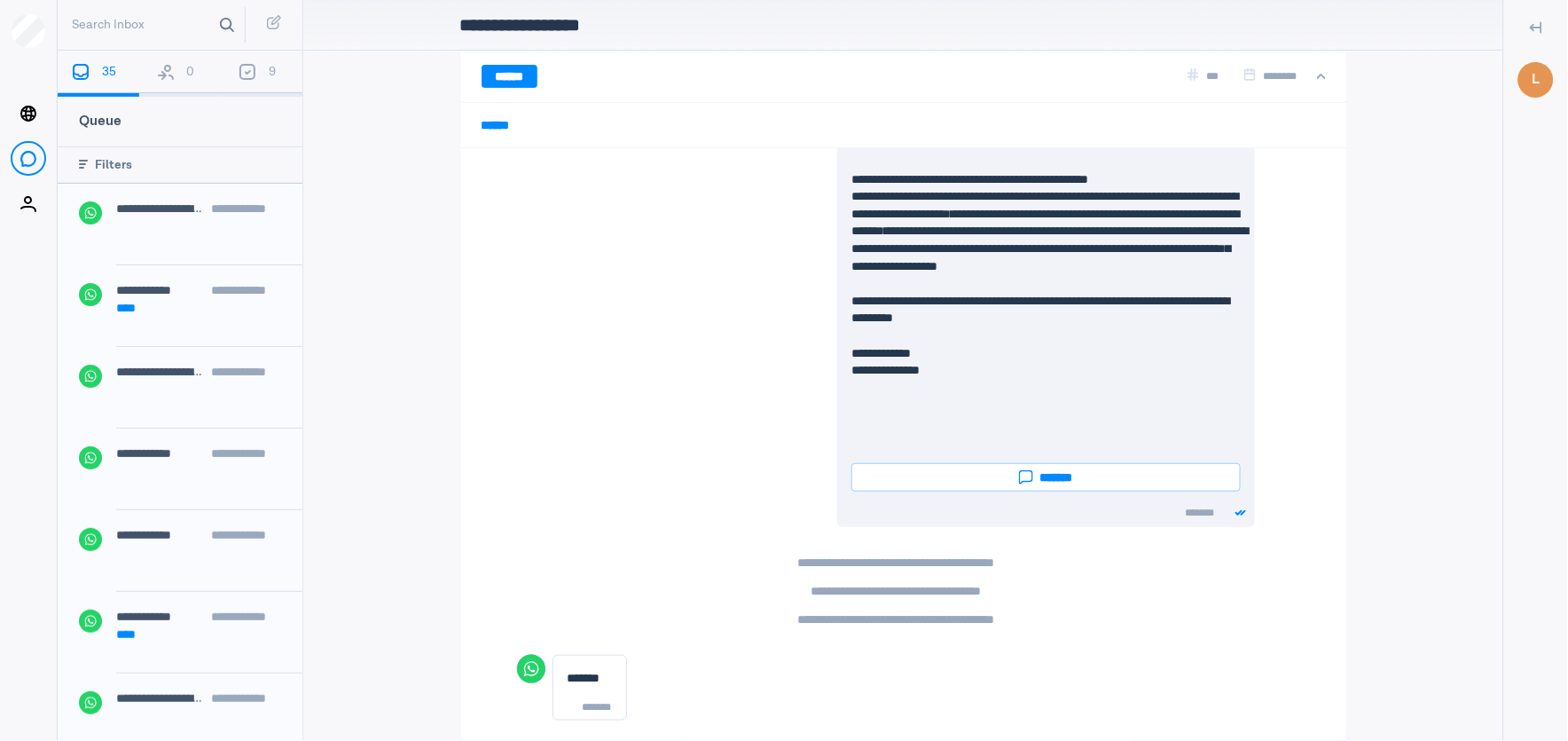 click at bounding box center [227, 25] 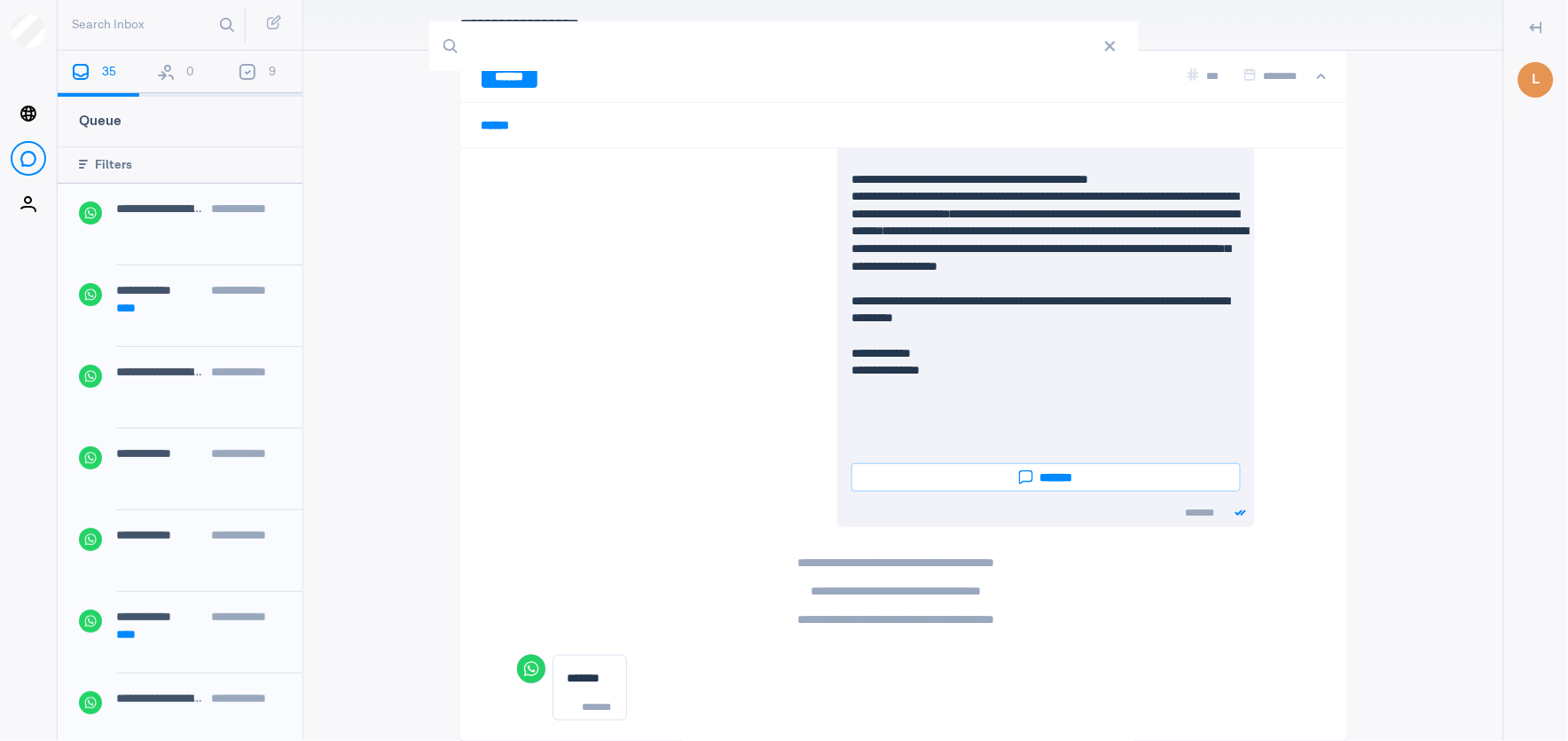 click on "Search Inbox" at bounding box center (784, 46) 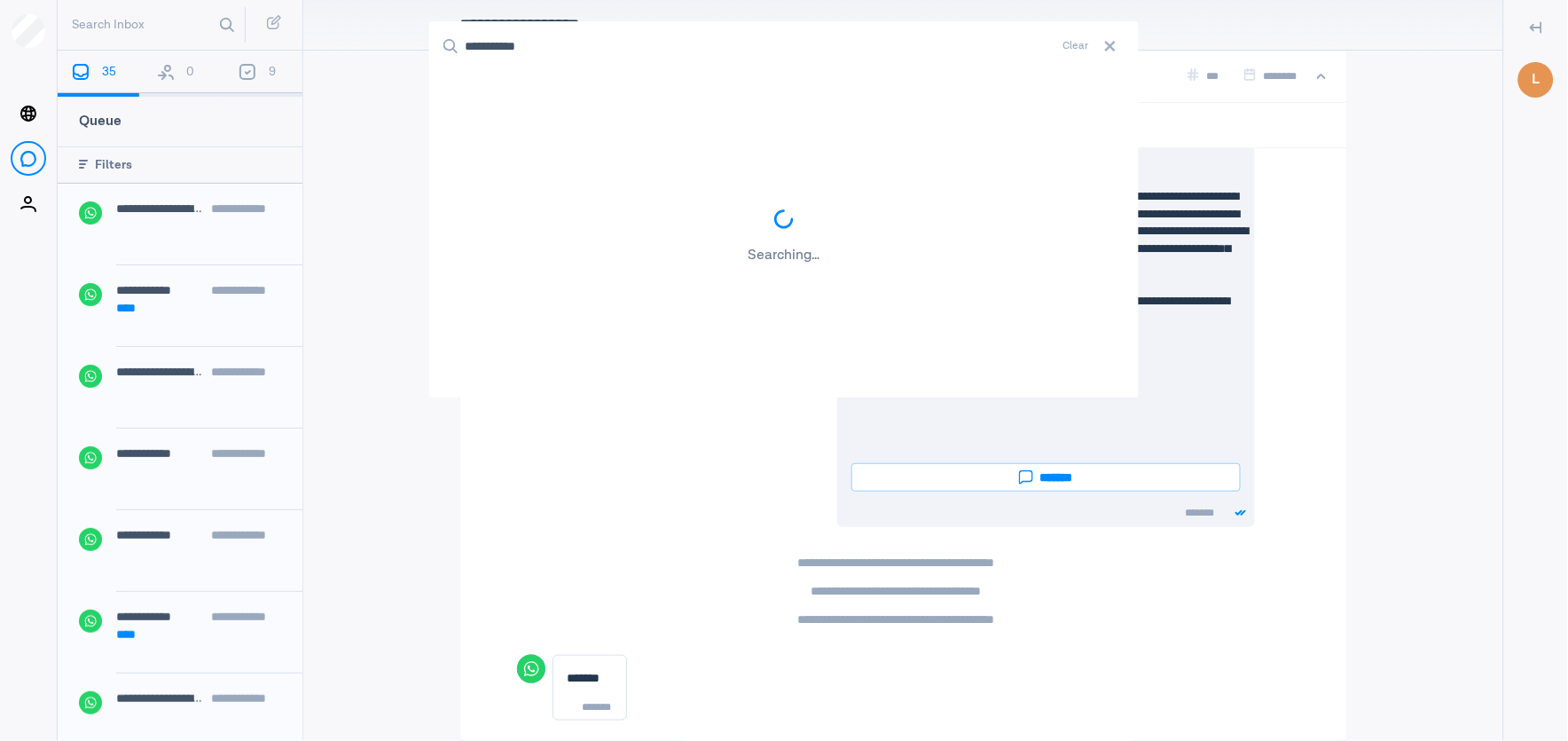 click on "**********" at bounding box center (784, 46) 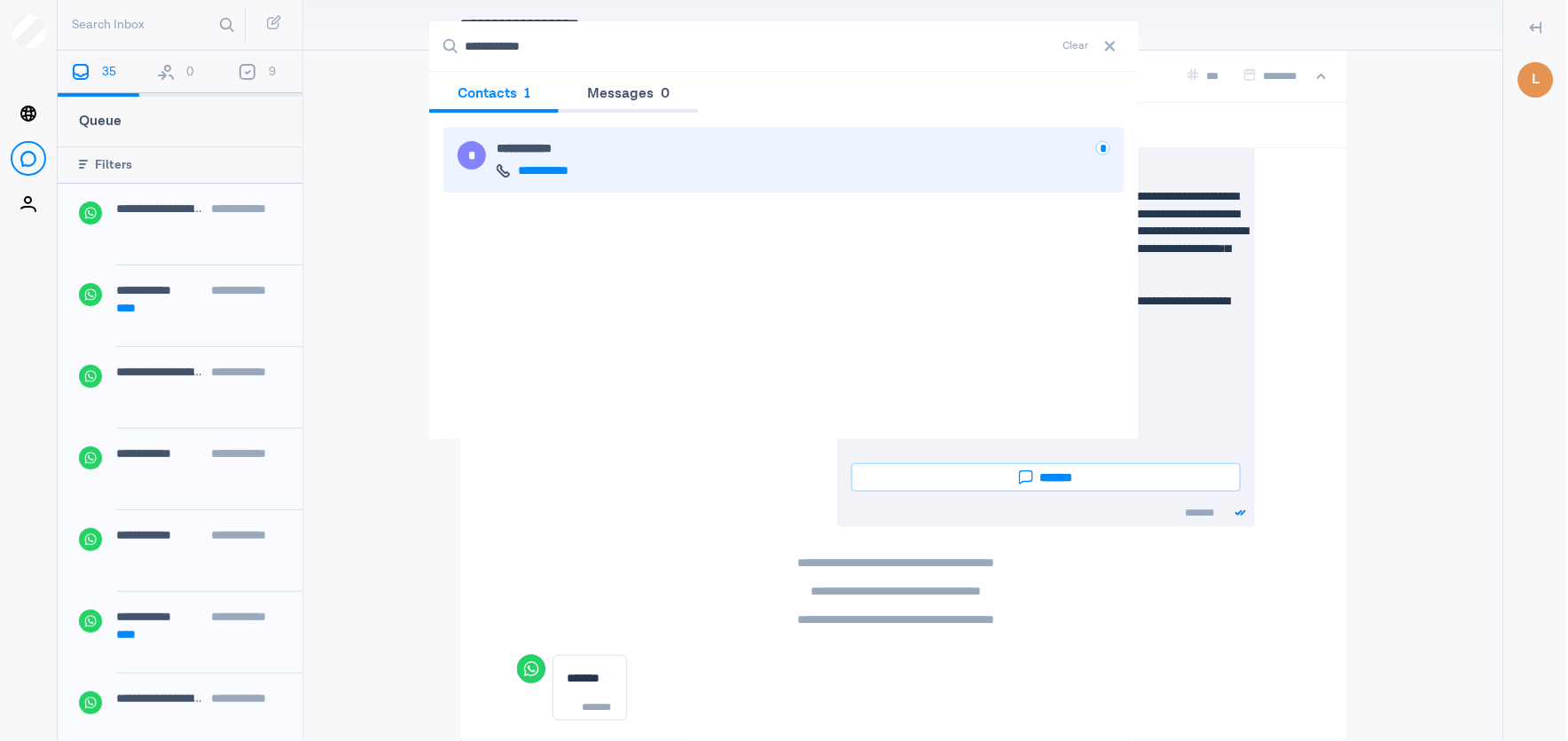 type on "**********" 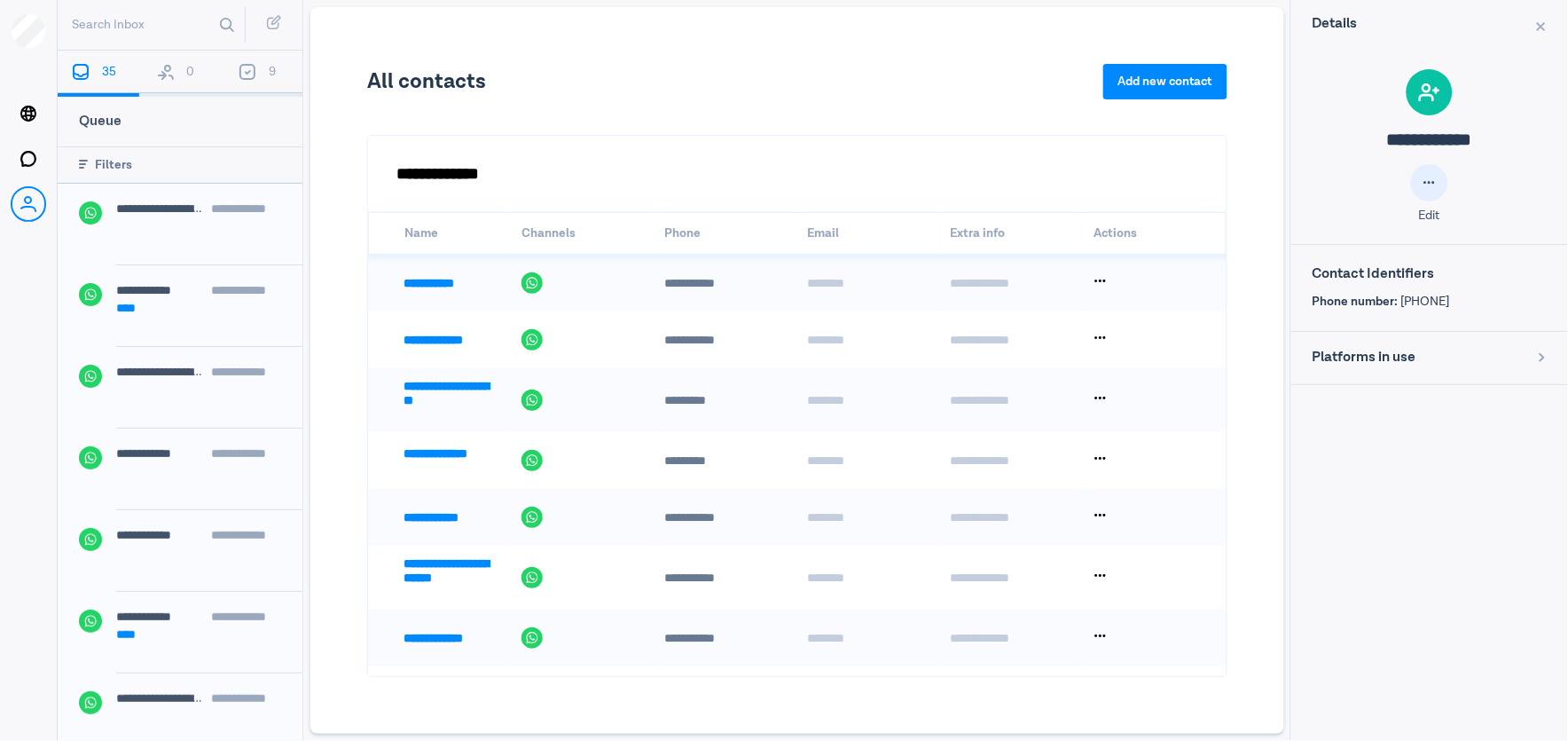 click at bounding box center (1430, 183) 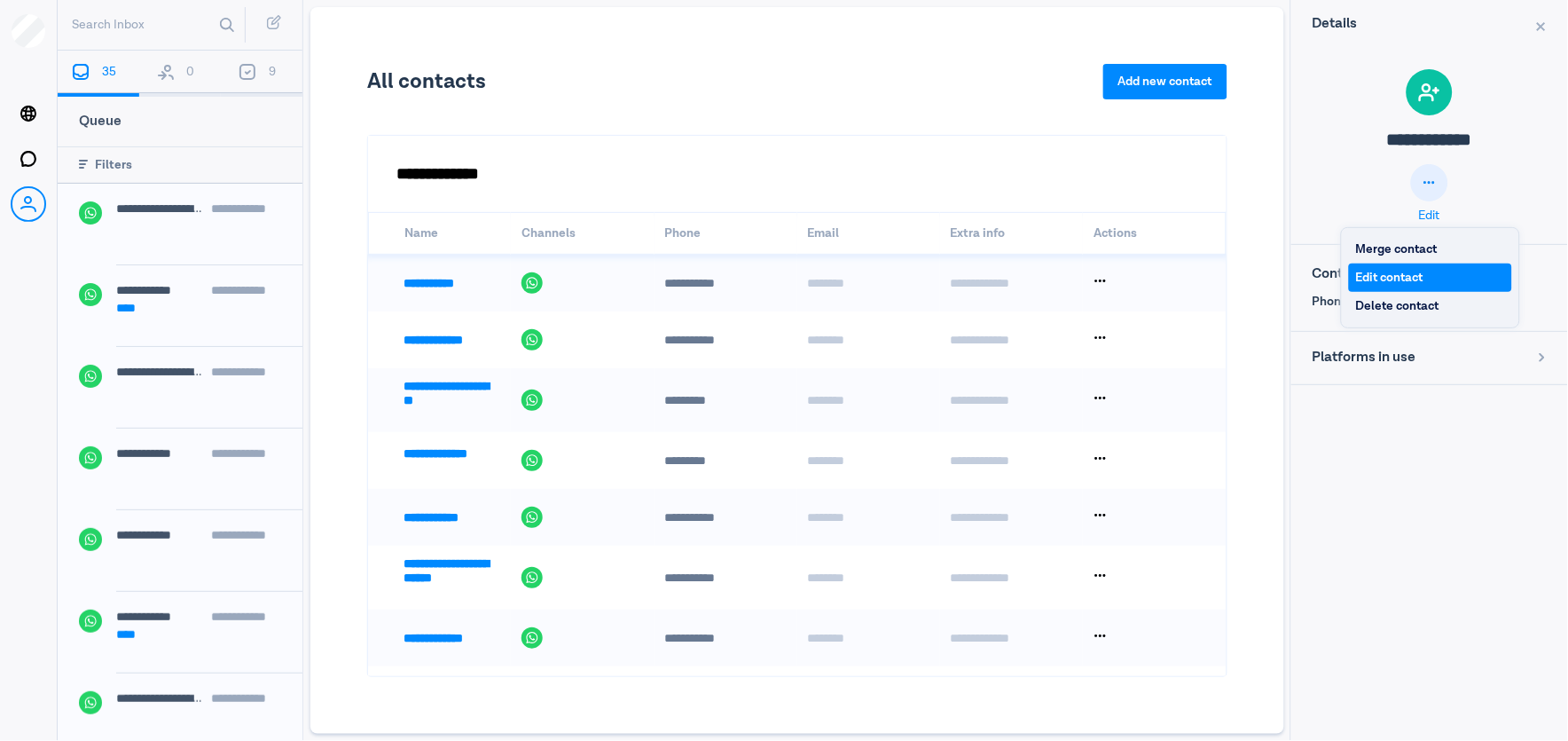 click on "Edit contact" at bounding box center (1431, 278) 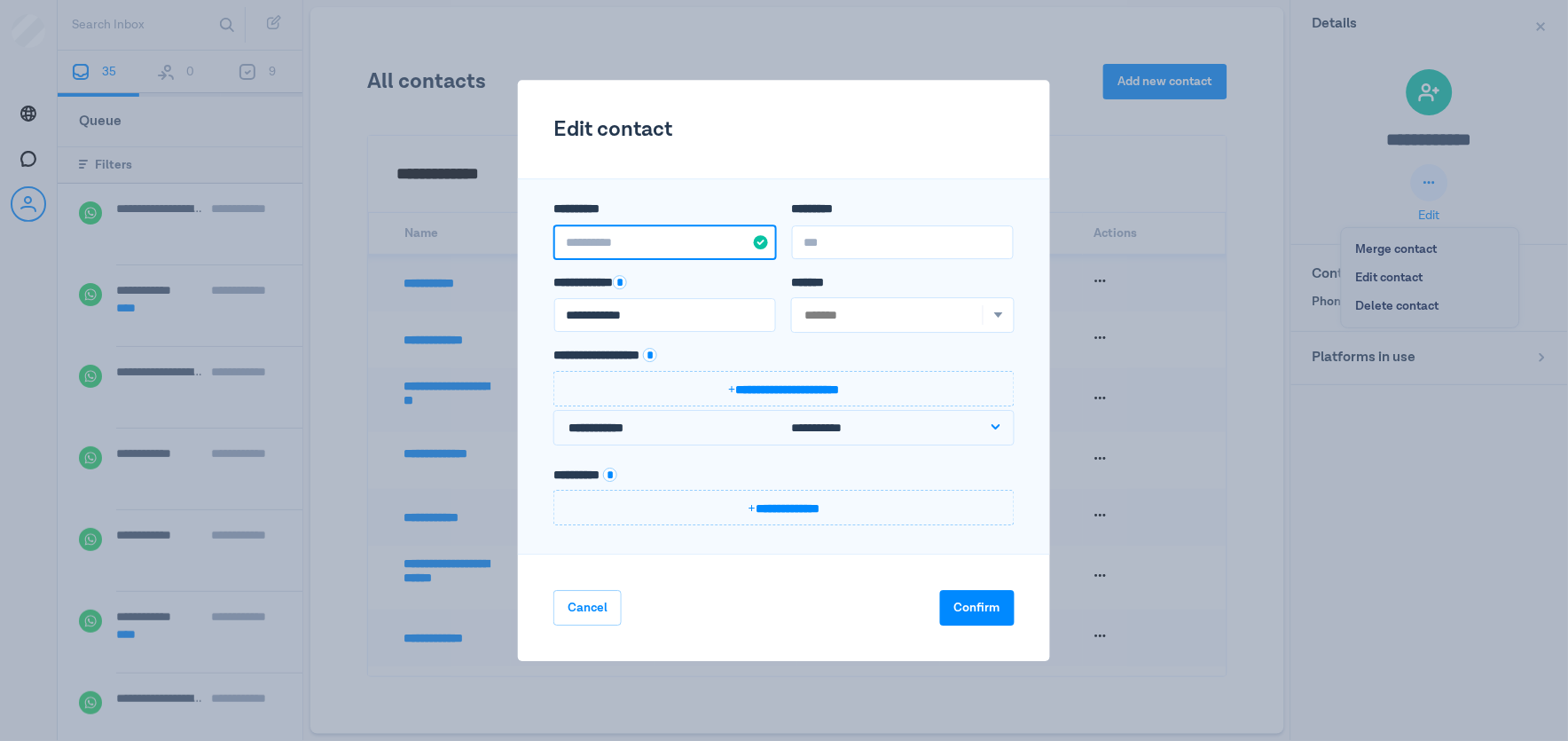 click on "**********" at bounding box center [665, 242] 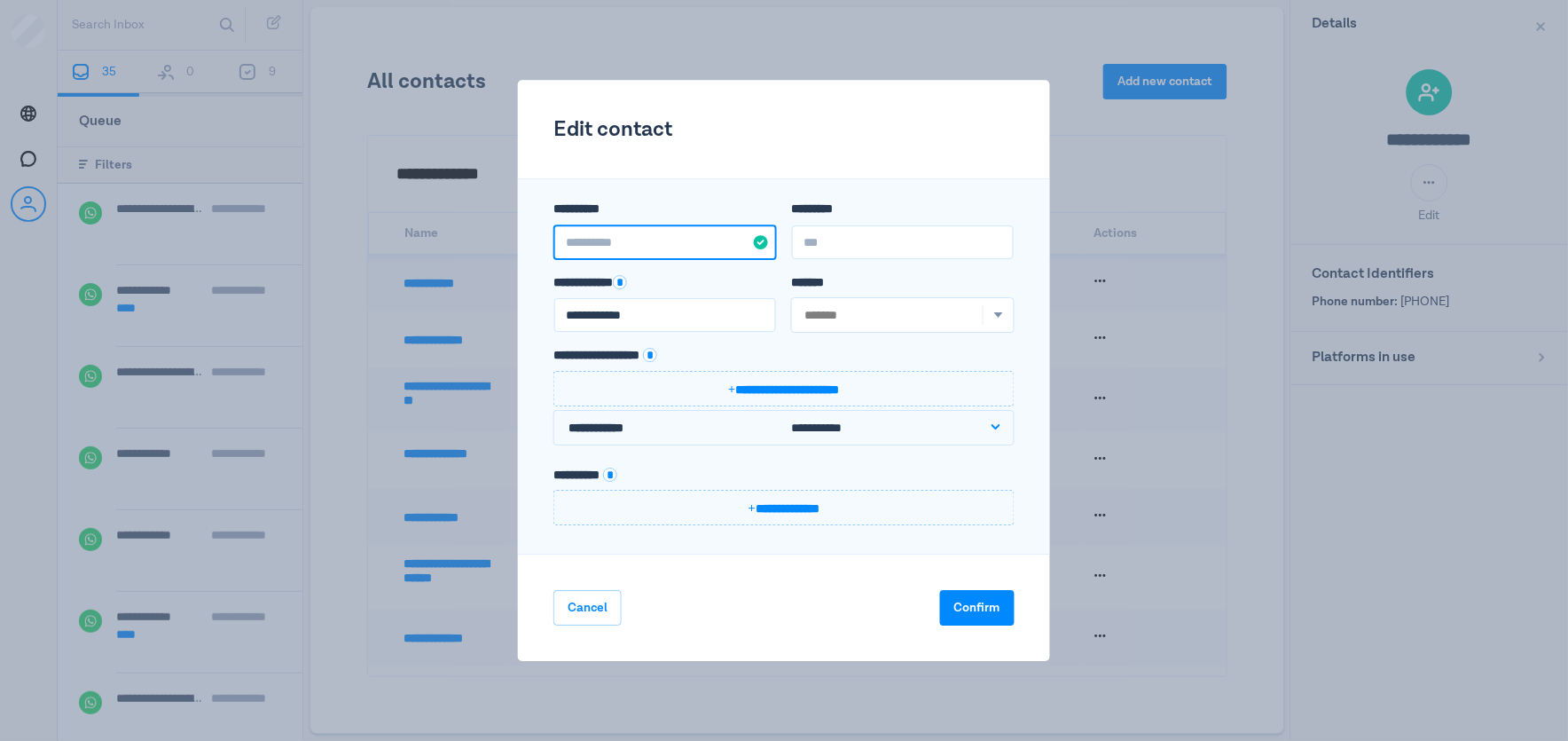 paste on "**********" 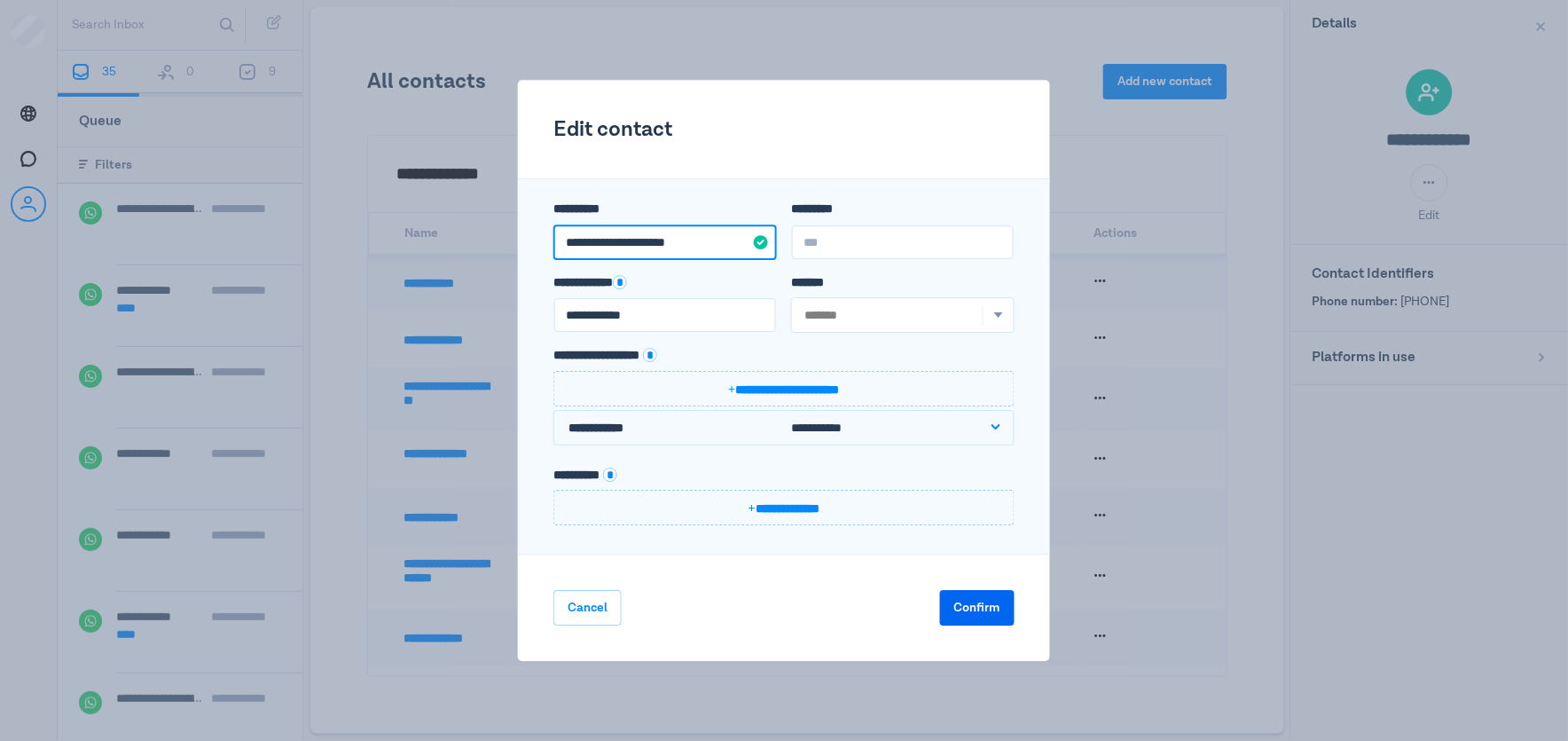type on "**********" 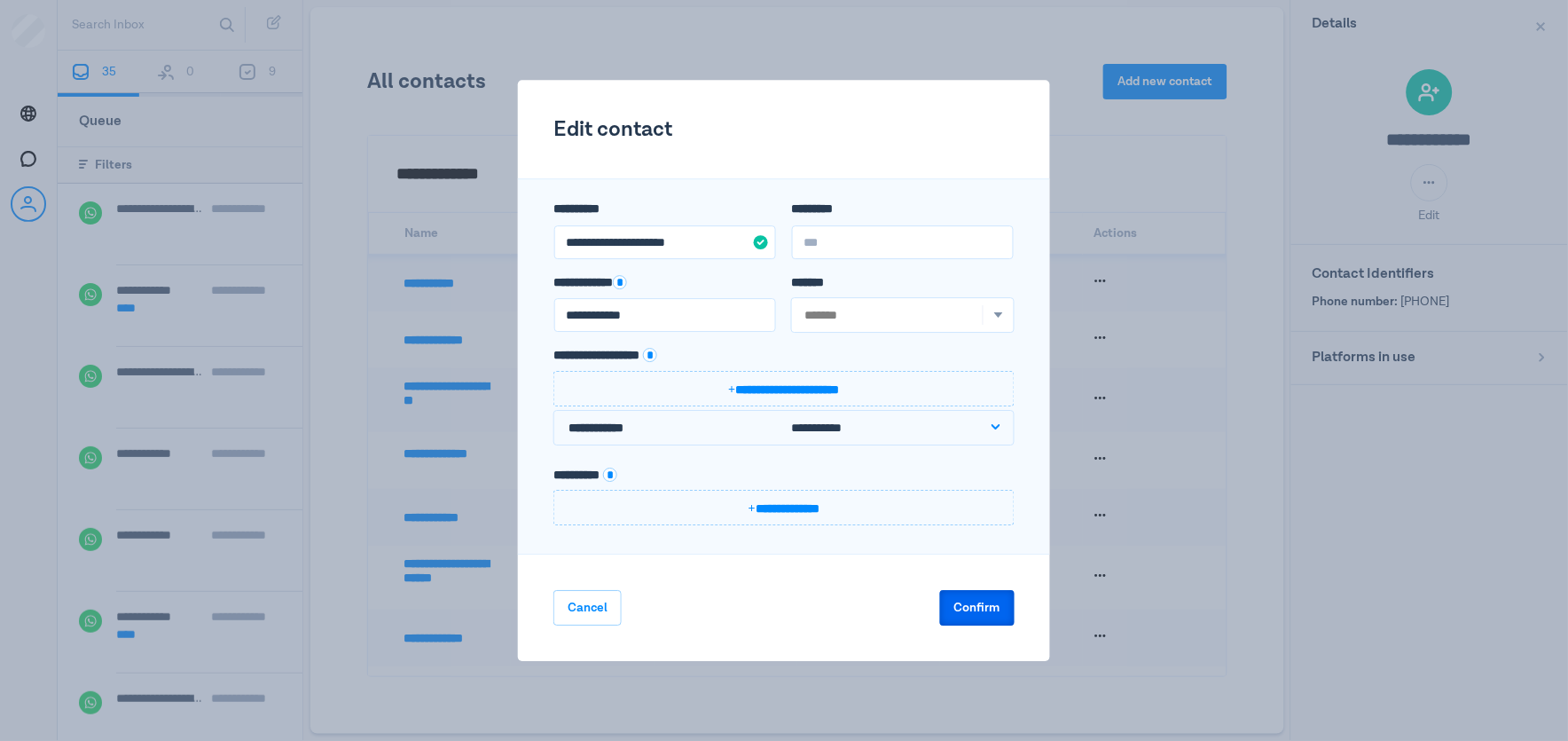 click on "Confirm" at bounding box center (977, 608) 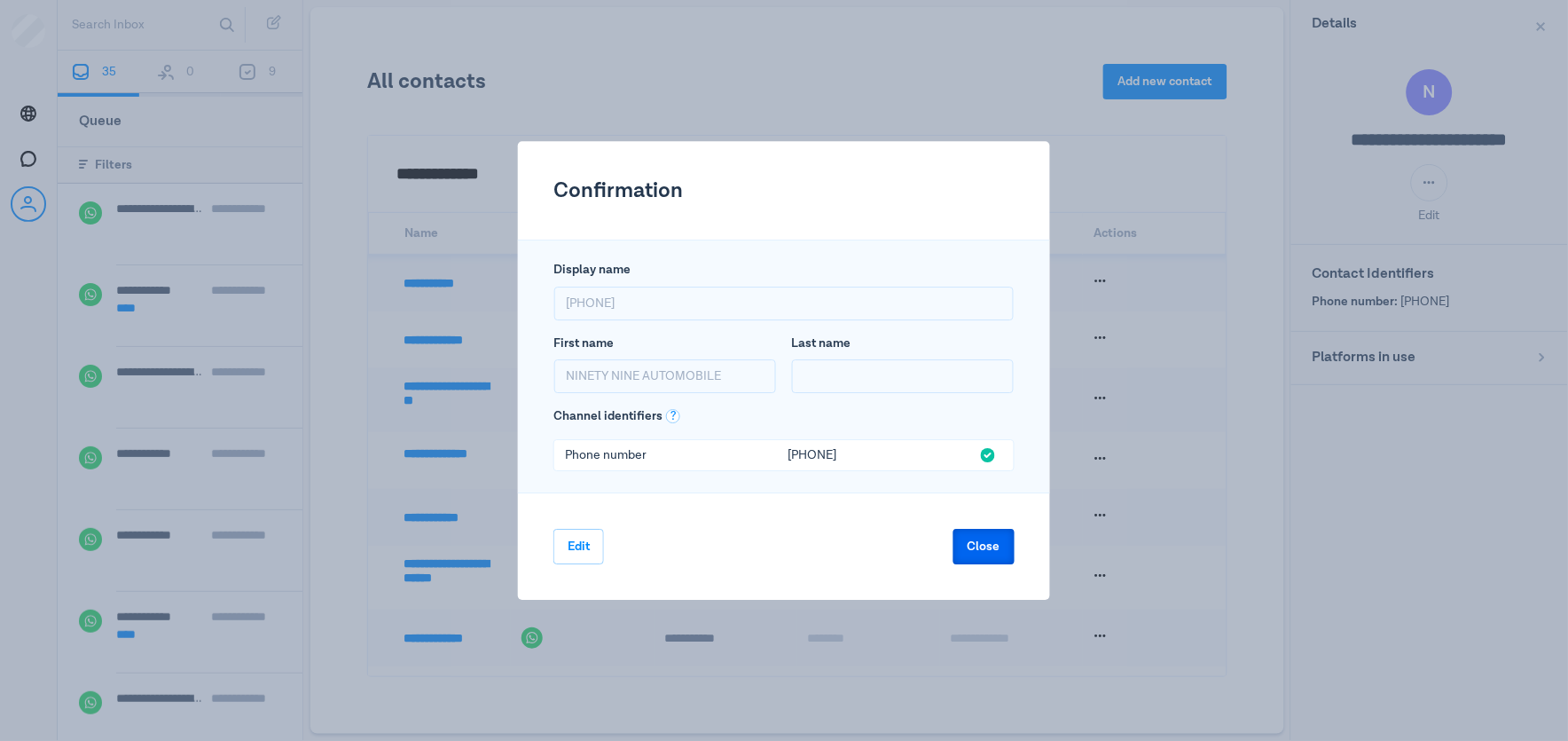 click on "Close" at bounding box center [984, 547] 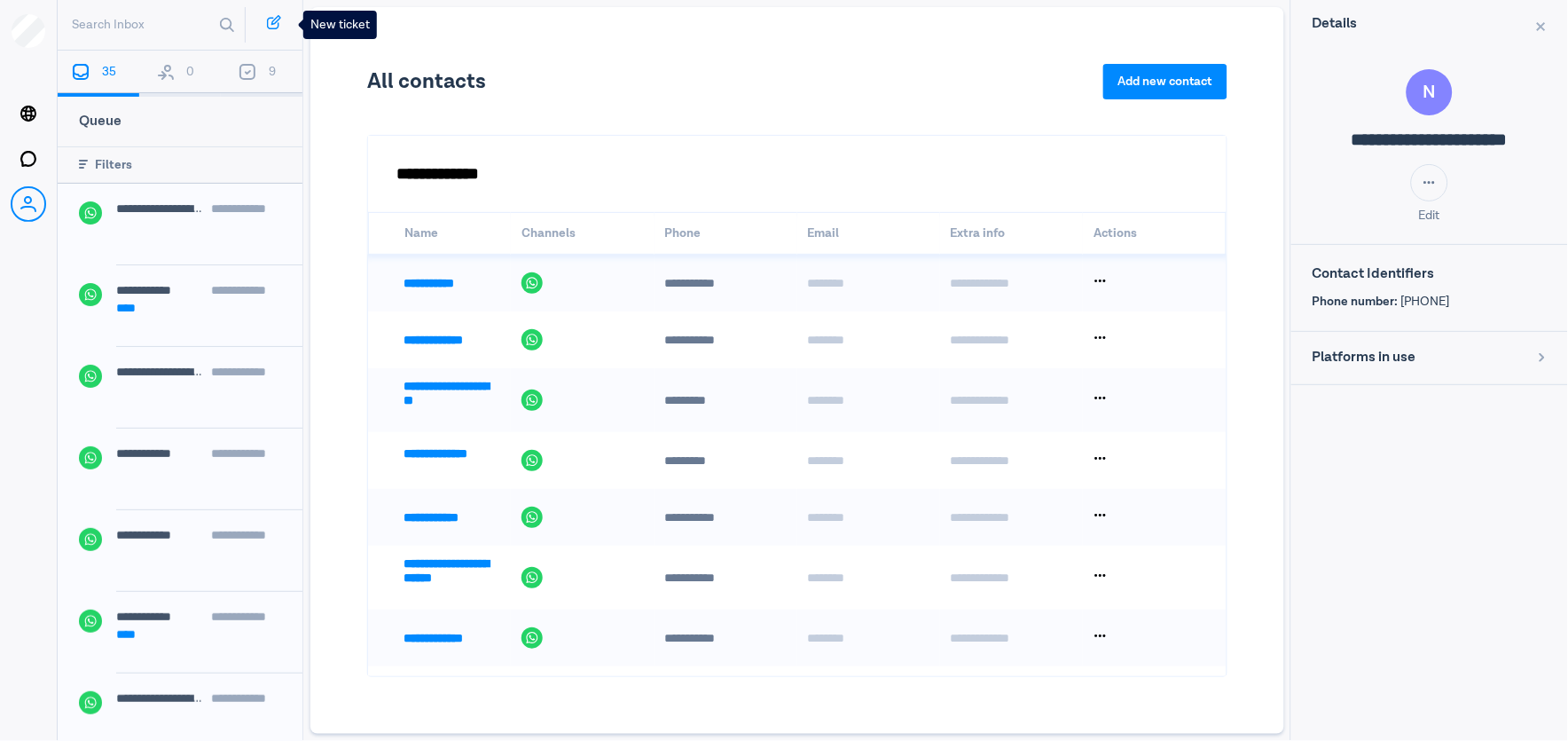 click at bounding box center (270, 25) 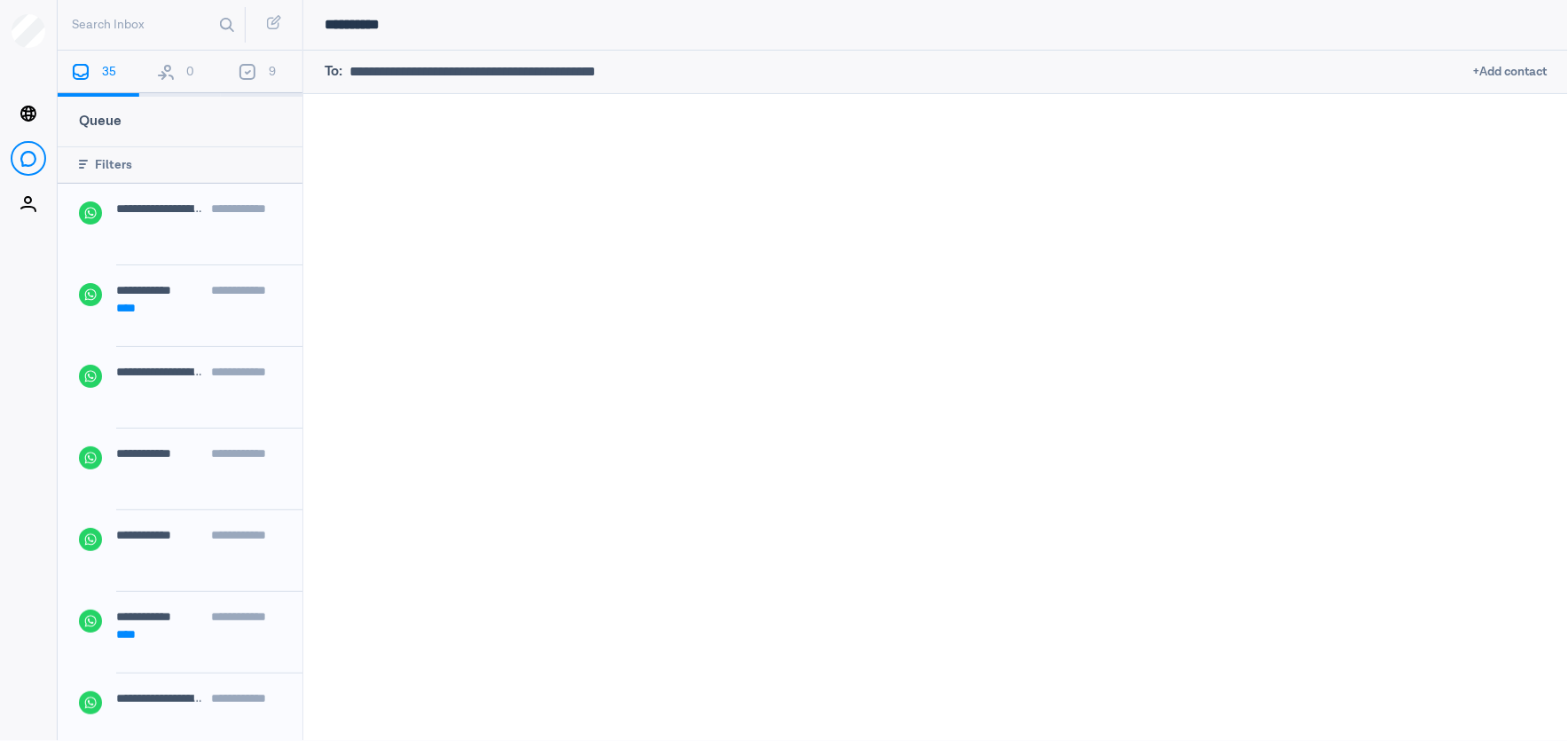 click at bounding box center [908, 72] 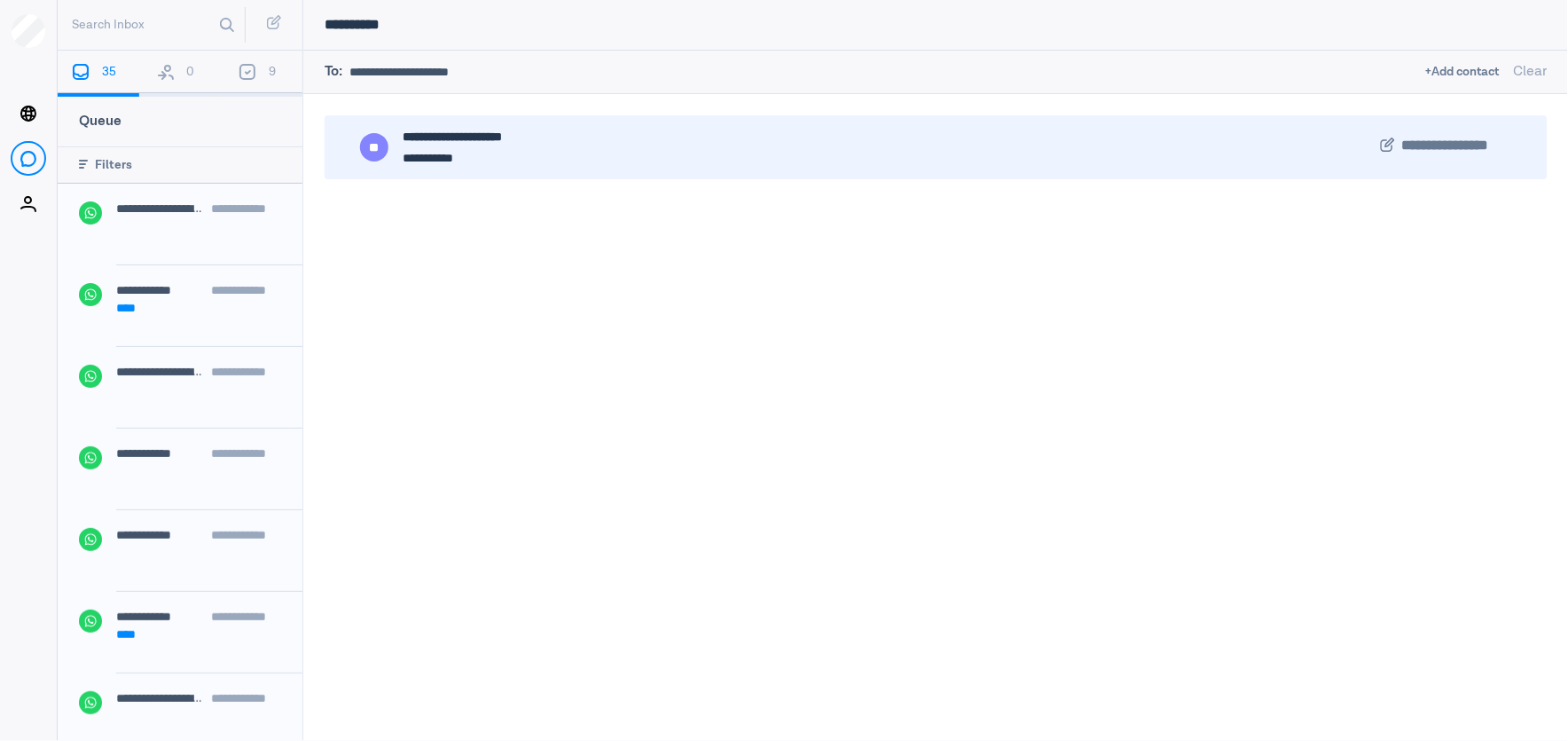 type on "**********" 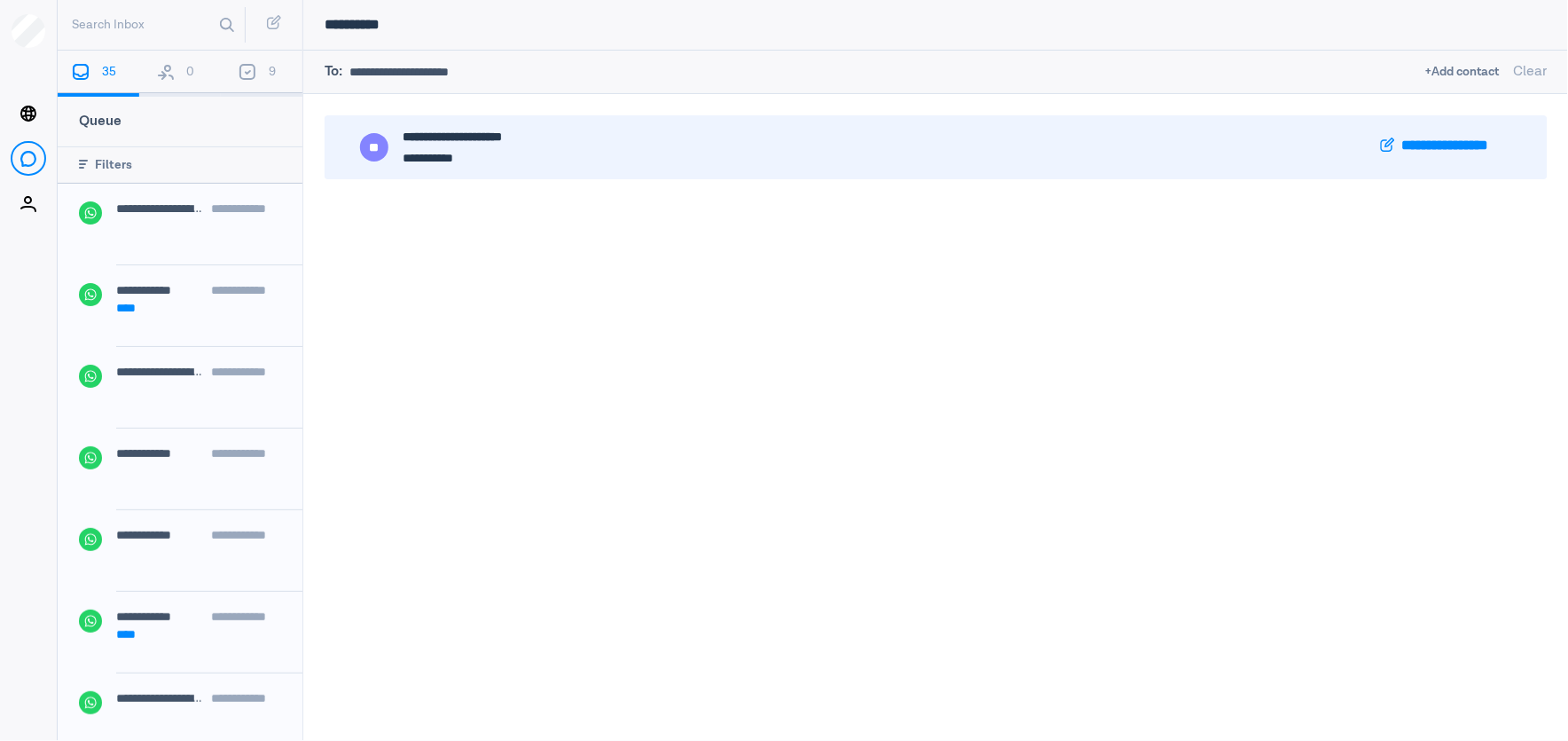 click on "**********" at bounding box center (1454, 146) 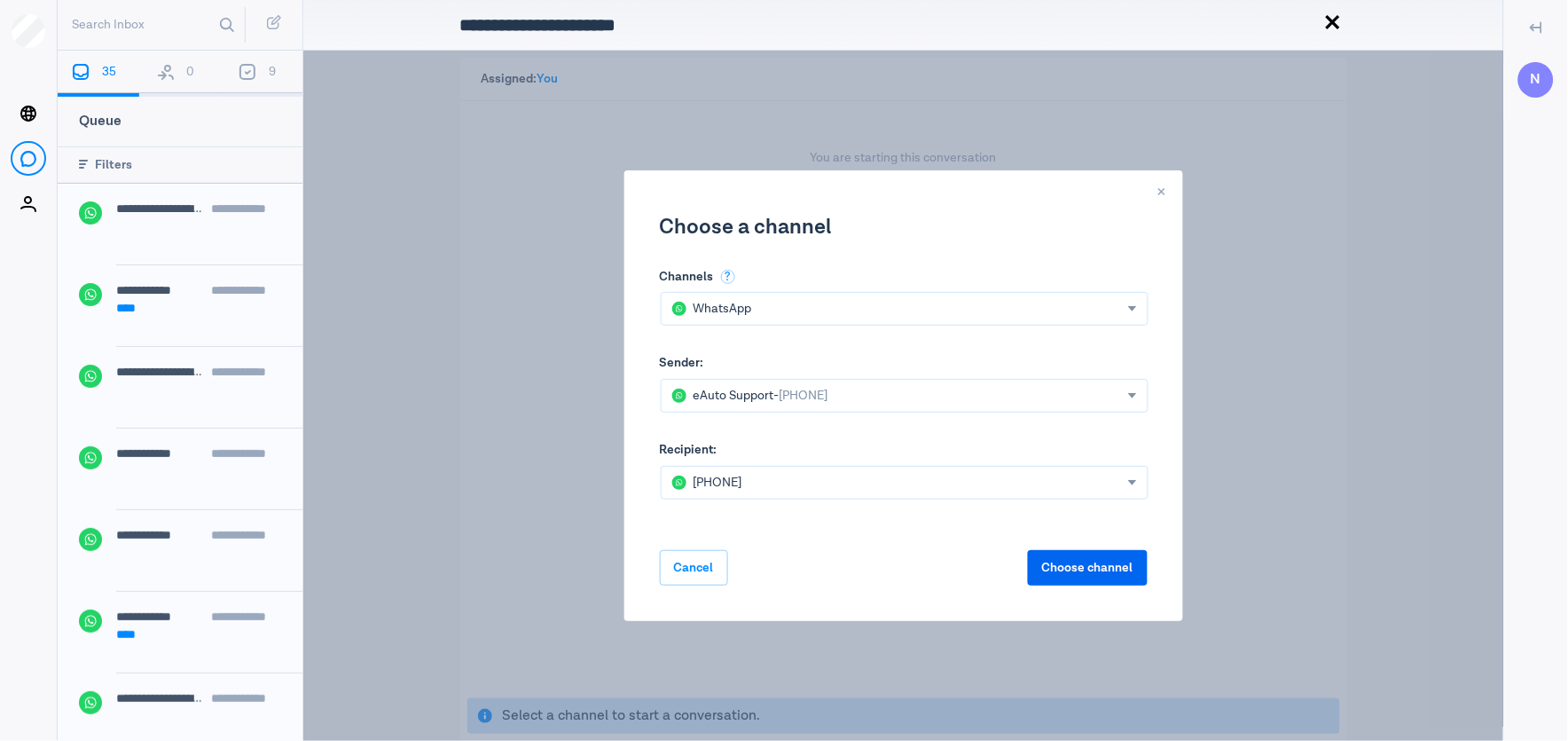 click on "Choose channel" at bounding box center [1087, 568] 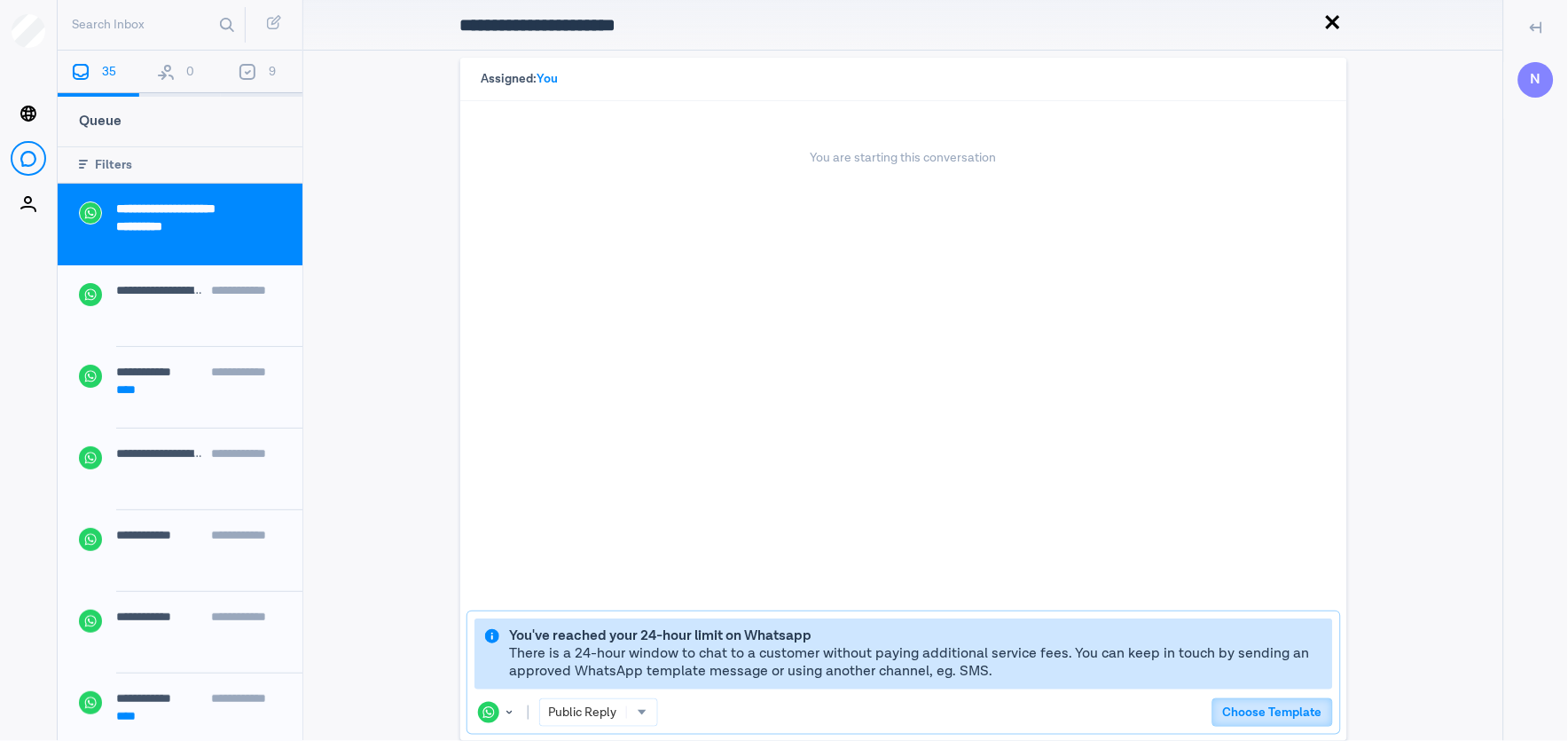 click on "Choose Template" at bounding box center (1273, 713) 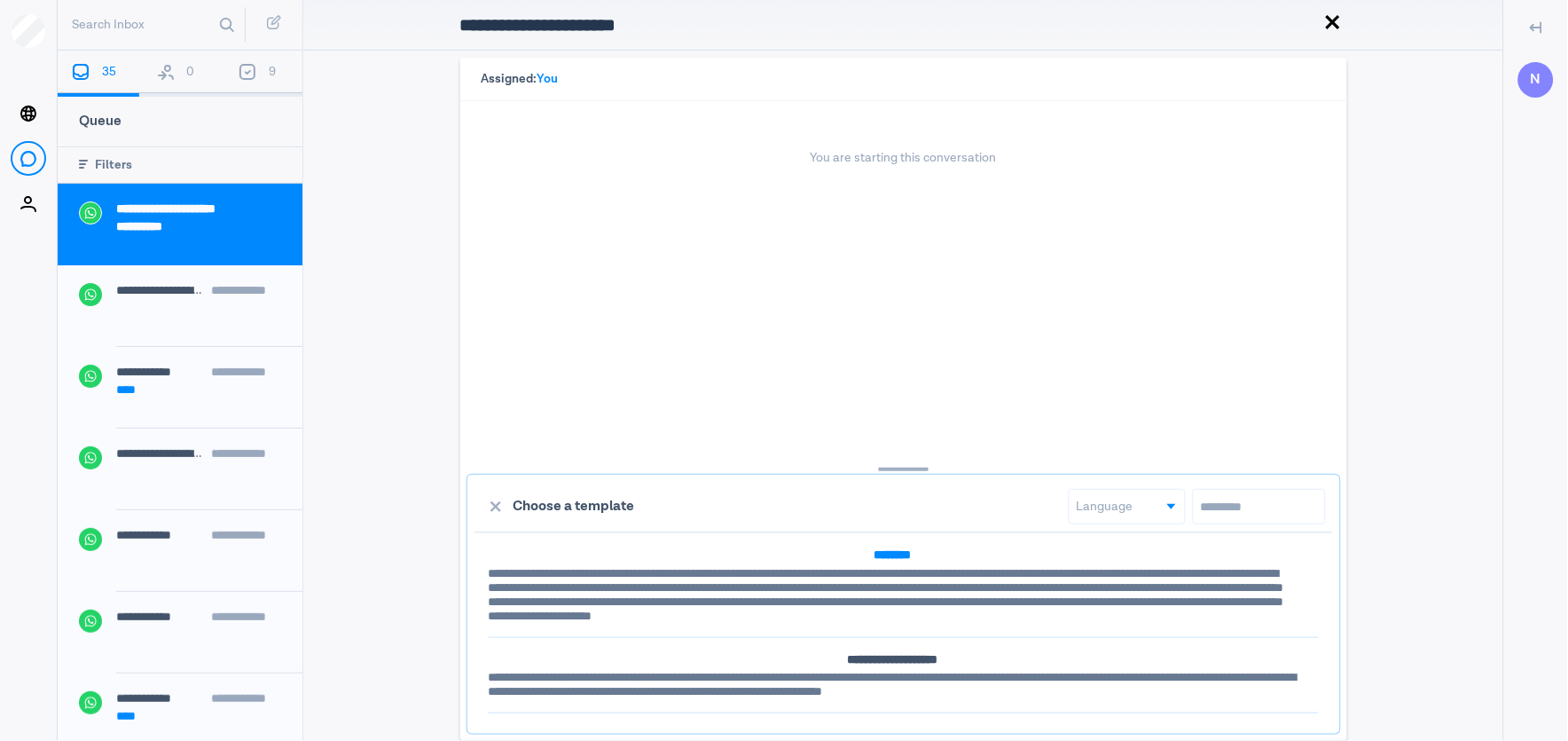 click on "**********" at bounding box center [892, 595] 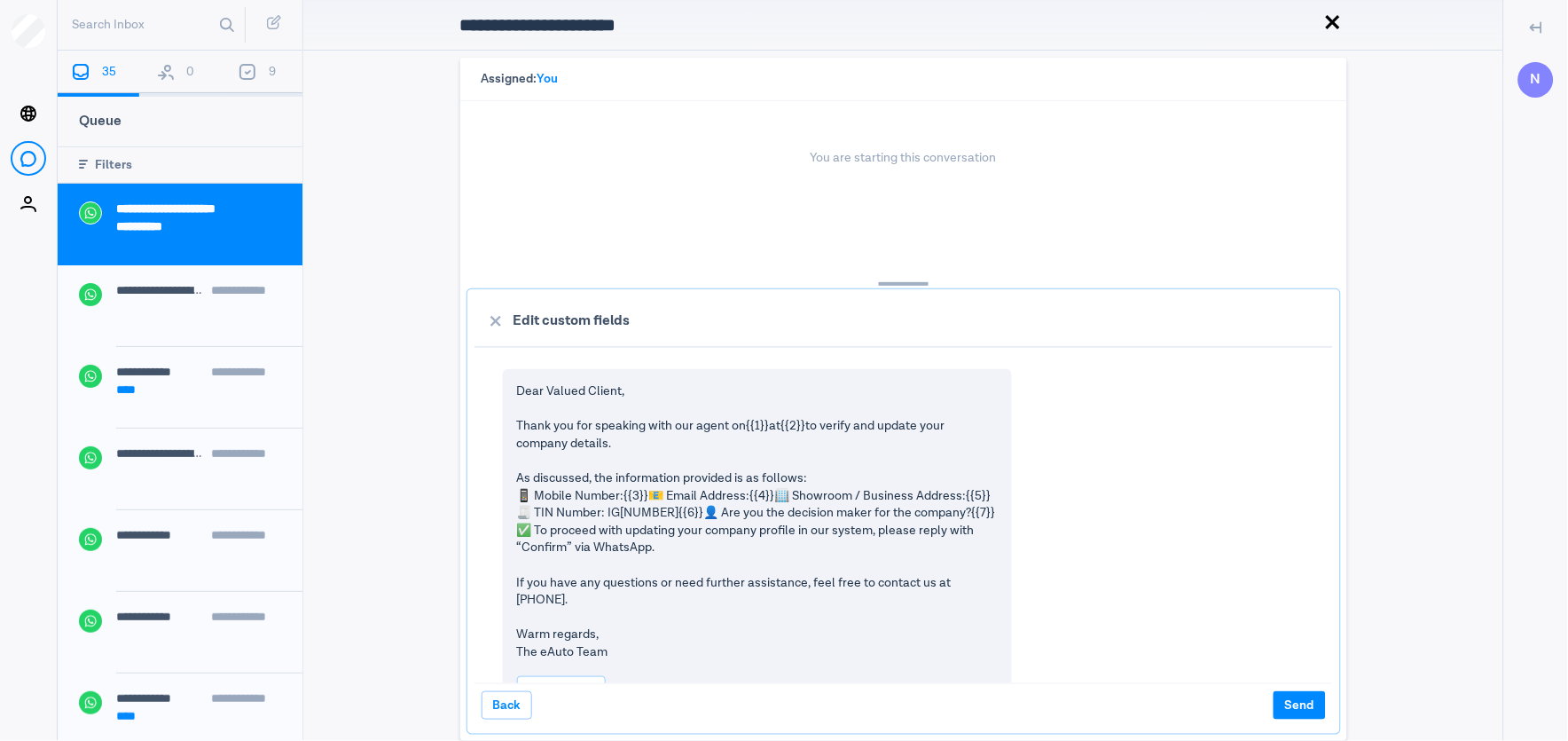 drag, startPoint x: 924, startPoint y: 474, endPoint x: 949, endPoint y: 192, distance: 283.10599 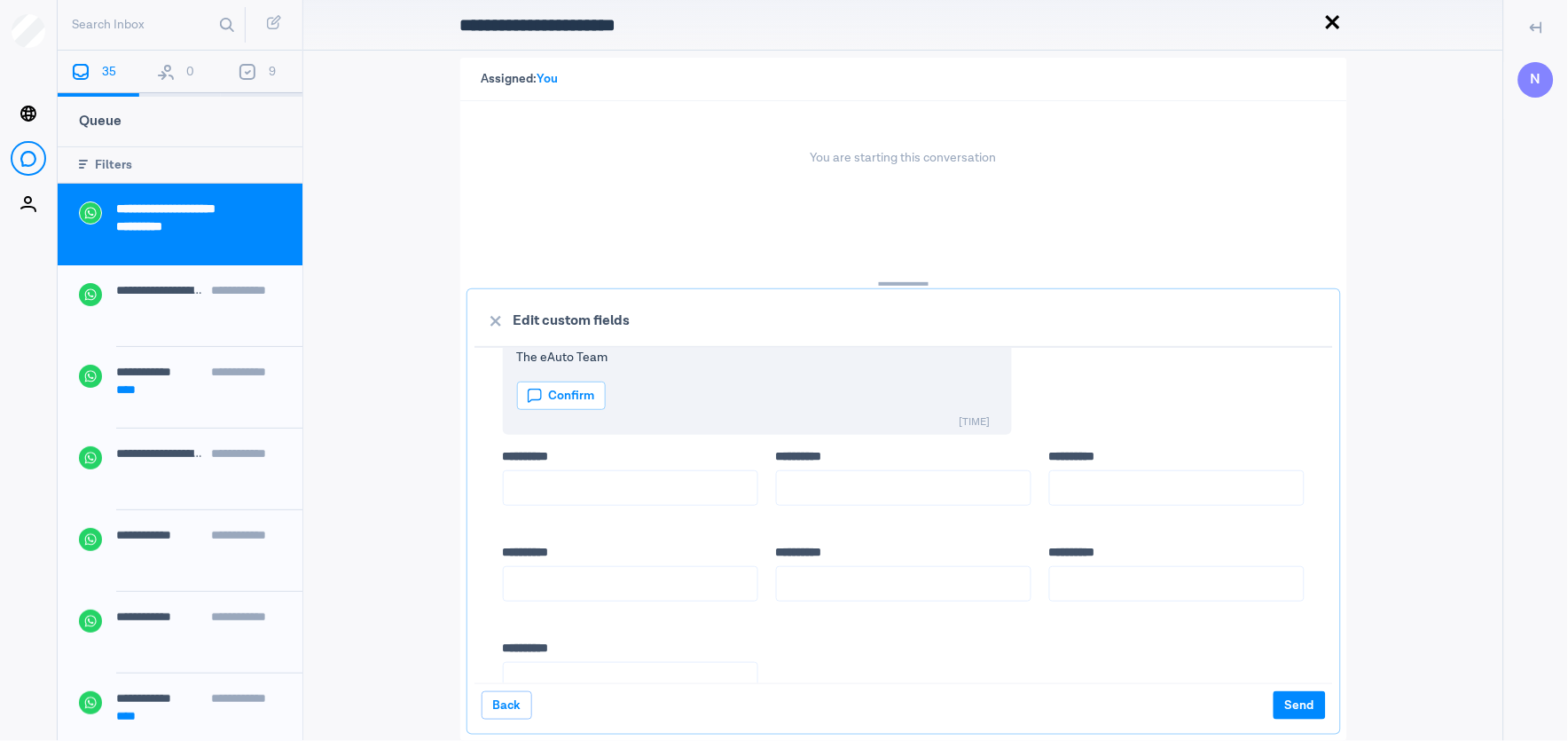 scroll, scrollTop: 296, scrollLeft: 0, axis: vertical 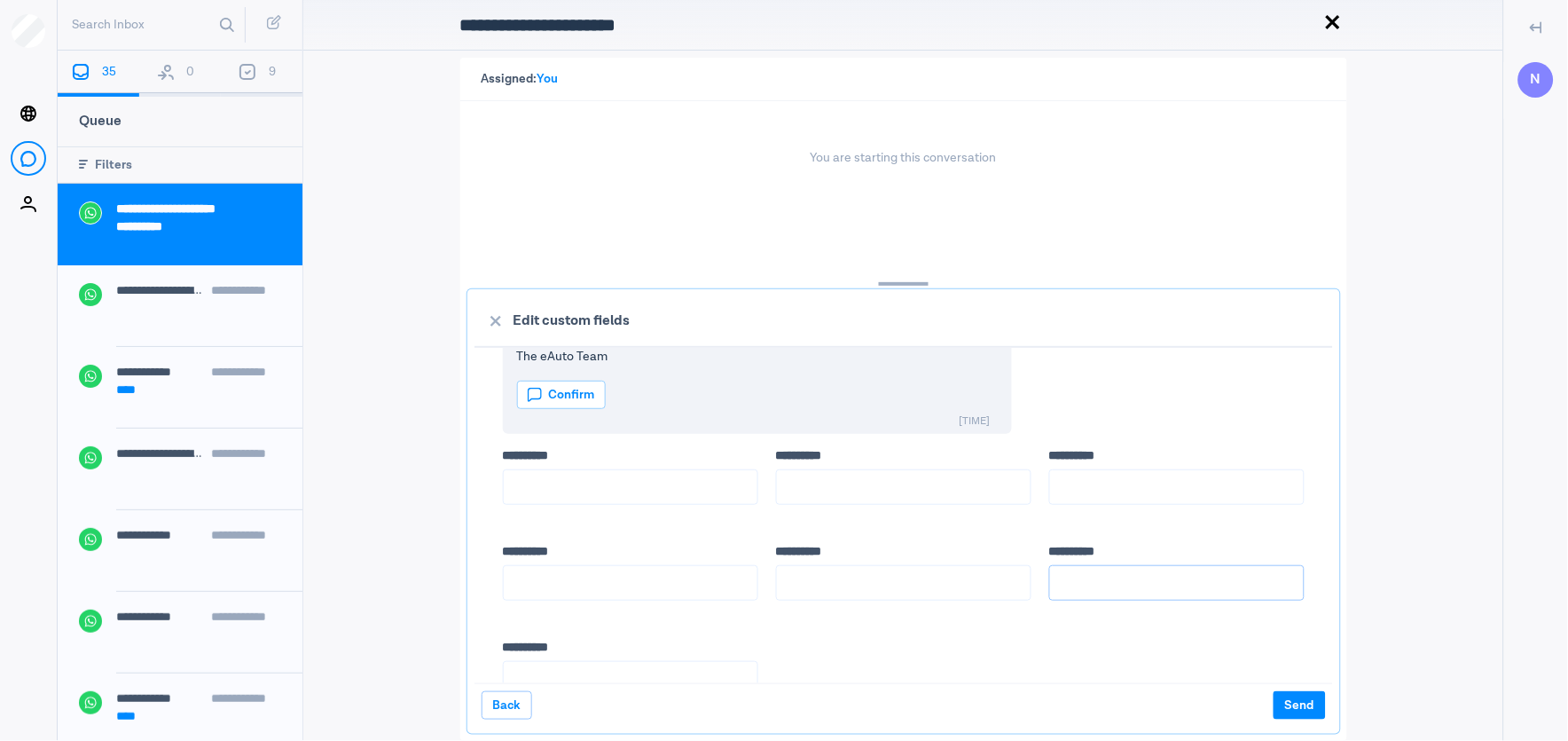 click on "****   *****" at bounding box center [1177, 583] 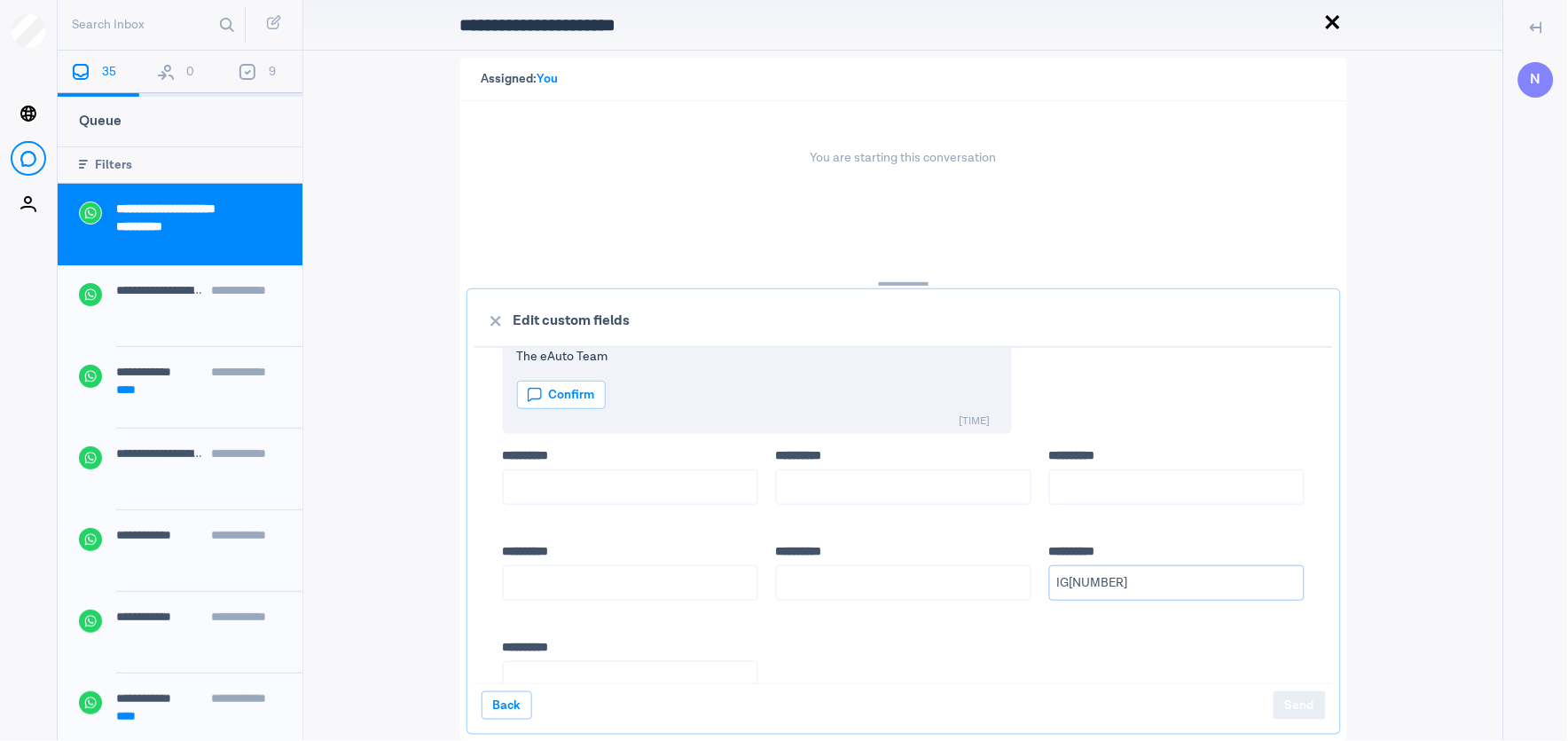 type on "IG[NUMBER]" 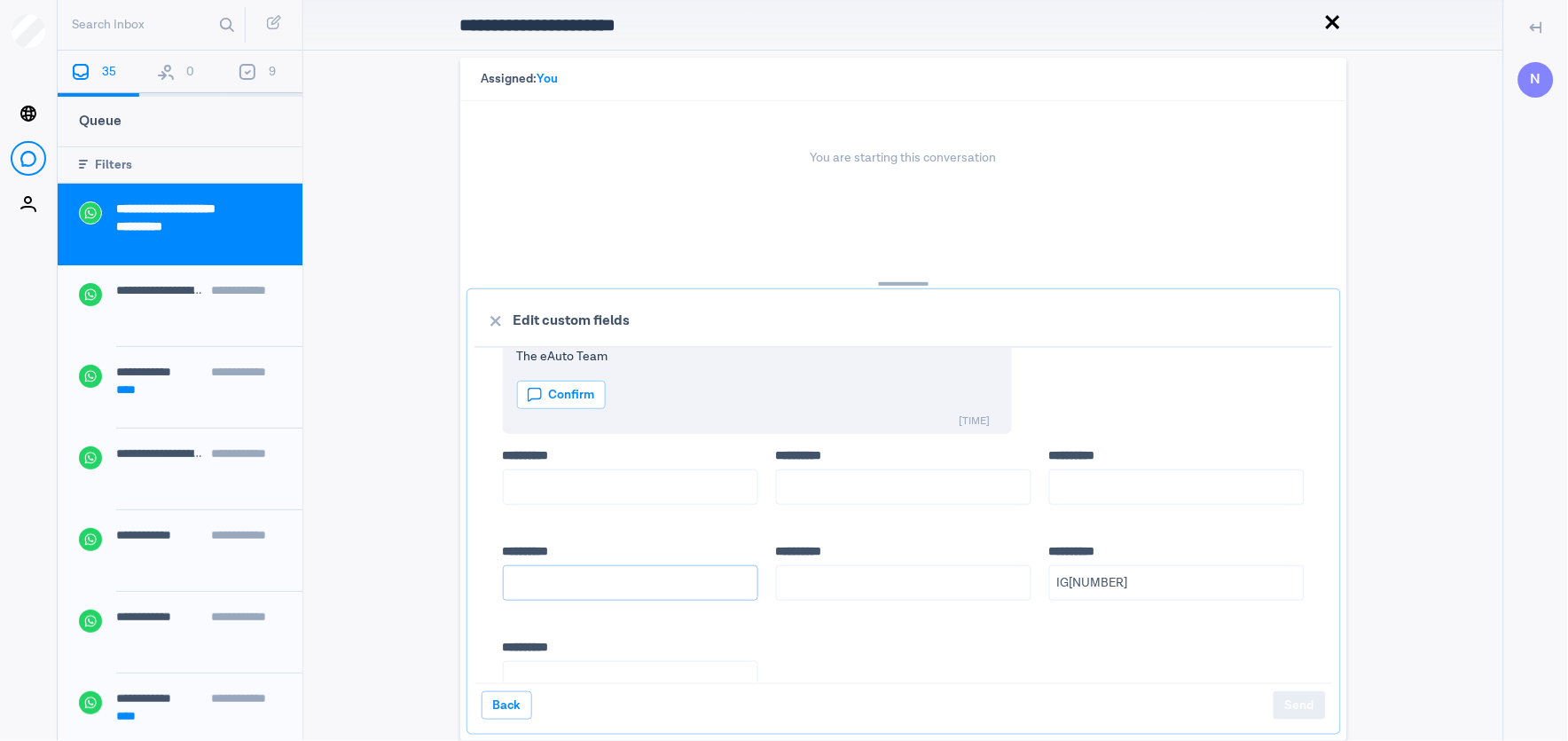 click on "****   *****" at bounding box center (631, 583) 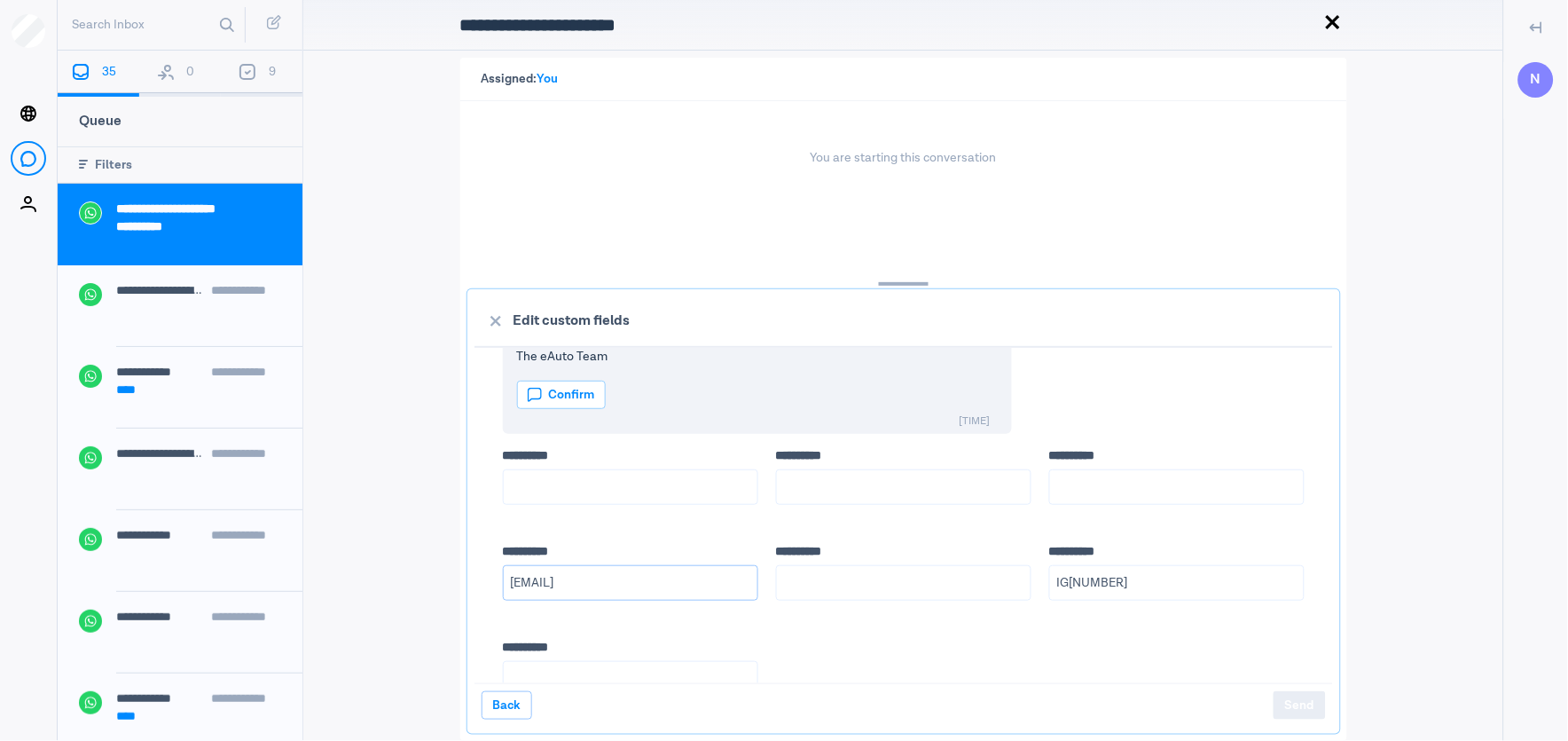 type on "[EMAIL]" 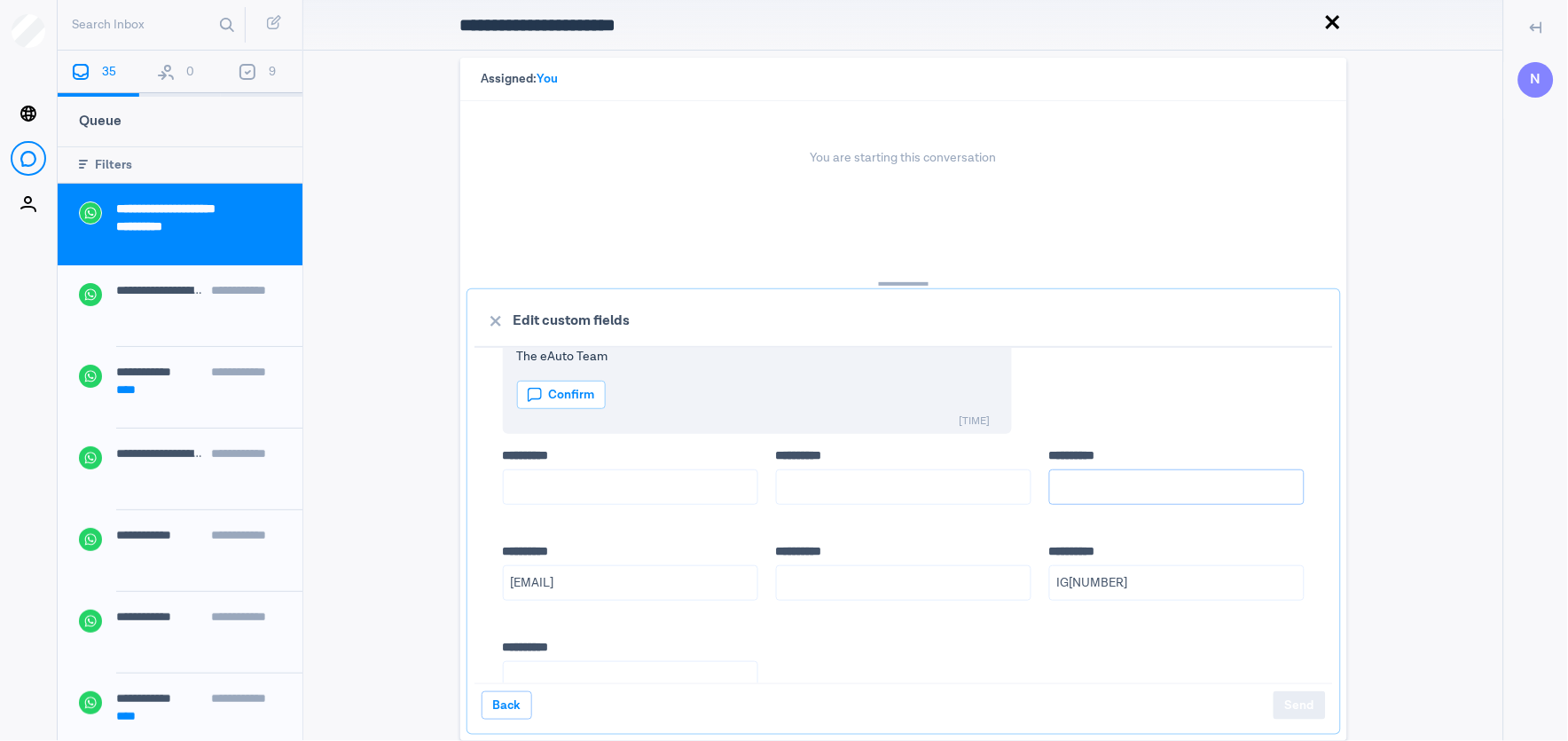click on "****   *****" at bounding box center (1177, 487) 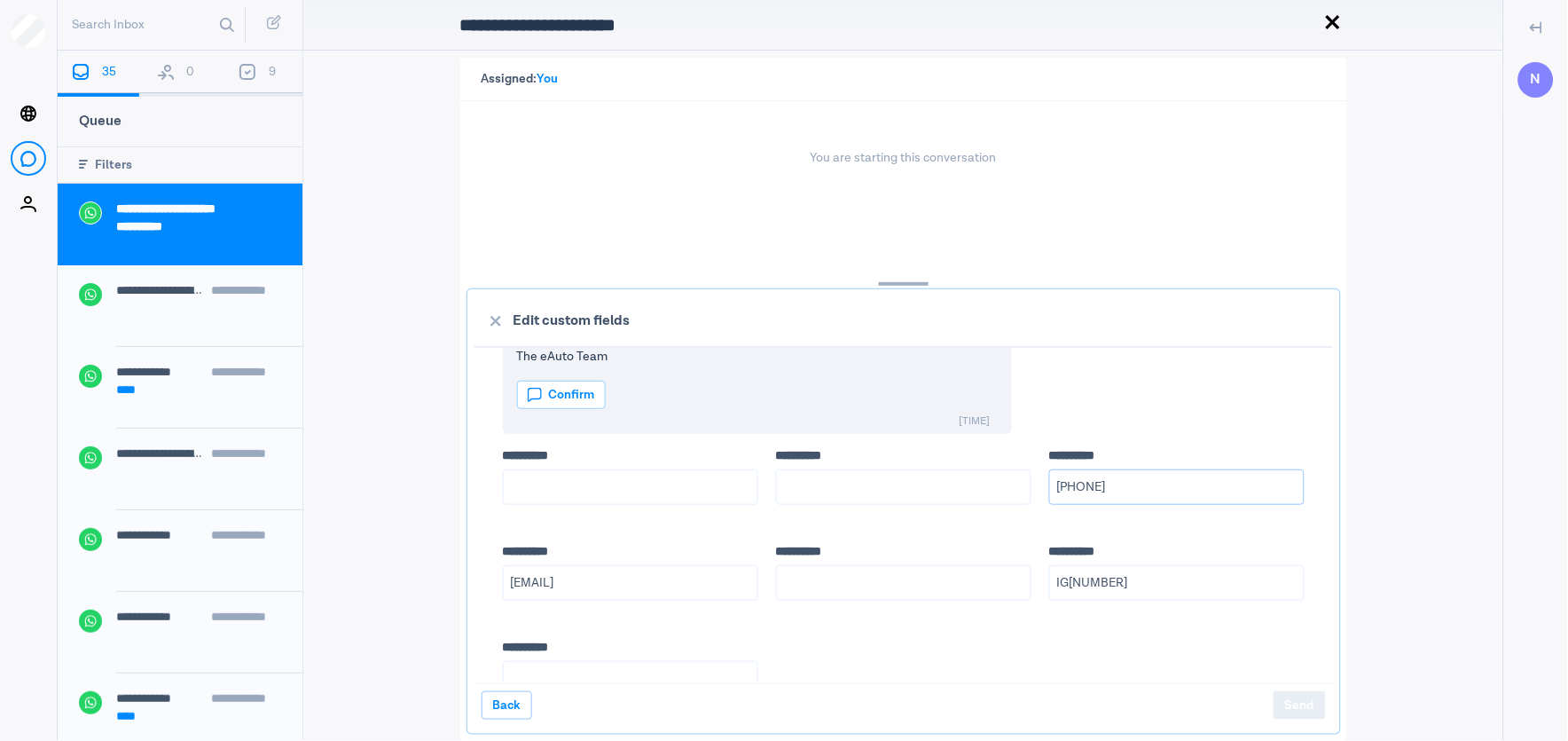 type on "[PHONE]" 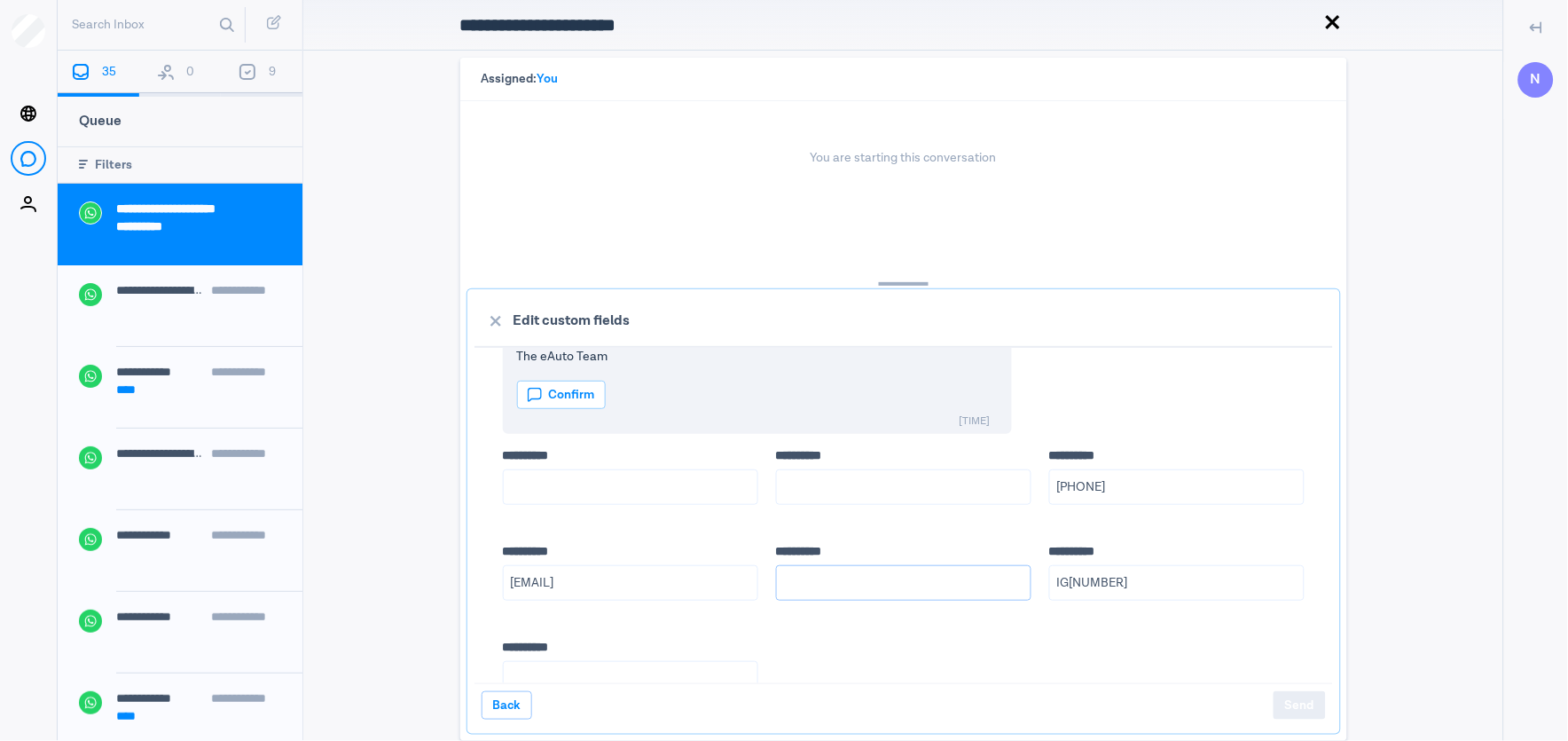 click on "****   *****" at bounding box center (904, 583) 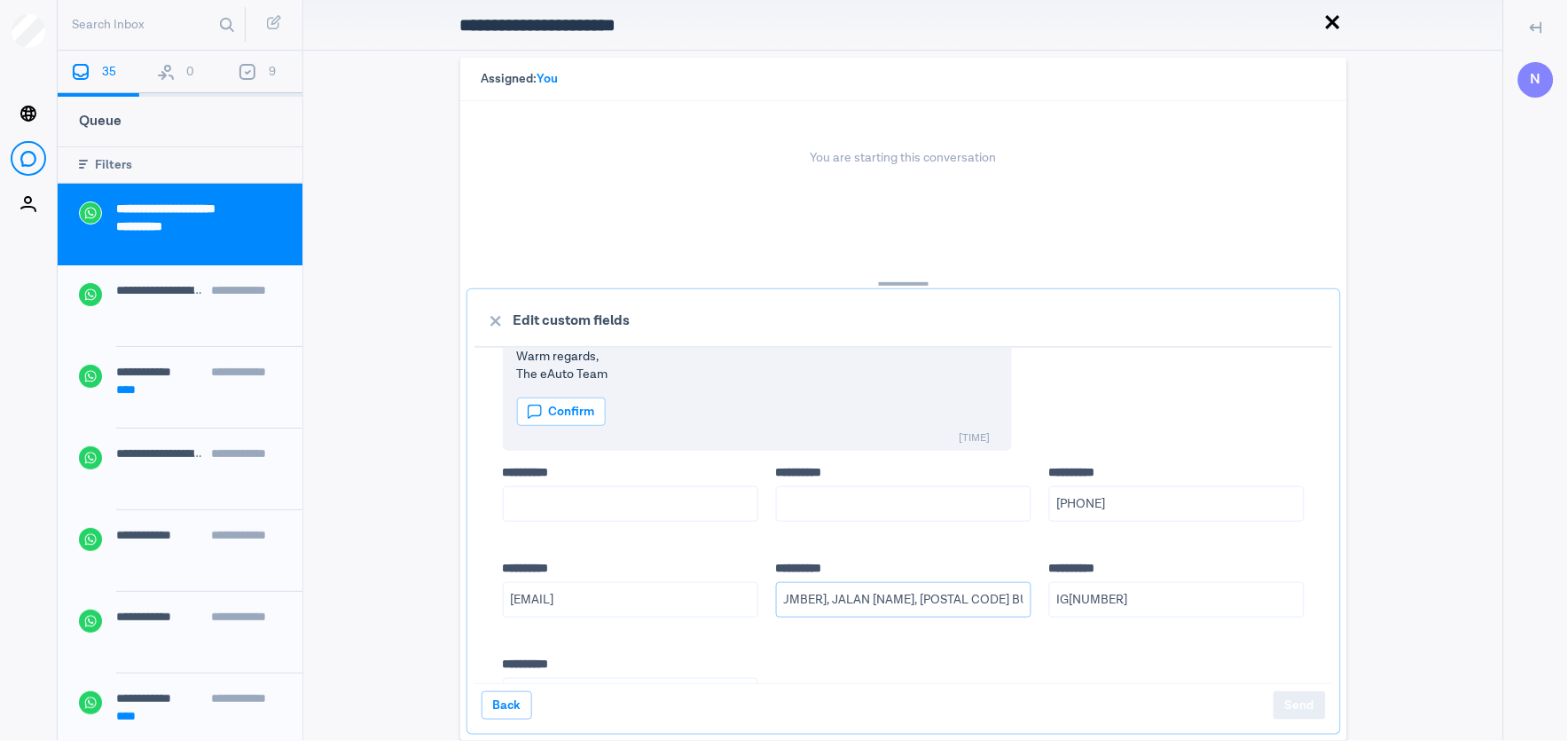 scroll, scrollTop: 0, scrollLeft: 48, axis: horizontal 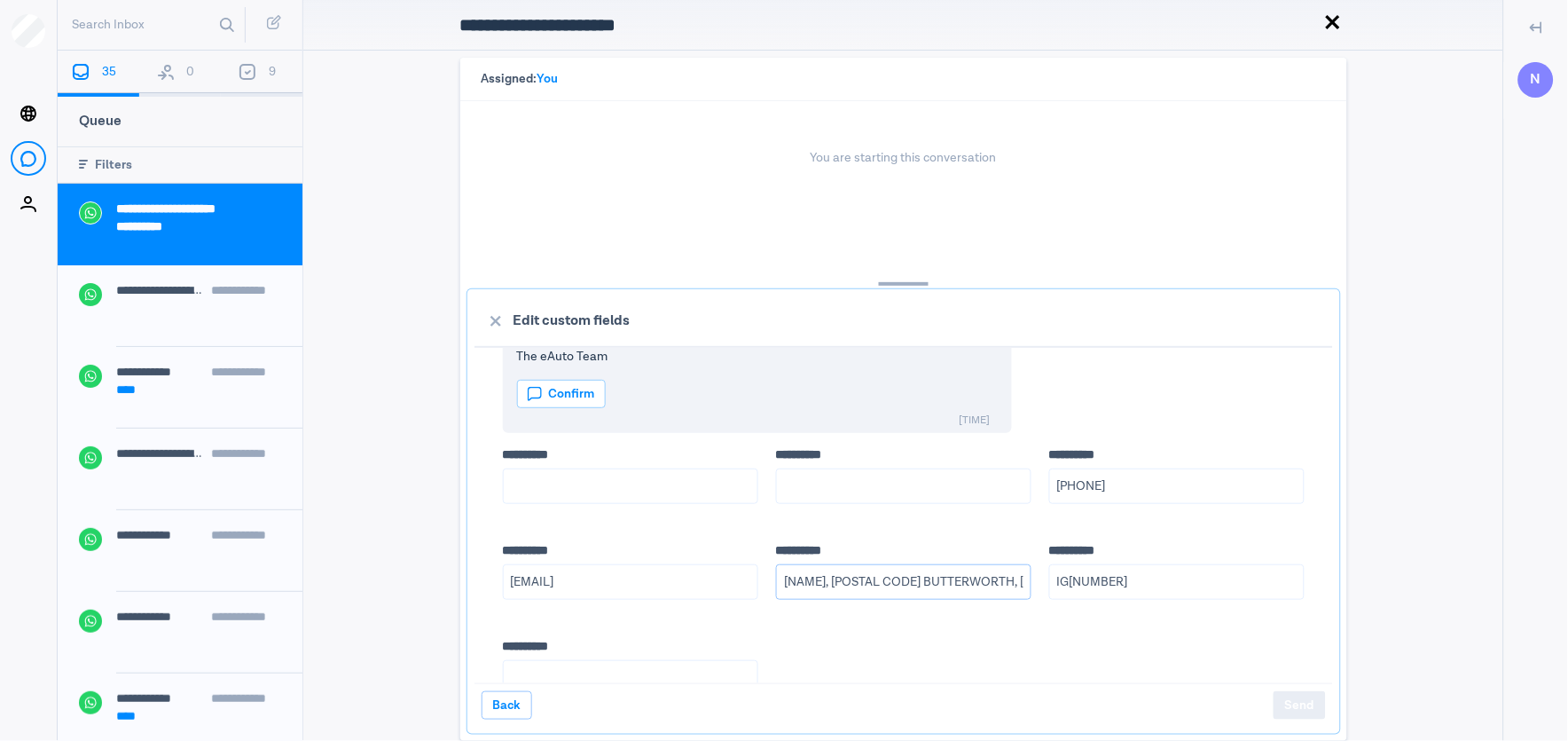 type on "NO. [NUMBER], JALAN [NAME], [POSTAL CODE] BUTTERWORTH, [STATE]" 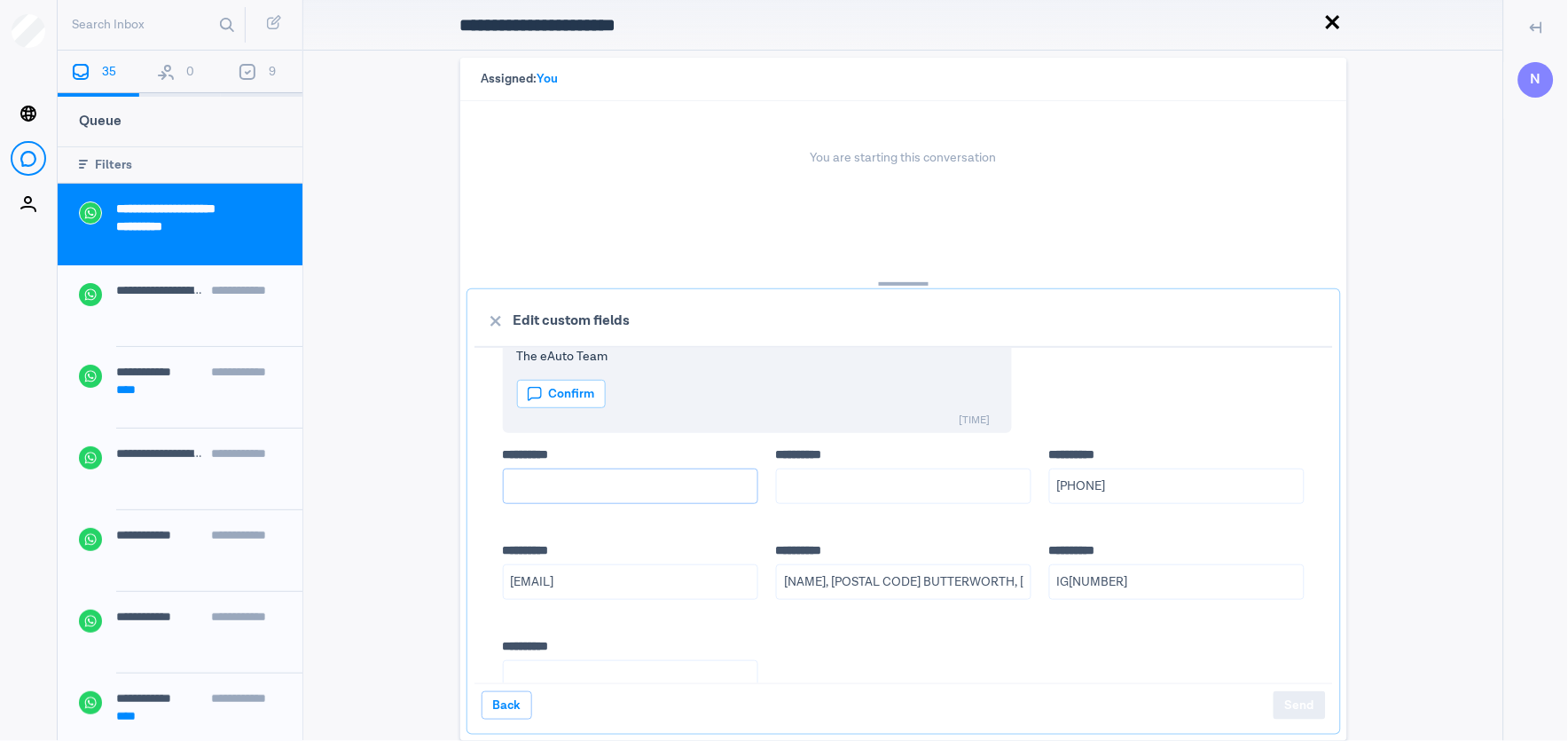click on "****   *****" at bounding box center (631, 486) 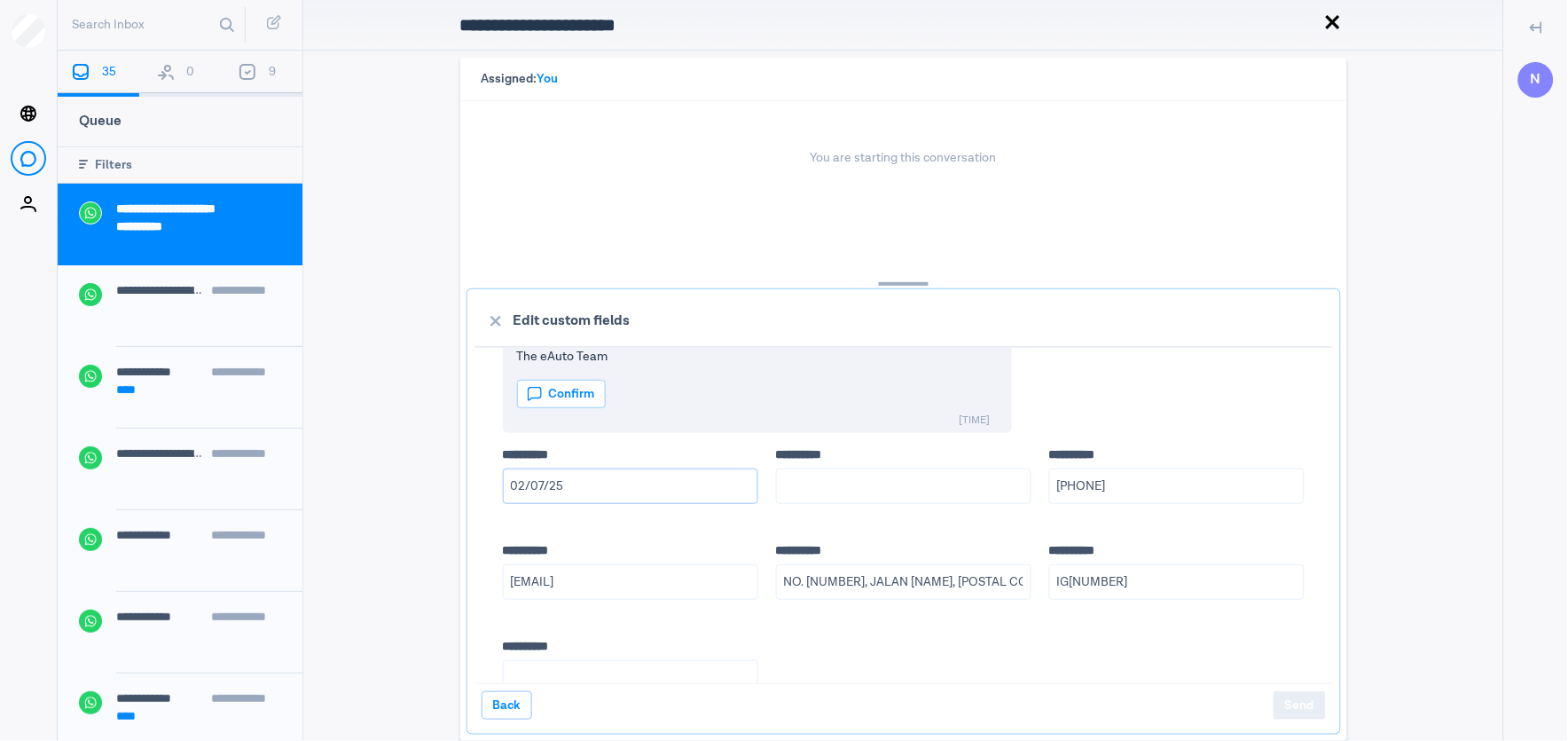 type on "02/07/25" 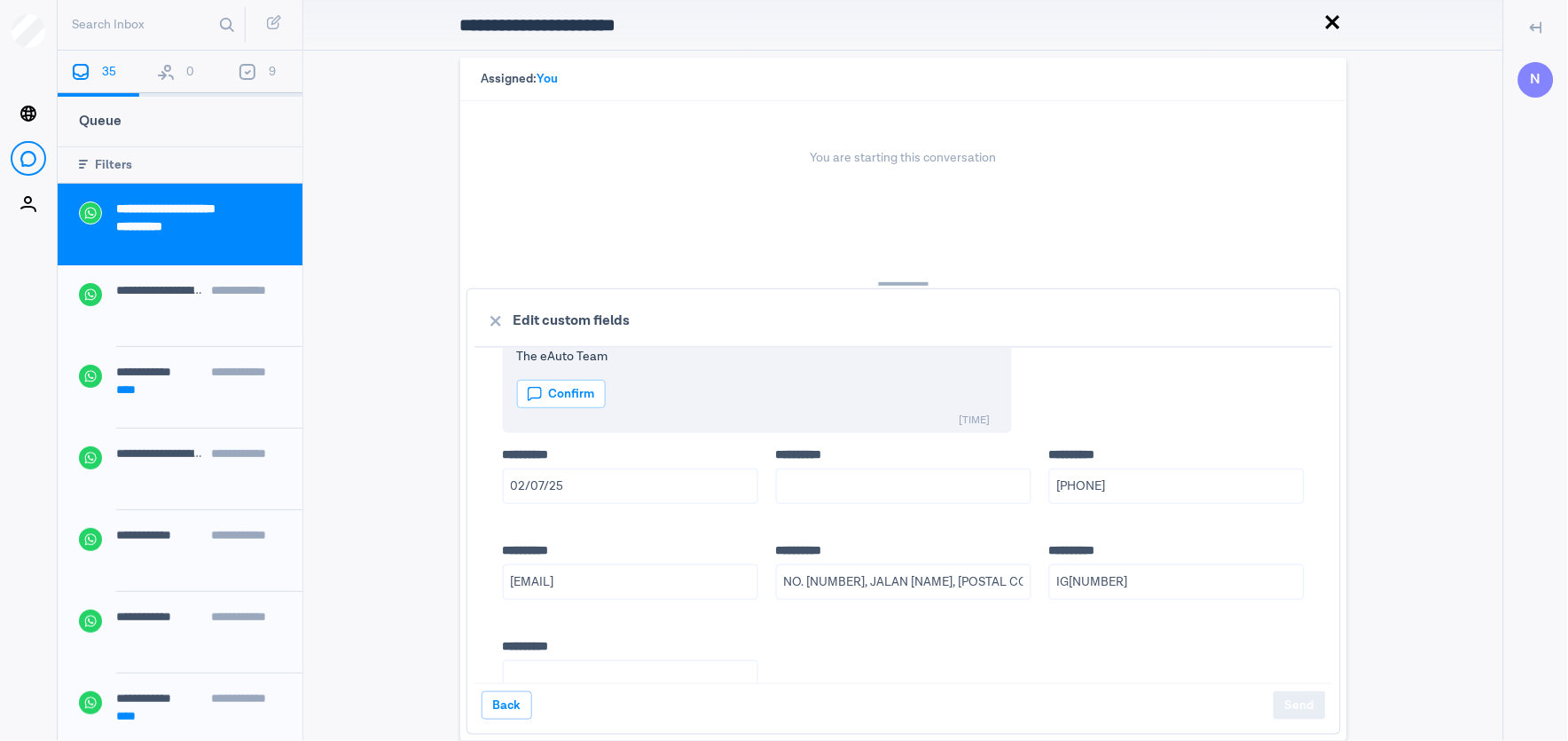 click on "****   *****" at bounding box center (904, 486) 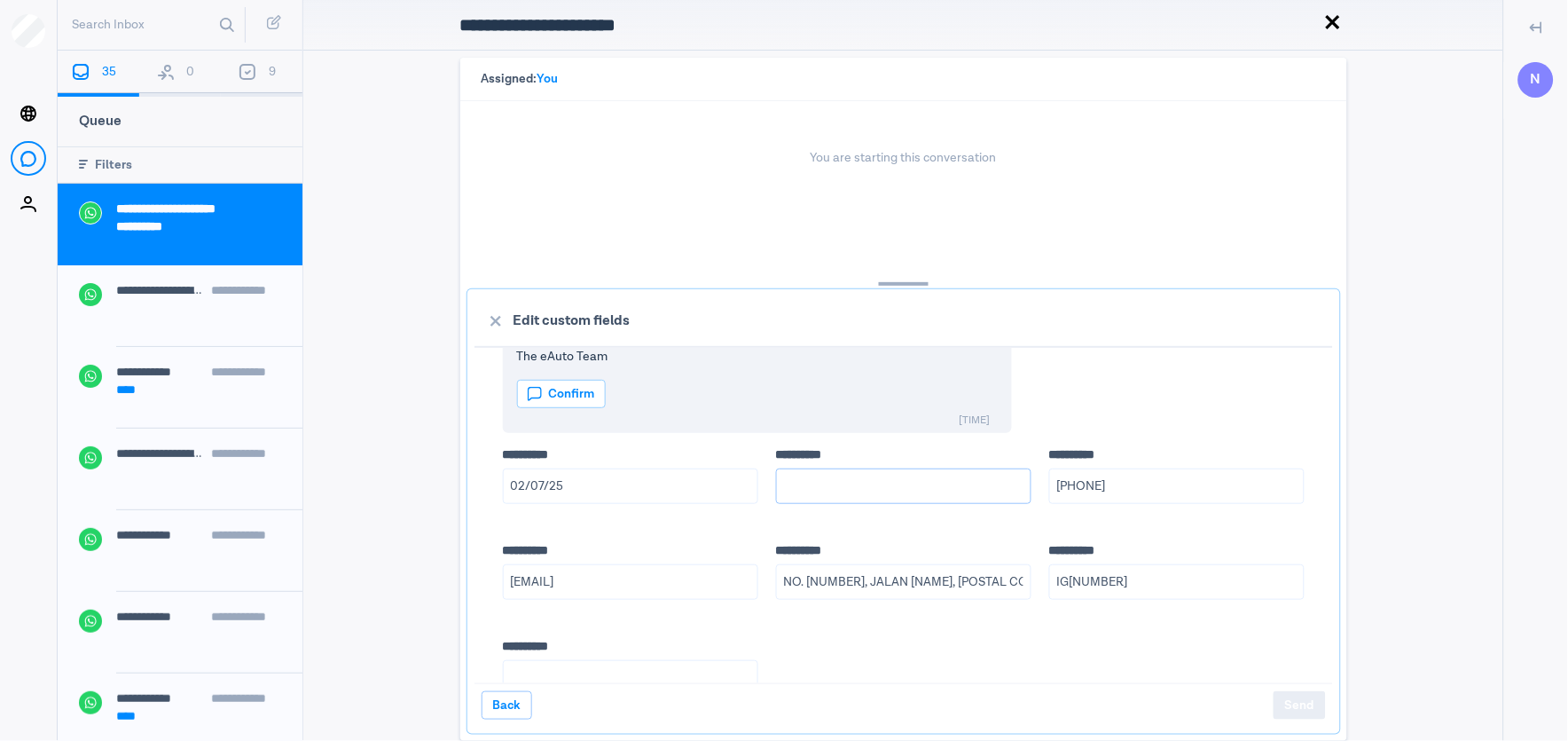 click on "****   *****" at bounding box center [904, 486] 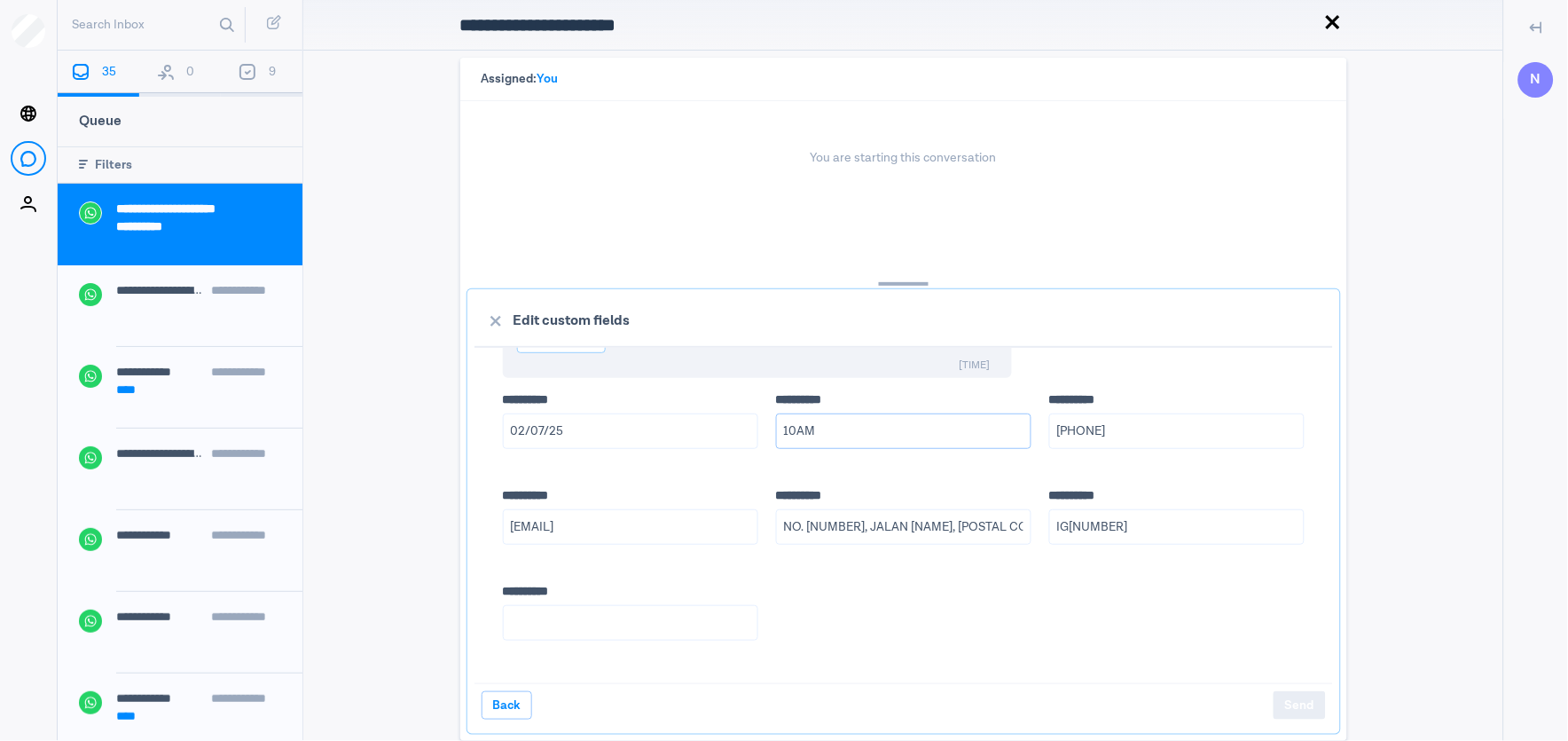 scroll, scrollTop: 438, scrollLeft: 0, axis: vertical 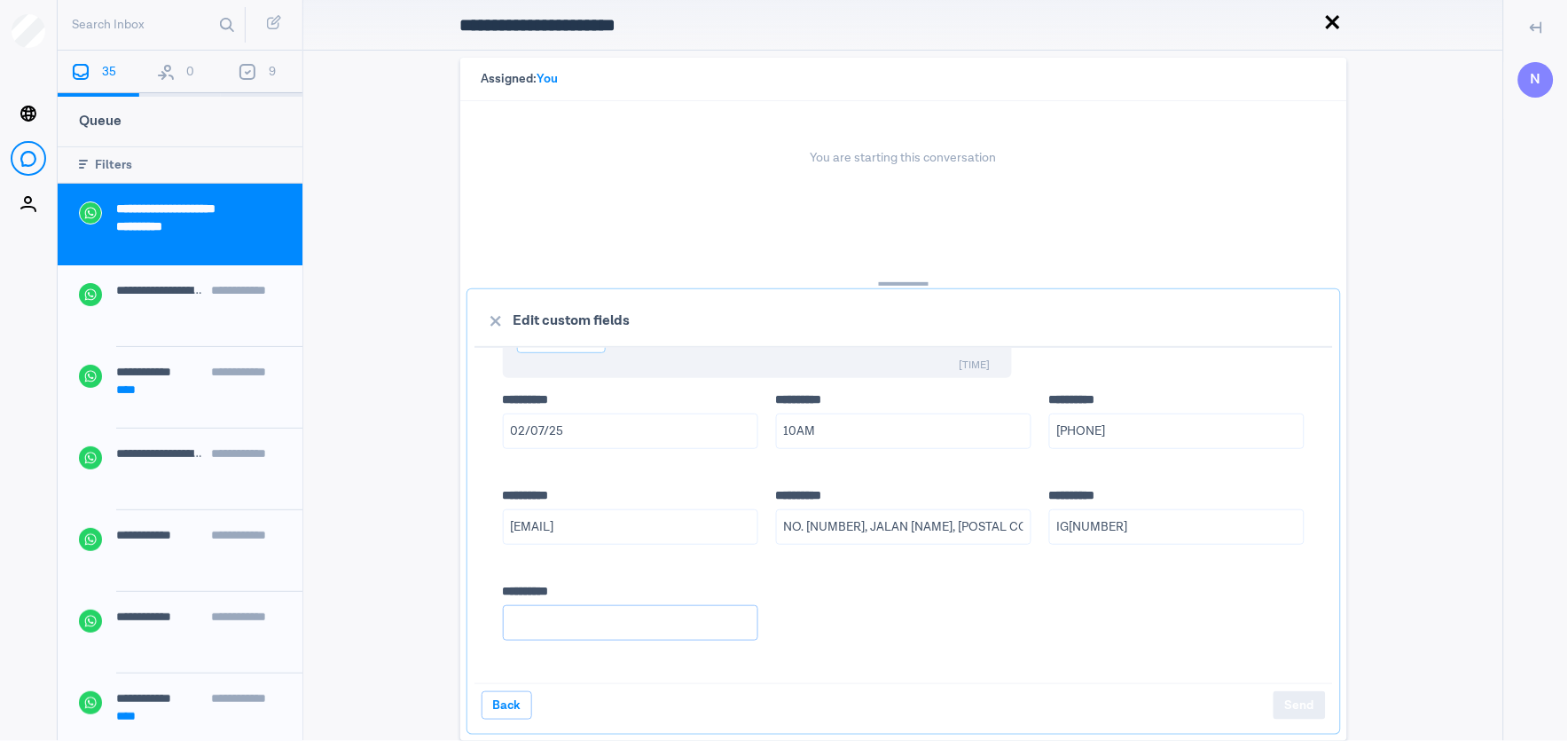 click on "****   *****" at bounding box center [631, 623] 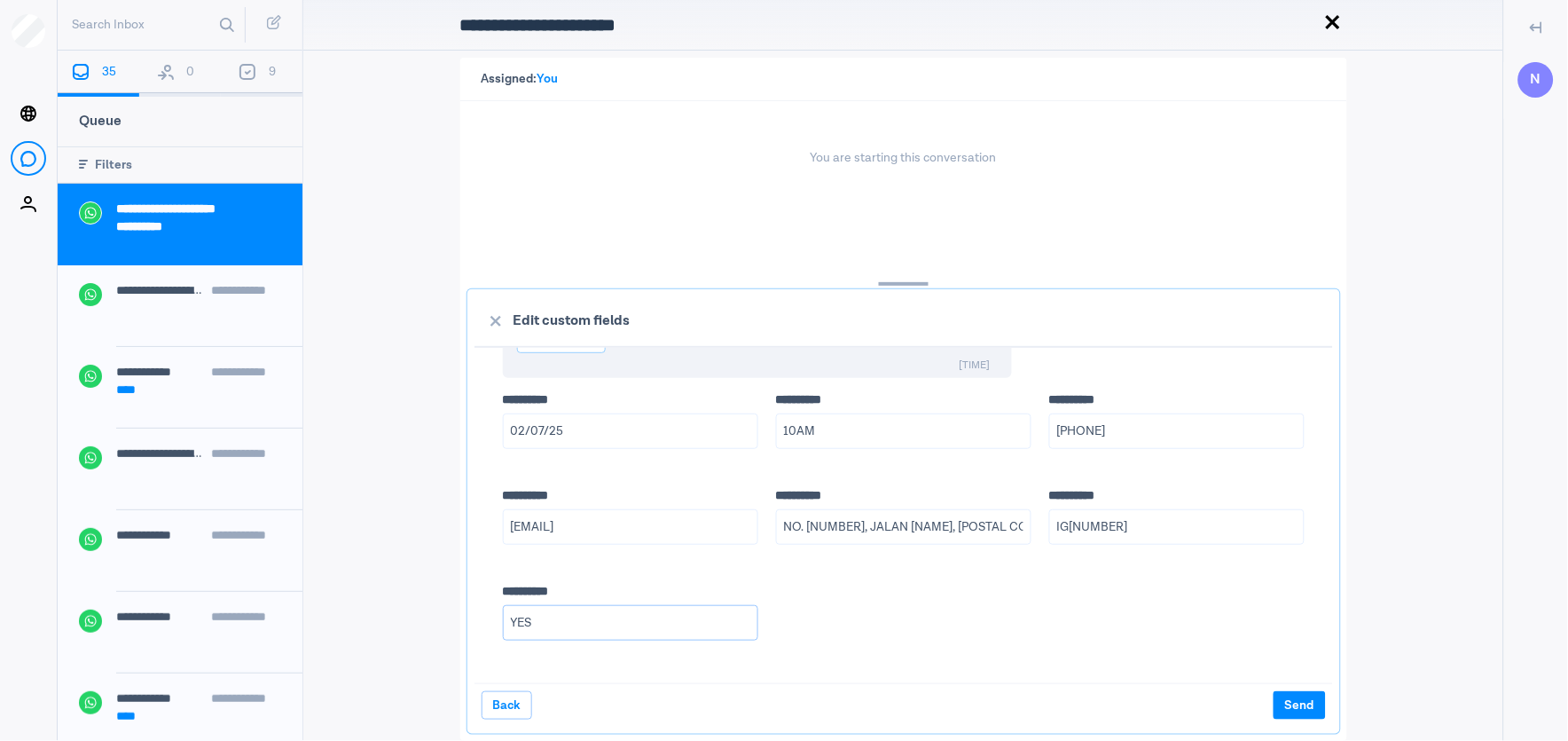 type on "YES" 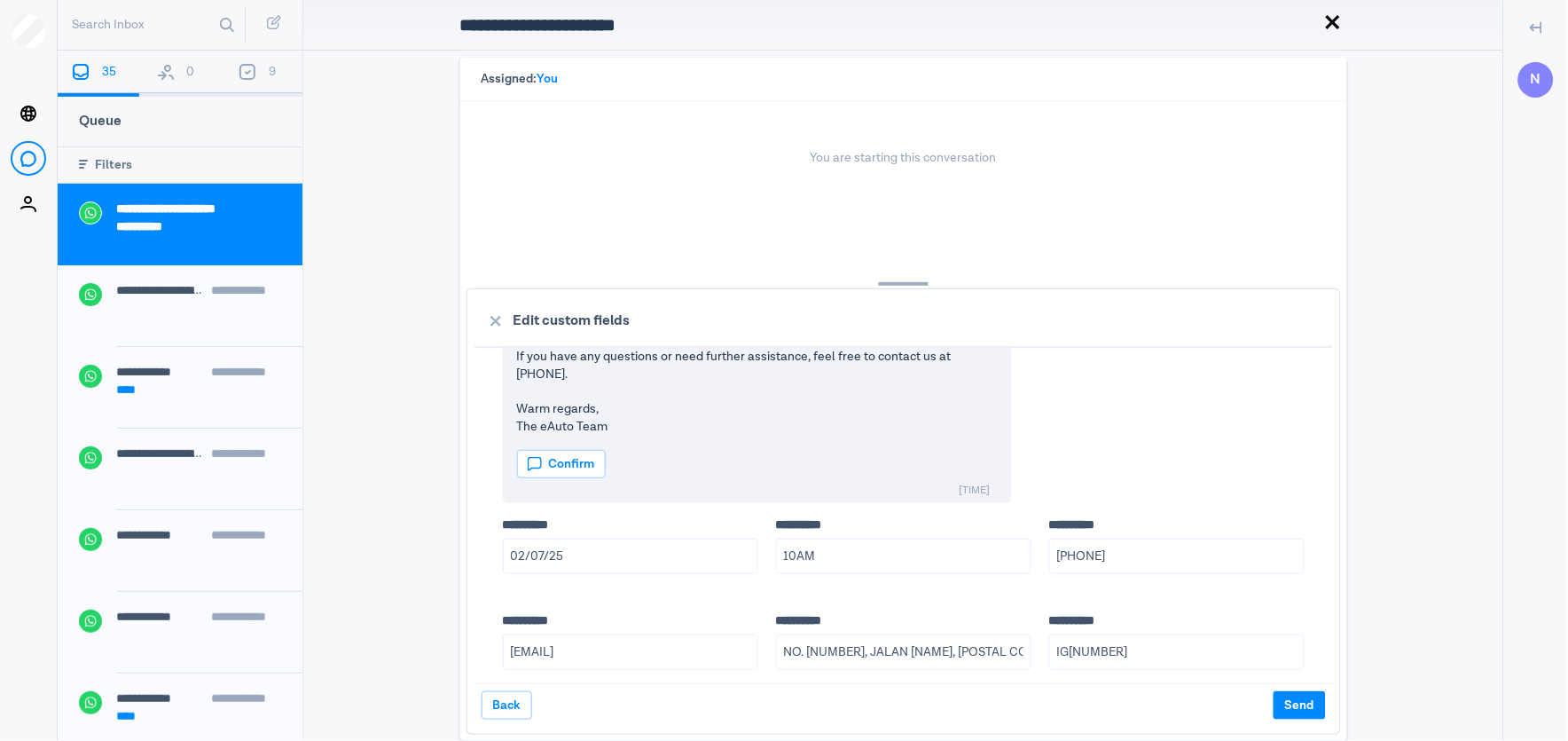 scroll, scrollTop: 0, scrollLeft: 0, axis: both 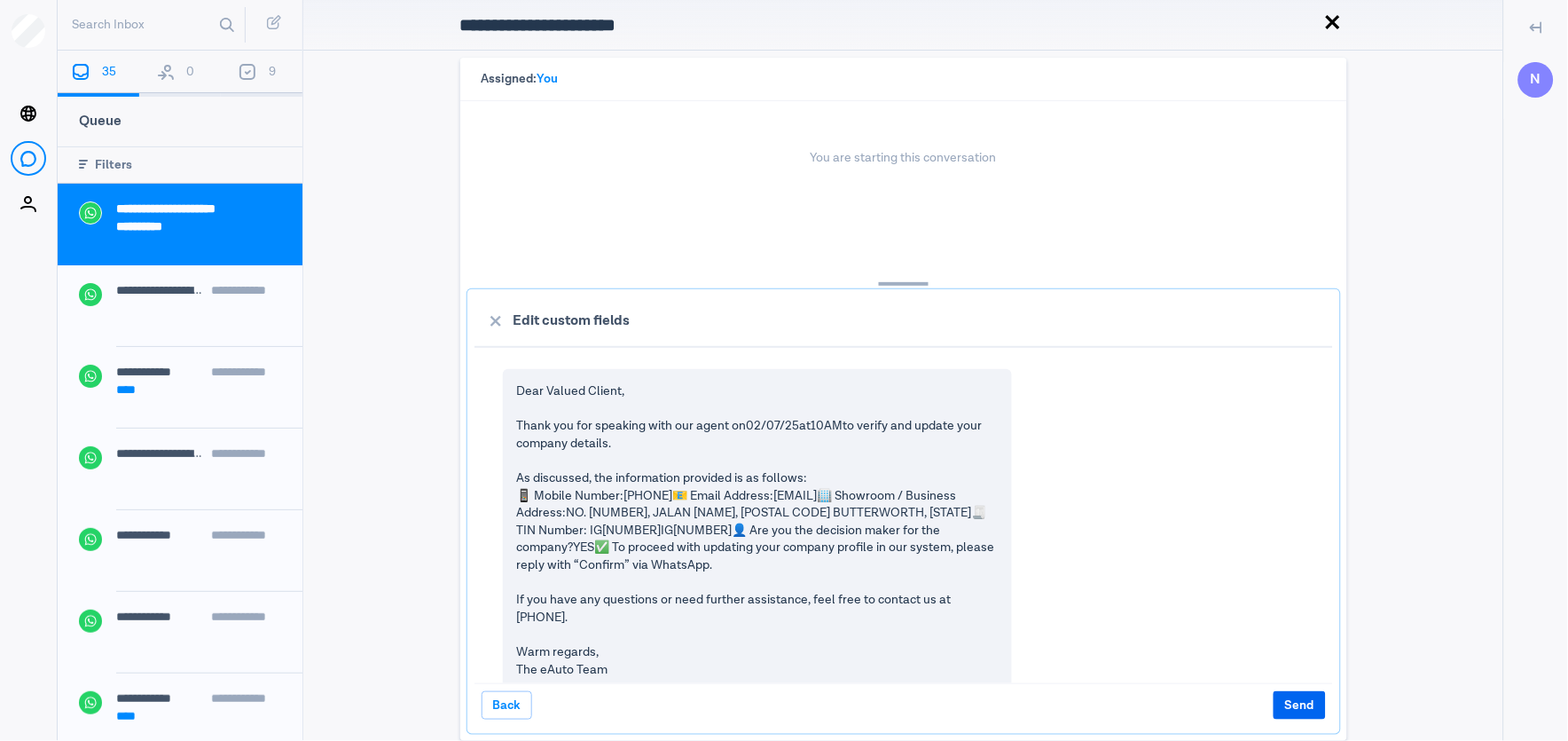 click on "Send" at bounding box center (1299, 706) 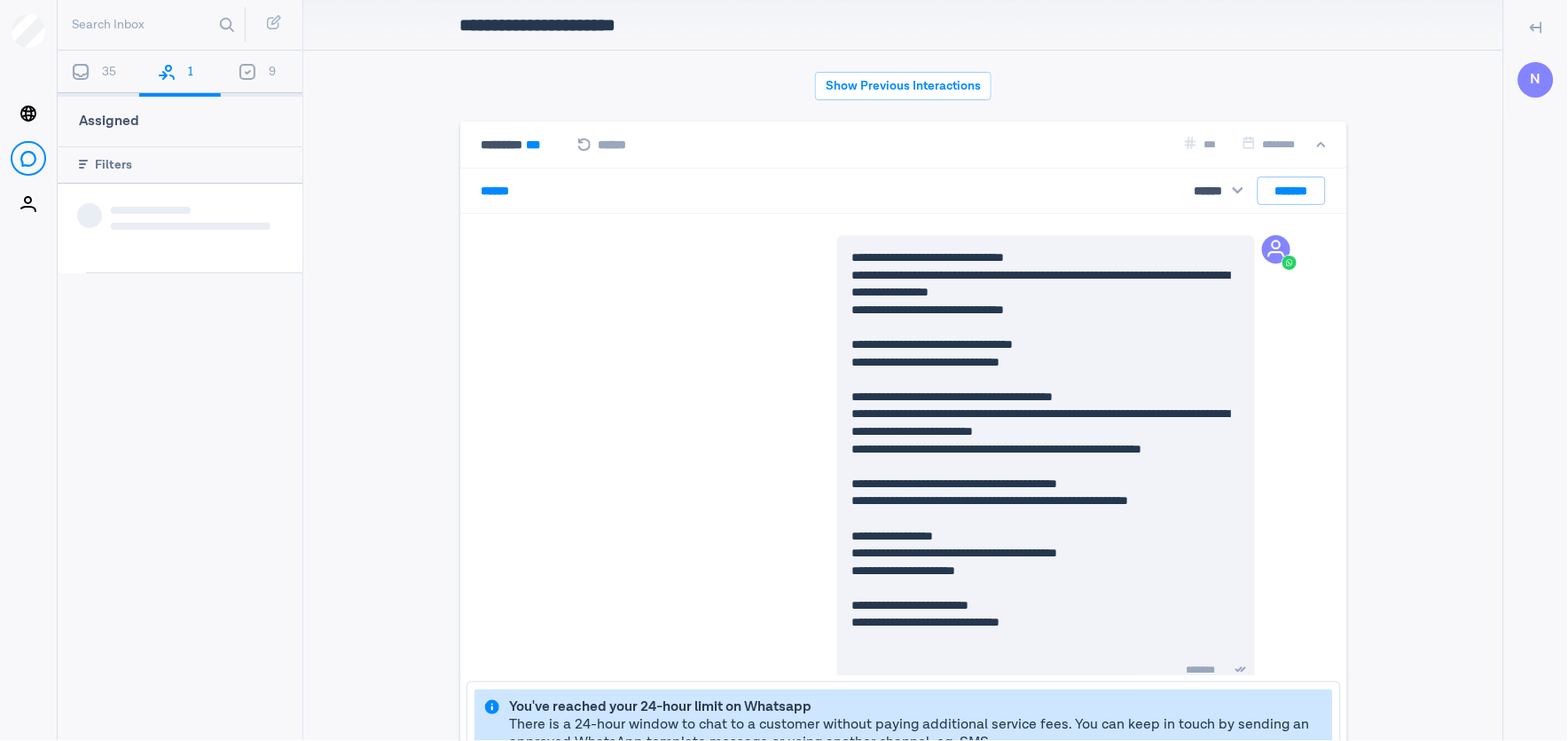 scroll, scrollTop: 71, scrollLeft: 0, axis: vertical 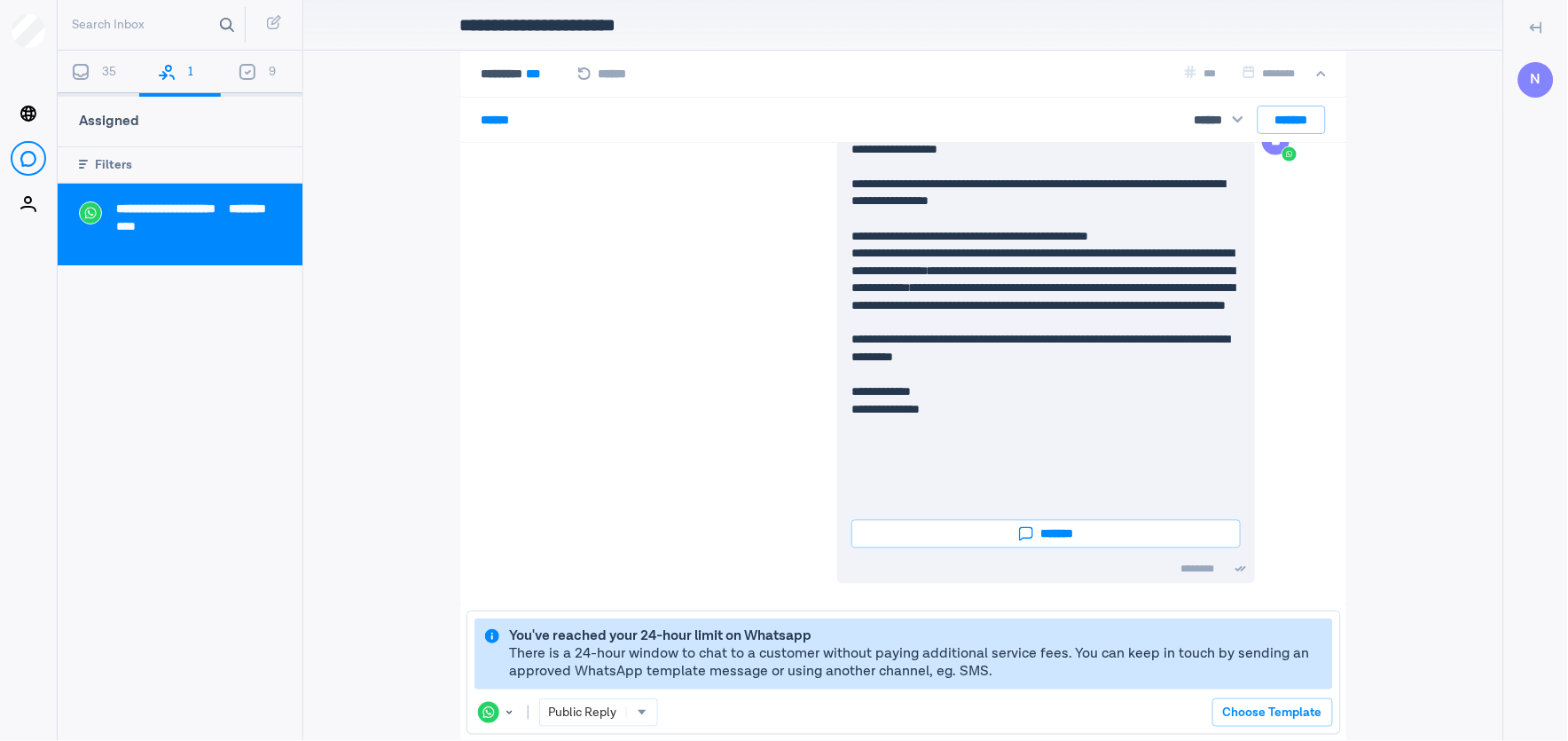 click on "Search Inbox" at bounding box center [154, 25] 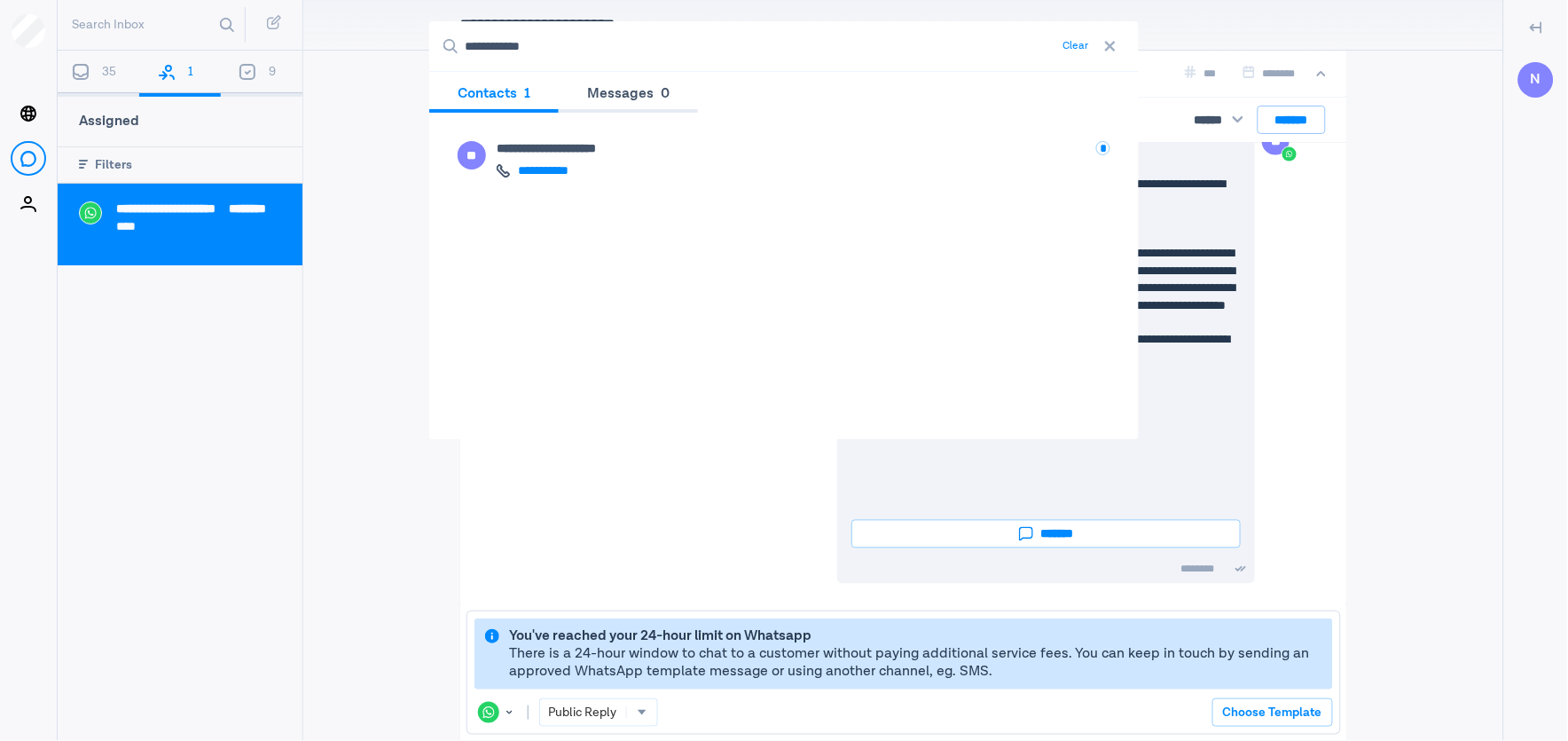 click on "Clear" at bounding box center [1076, 46] 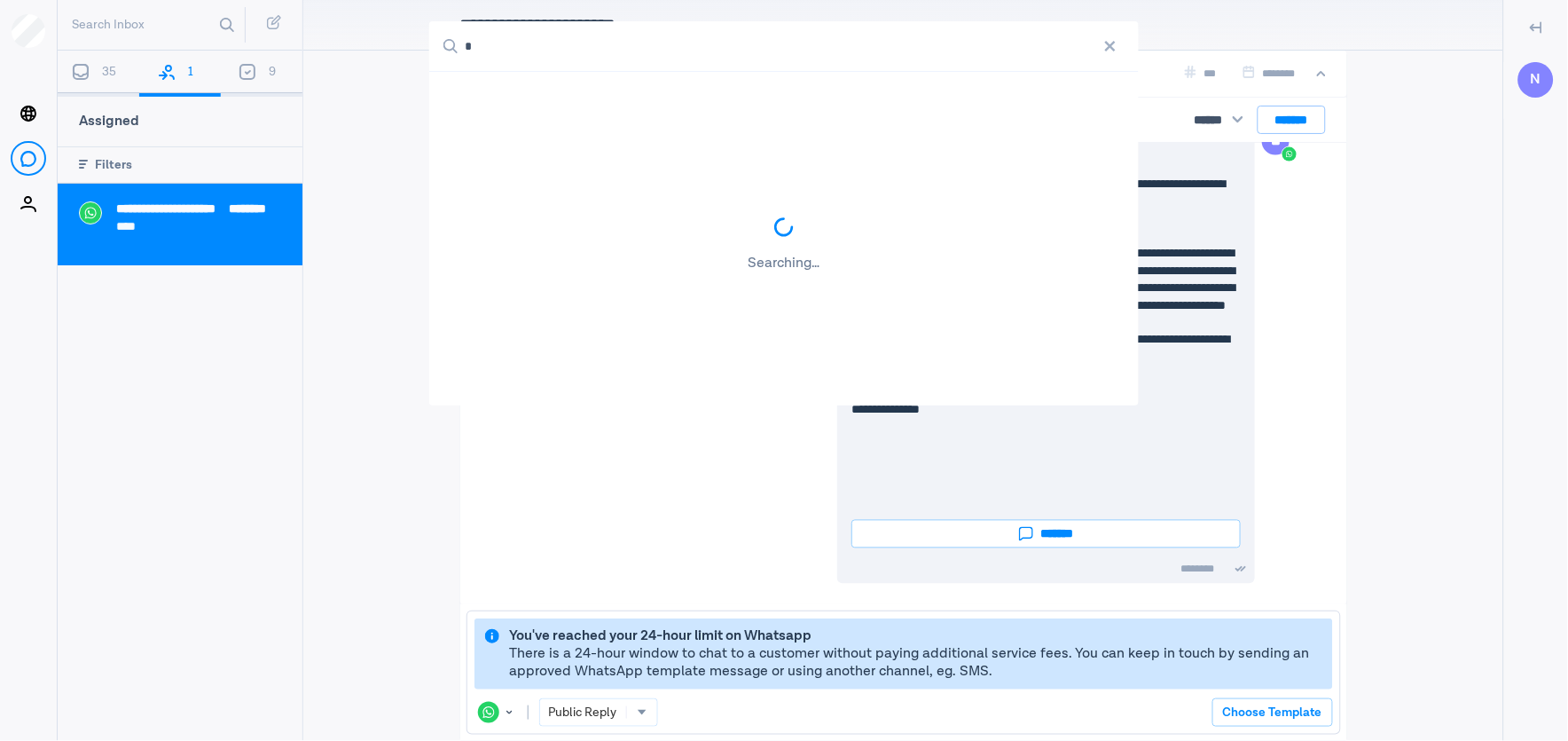 paste on "**********" 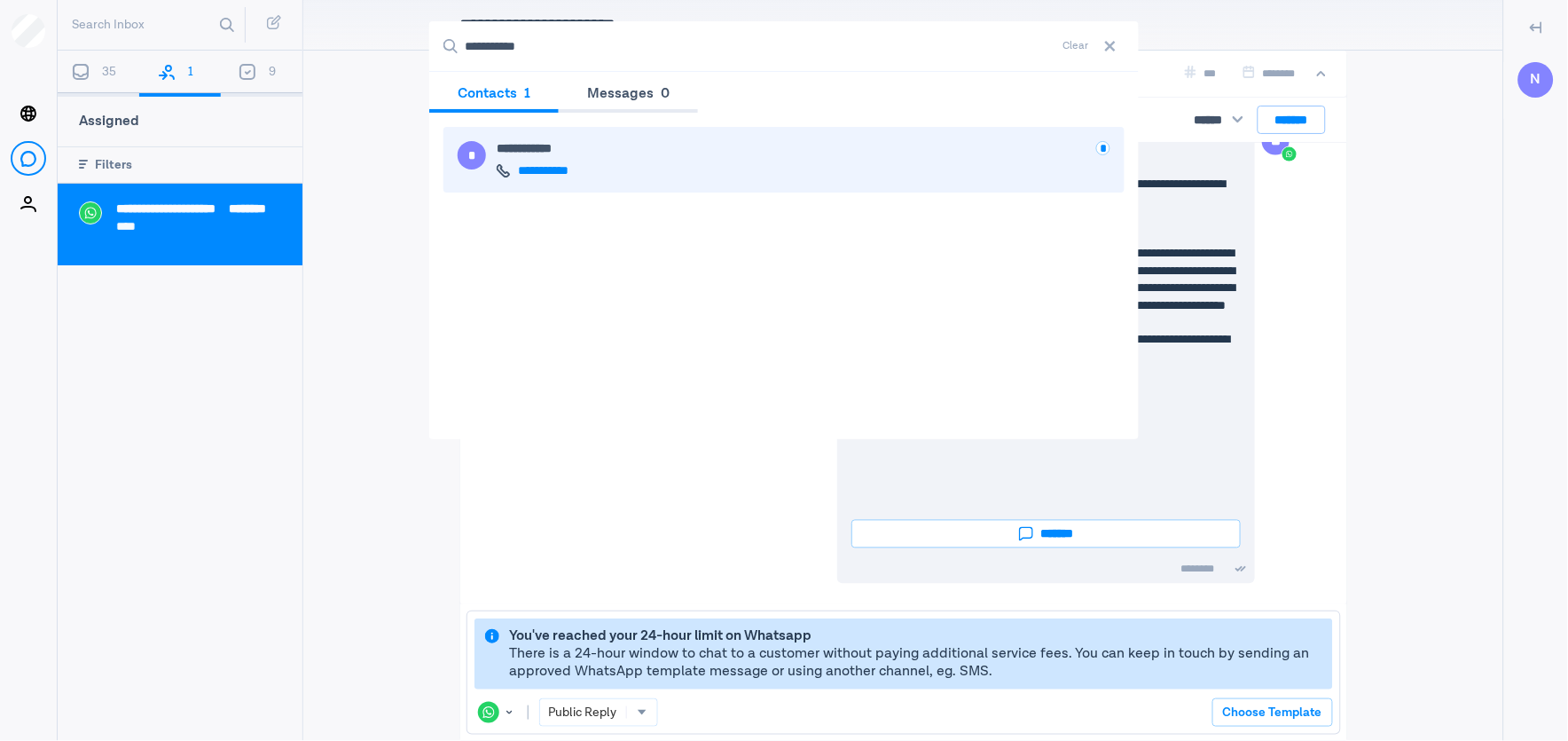 type on "**********" 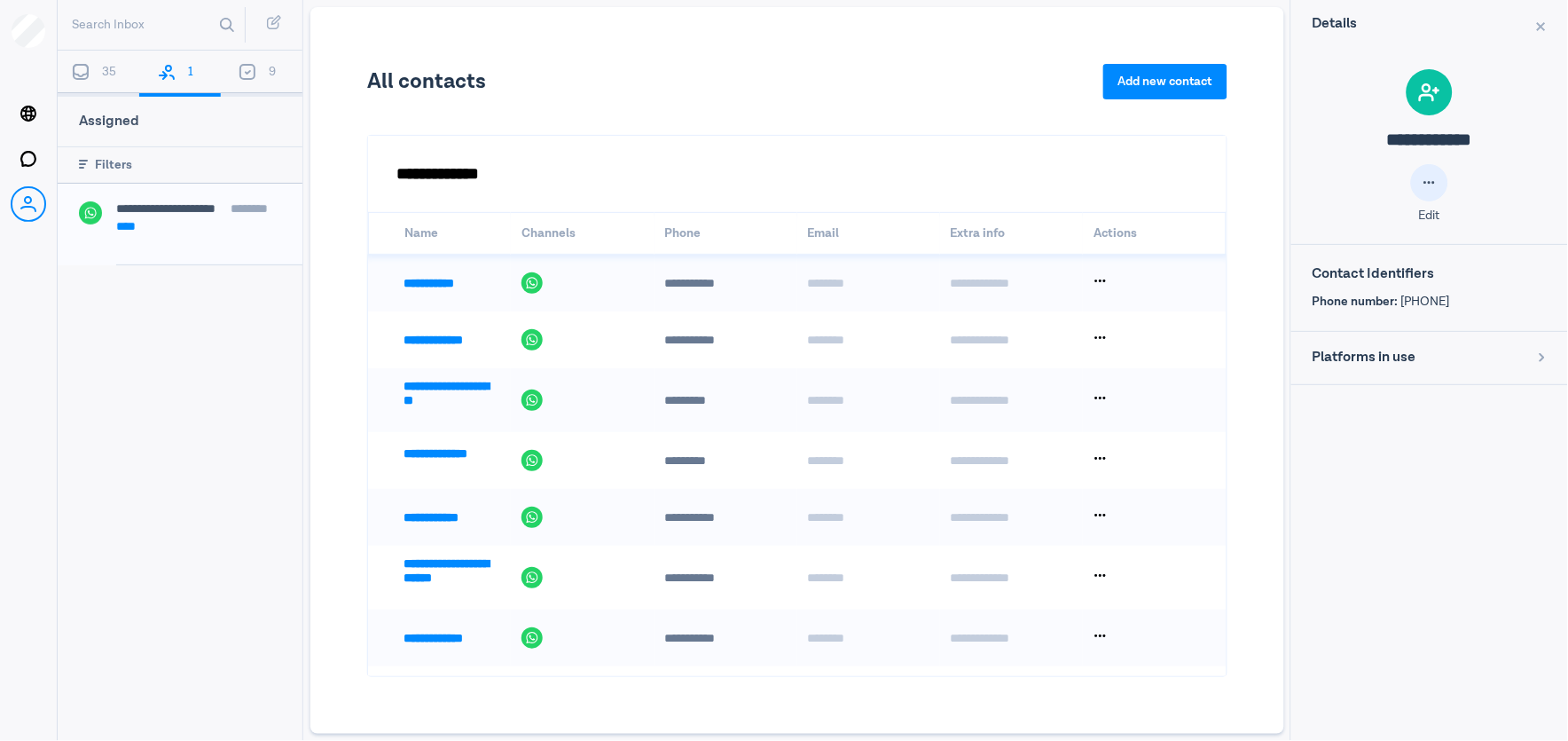 click at bounding box center (1430, 183) 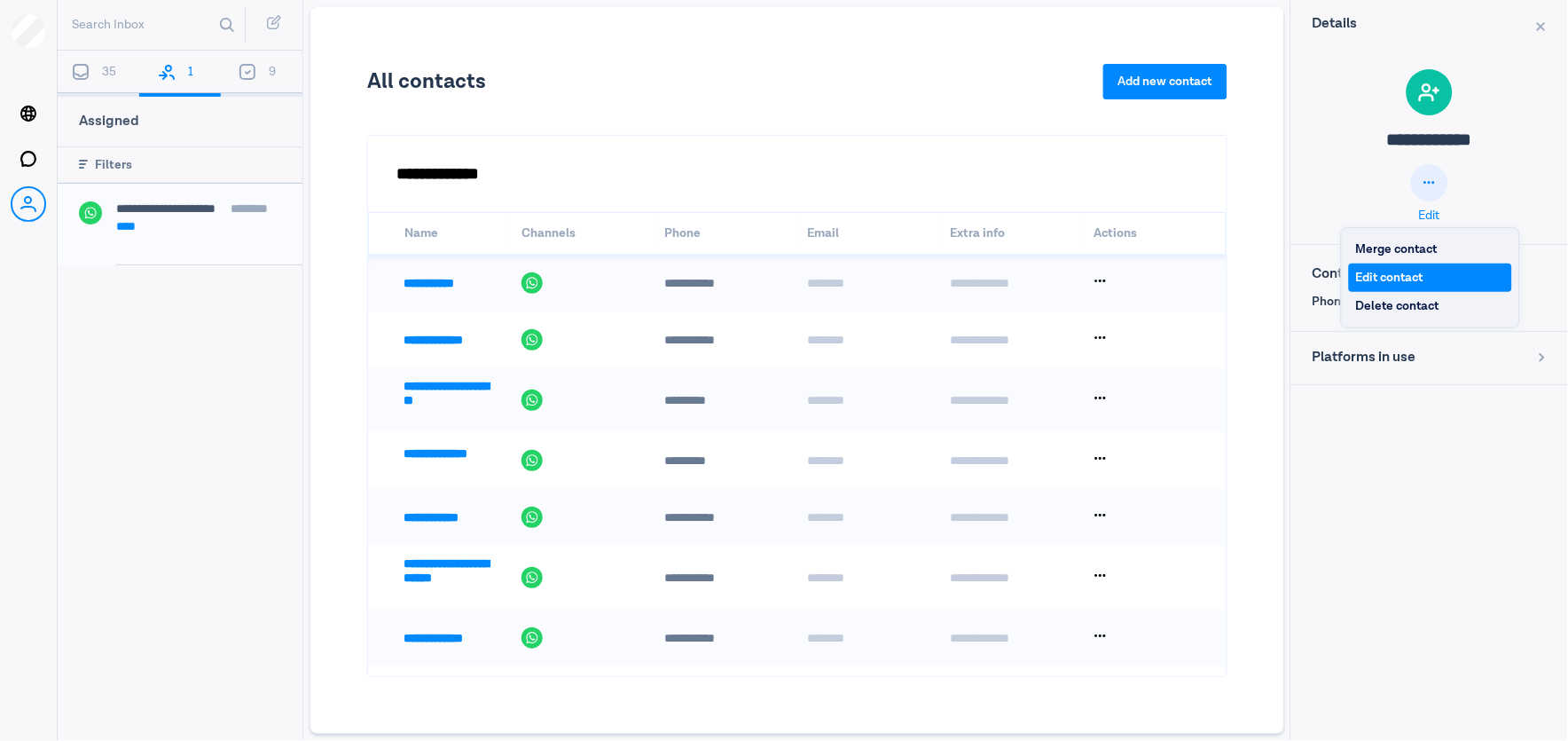 click on "Edit contact" at bounding box center [1431, 278] 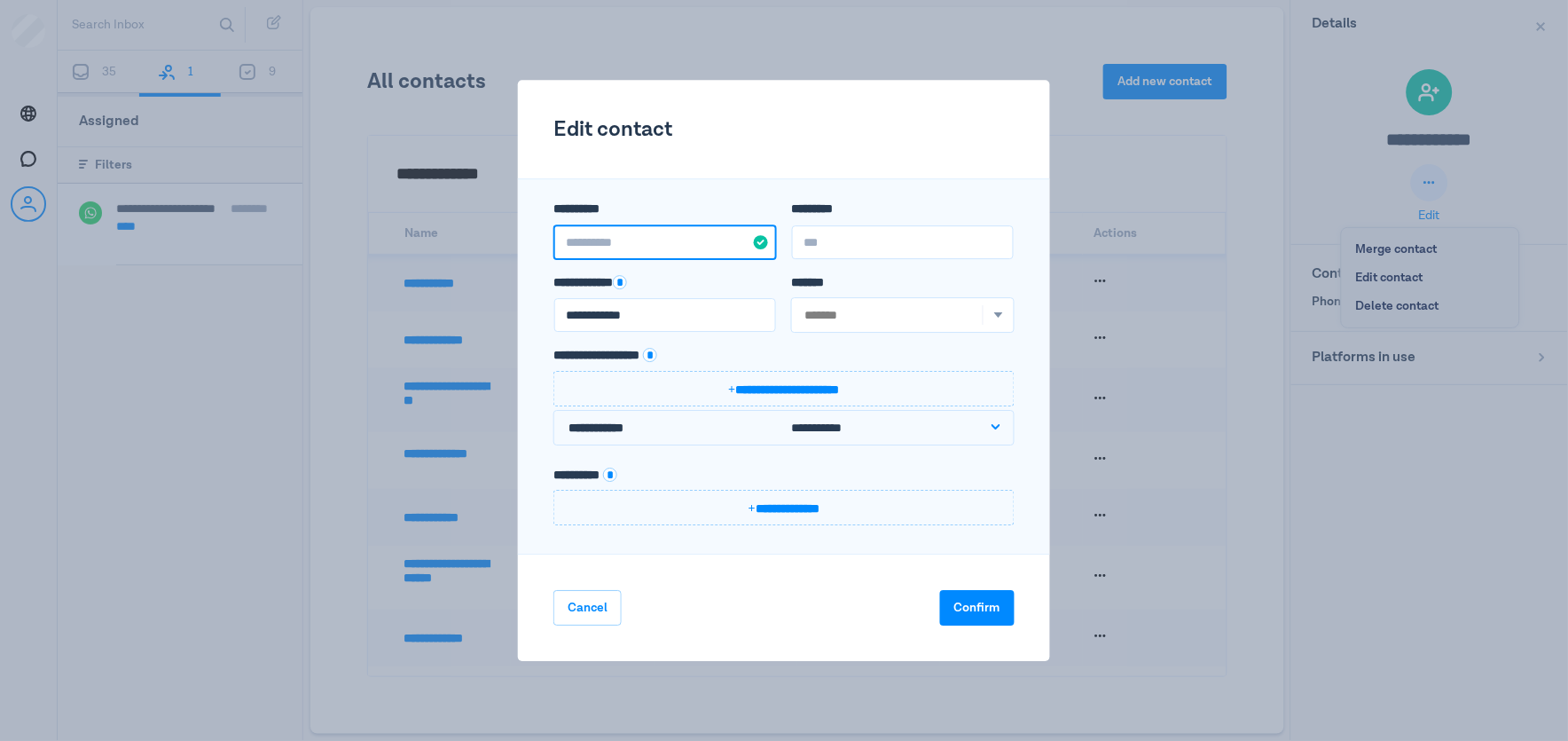 click on "**********" at bounding box center (665, 242) 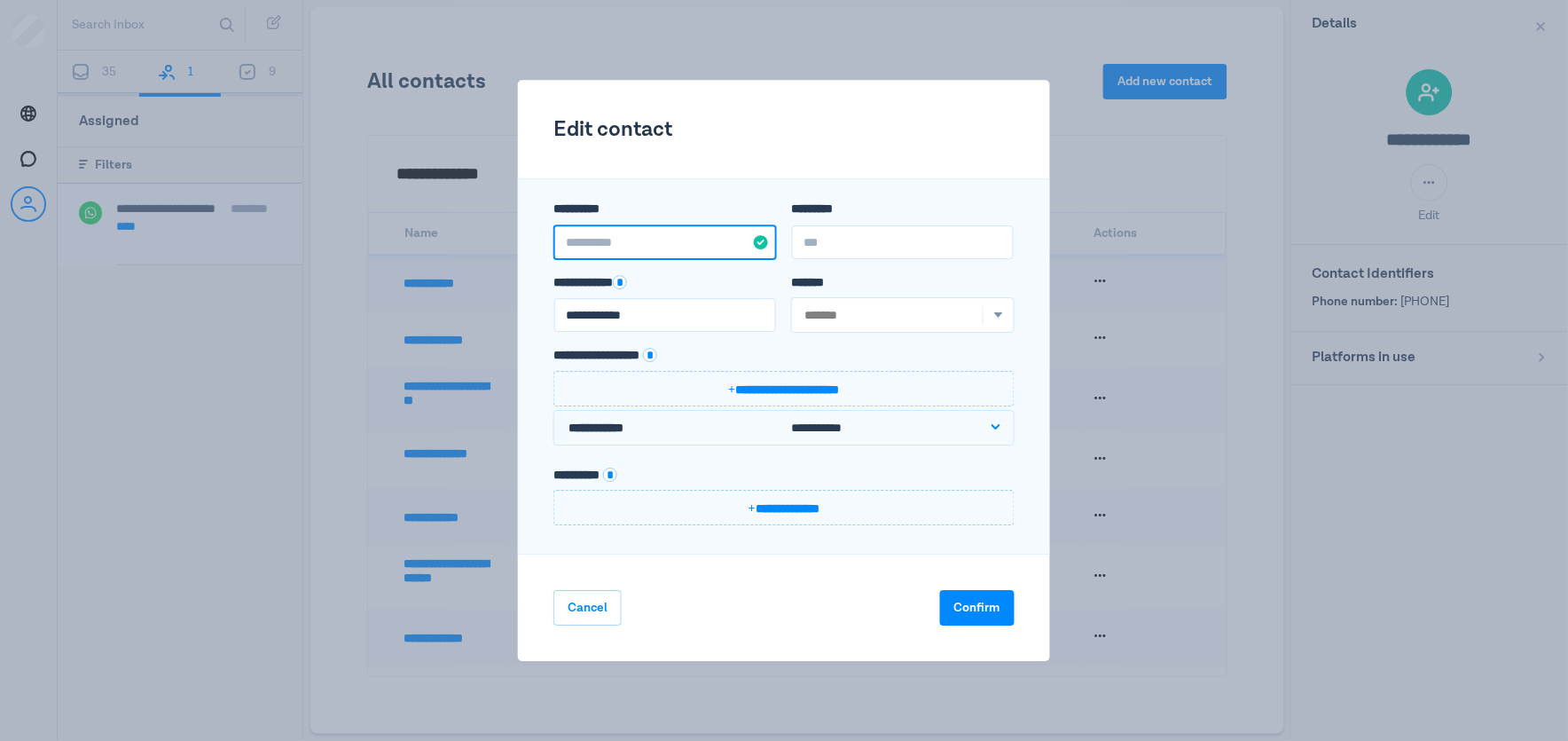 paste on "**********" 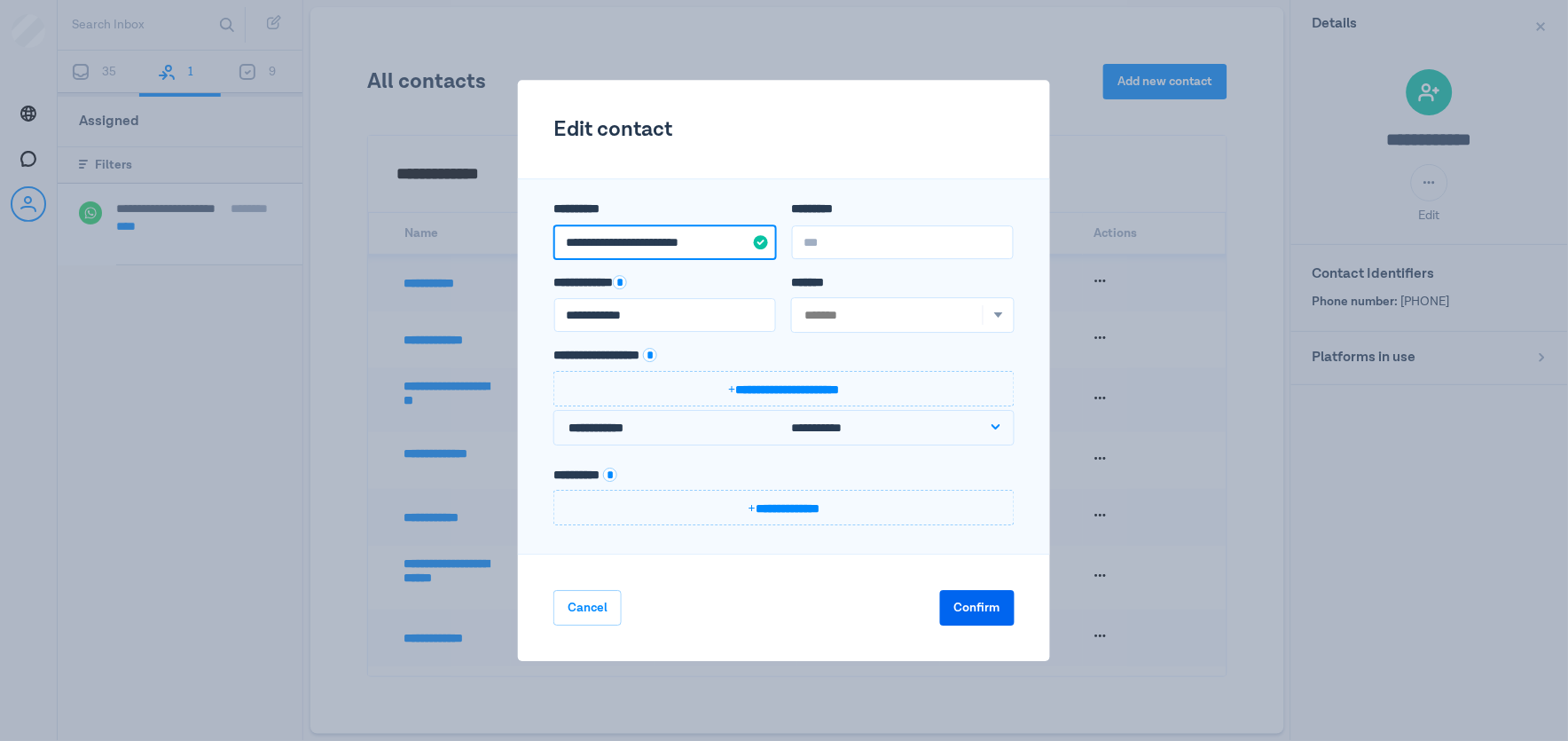 type on "**********" 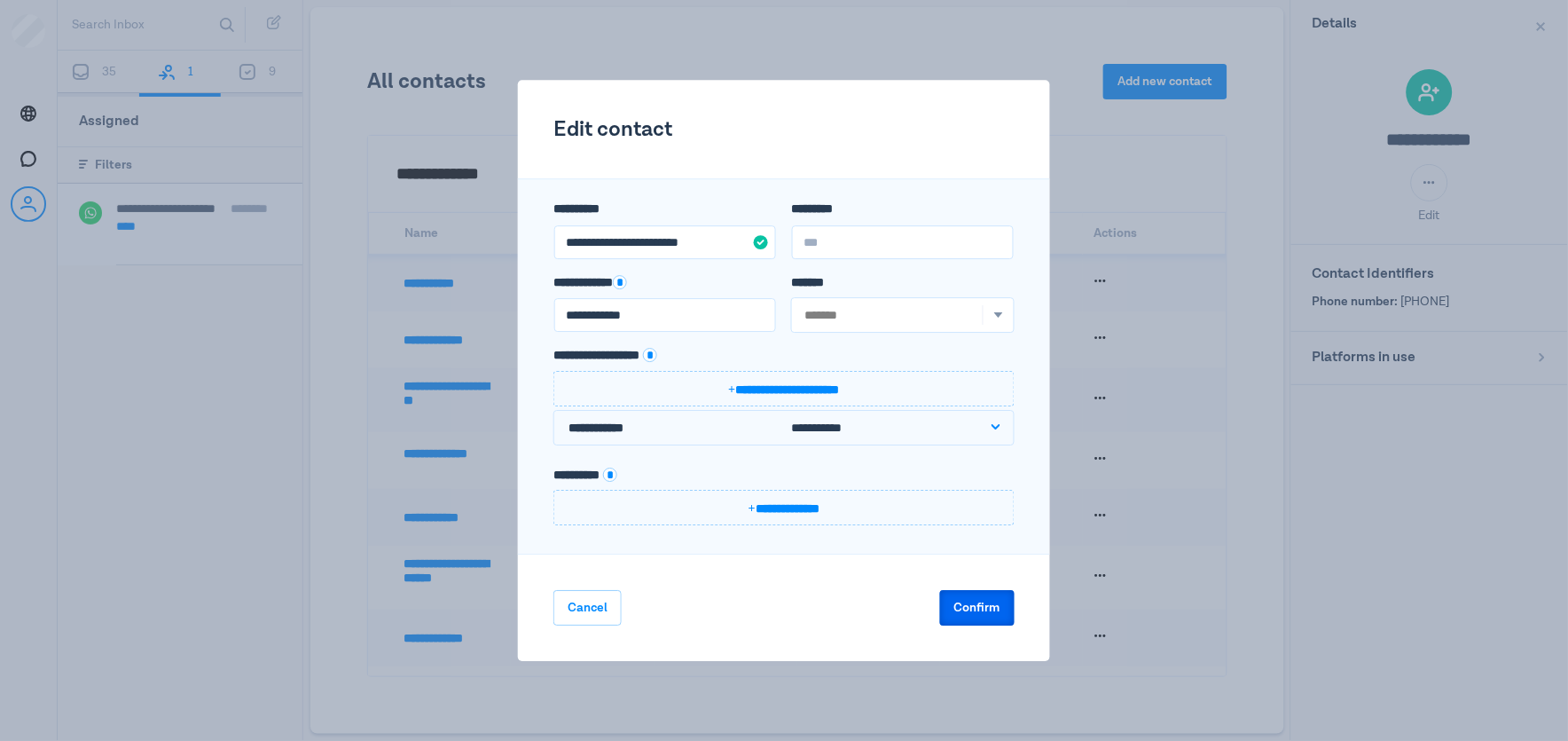 click on "Confirm" at bounding box center (977, 608) 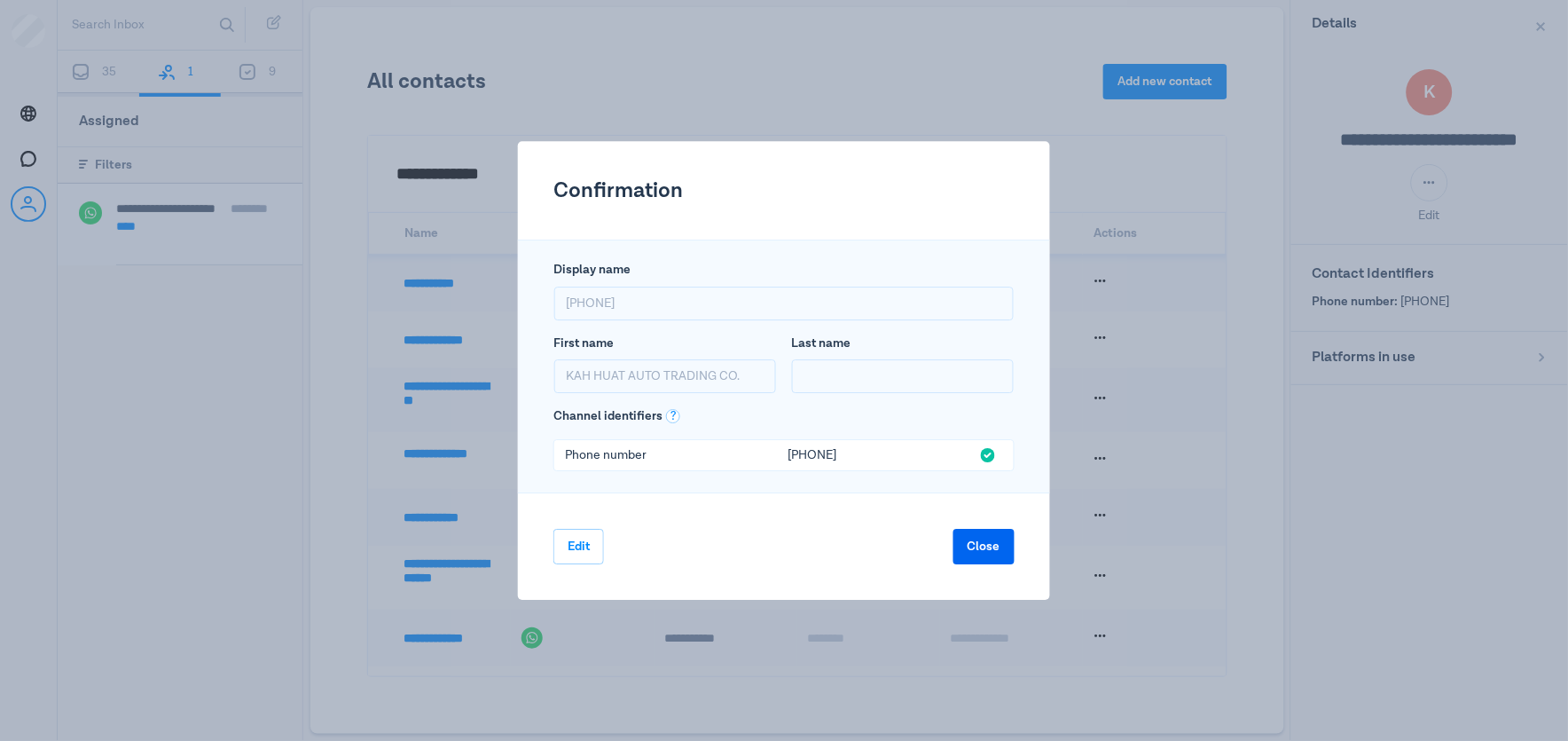 click on "Close" at bounding box center (984, 547) 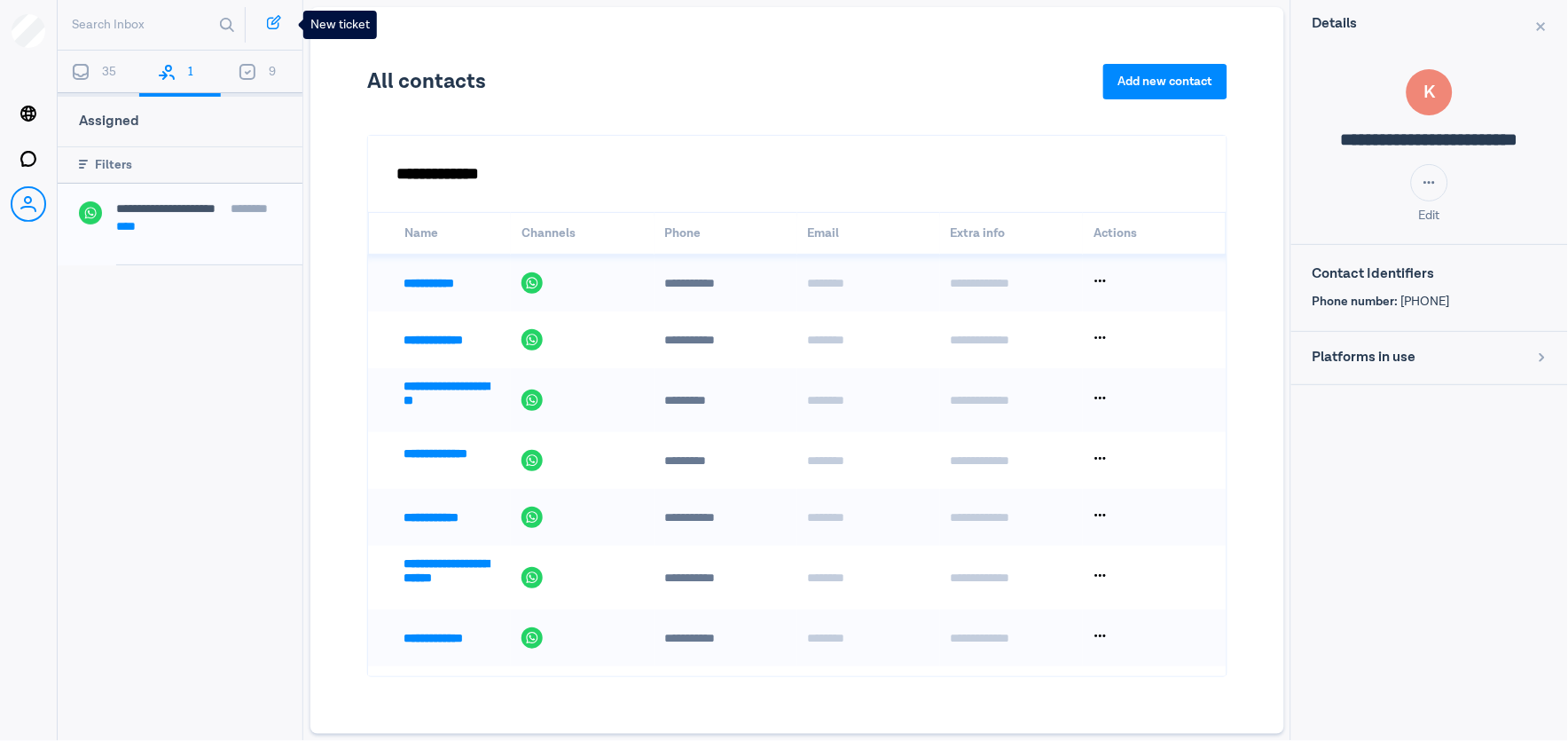 click at bounding box center (273, 24) 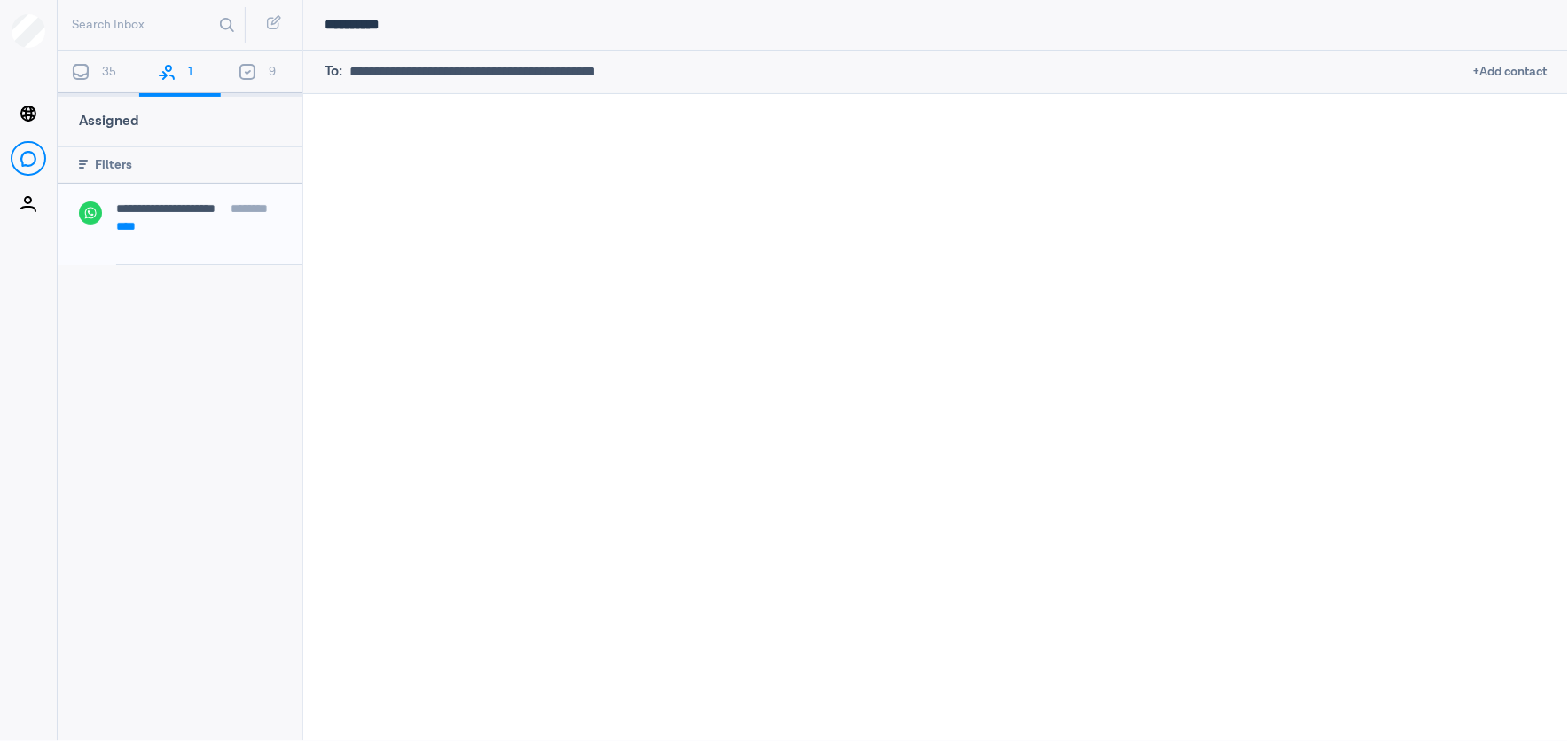 click at bounding box center (908, 72) 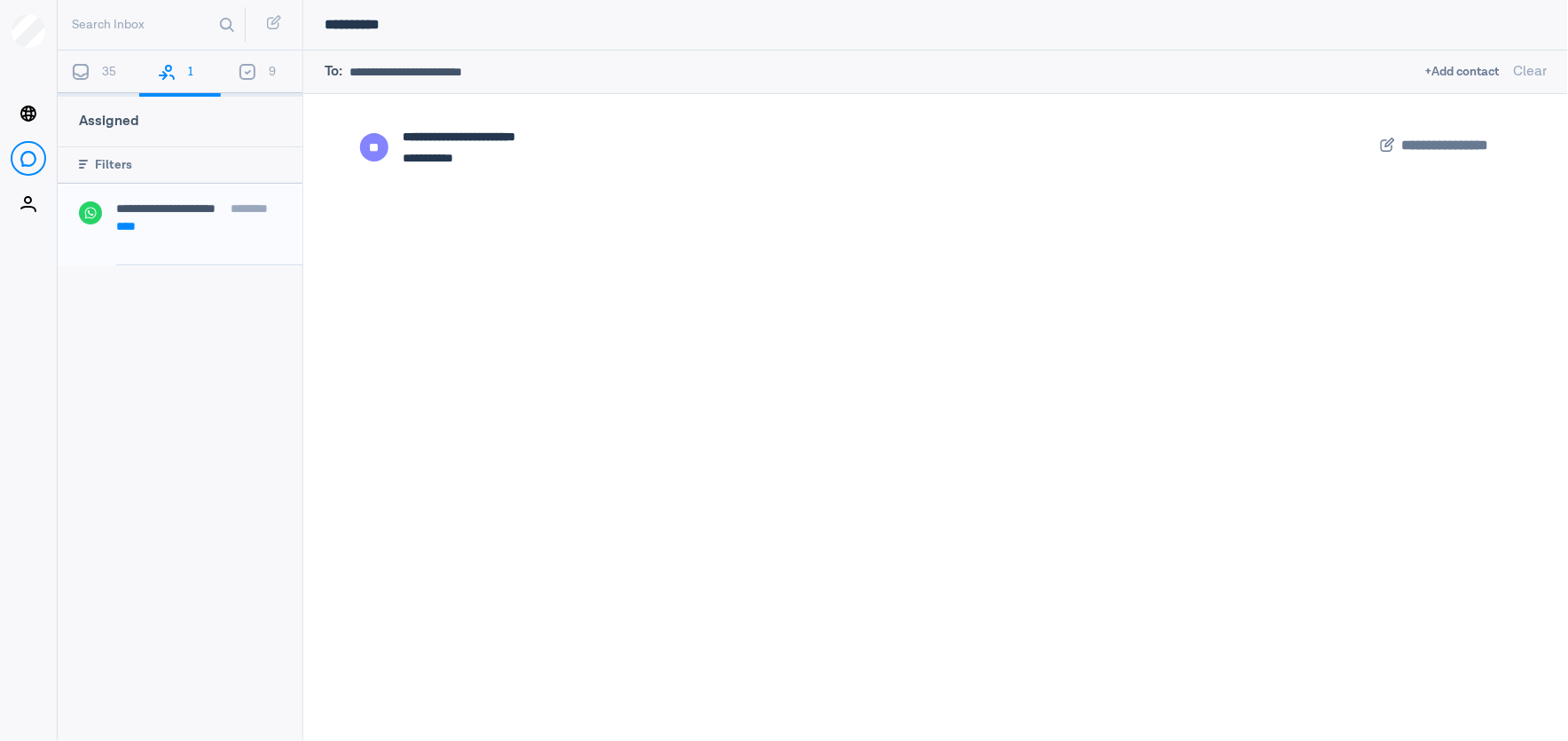 type on "**********" 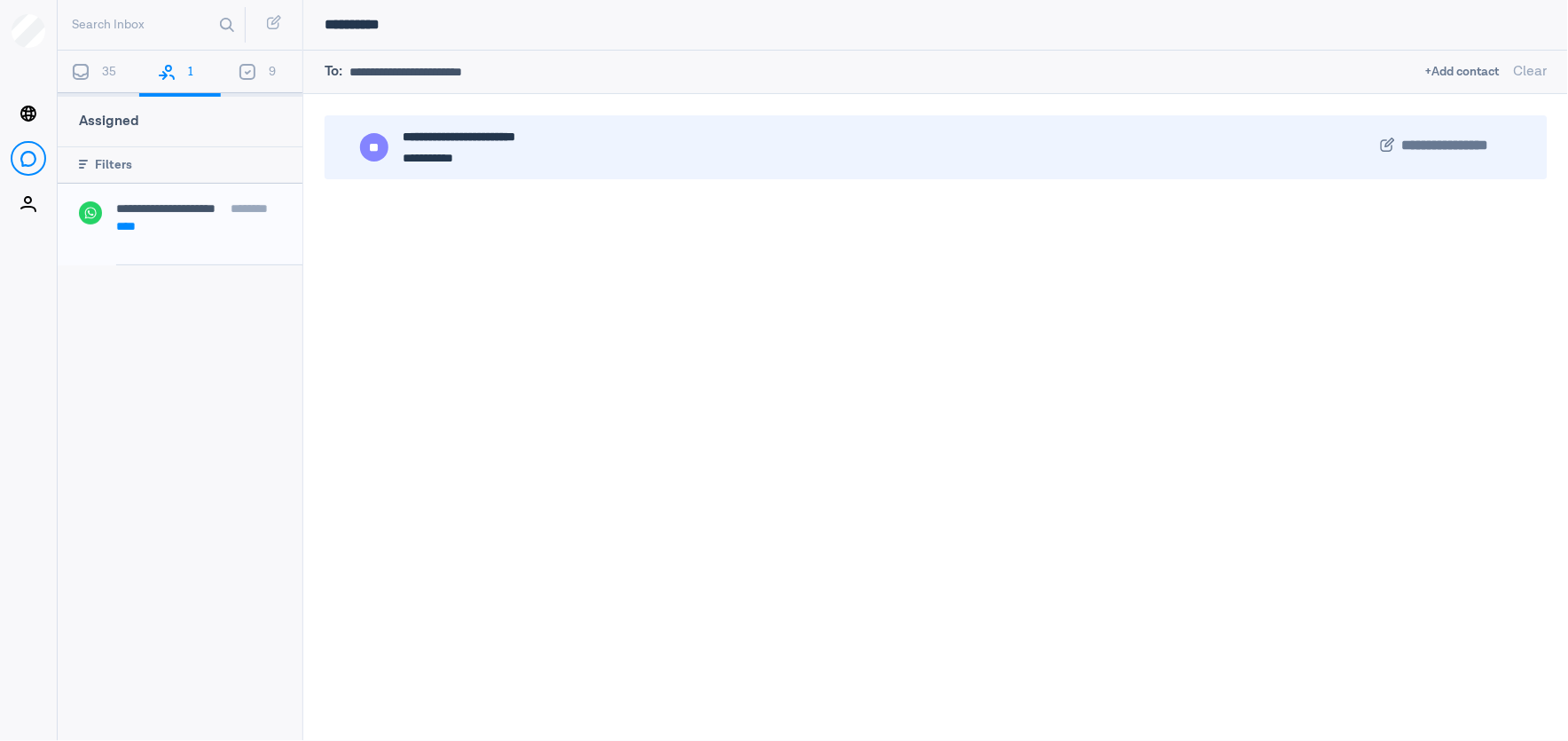 click on "**********" at bounding box center [689, 137] 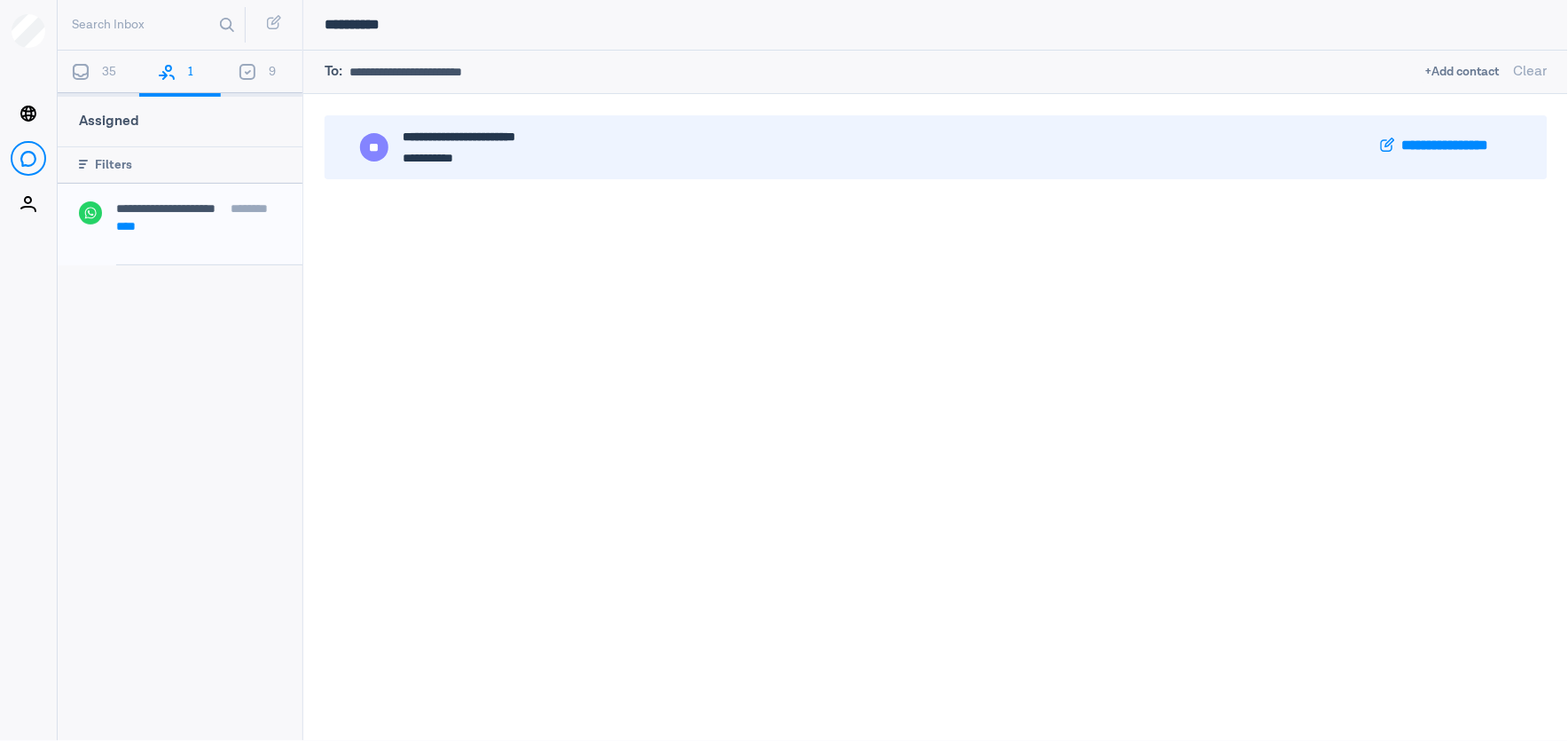 click on "**********" at bounding box center (1454, 146) 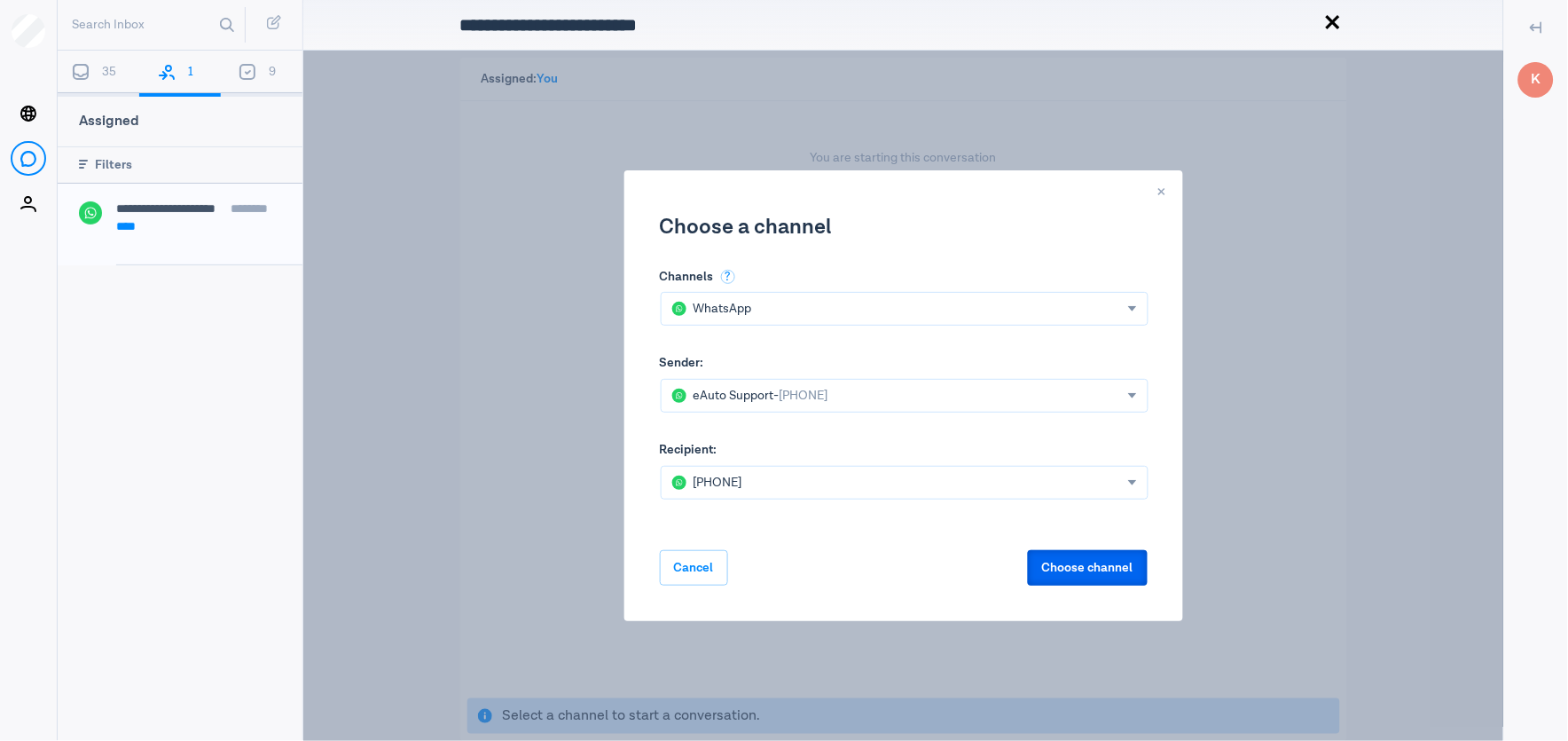 click on "Choose channel" at bounding box center [1087, 568] 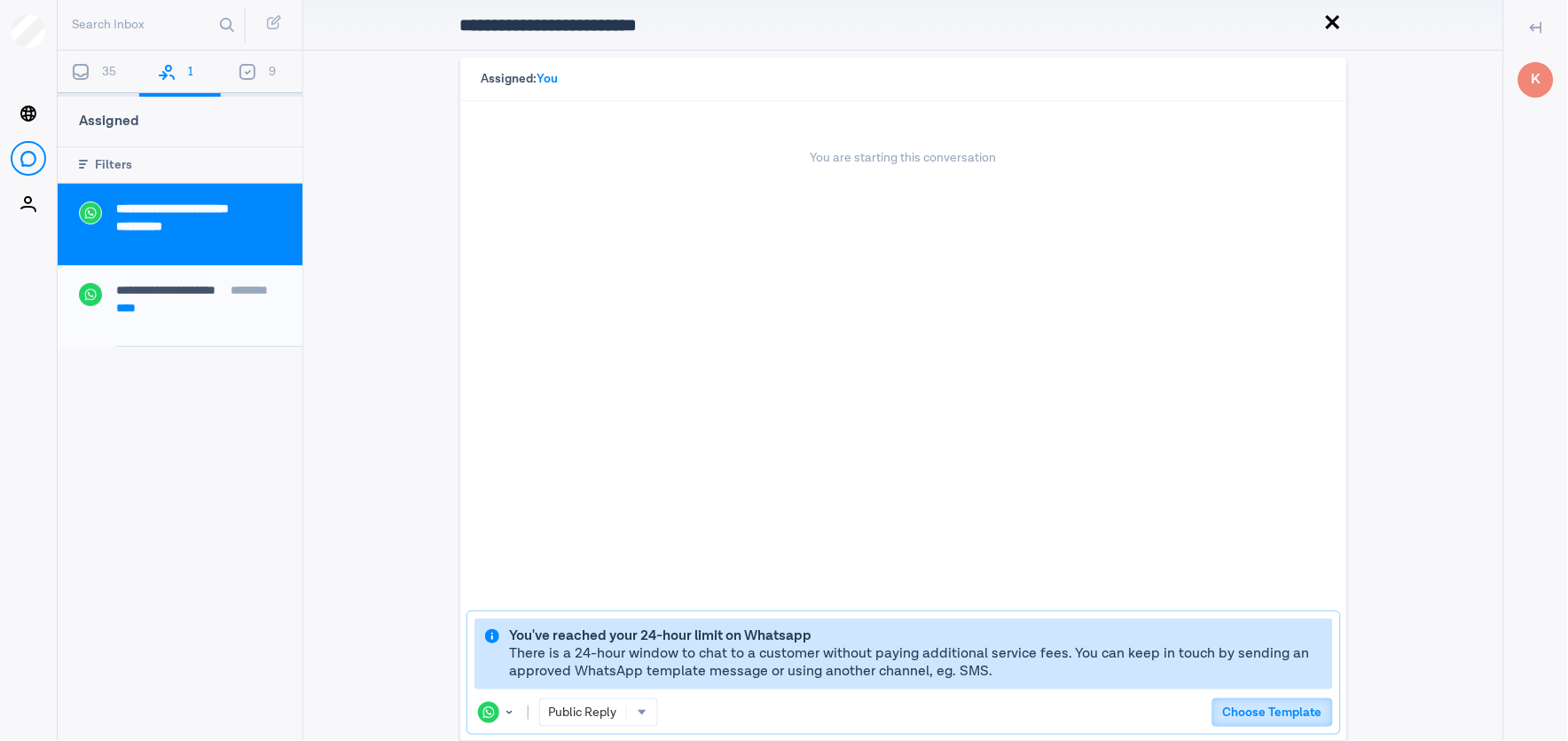 click on "Choose Template" at bounding box center (1273, 713) 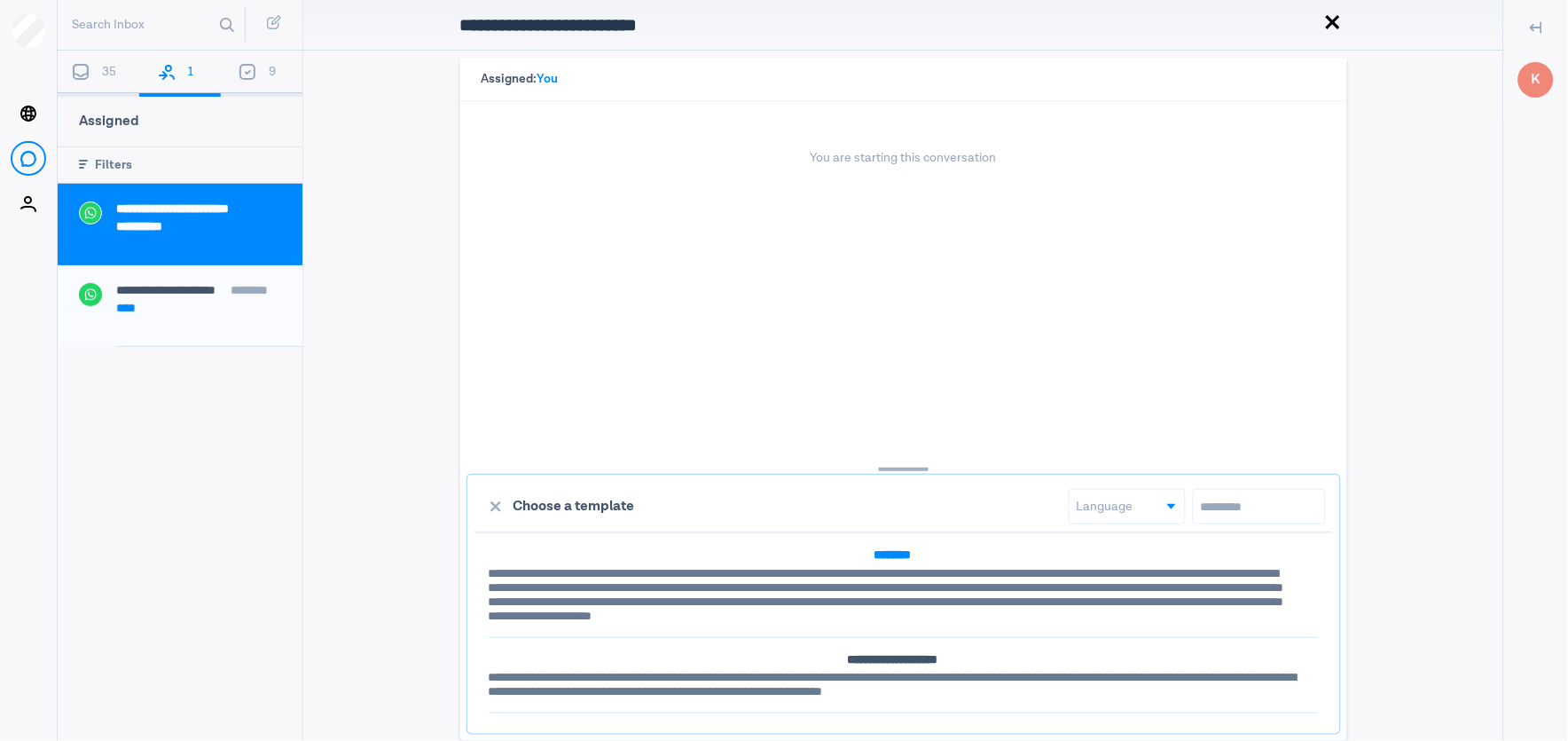click on "********" at bounding box center [892, 555] 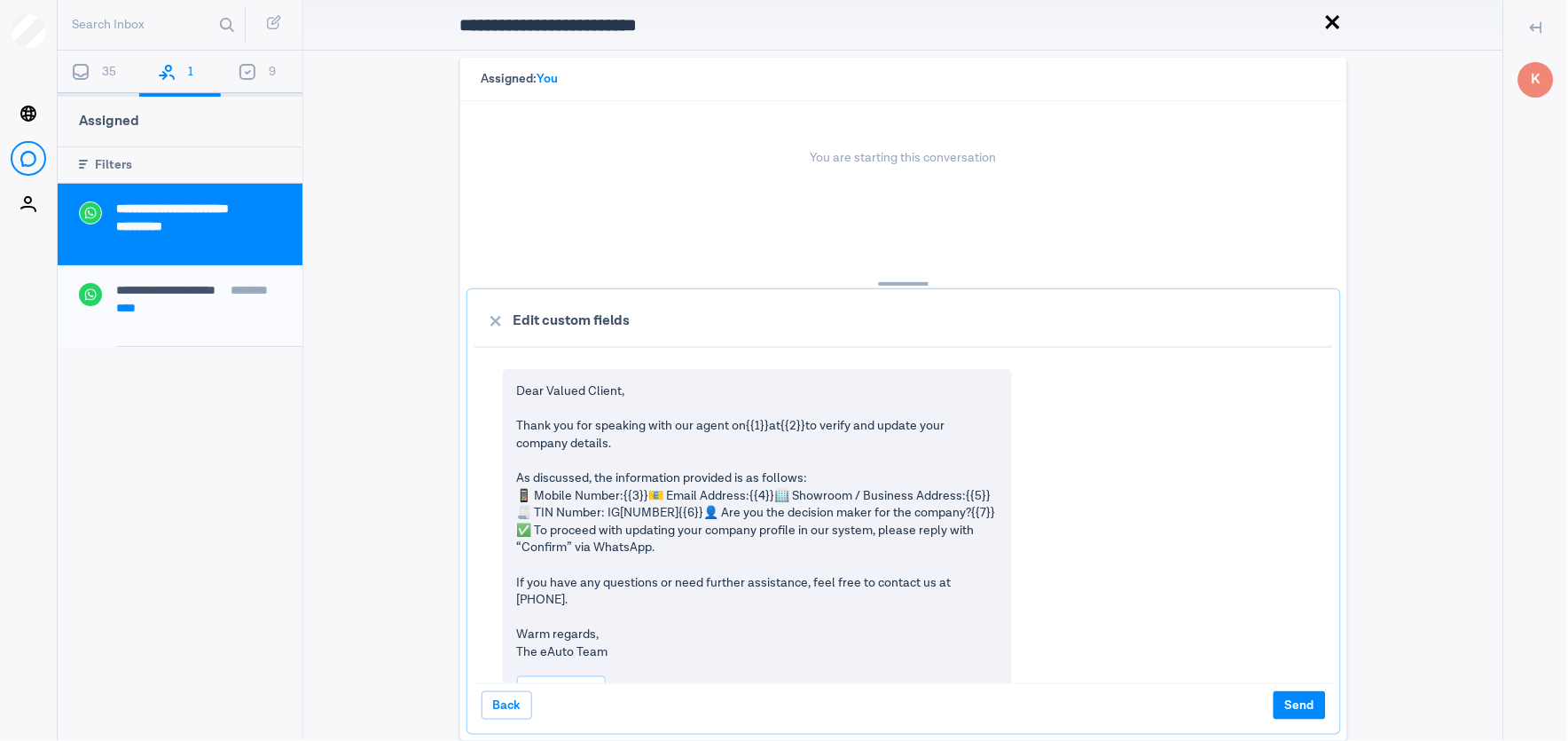 drag, startPoint x: 902, startPoint y: 471, endPoint x: 828, endPoint y: 214, distance: 267.44158 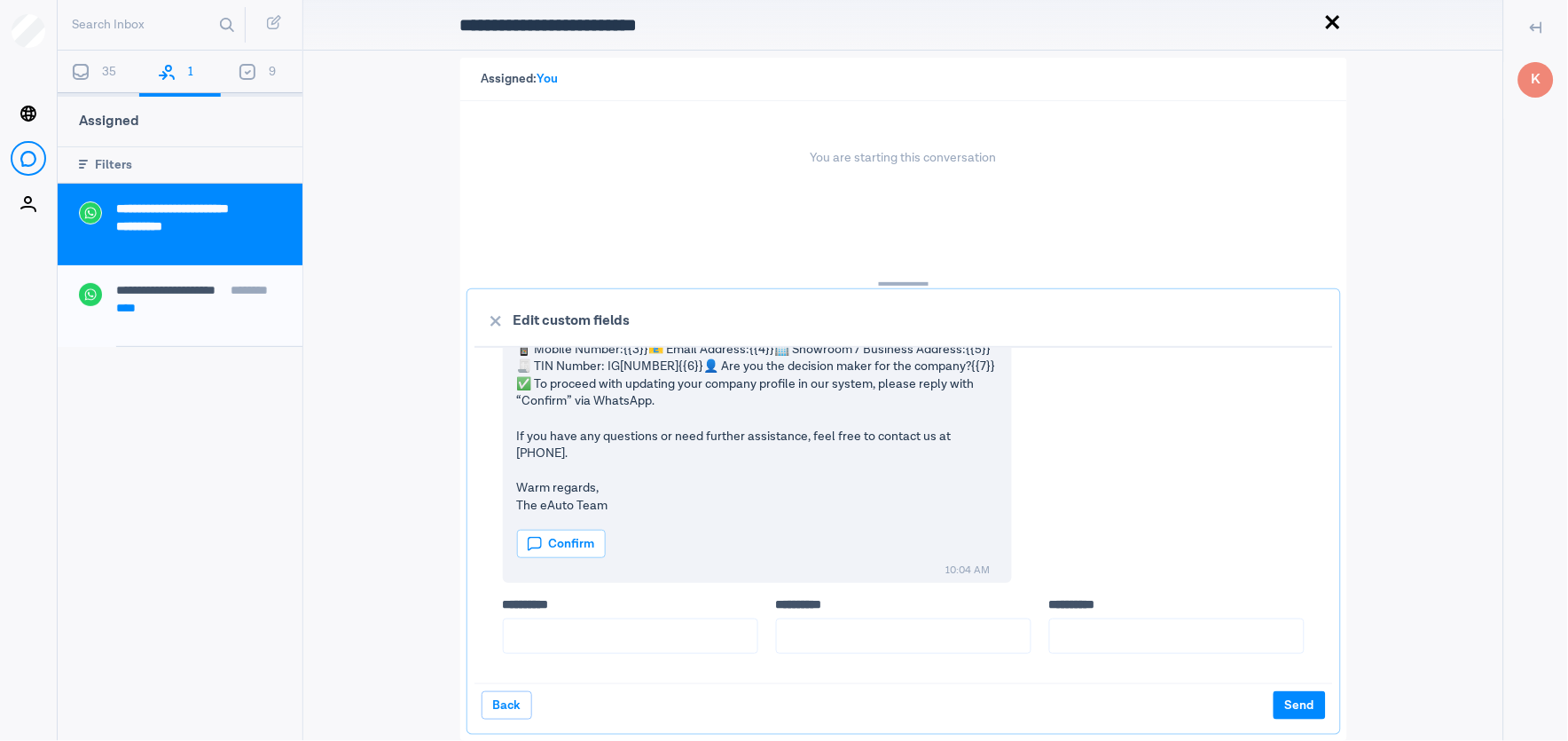scroll, scrollTop: 394, scrollLeft: 0, axis: vertical 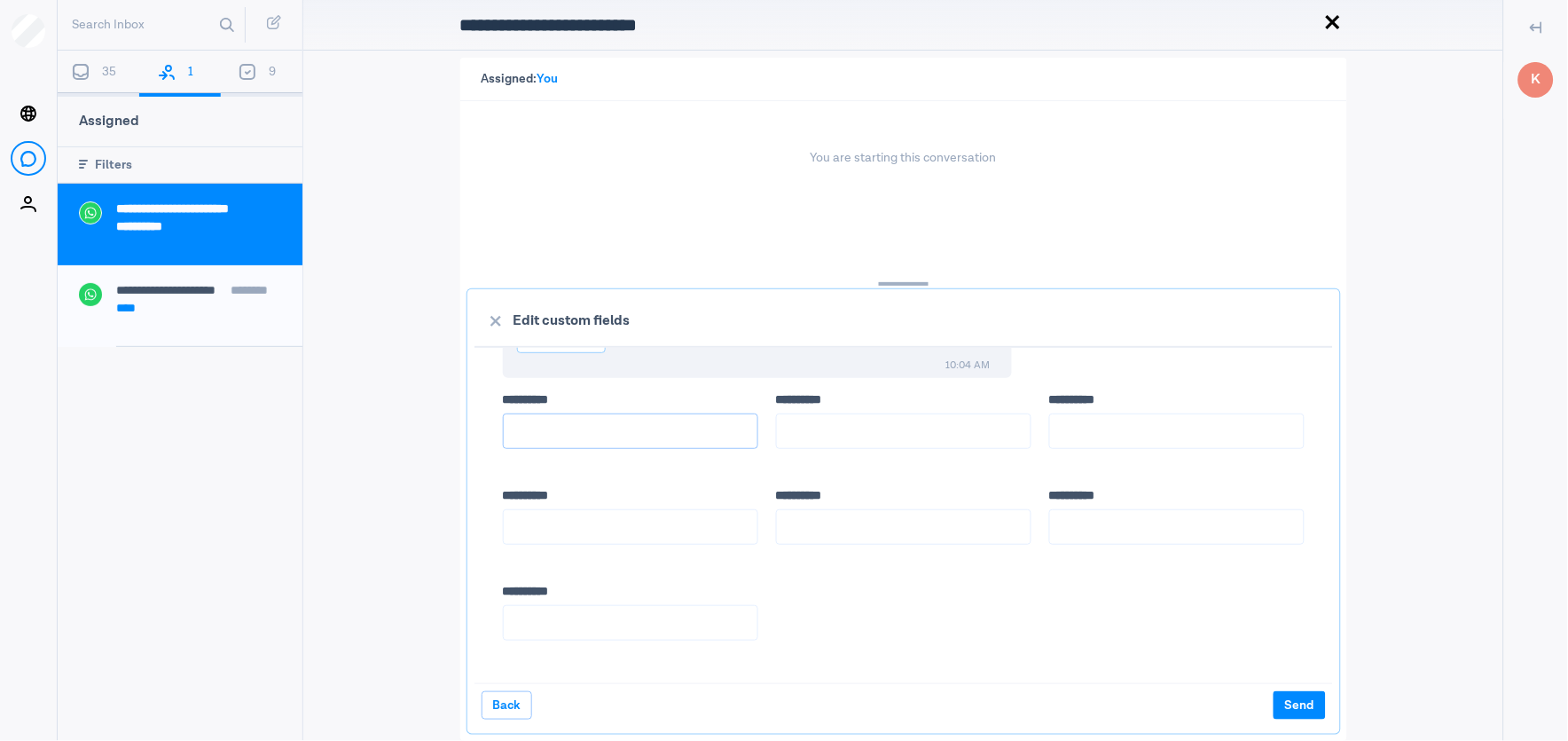 click on "****   *****" at bounding box center (631, 431) 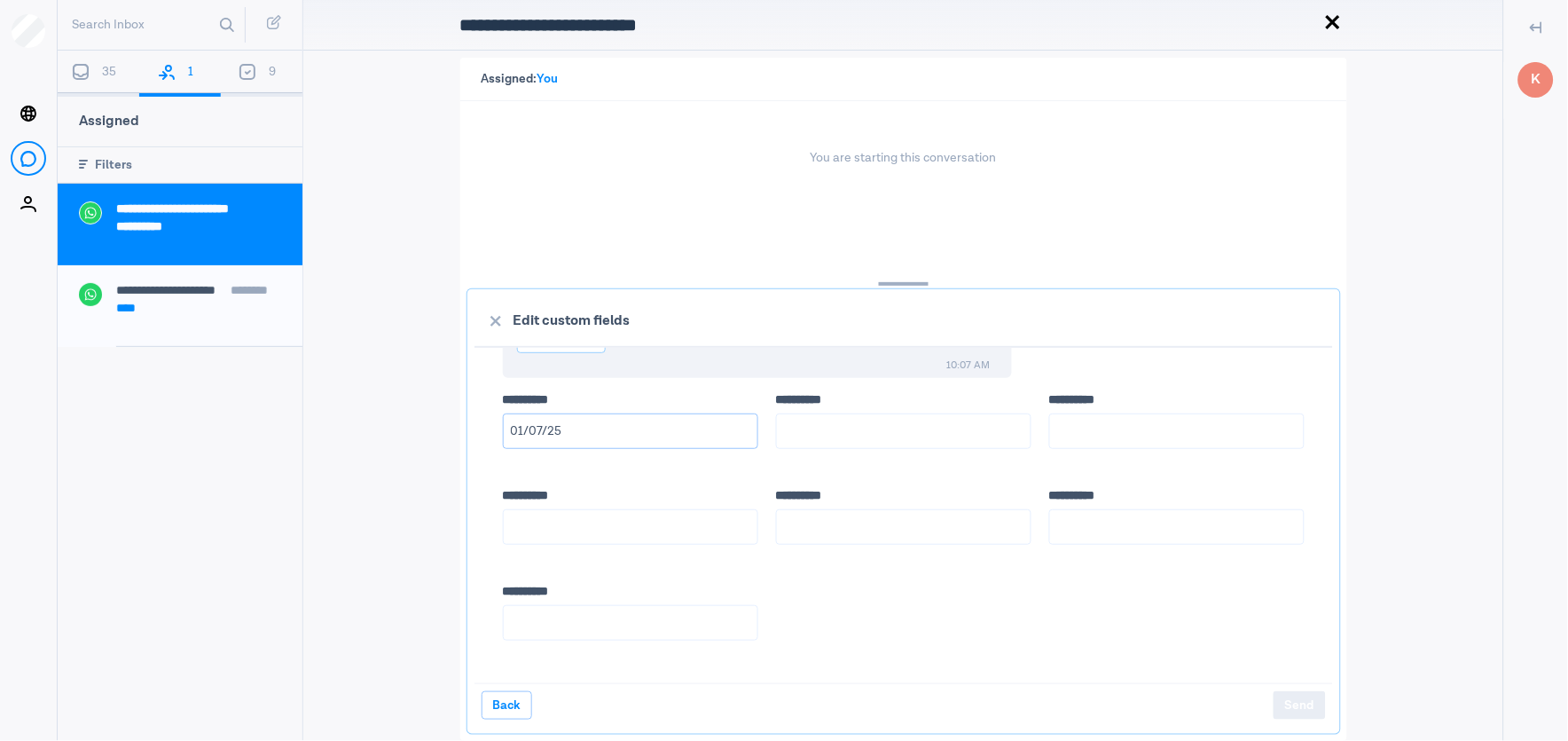 type on "01/07/25" 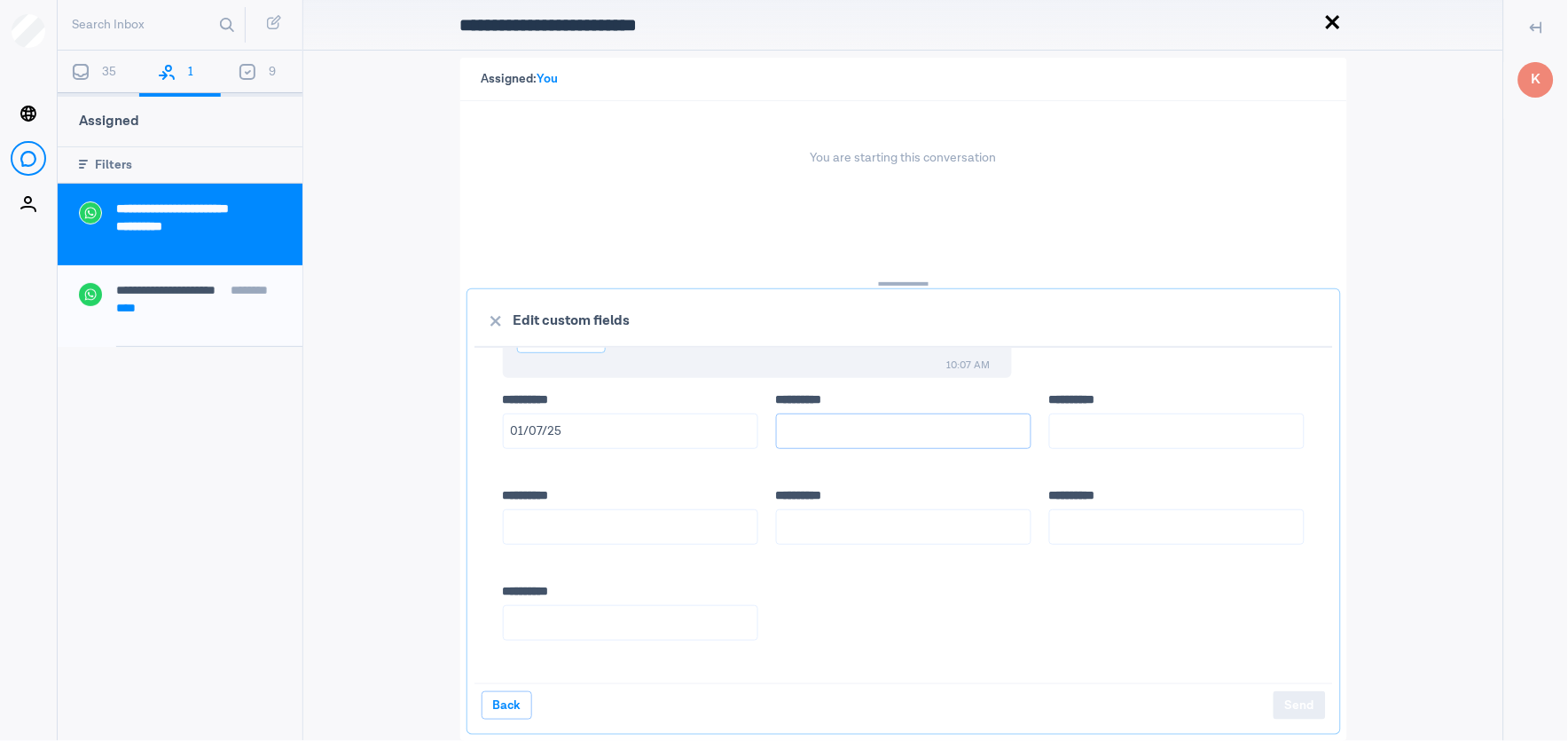 click on "****   *****" at bounding box center [904, 431] 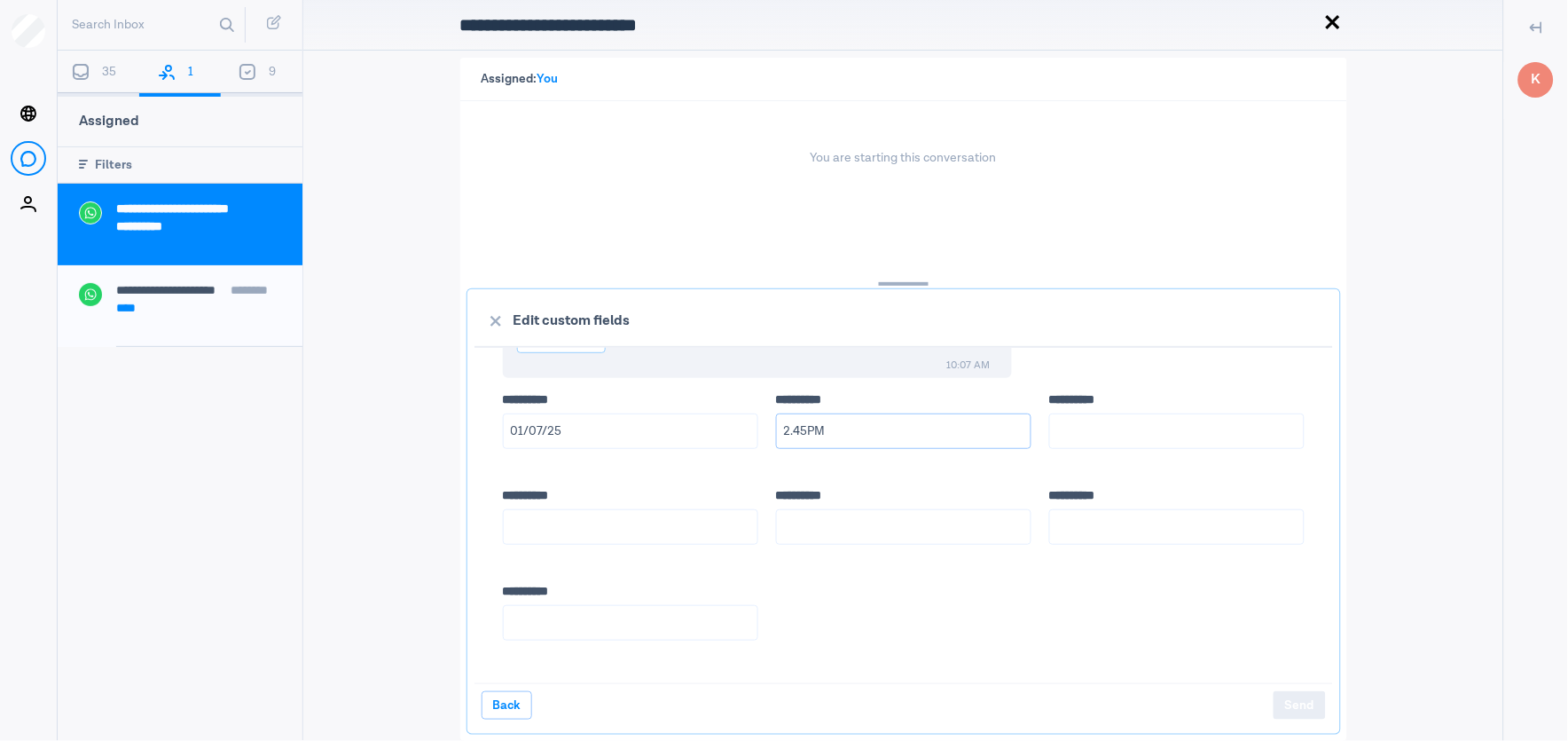 type on "2.45PM" 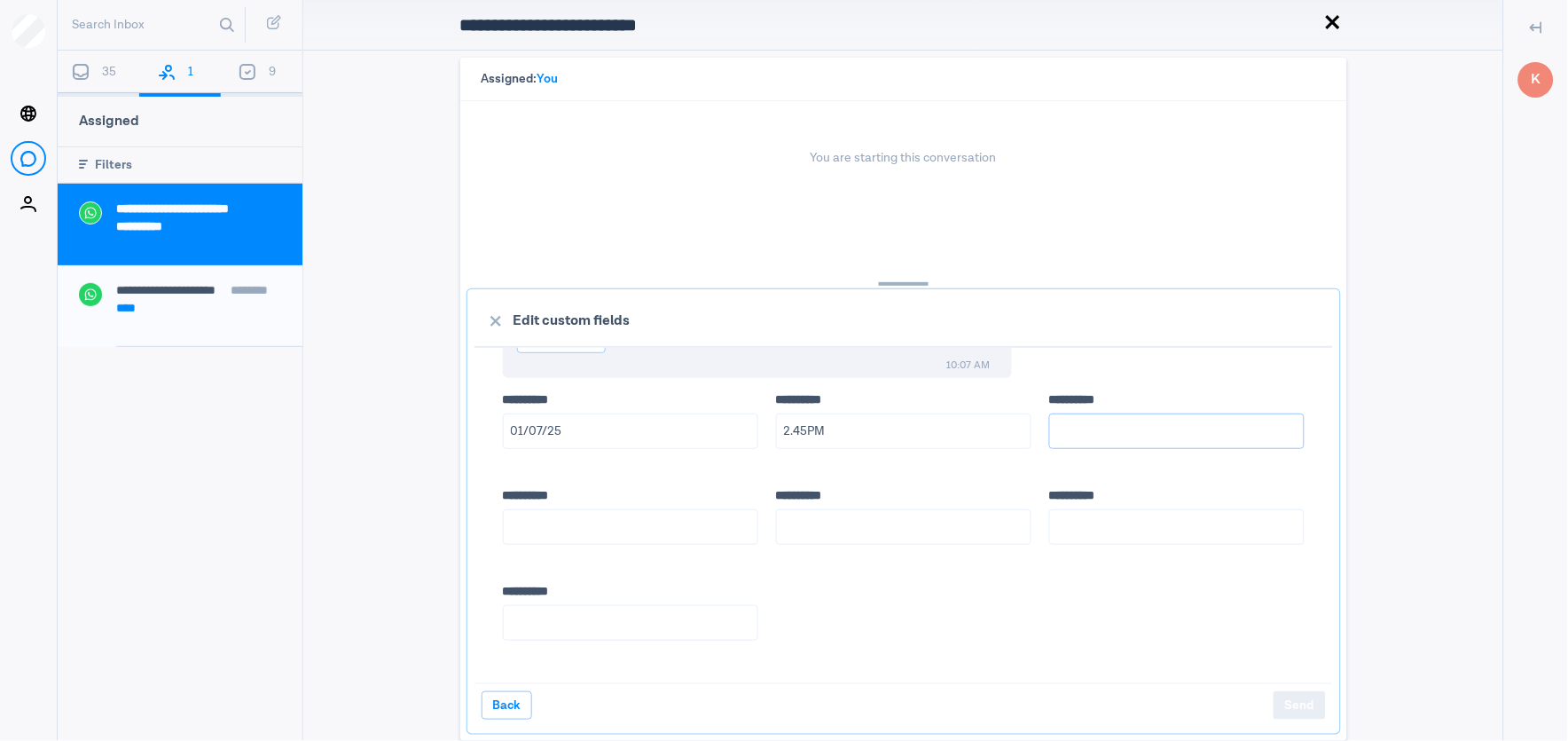 click on "****   *****" at bounding box center (1177, 431) 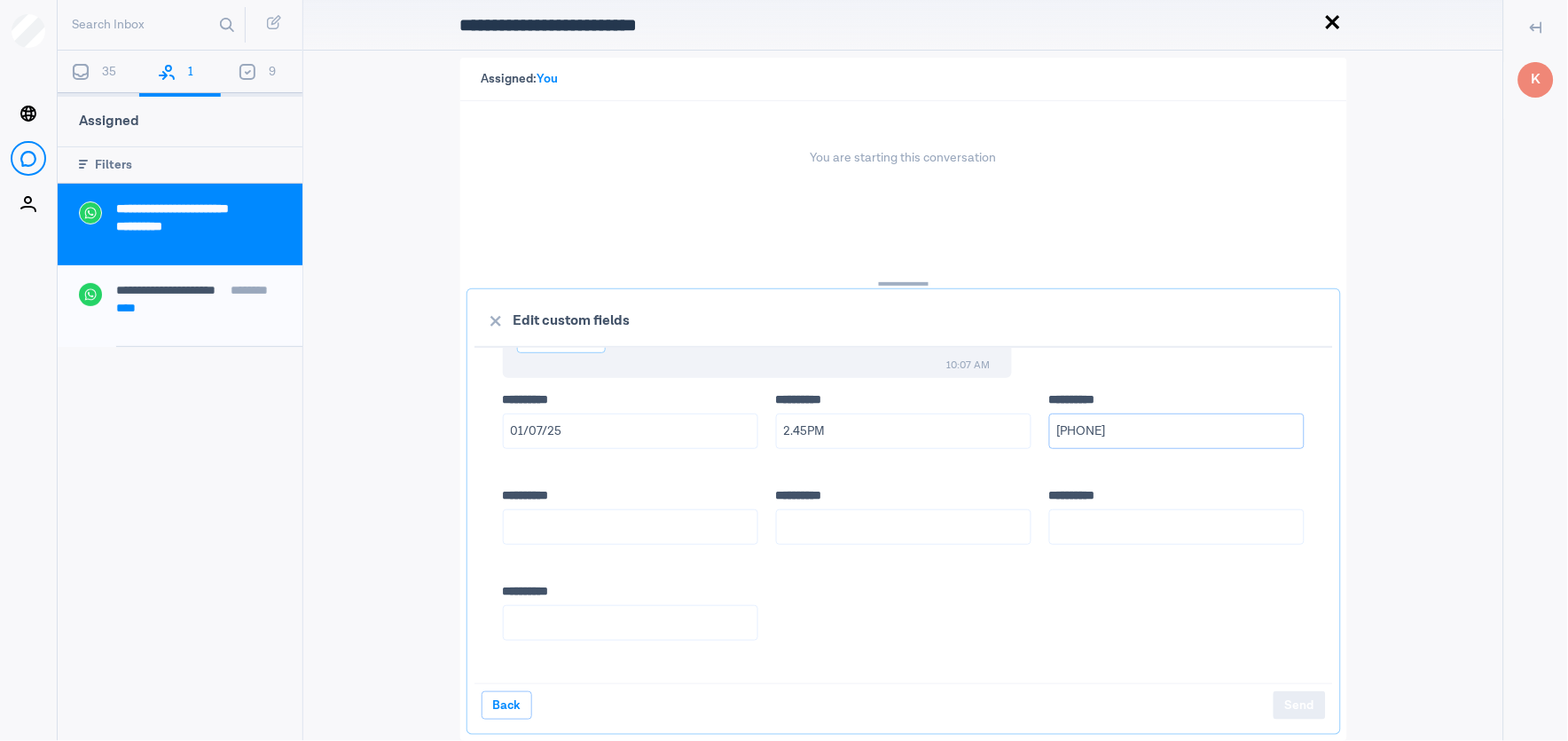 type on "[PHONE]" 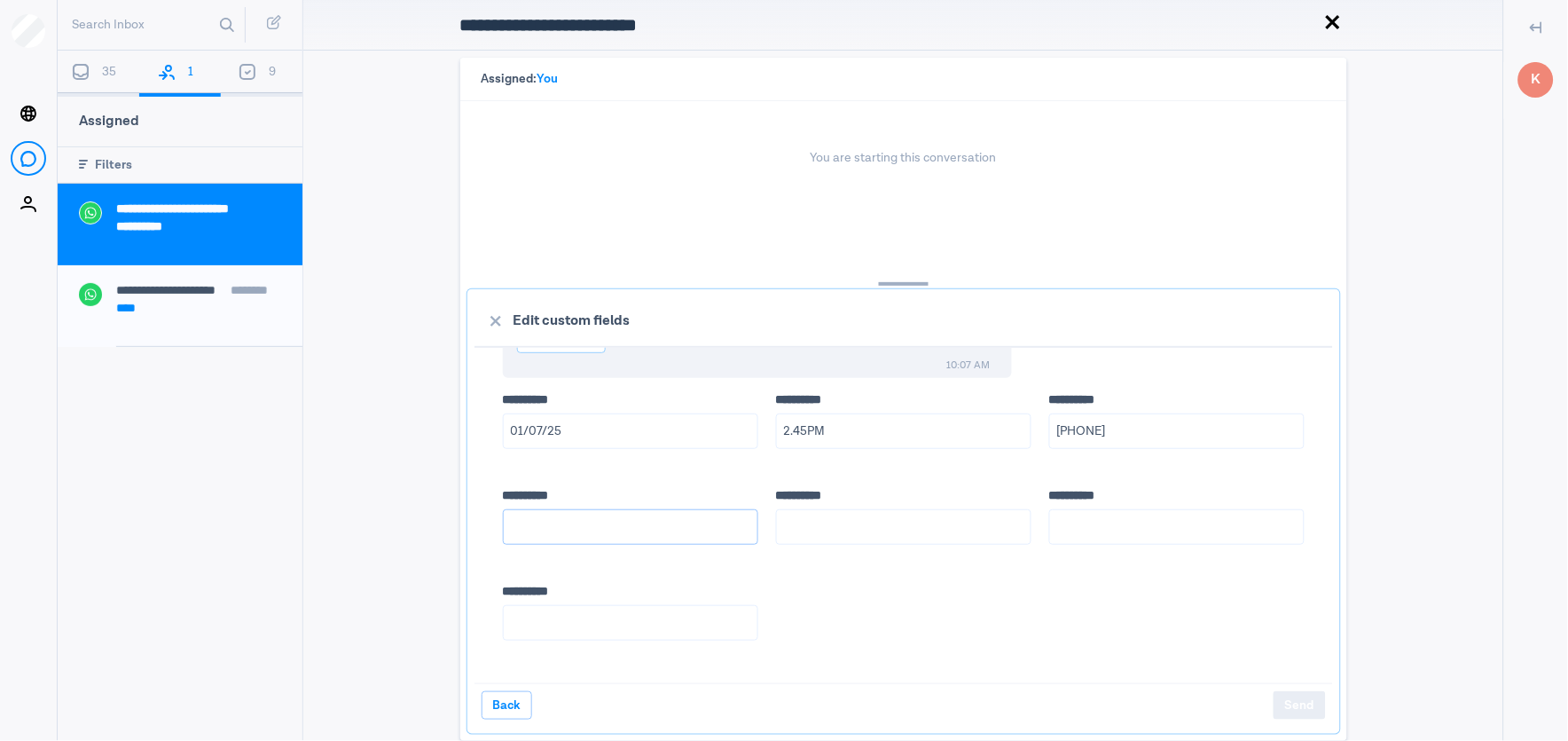 click on "****   *****" at bounding box center (631, 527) 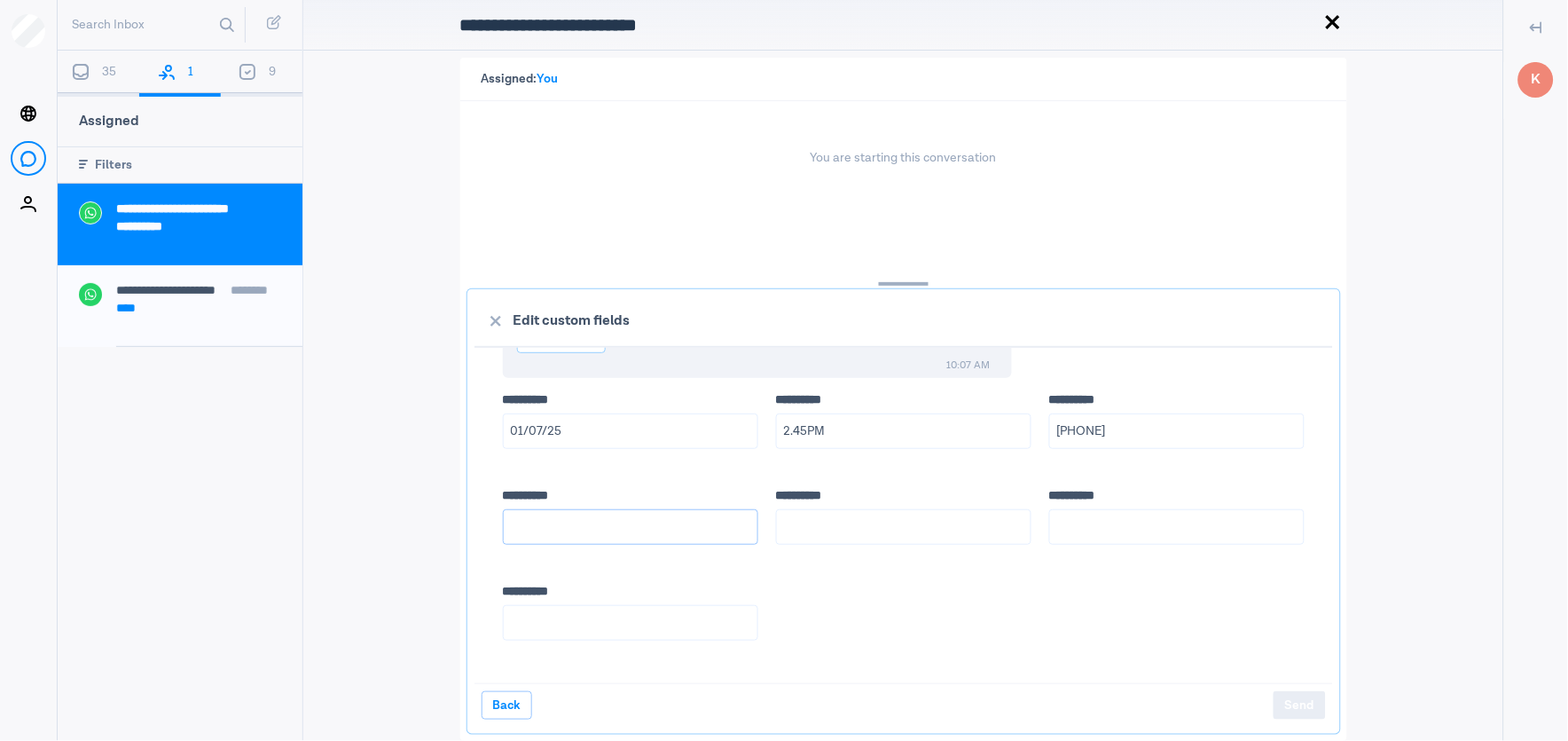 paste on "[EMAIL]" 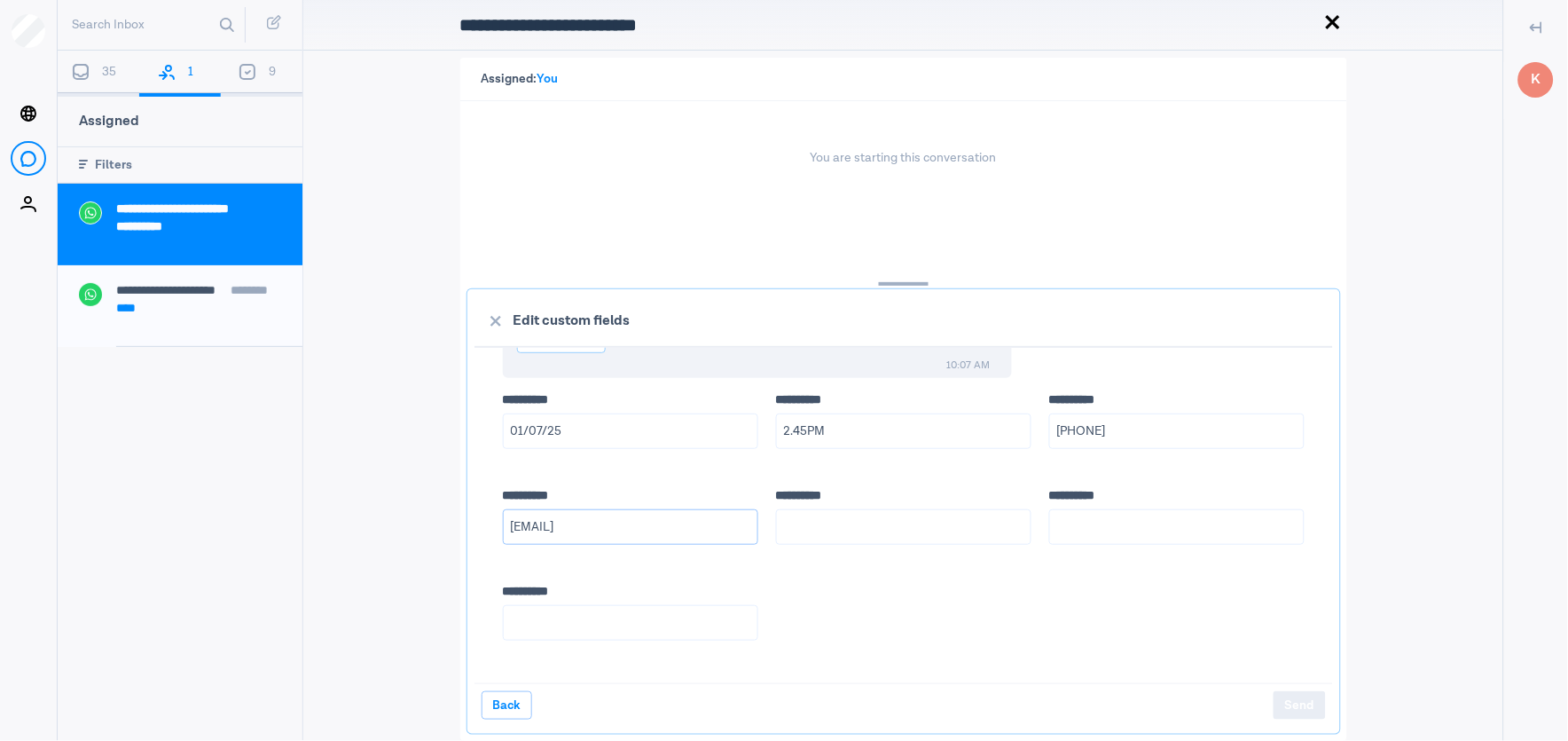 type on "[EMAIL]" 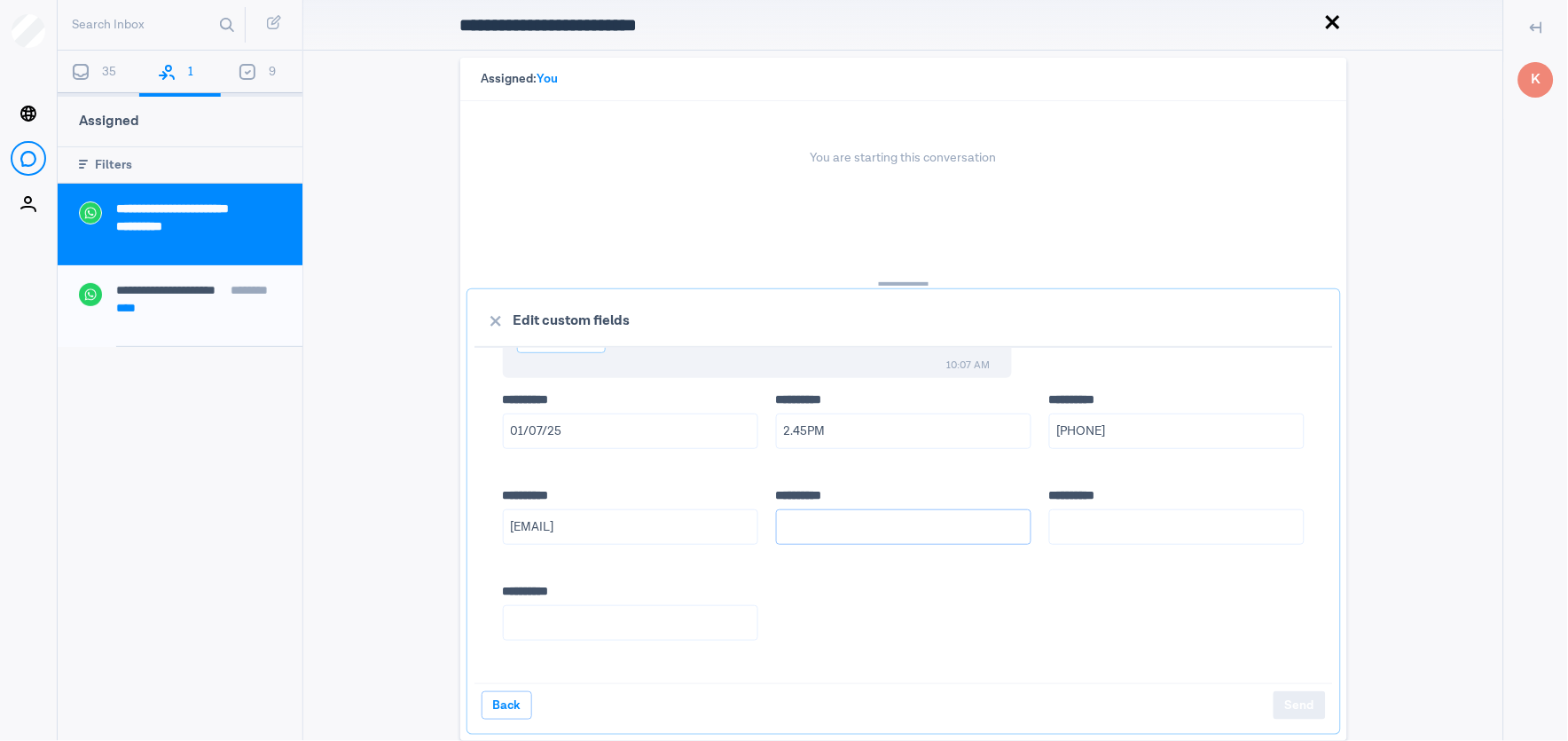 click on "****   *****" at bounding box center (904, 527) 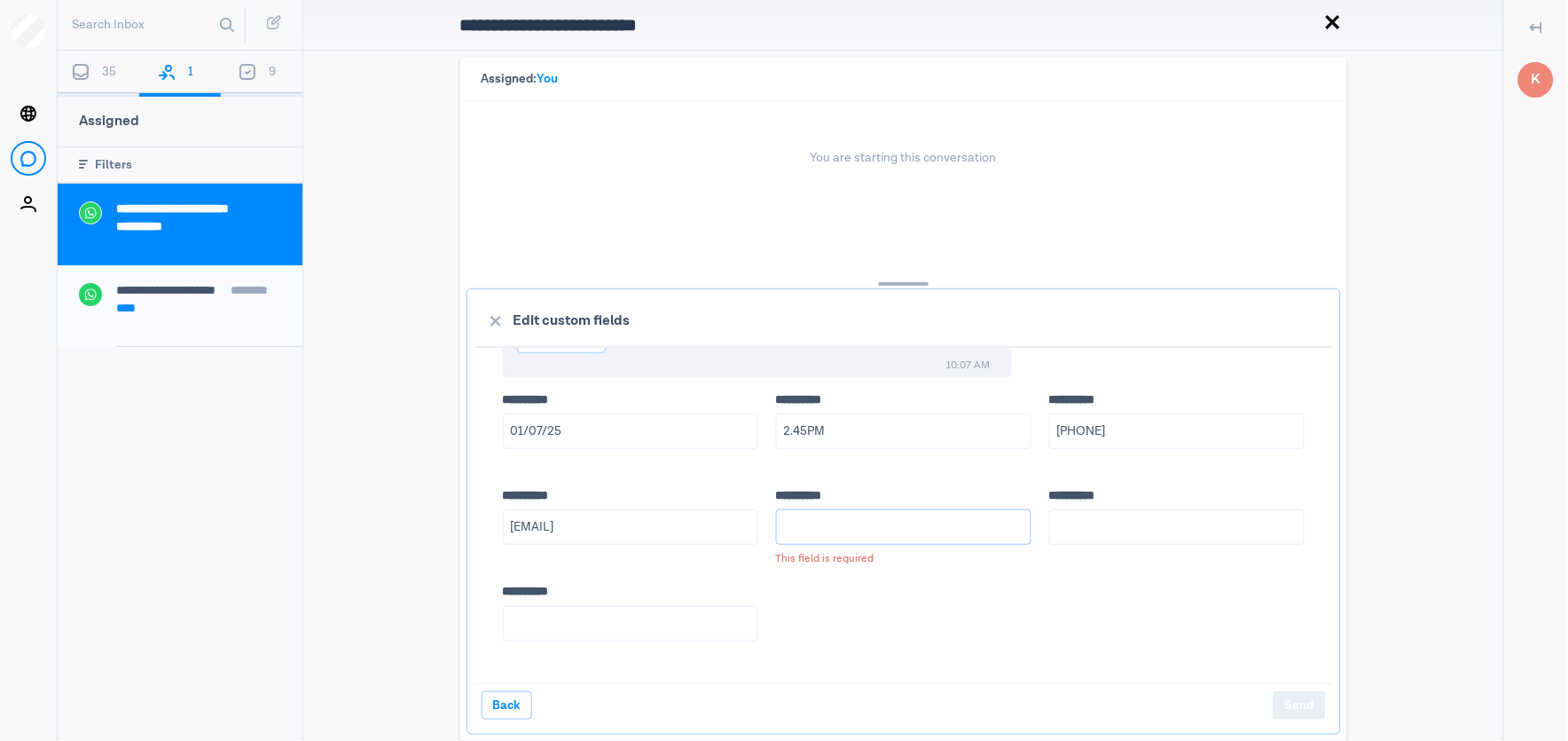 click on "****   *****" at bounding box center [904, 527] 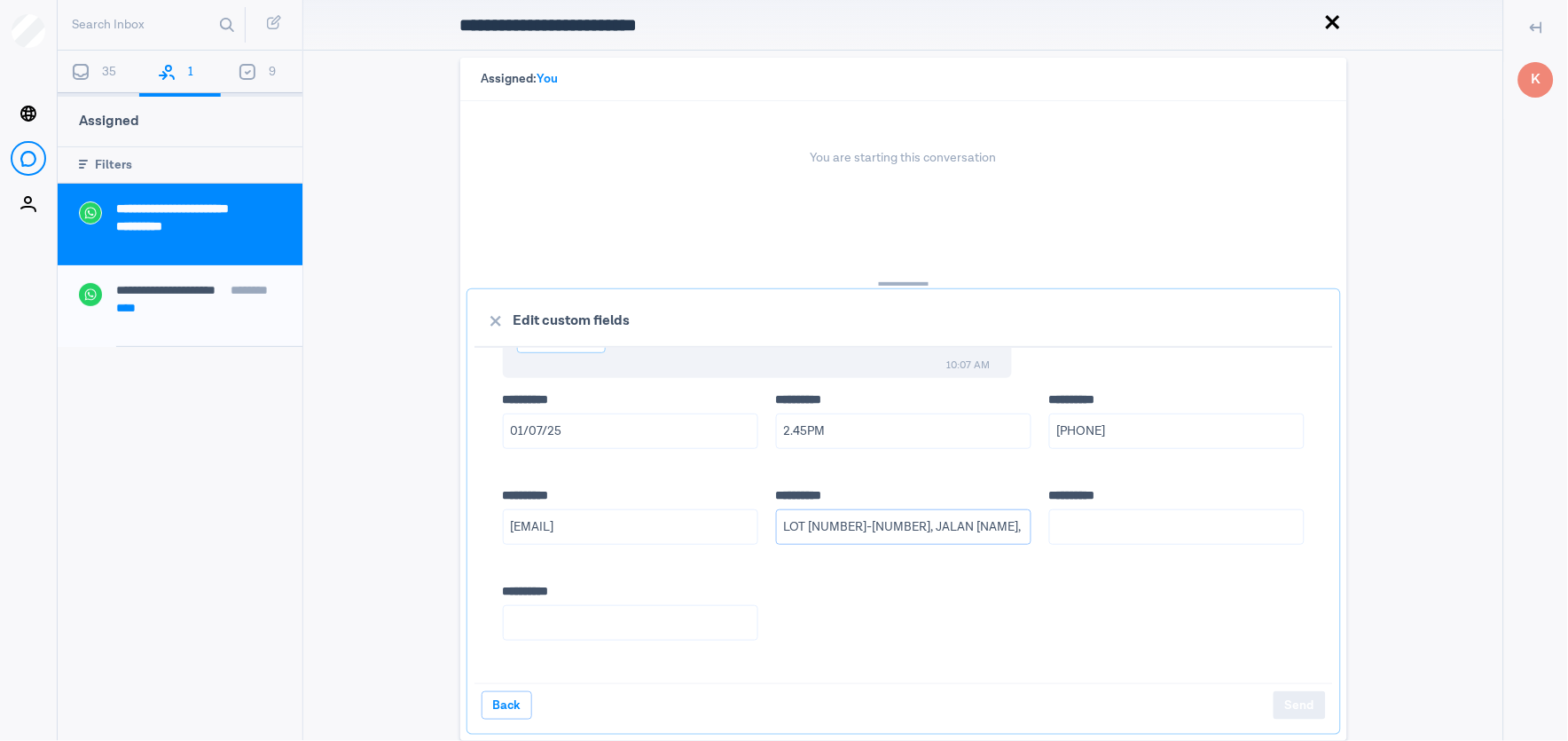 scroll, scrollTop: 0, scrollLeft: 13, axis: horizontal 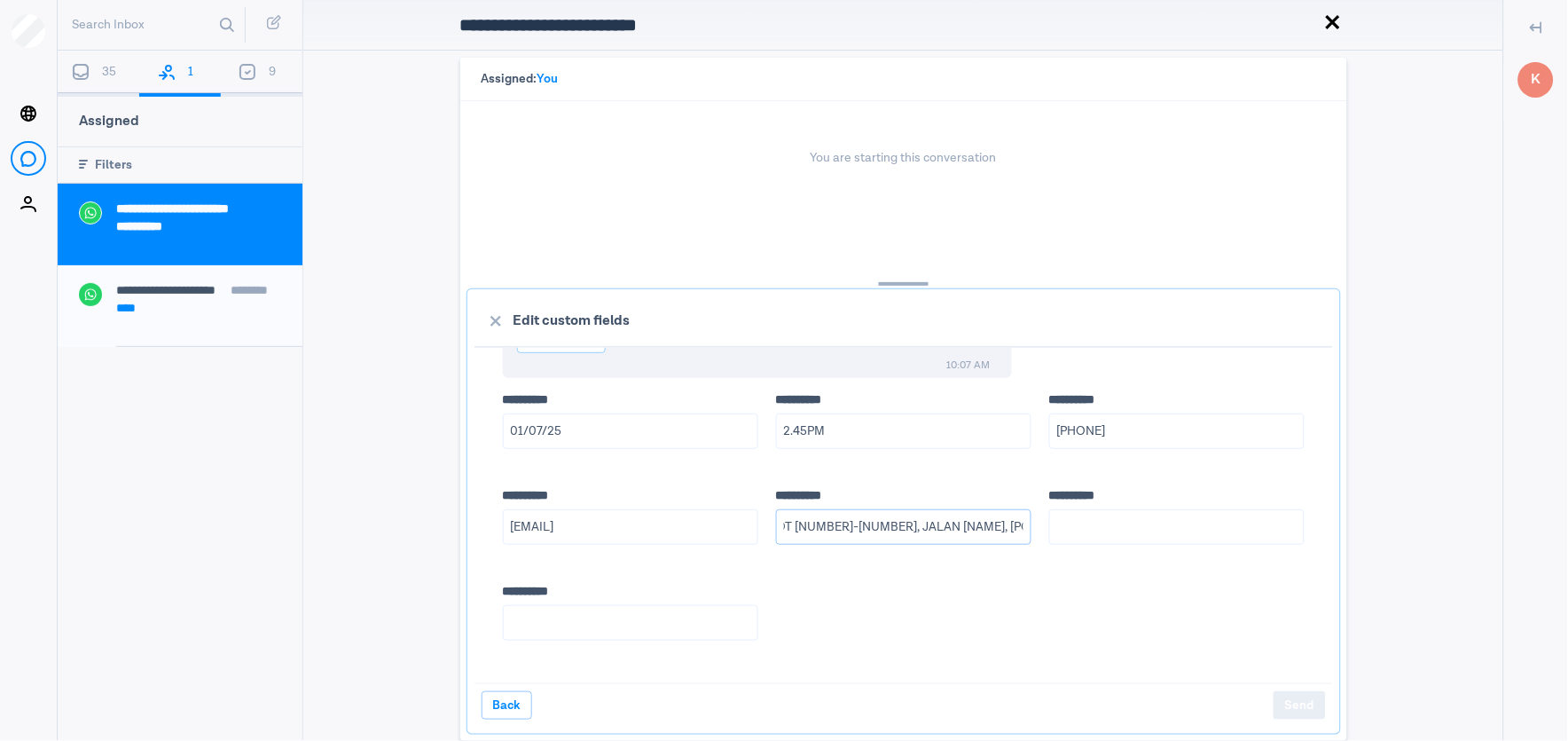 click on "LOT [NUMBER]-[NUMBER], JALAN [NAME], [POSTAL CODE]" at bounding box center [904, 527] 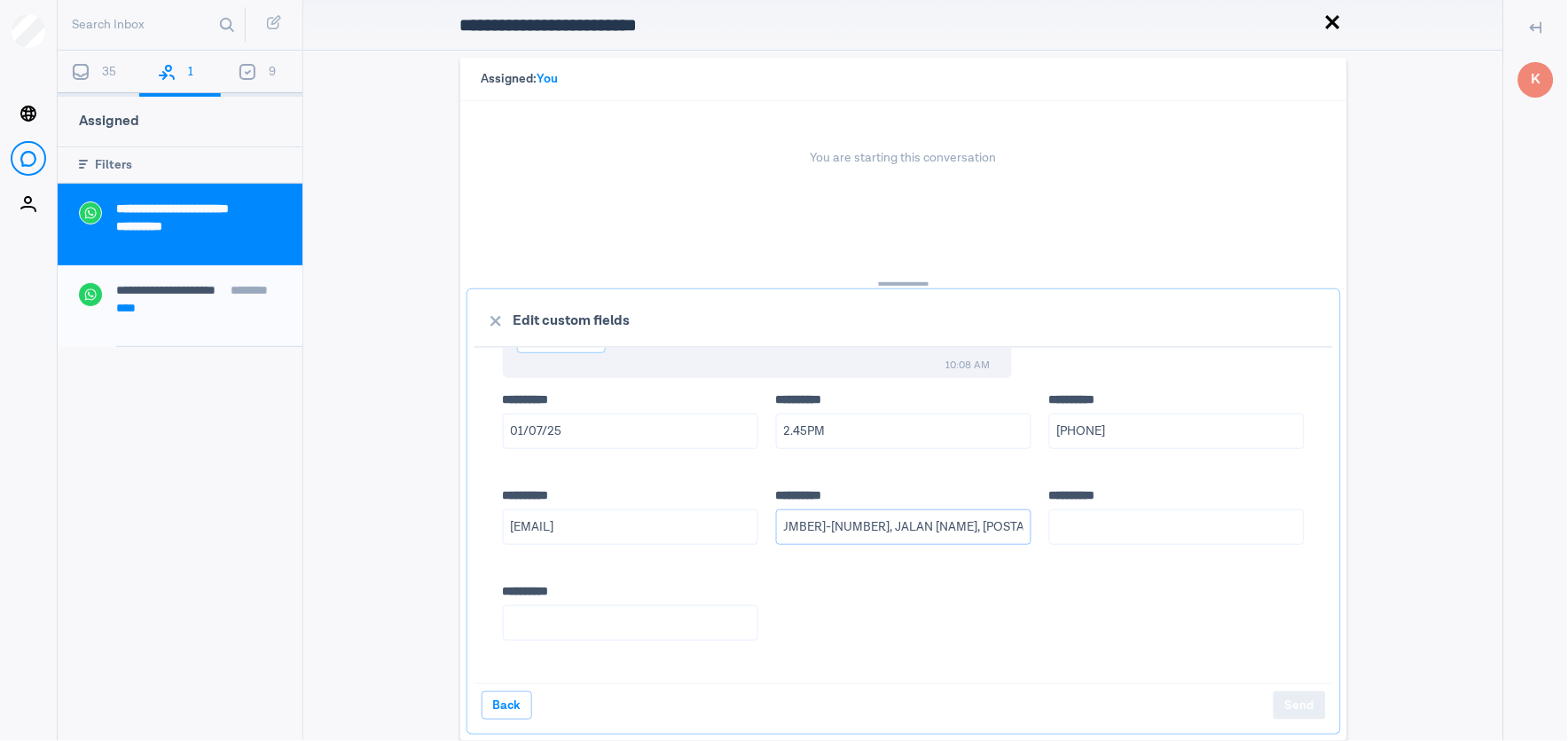 scroll, scrollTop: 0, scrollLeft: 49, axis: horizontal 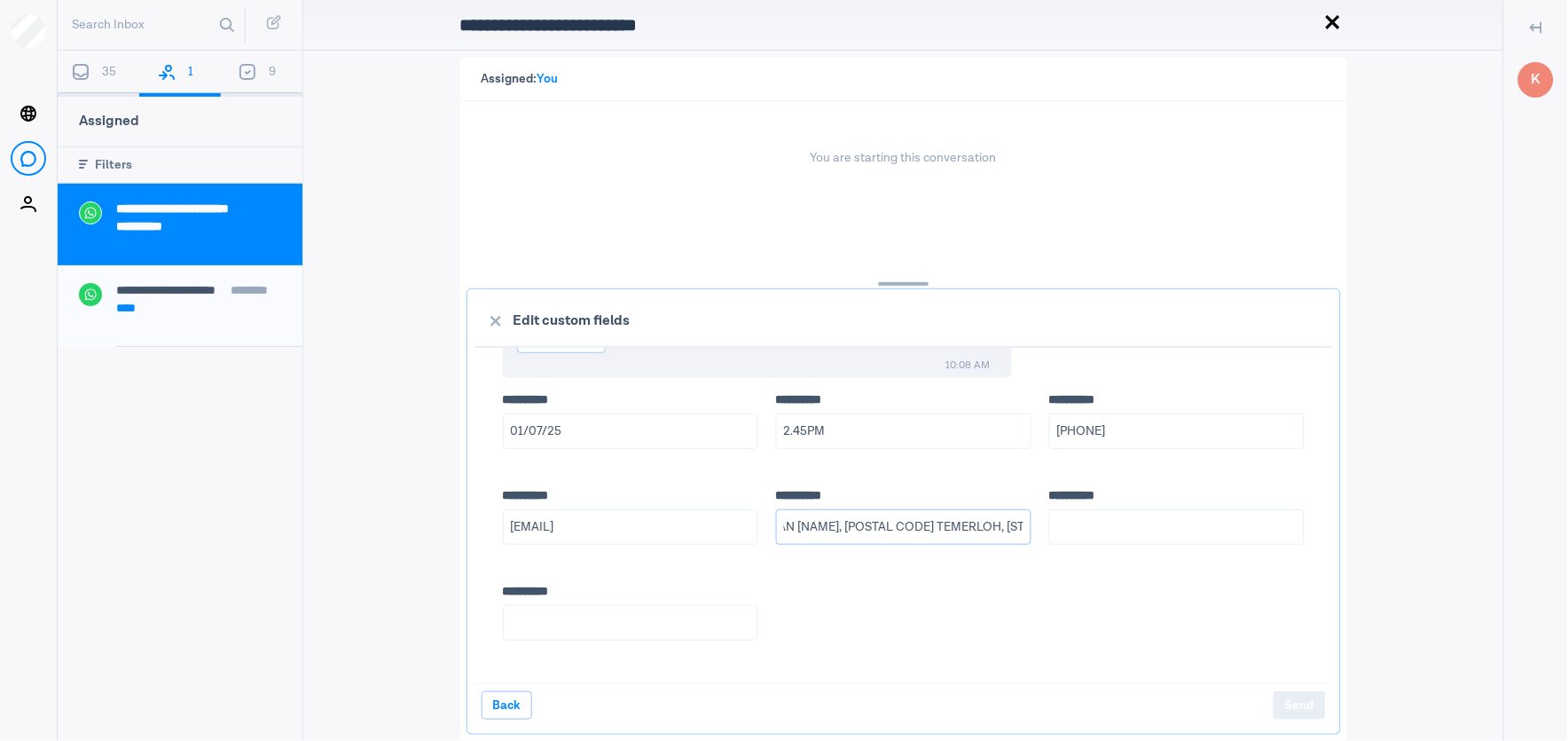 type on "LOT [NUMBER]-[NUMBER], JALAN [NAME], [POSTAL CODE] TEMERLOH, [STATE]" 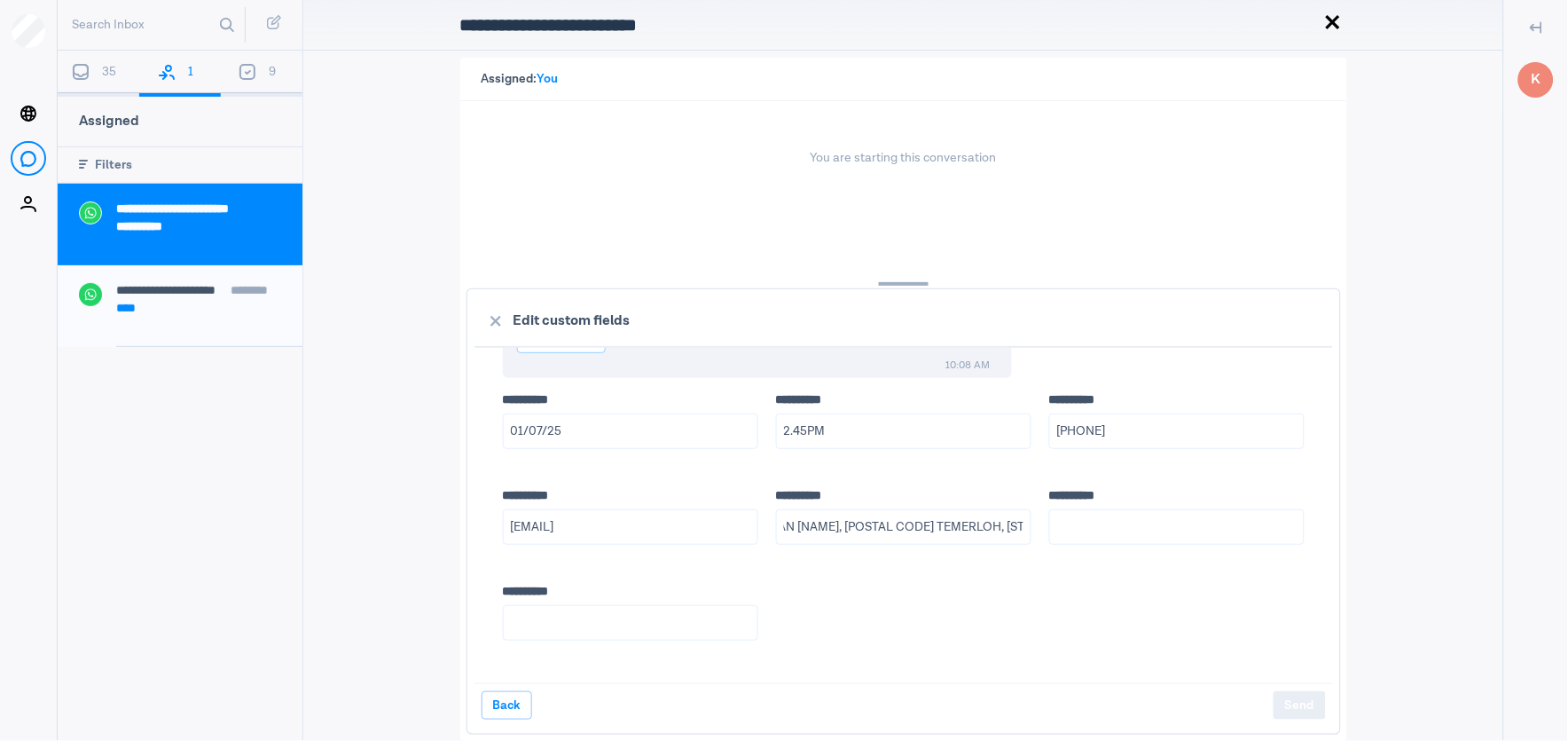 scroll, scrollTop: 0, scrollLeft: 0, axis: both 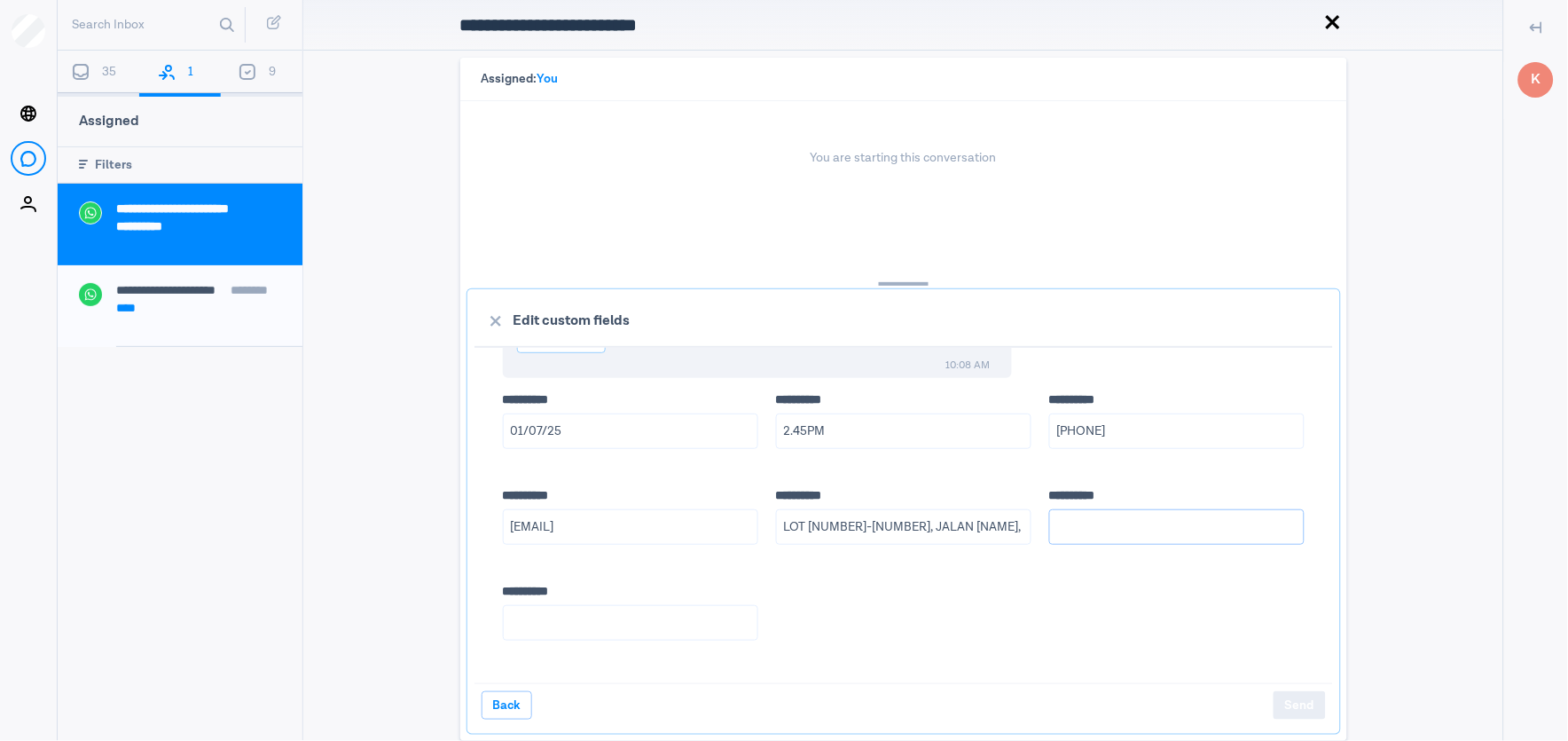 click on "****   *****" at bounding box center (1177, 527) 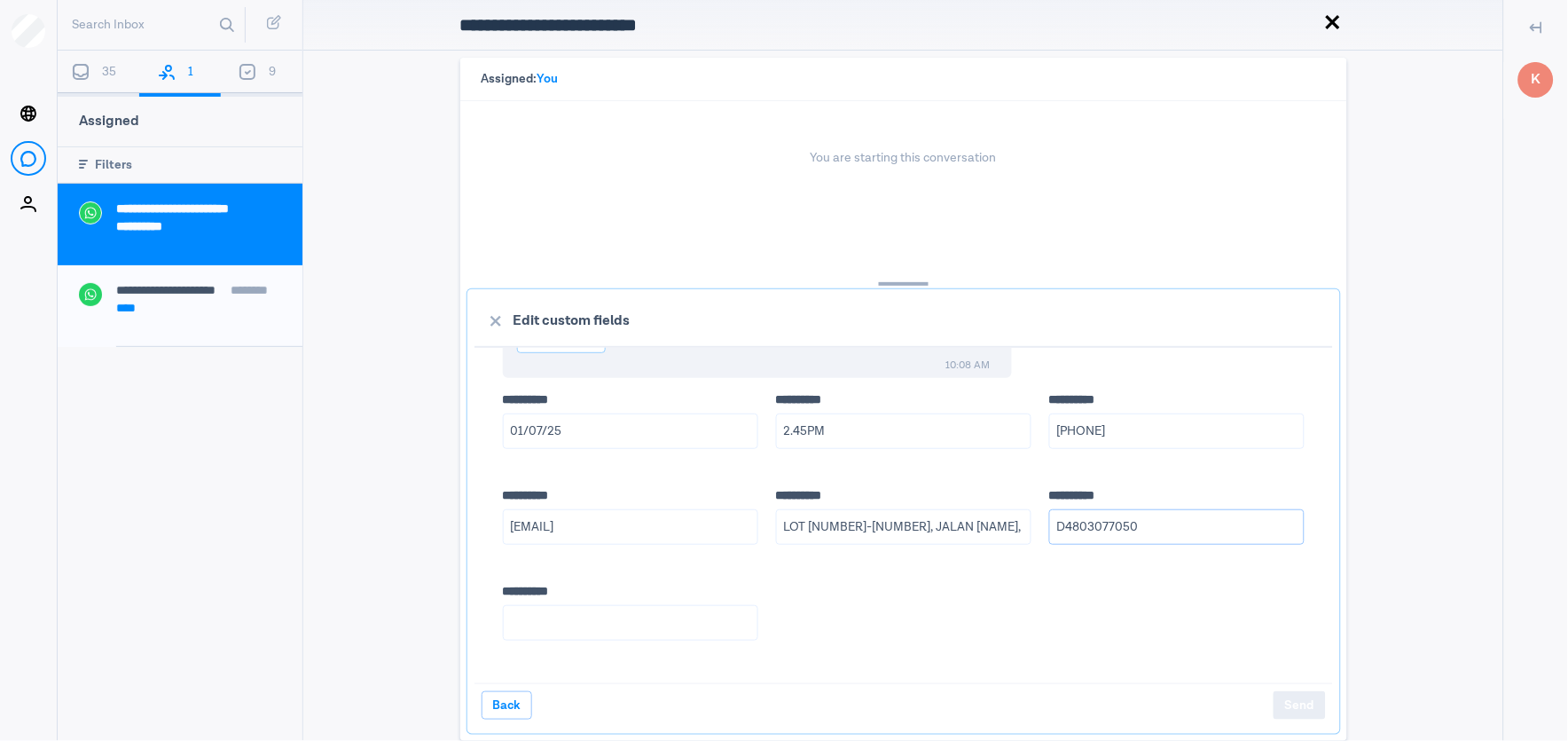 type on "D4803077050" 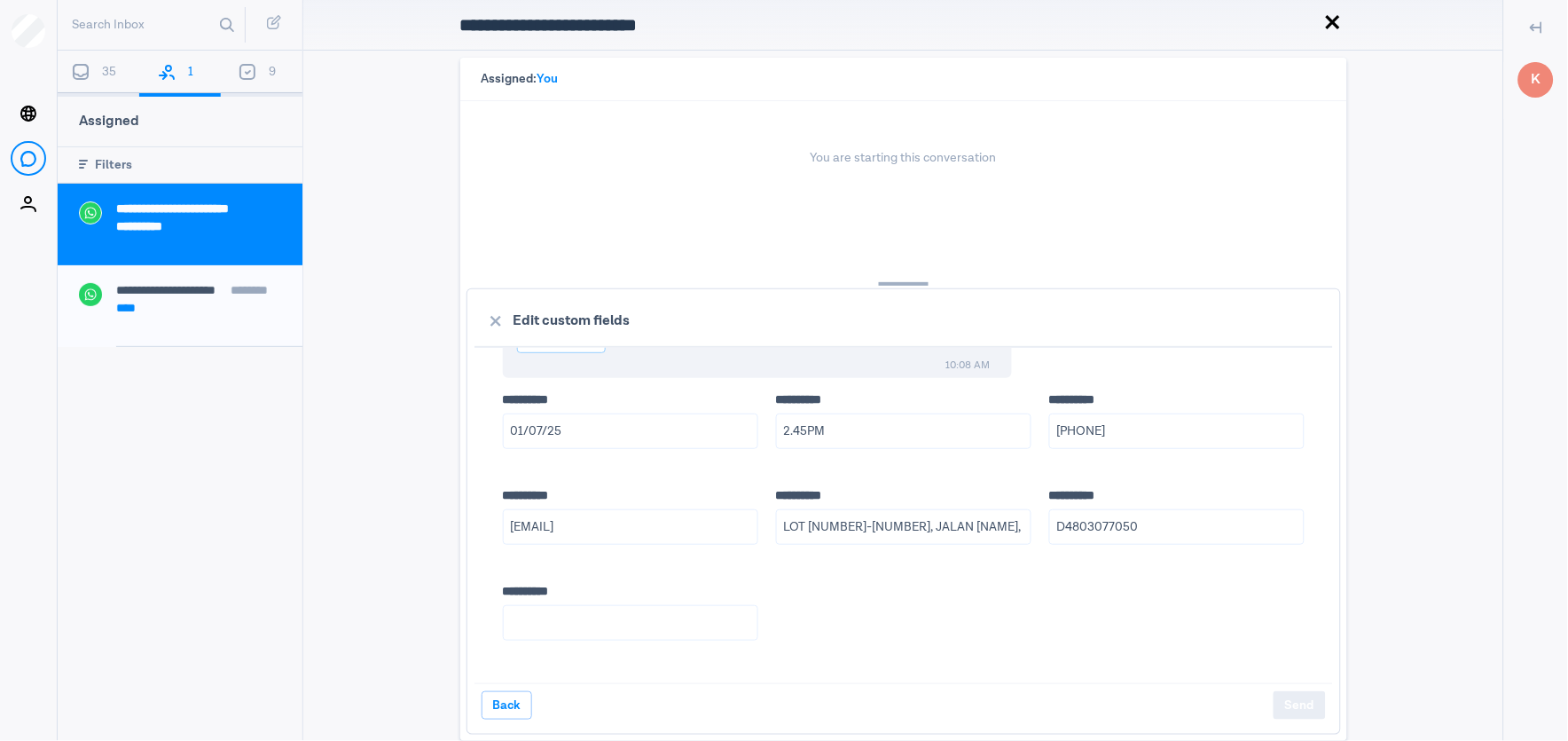 click on "****   ***** [DATE] ****   ***** [TIME] ****   ***** [PHONE] ****   ***** [EMAIL] ****   ***** LOT [NUMBER]-[NUMBER], JALAN [NAME], [POSTAL CODE] TEMERLOH, [STATE] ****   ***** D[NUMBER] ****   *****" at bounding box center [904, 527] 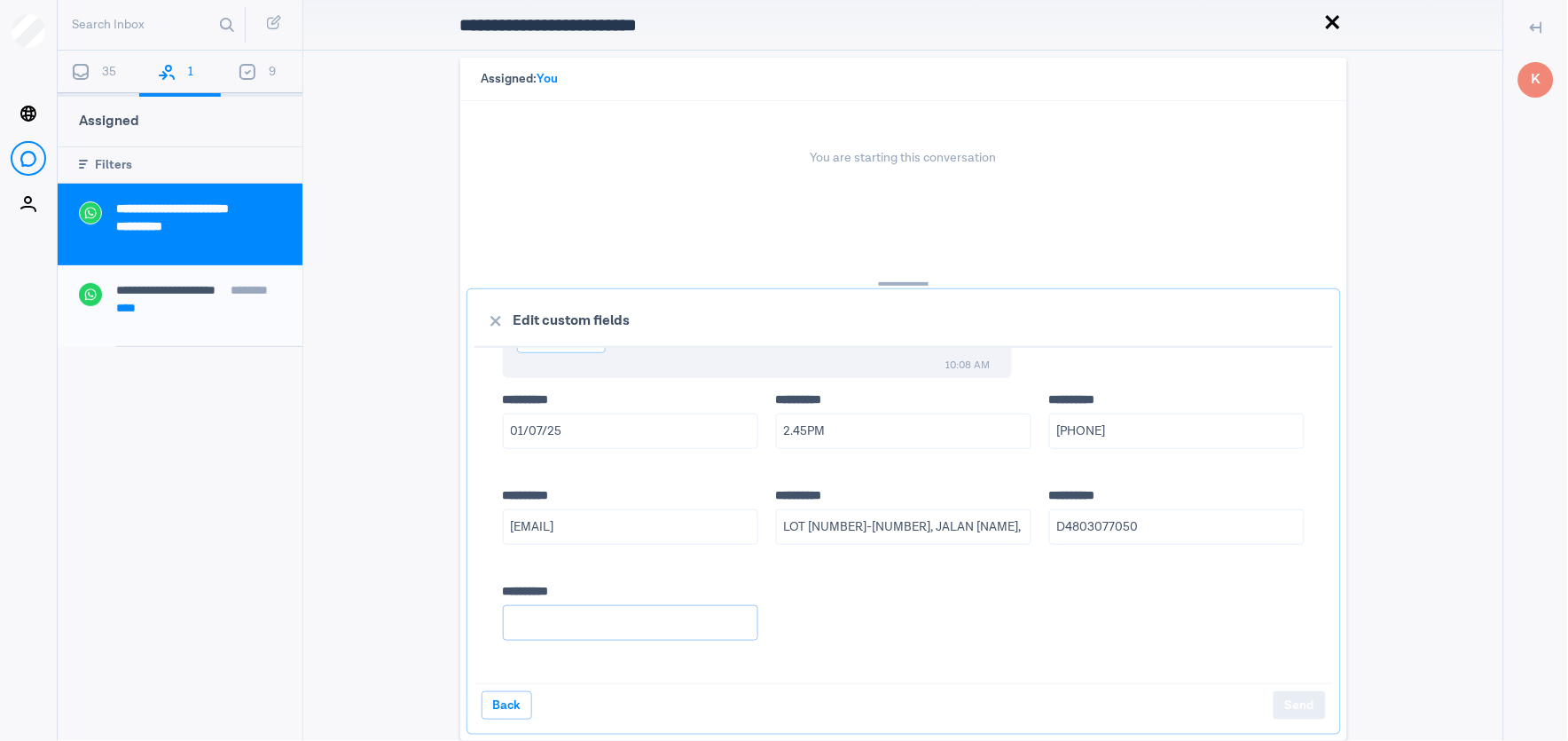click on "****   *****" at bounding box center [631, 623] 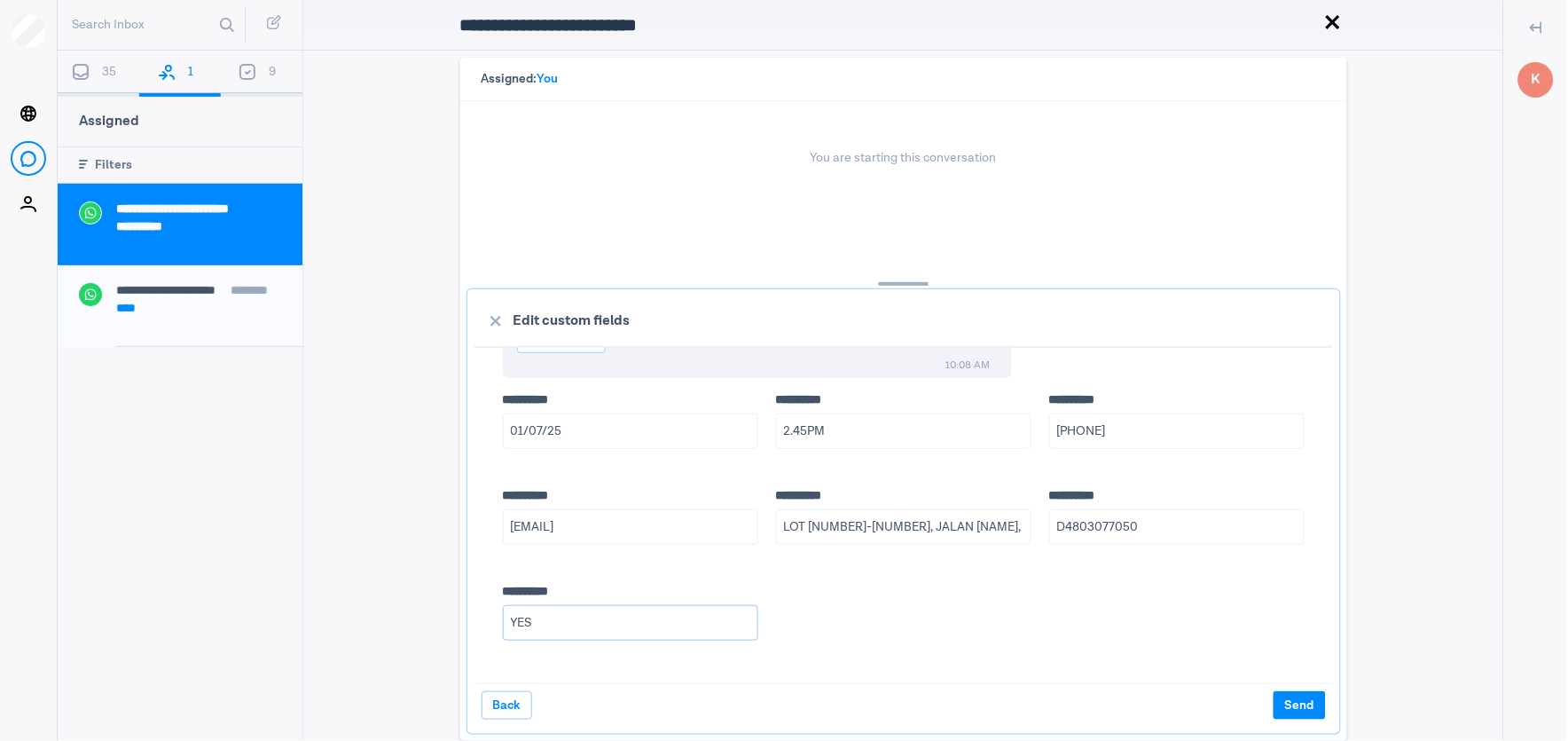 scroll, scrollTop: 438, scrollLeft: 0, axis: vertical 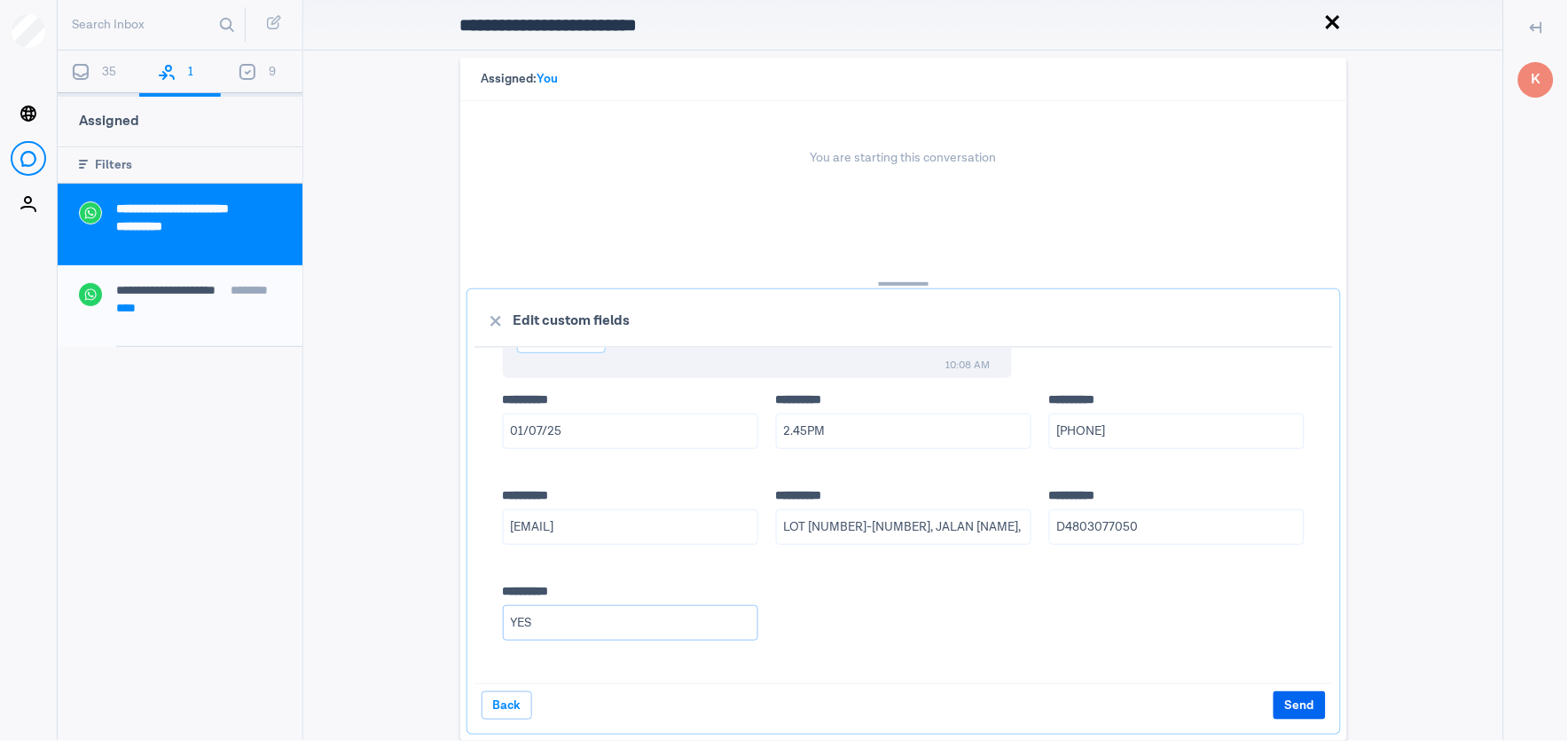 type on "YES" 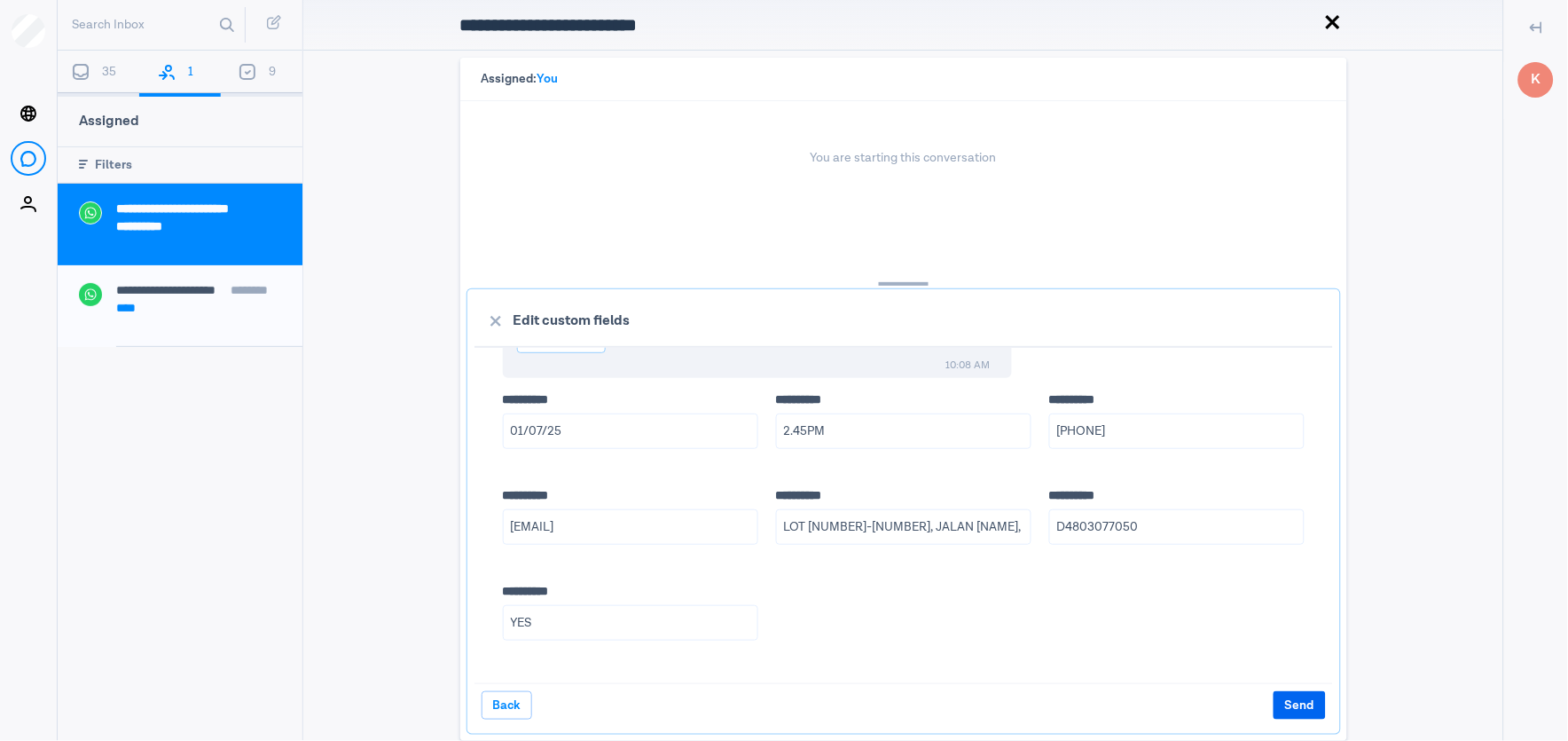 click on "Send" at bounding box center (1299, 706) 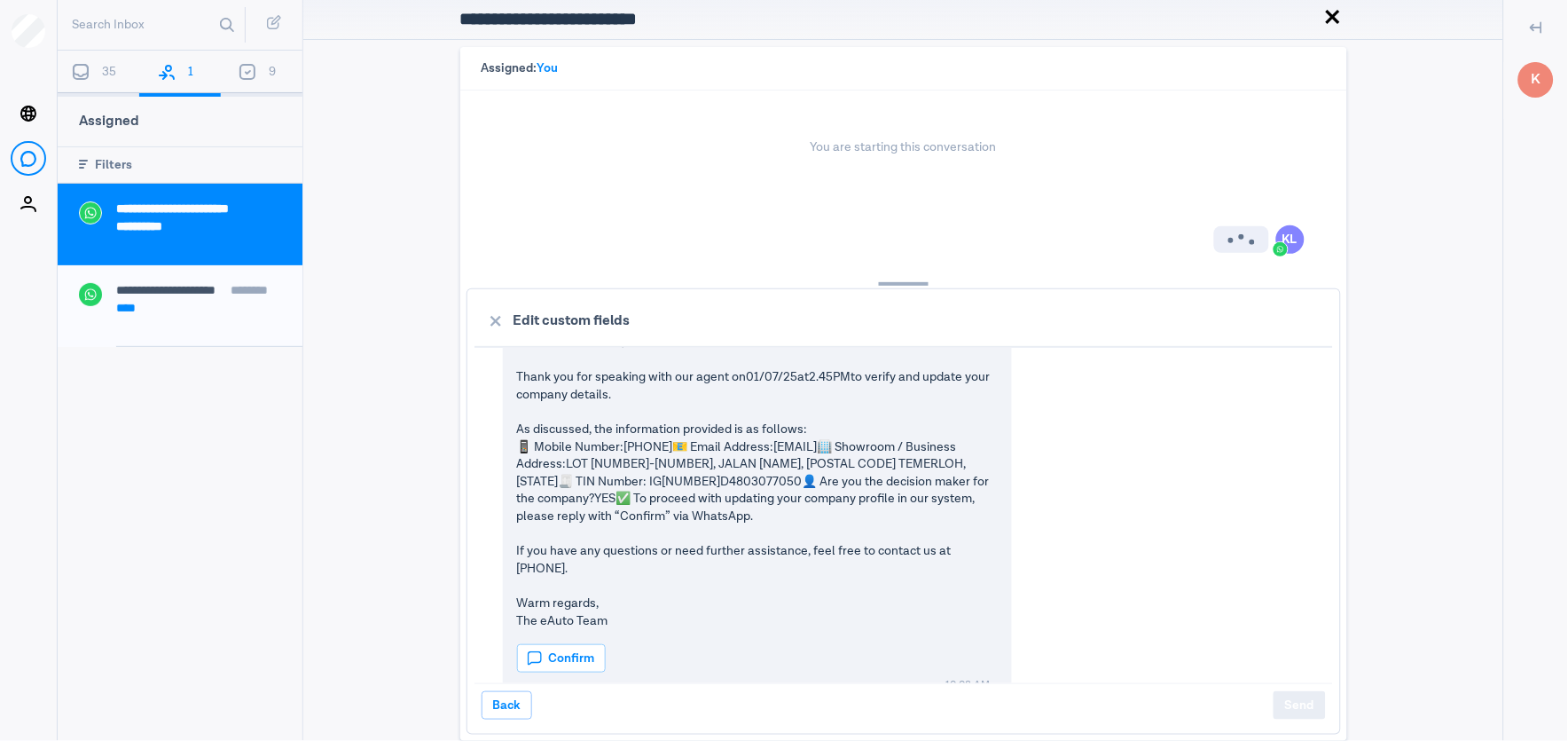 scroll, scrollTop: 43, scrollLeft: 0, axis: vertical 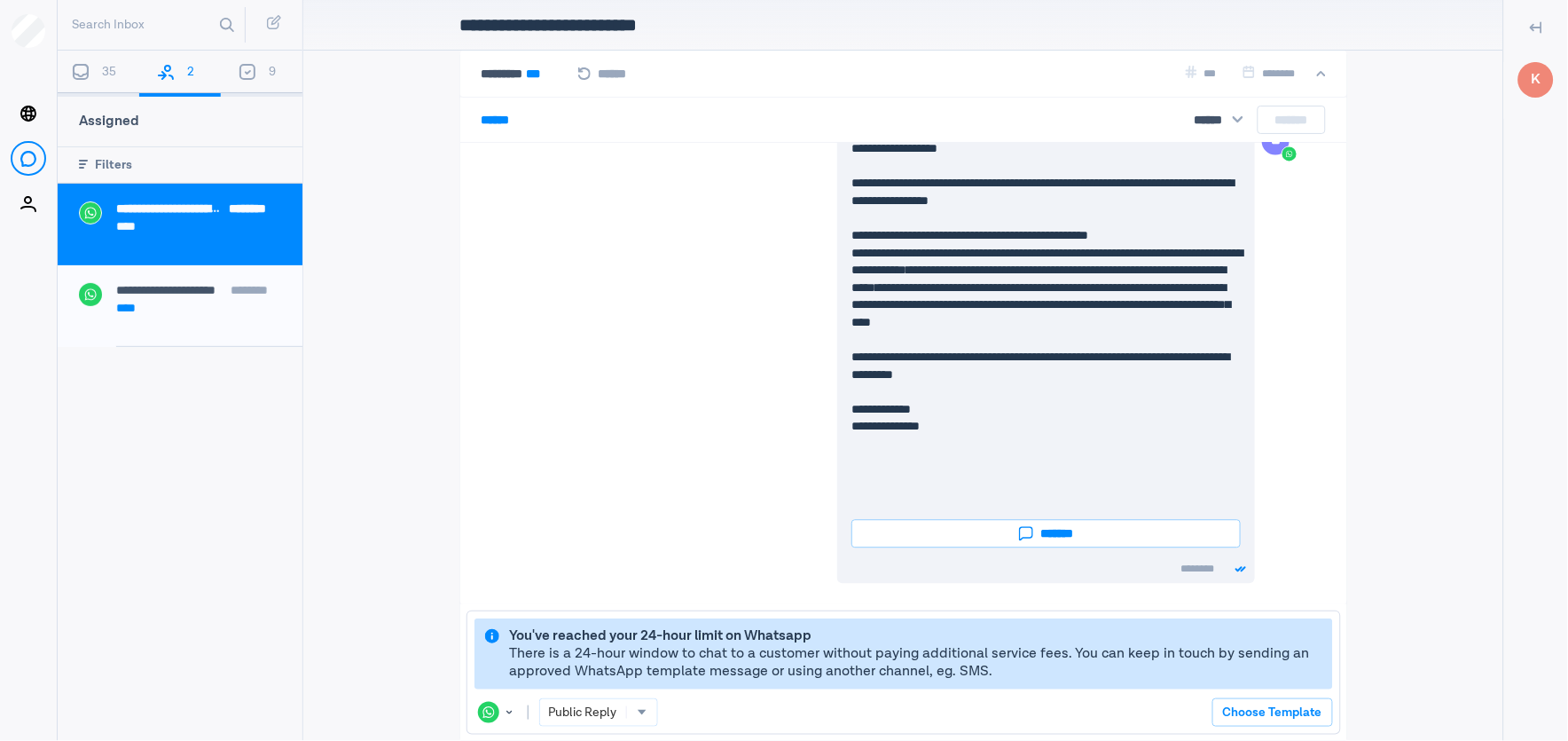 click on "35" at bounding box center (98, 74) 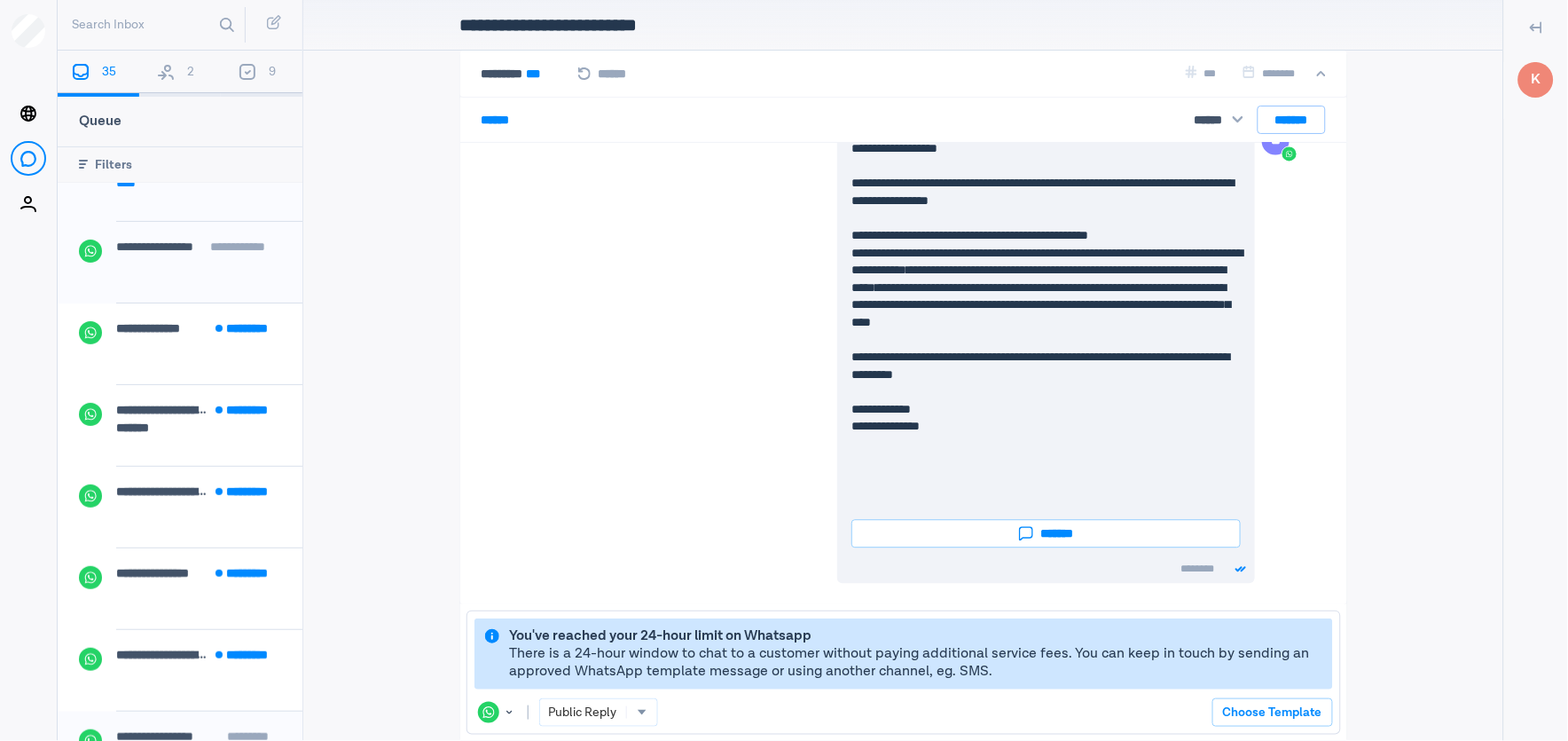 scroll, scrollTop: 1805, scrollLeft: 0, axis: vertical 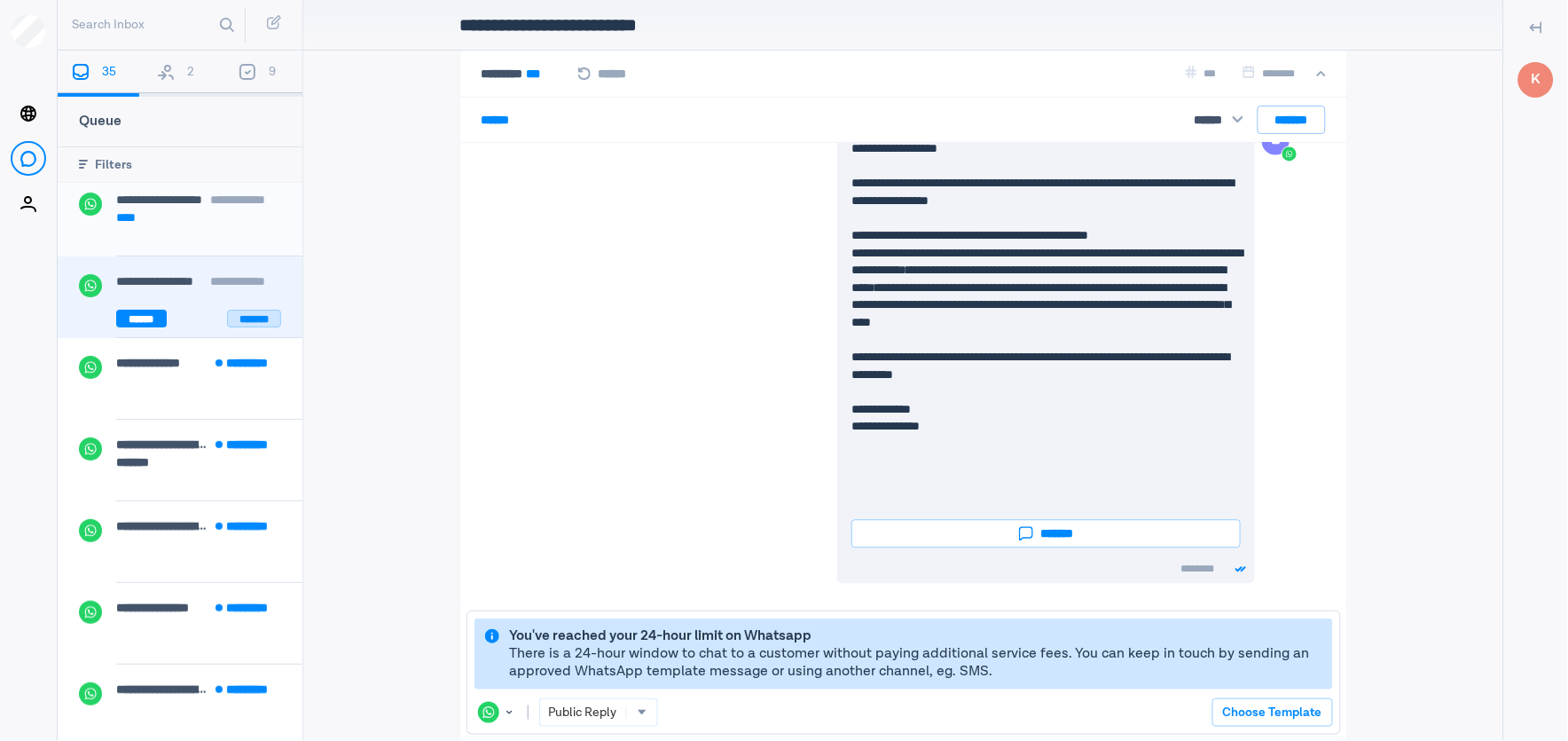 click on "*******" at bounding box center [254, 319] 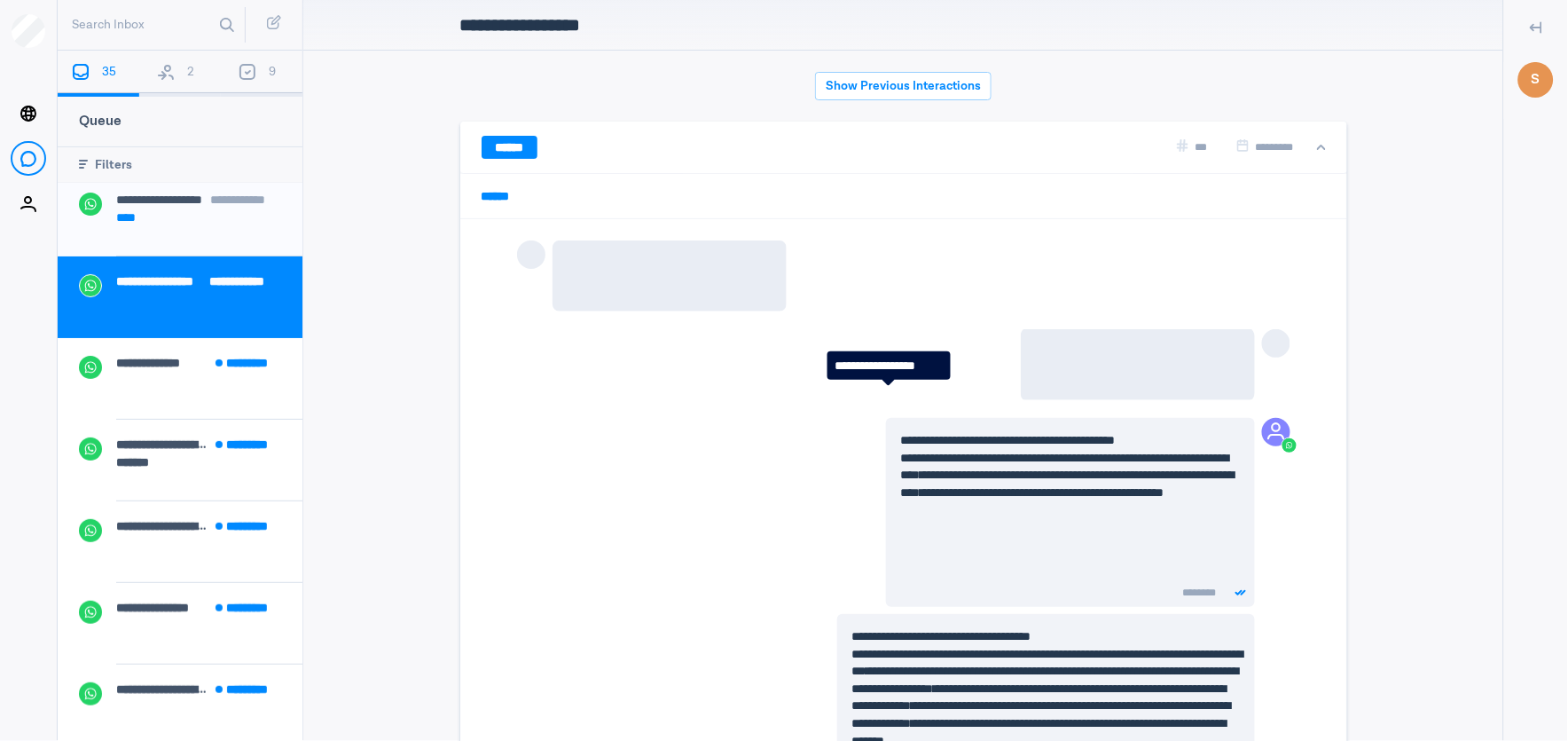 scroll, scrollTop: 71, scrollLeft: 0, axis: vertical 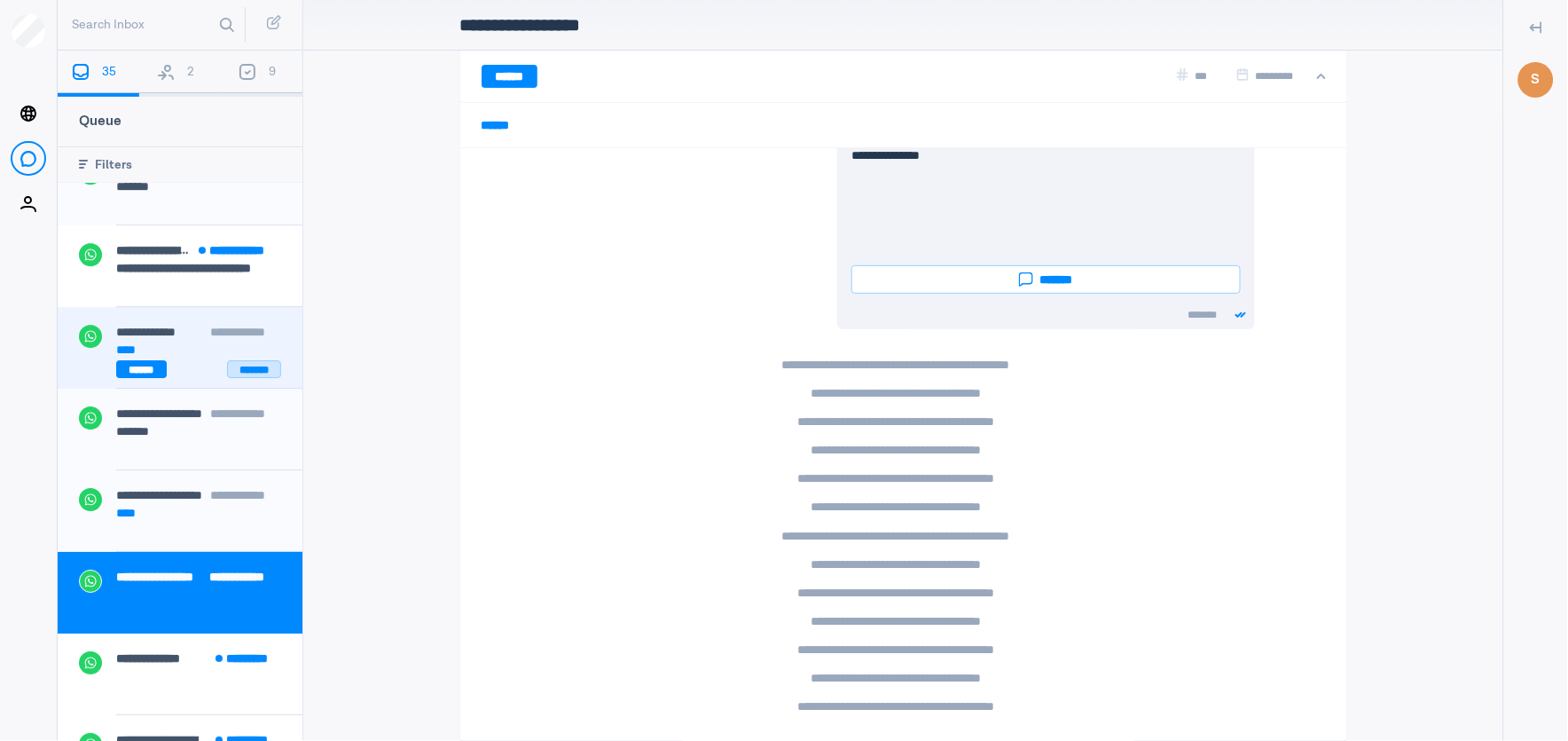 click on "*******" at bounding box center [254, 369] 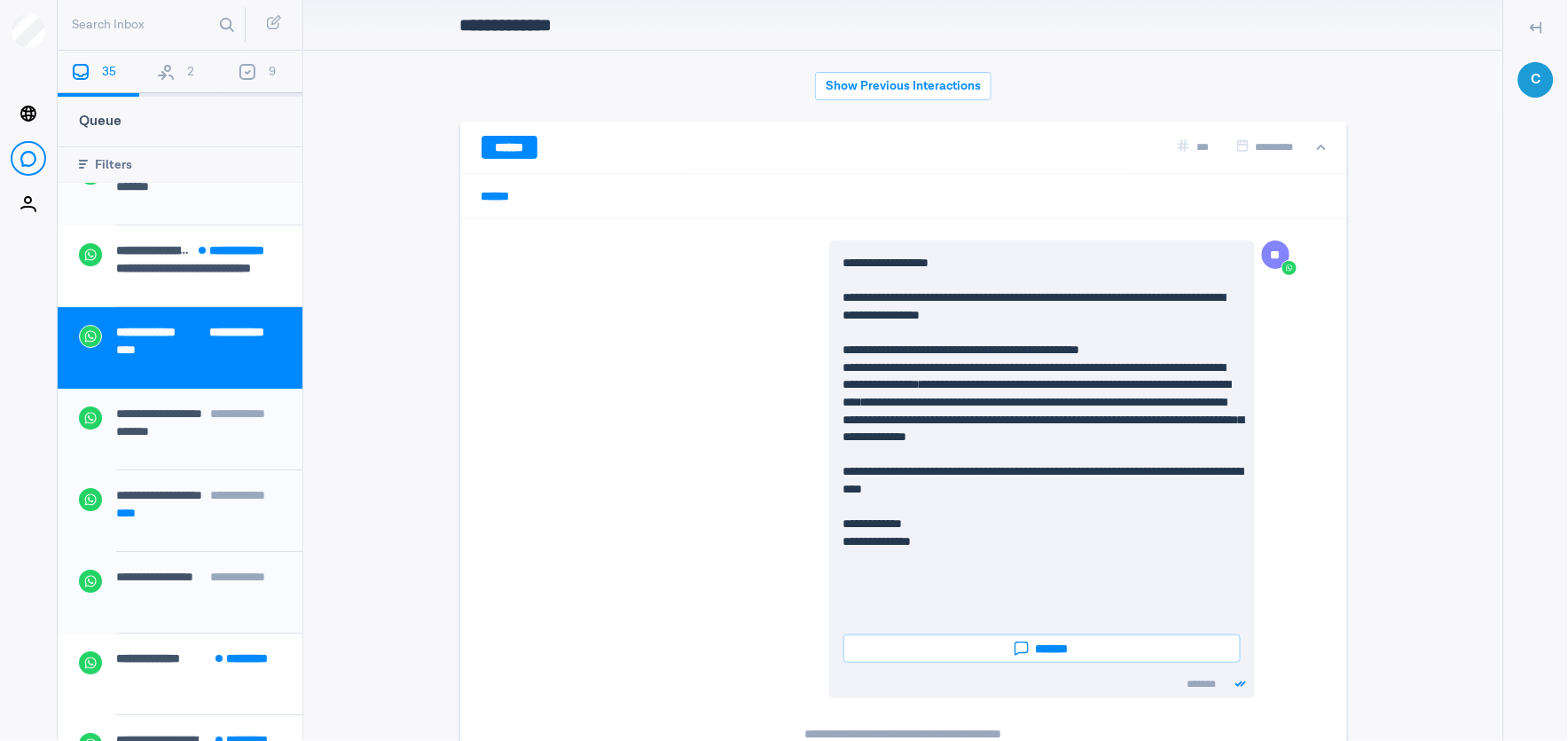 scroll, scrollTop: 71, scrollLeft: 0, axis: vertical 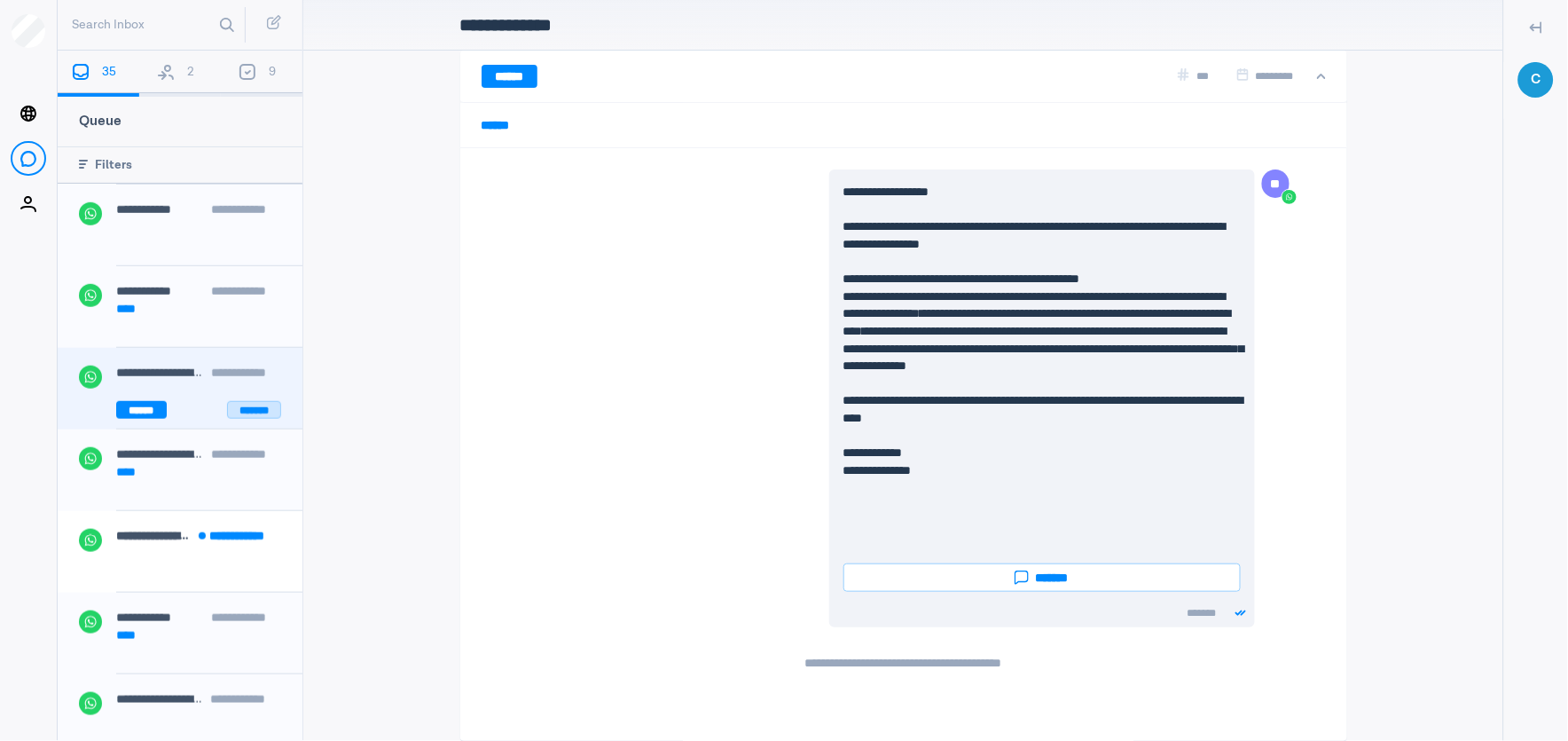 click on "*******" at bounding box center (254, 410) 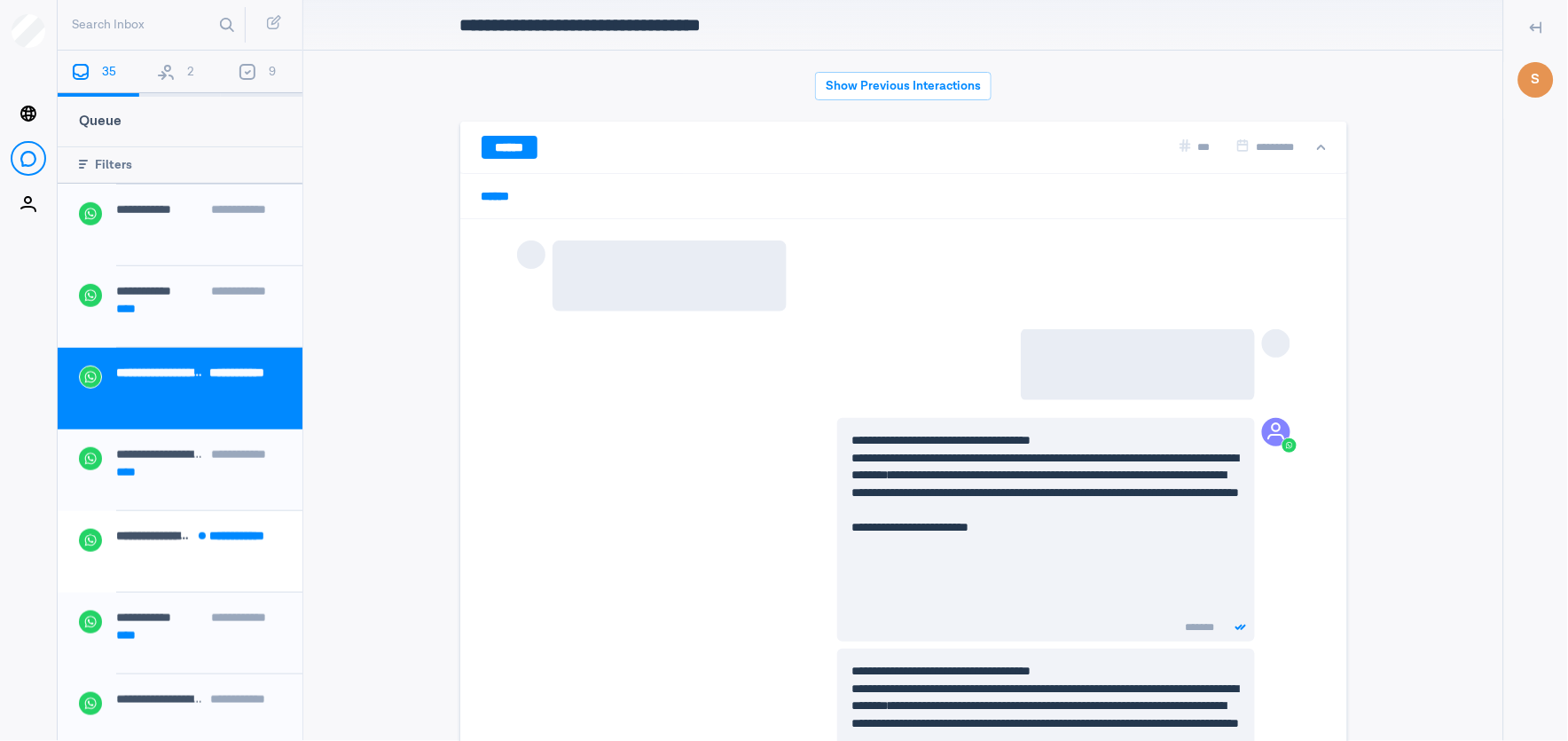 scroll, scrollTop: 71, scrollLeft: 0, axis: vertical 